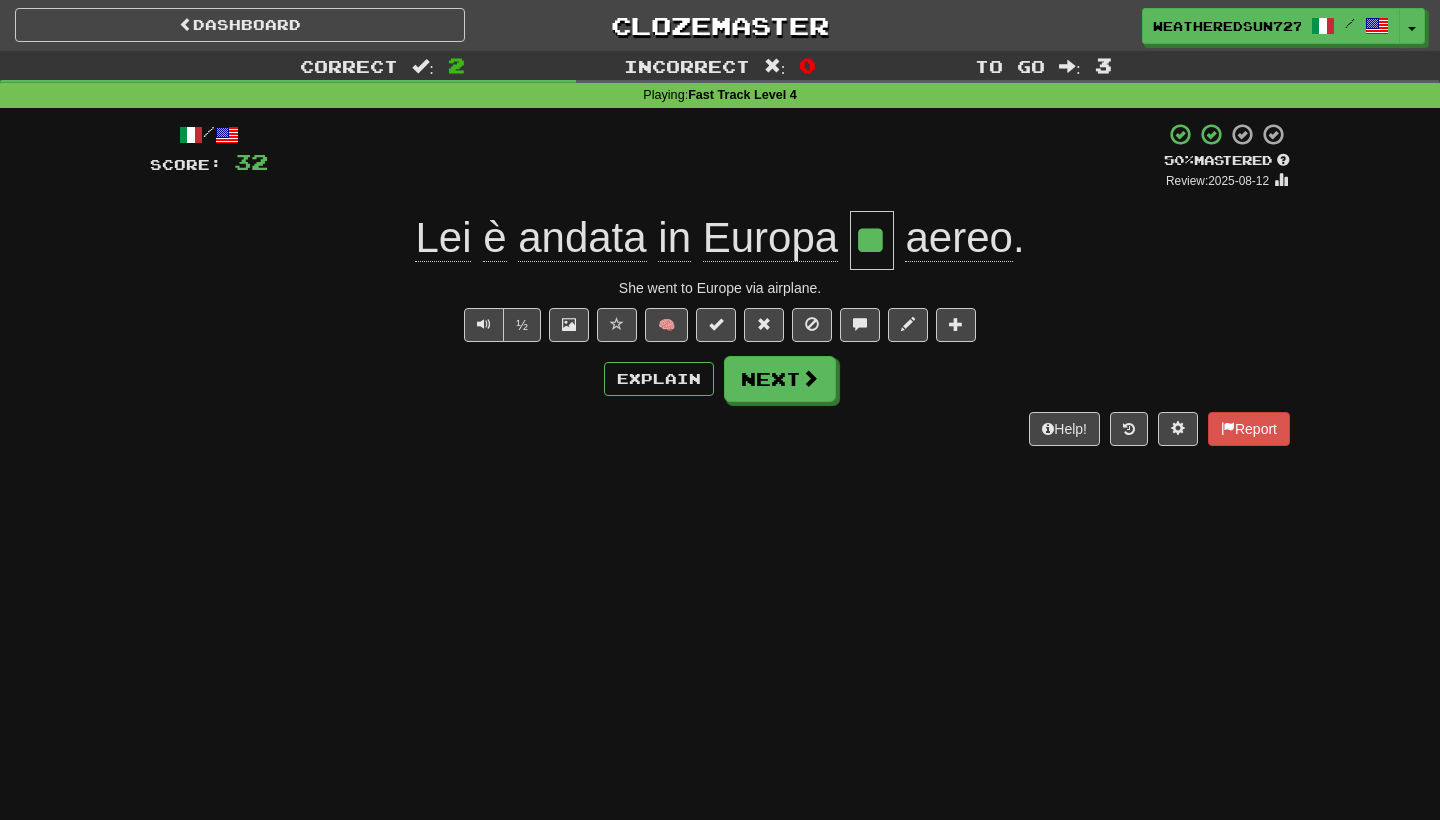 scroll, scrollTop: 0, scrollLeft: 0, axis: both 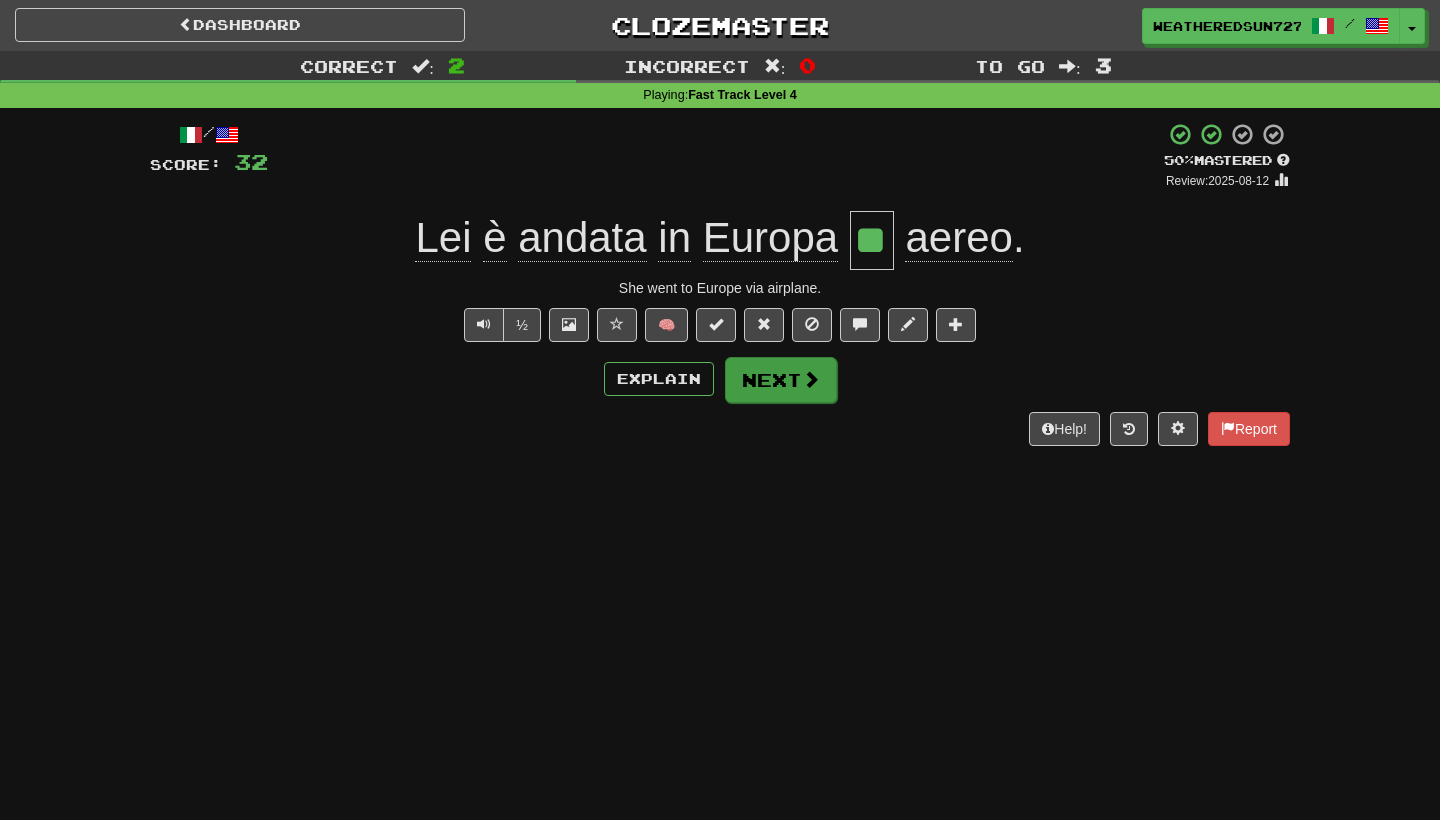 type on "*" 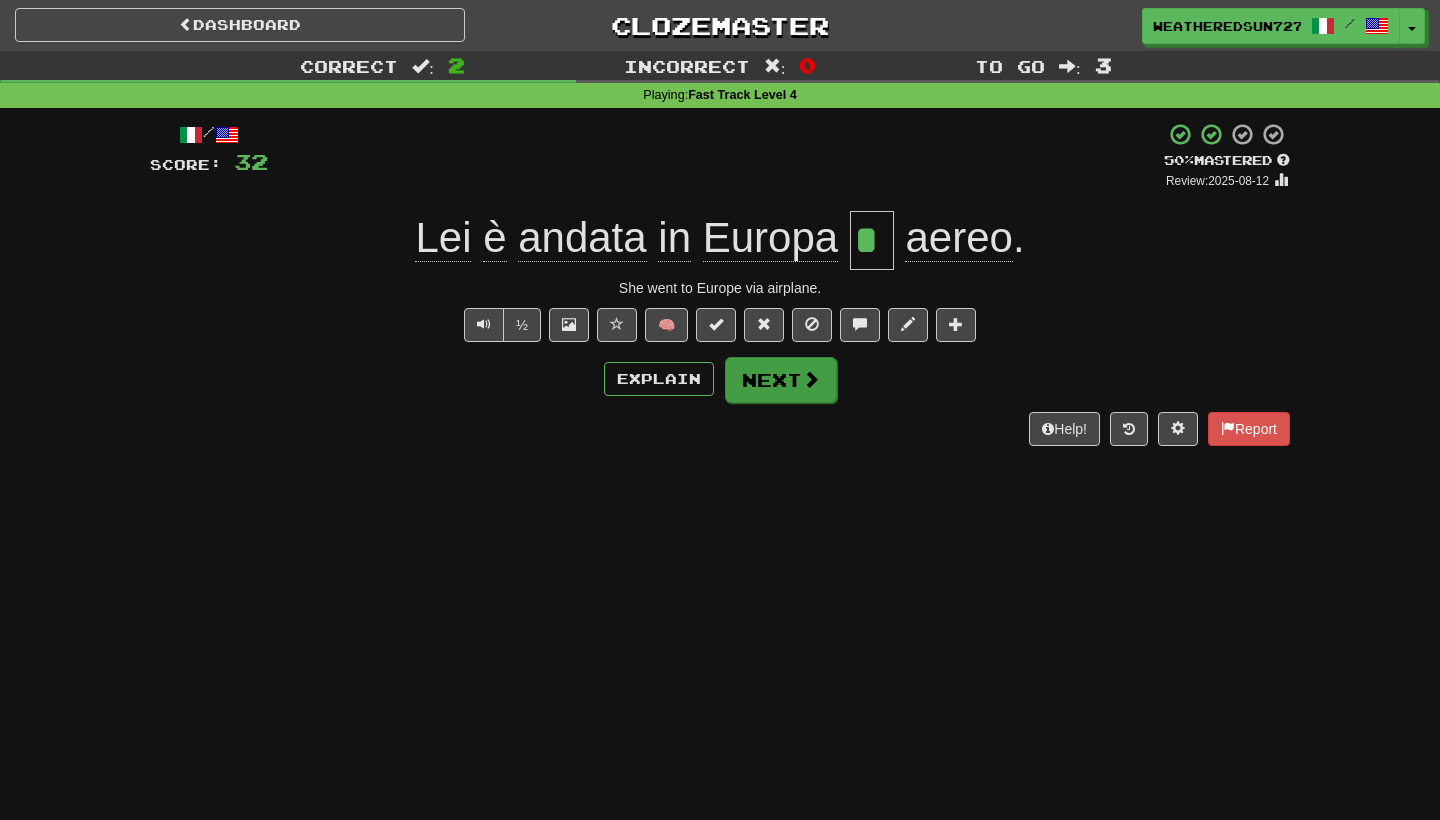type on "**" 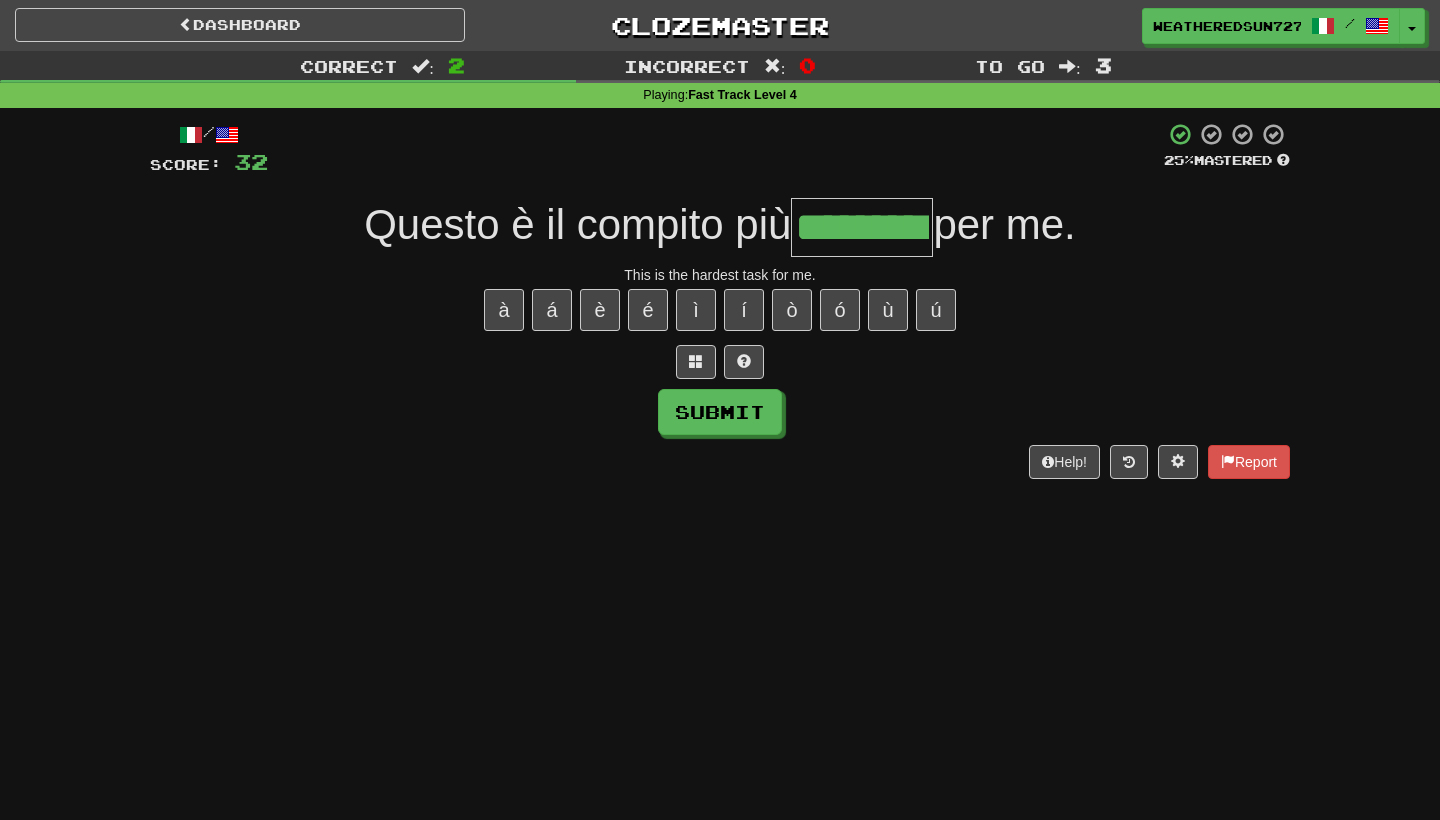 type on "*********" 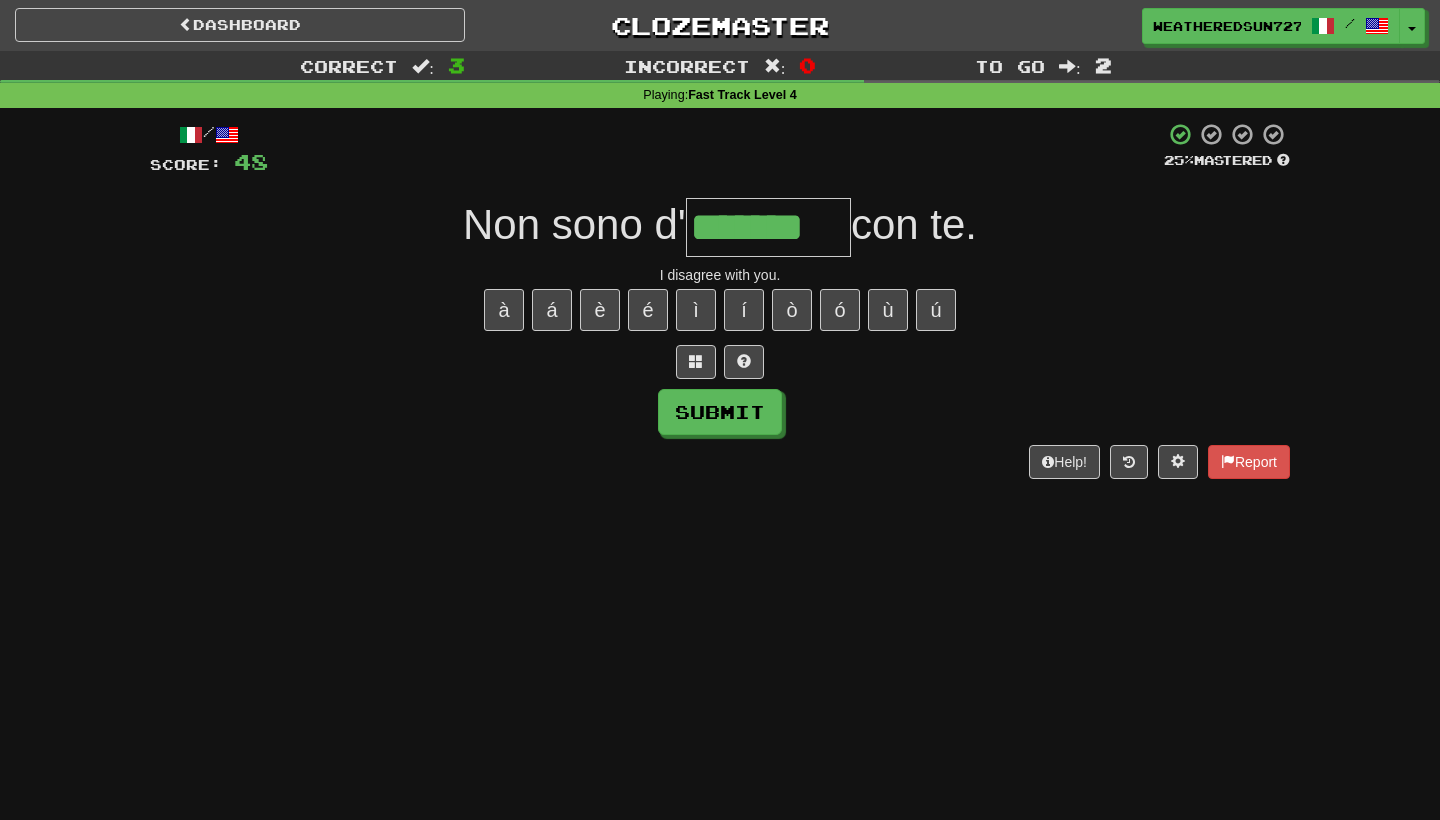 type on "*******" 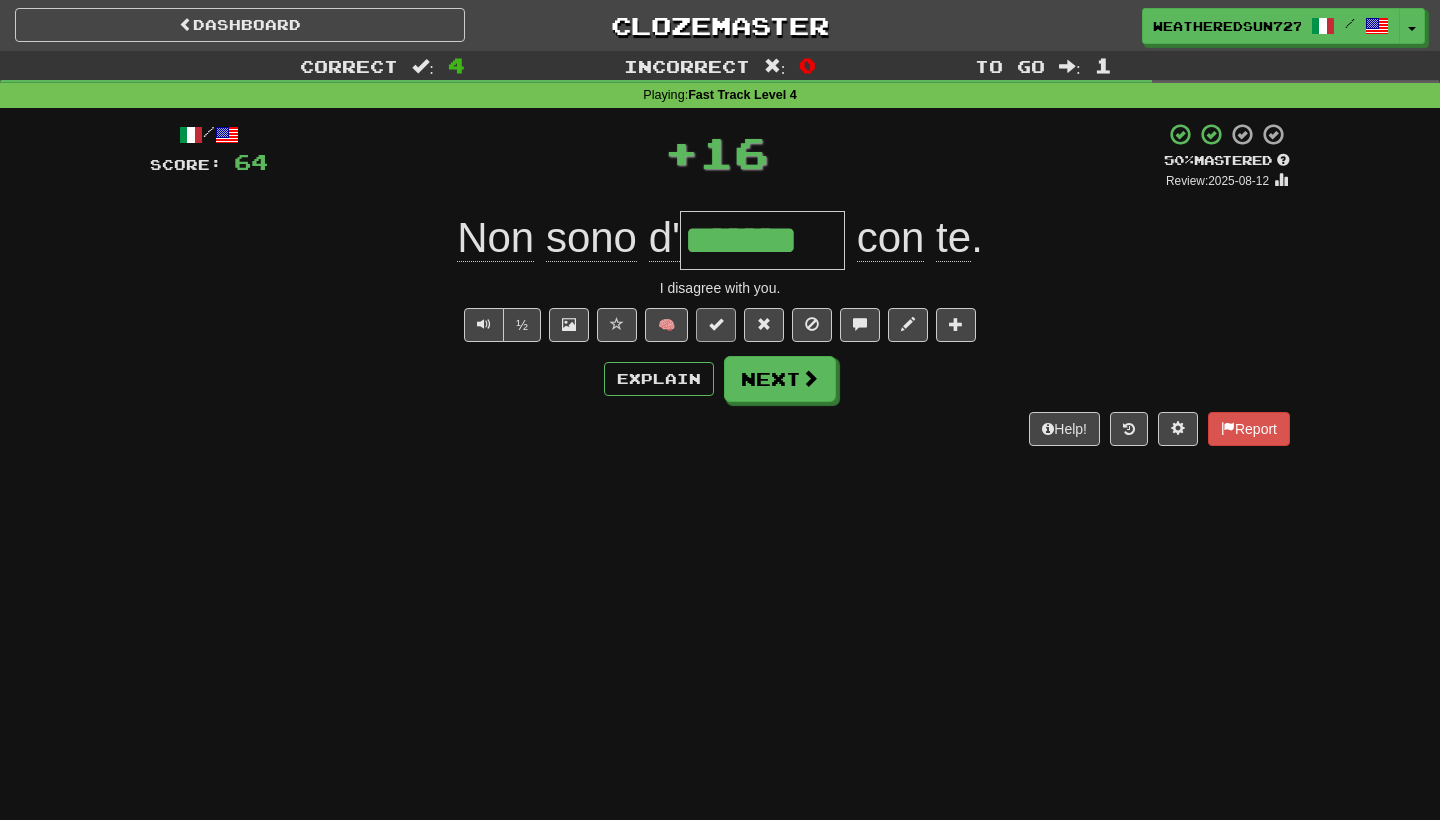 click at bounding box center [716, 324] 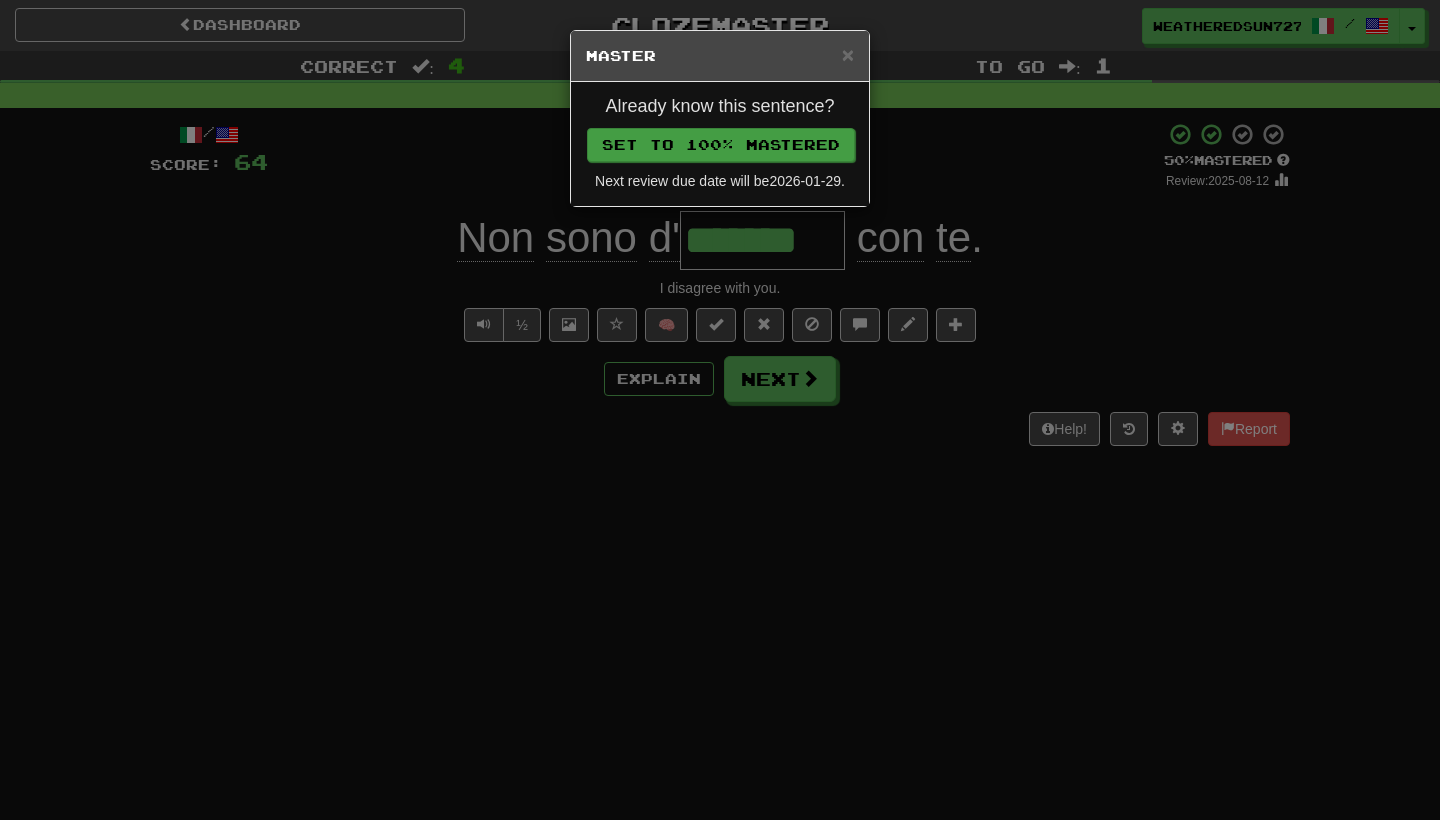 click on "Set to 100% Mastered" at bounding box center (721, 145) 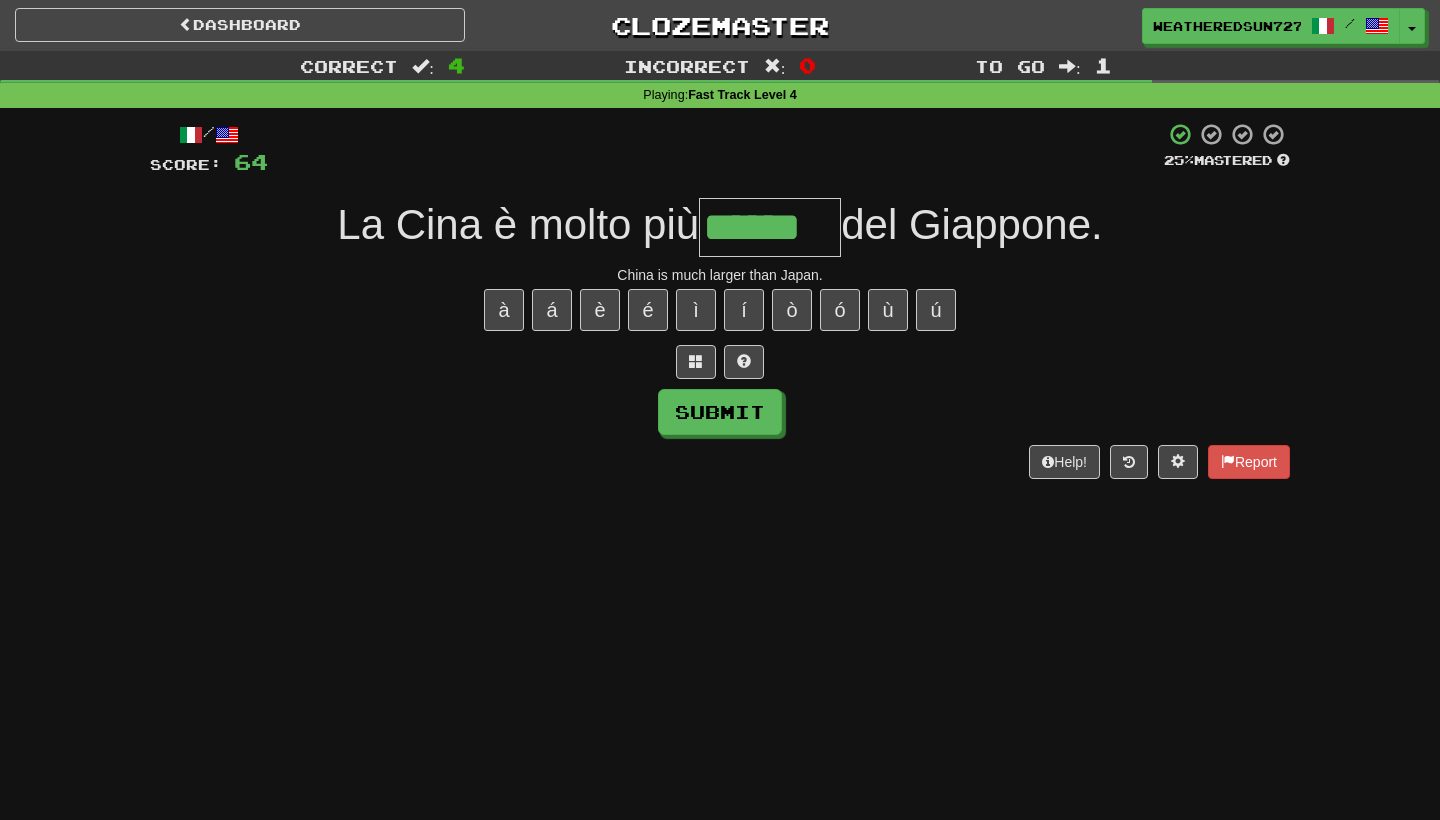 type on "******" 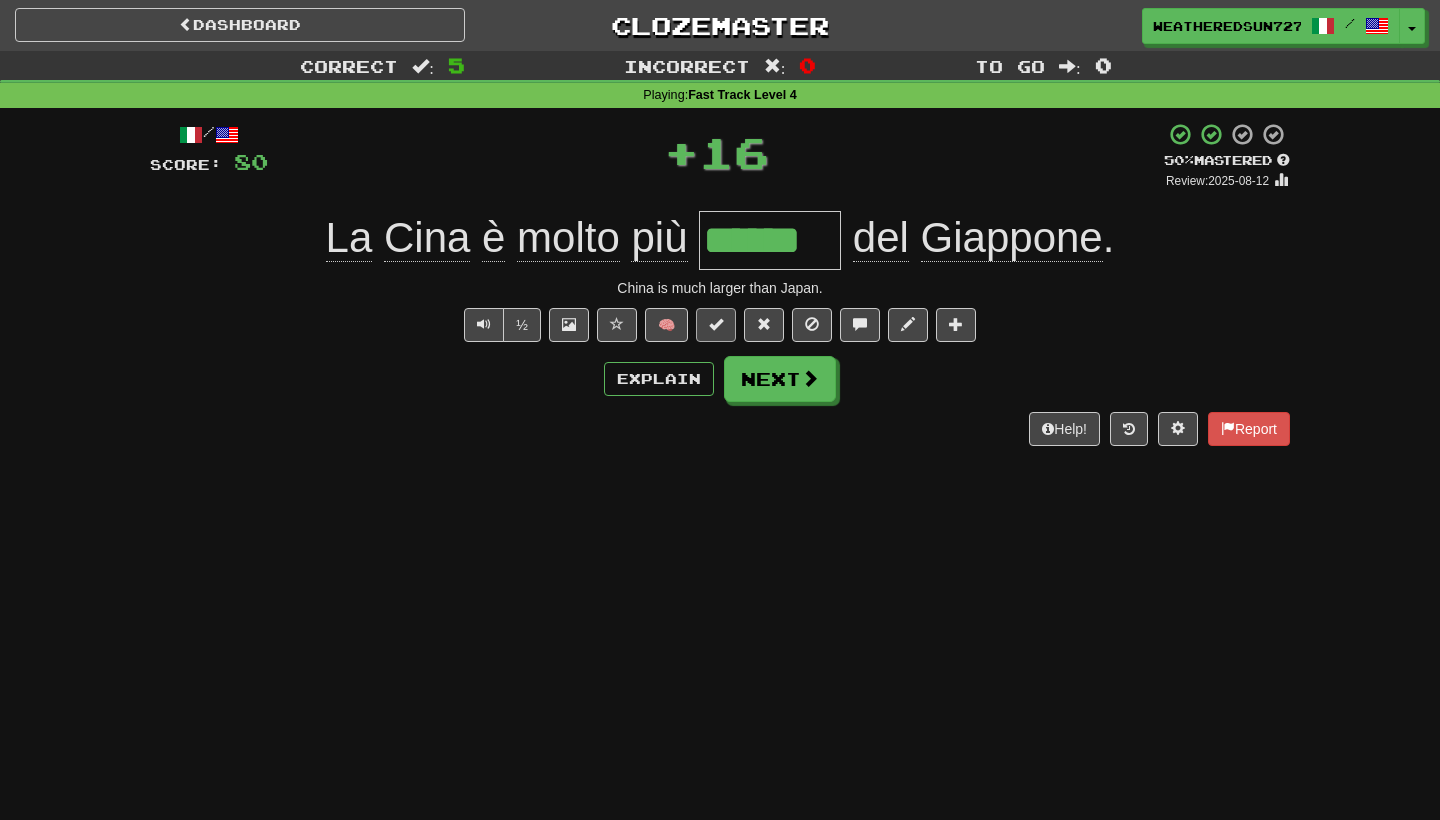 click at bounding box center [716, 324] 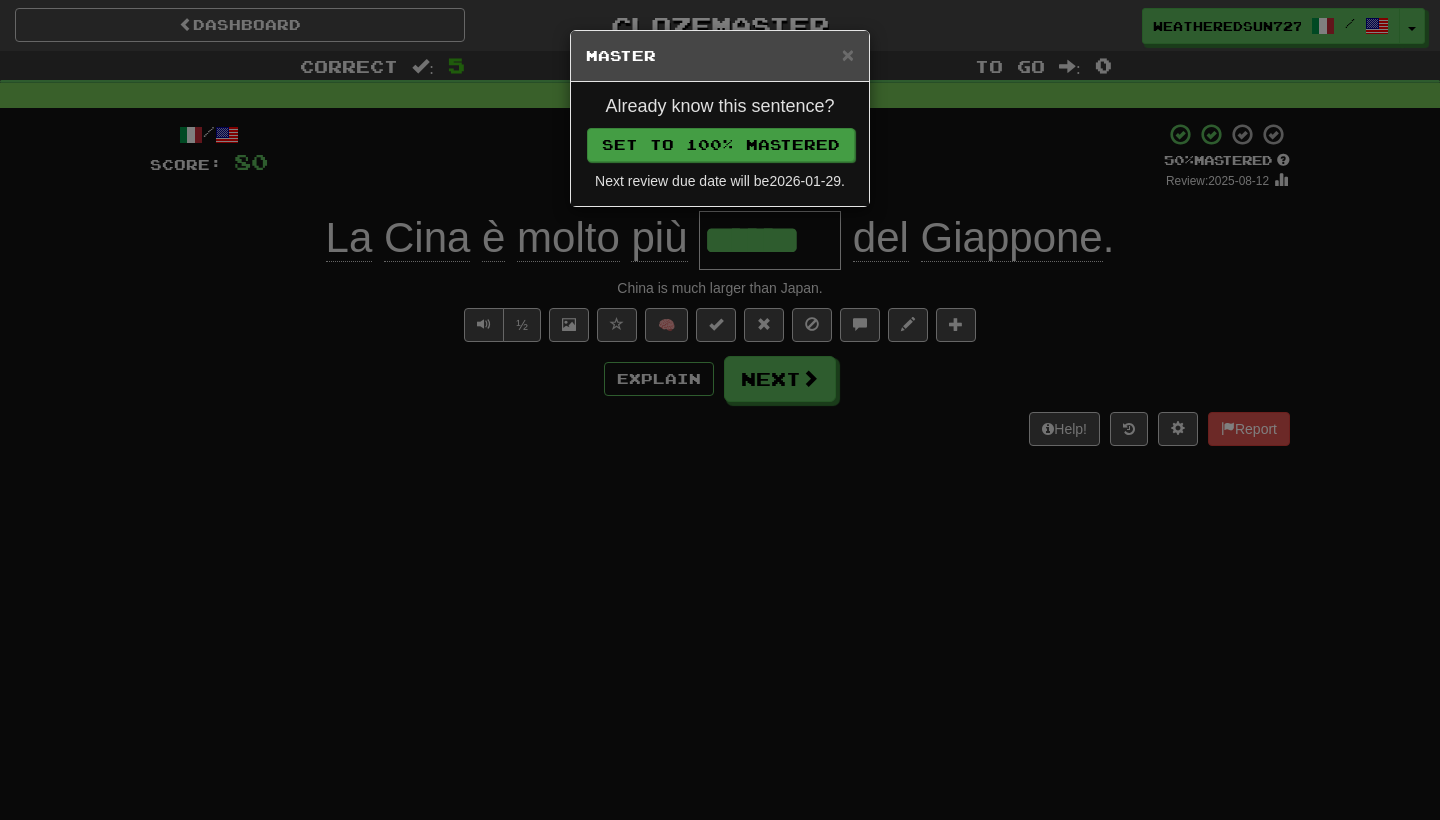 click on "Set to 100% Mastered" at bounding box center [721, 145] 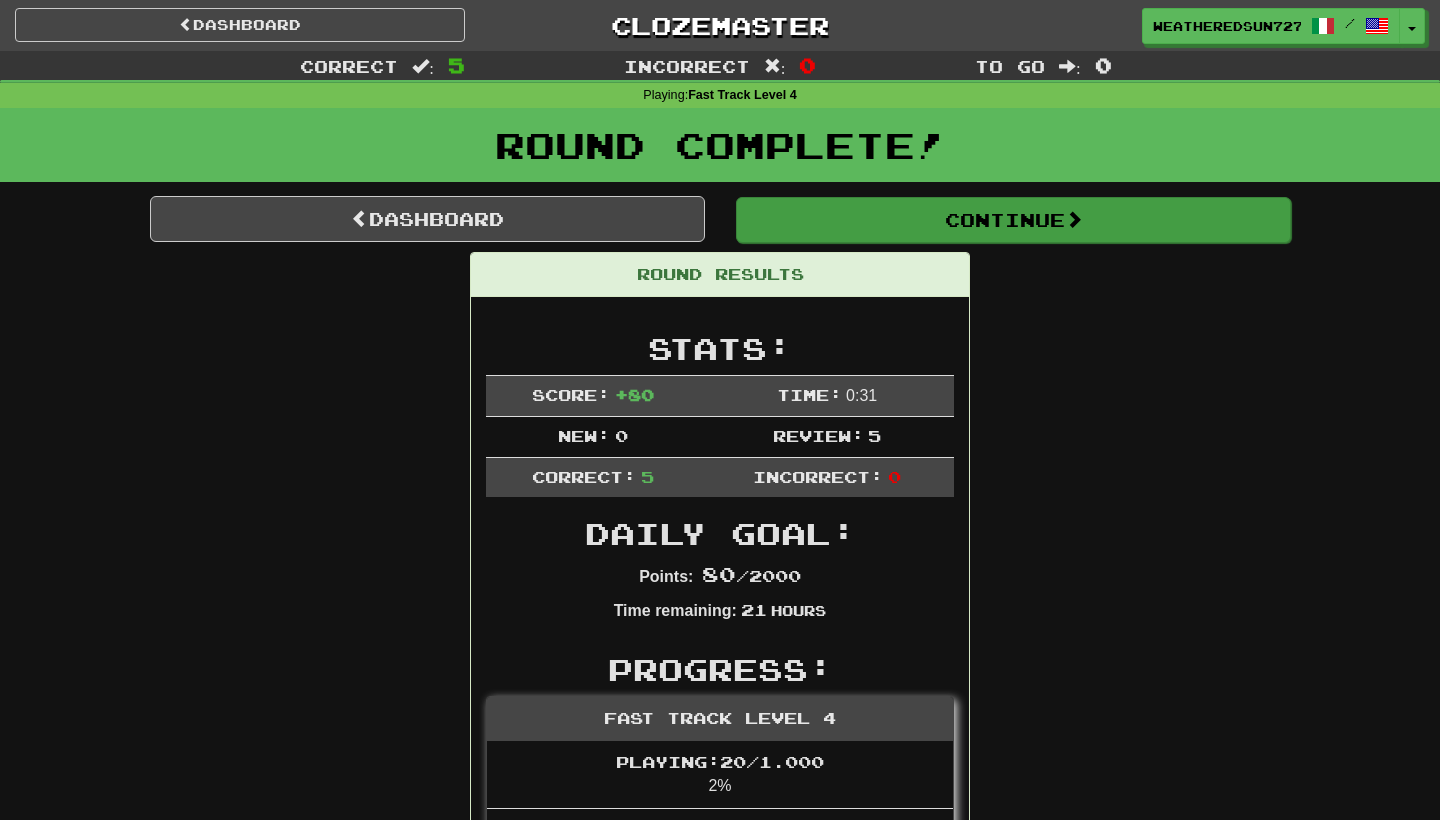 click on "Continue" at bounding box center (1013, 220) 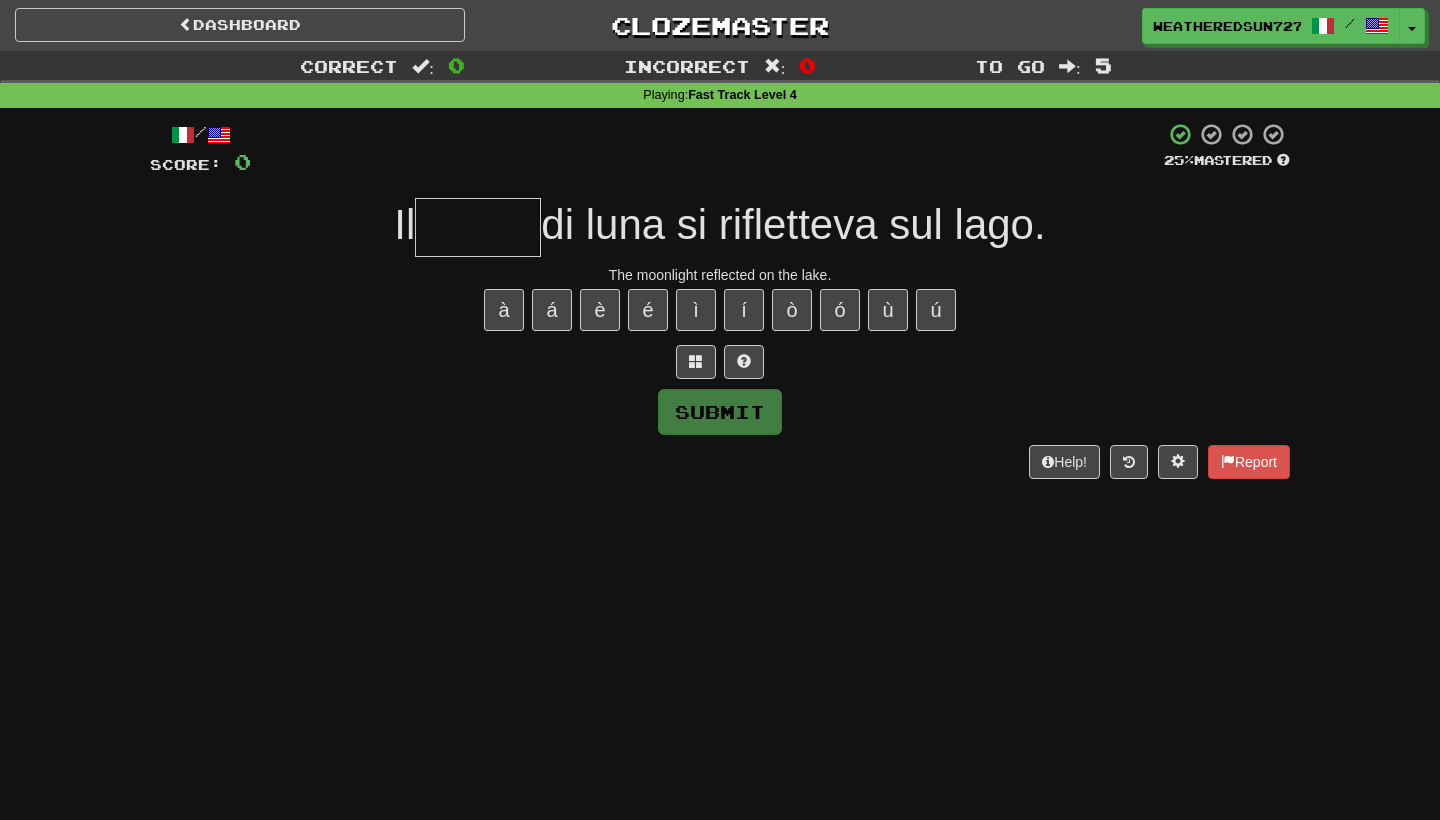 type on "*" 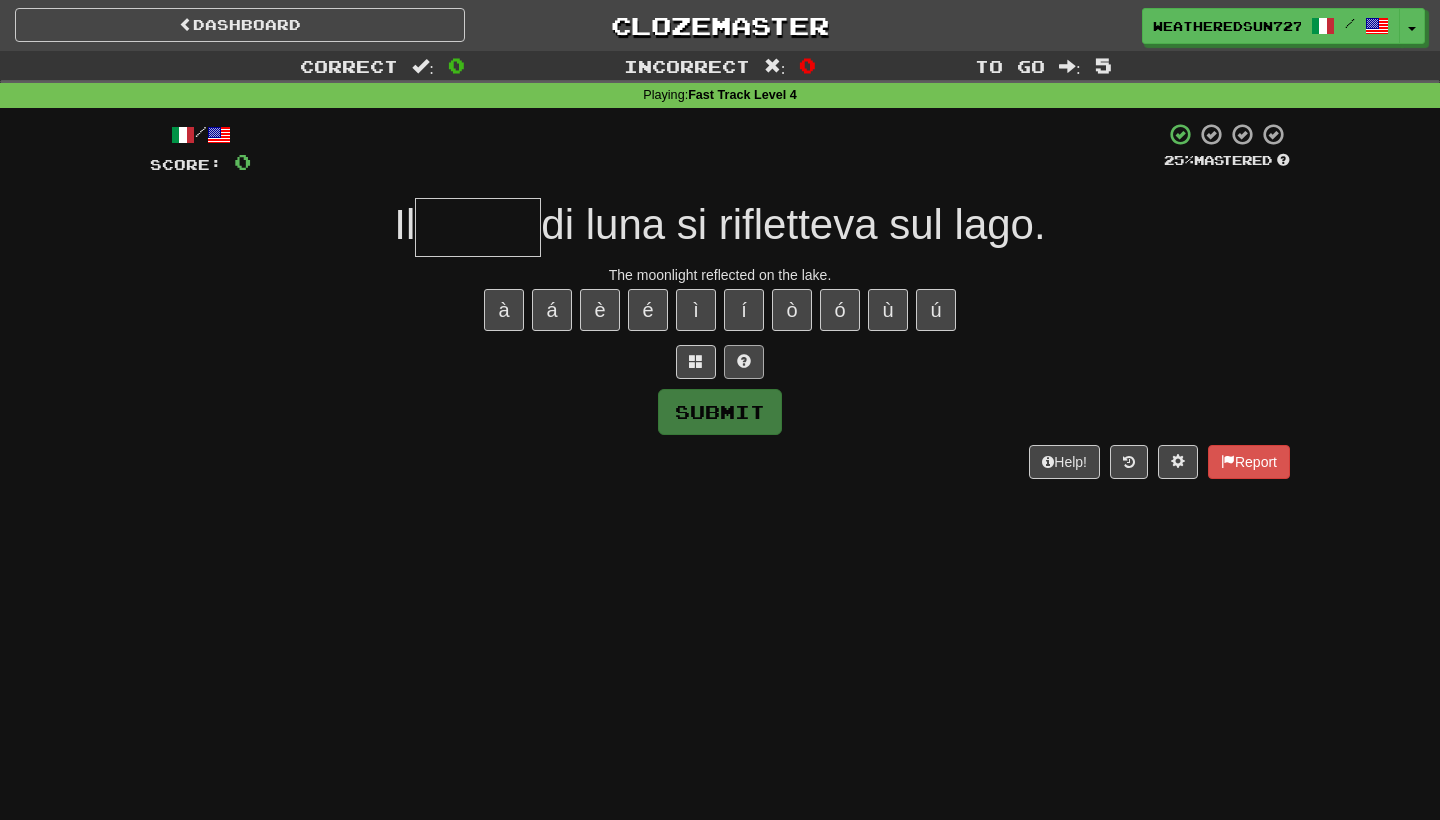click at bounding box center [744, 361] 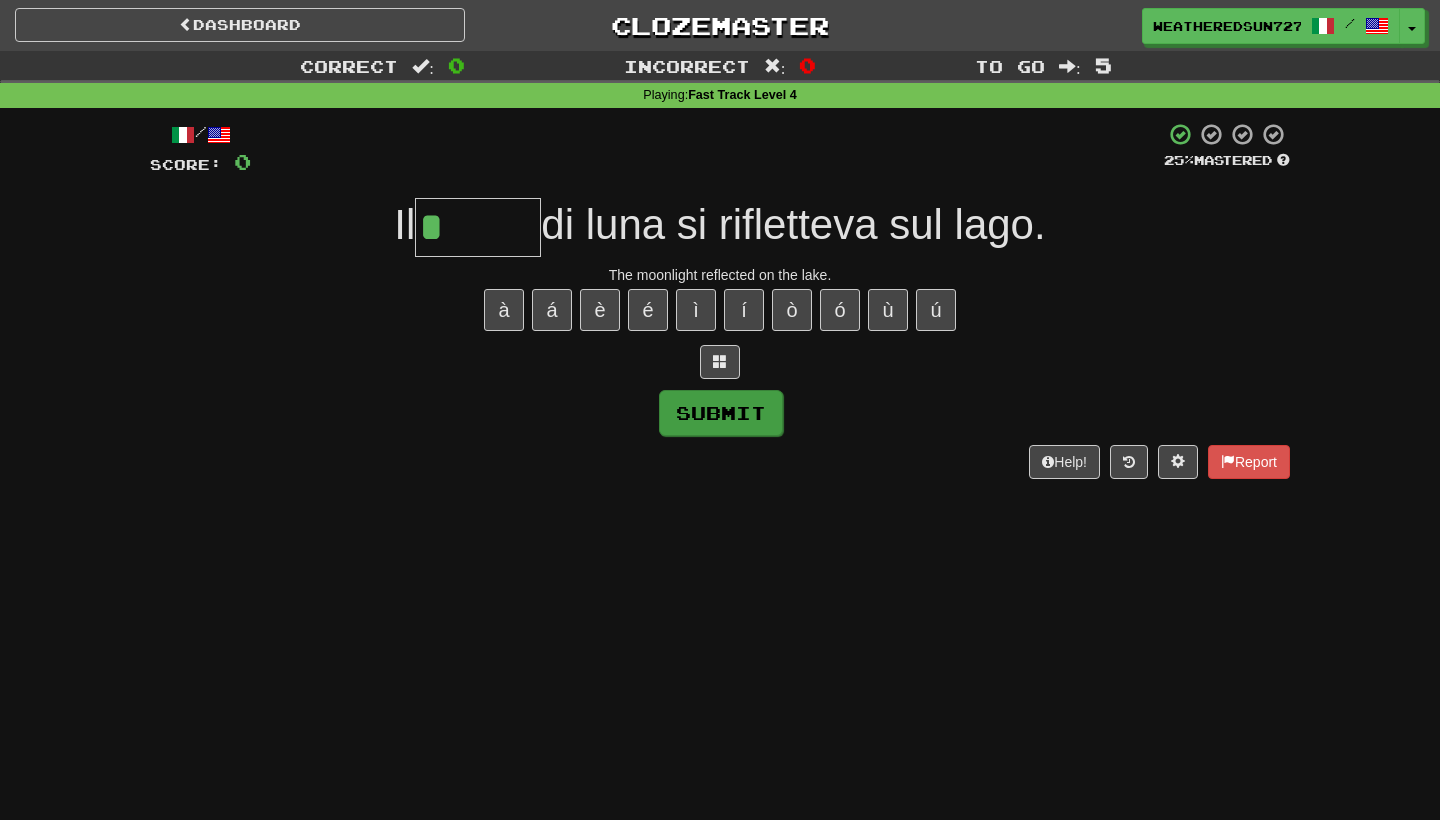 click on "Submit" at bounding box center (721, 413) 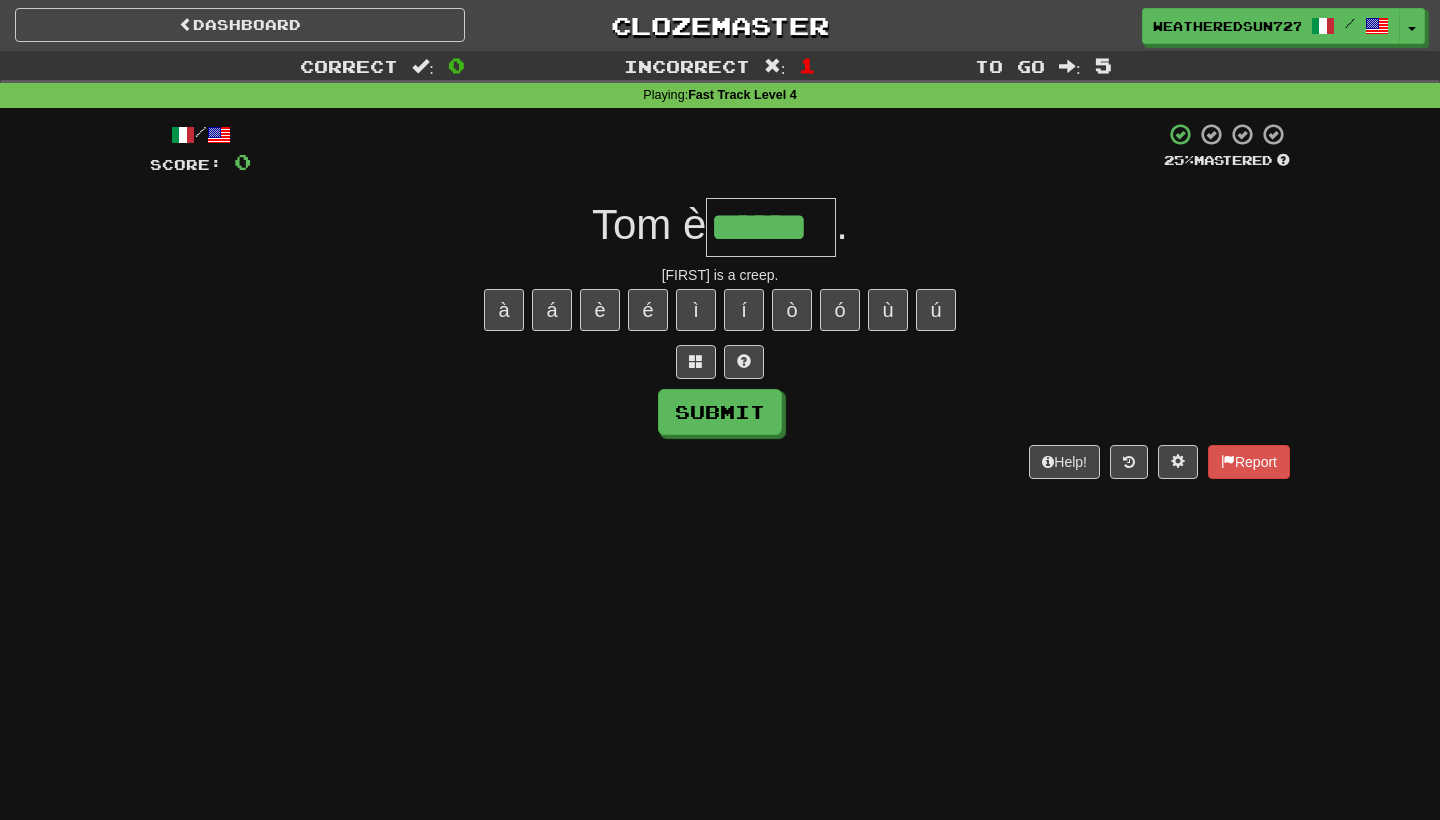 type on "******" 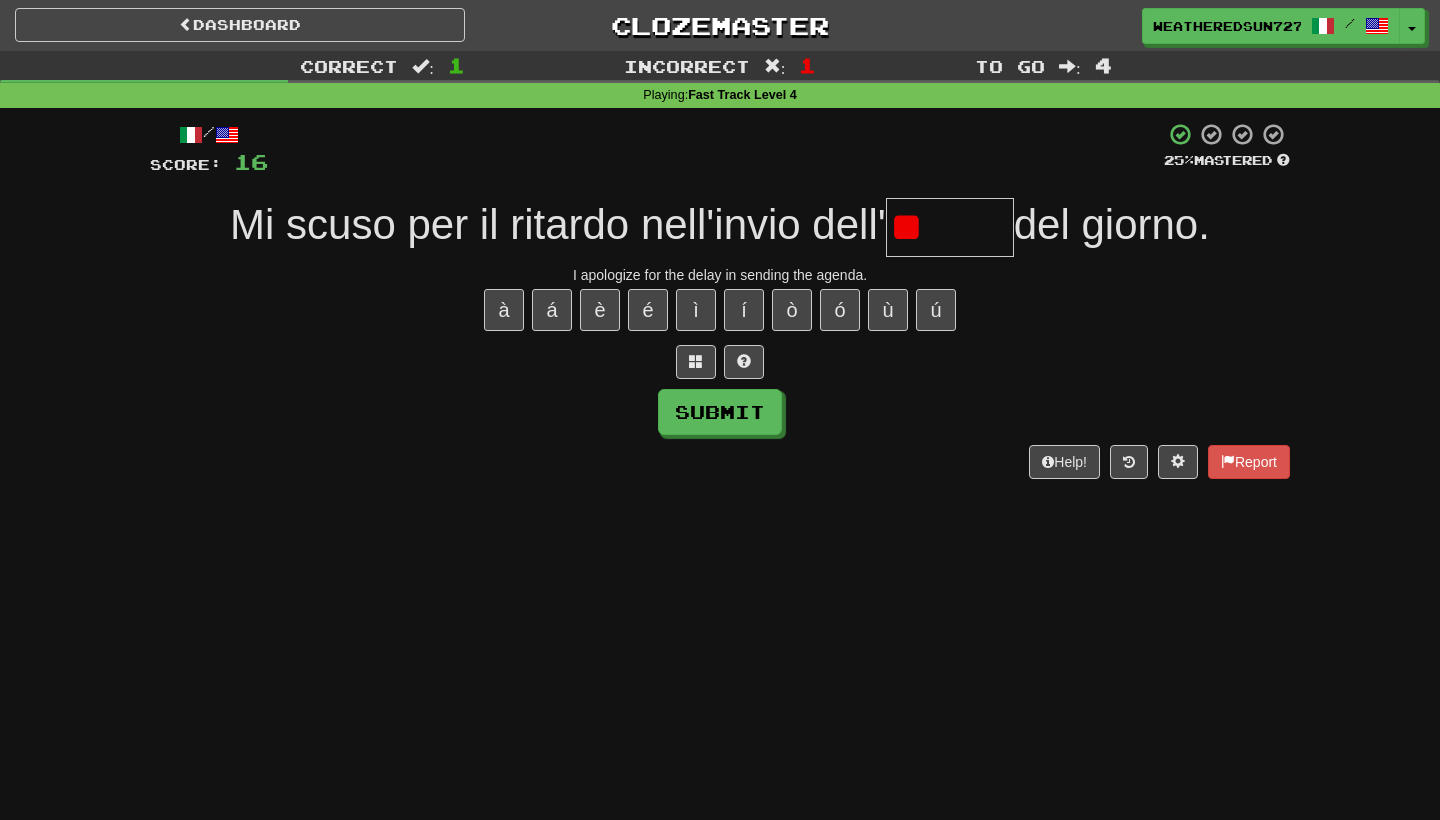 type on "*" 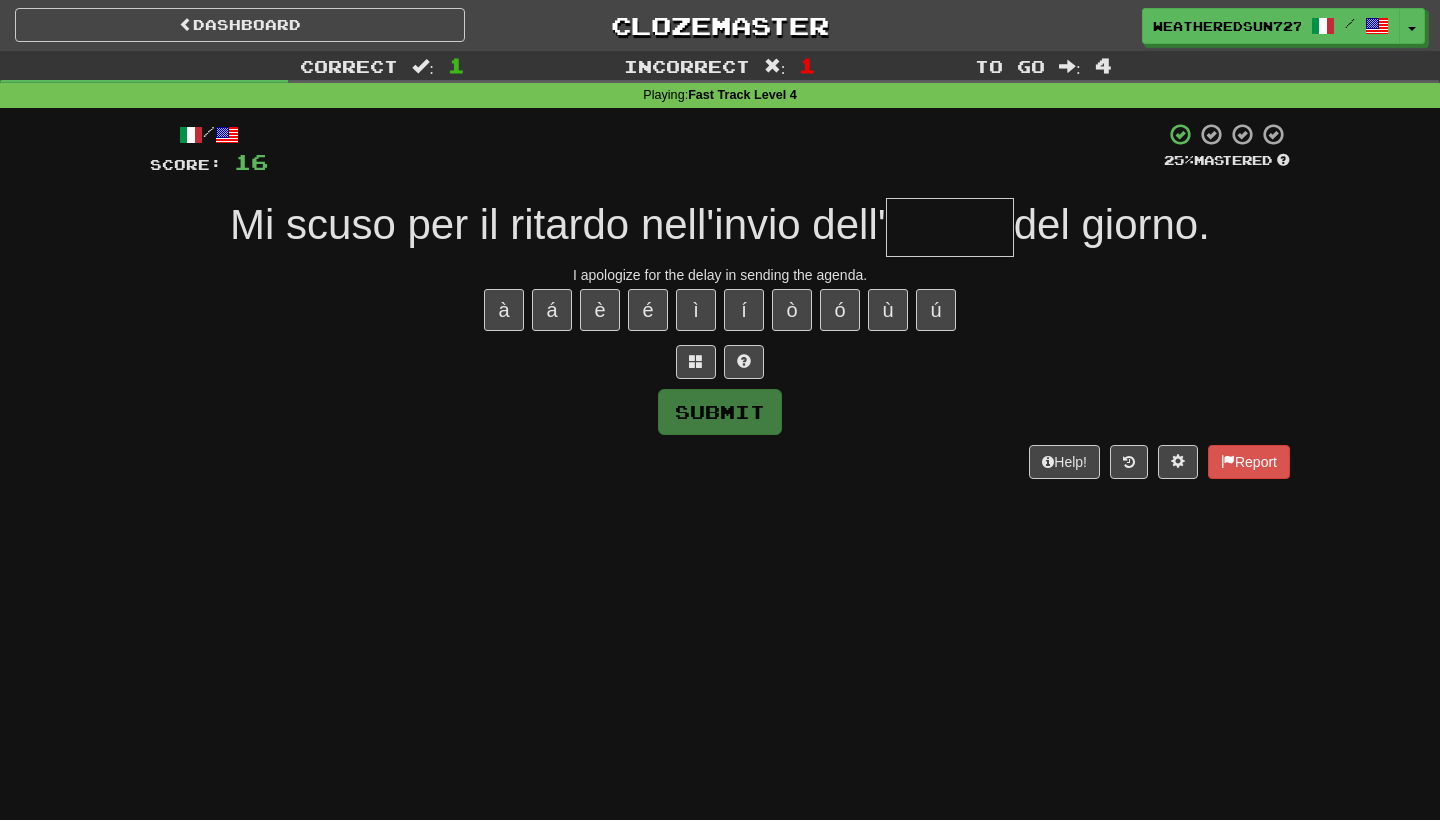type on "*" 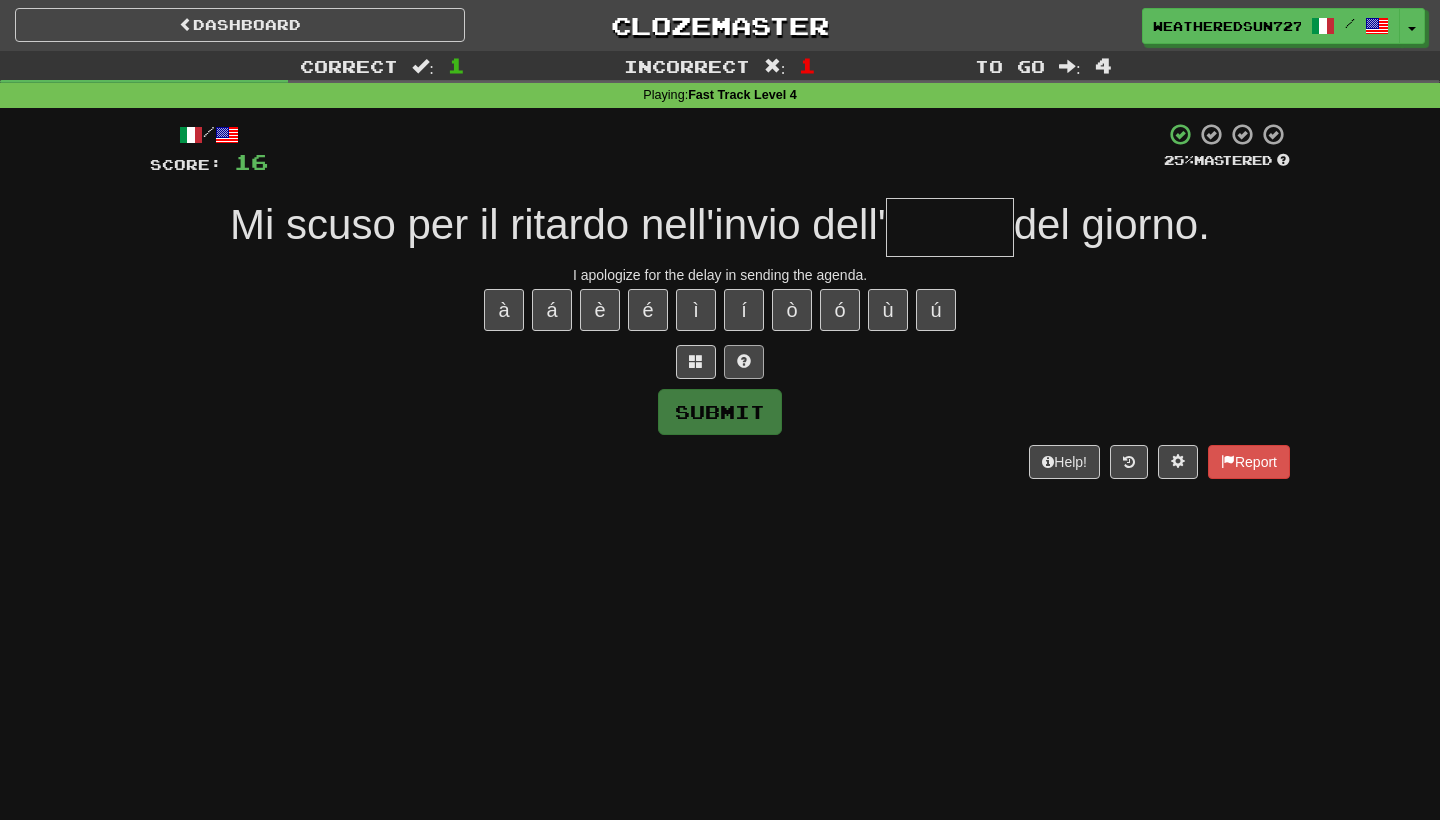 click at bounding box center [744, 361] 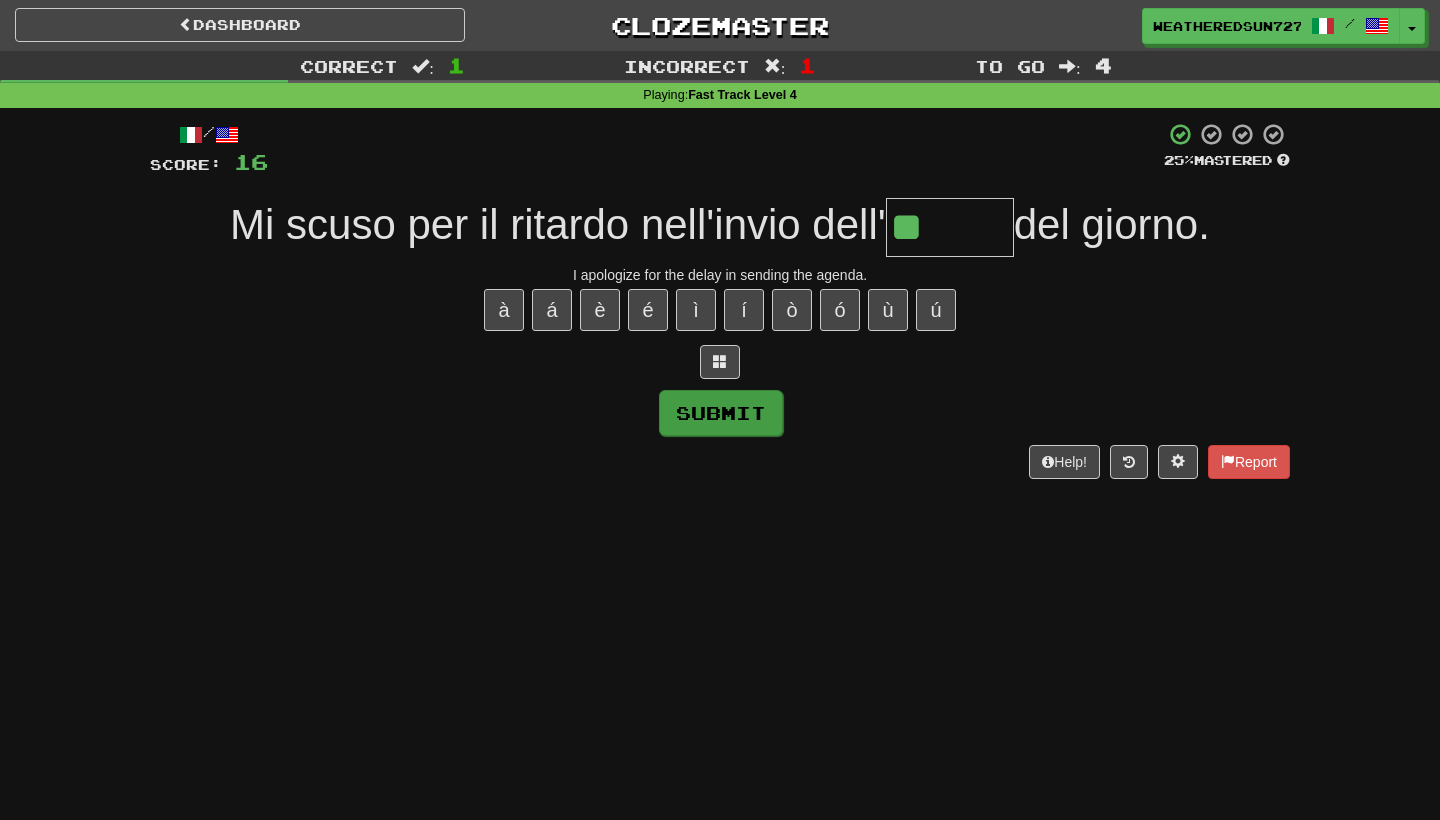 click on "Submit" at bounding box center [721, 413] 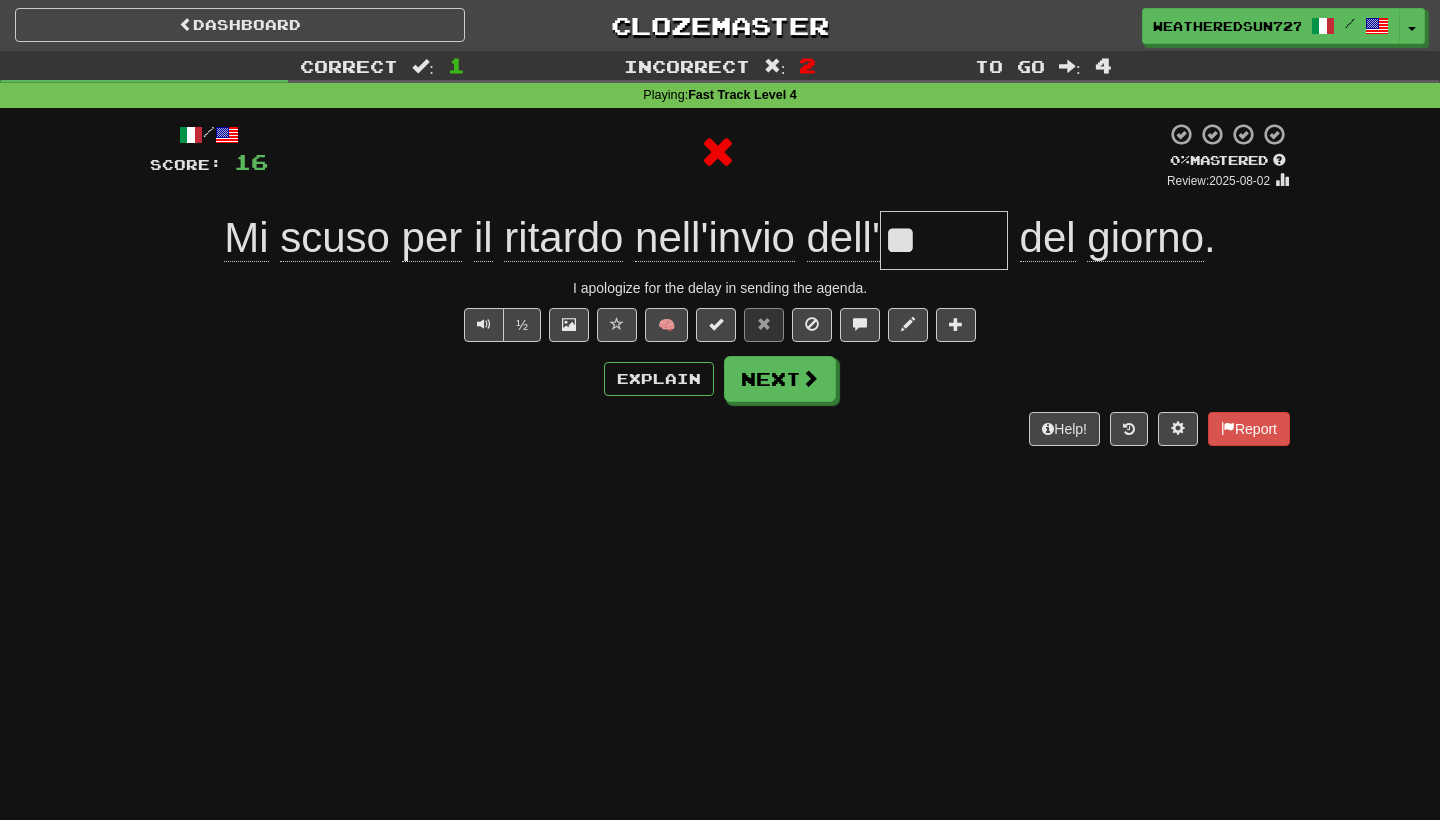 type on "******" 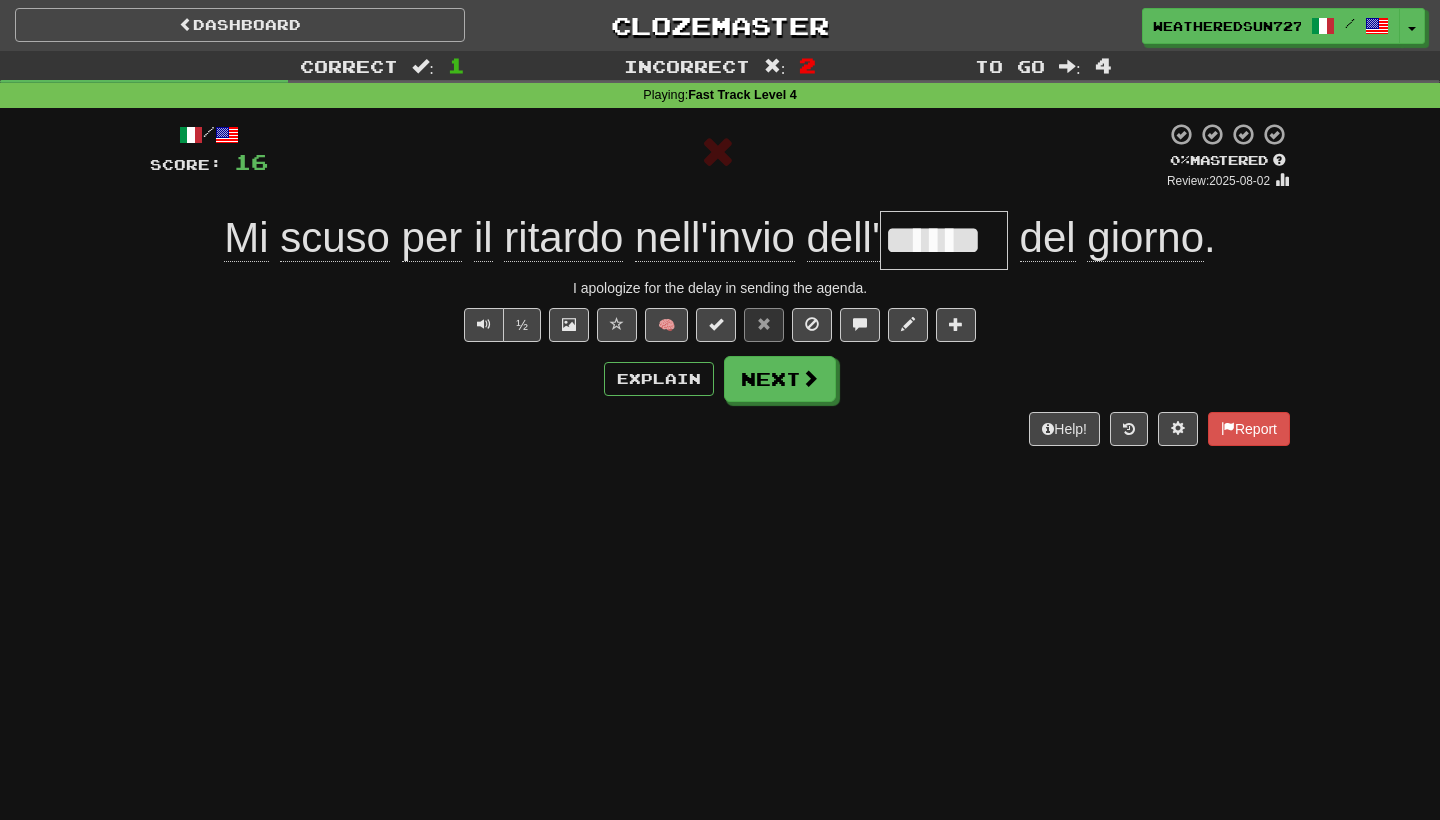 click on "Dashboard" at bounding box center [240, 25] 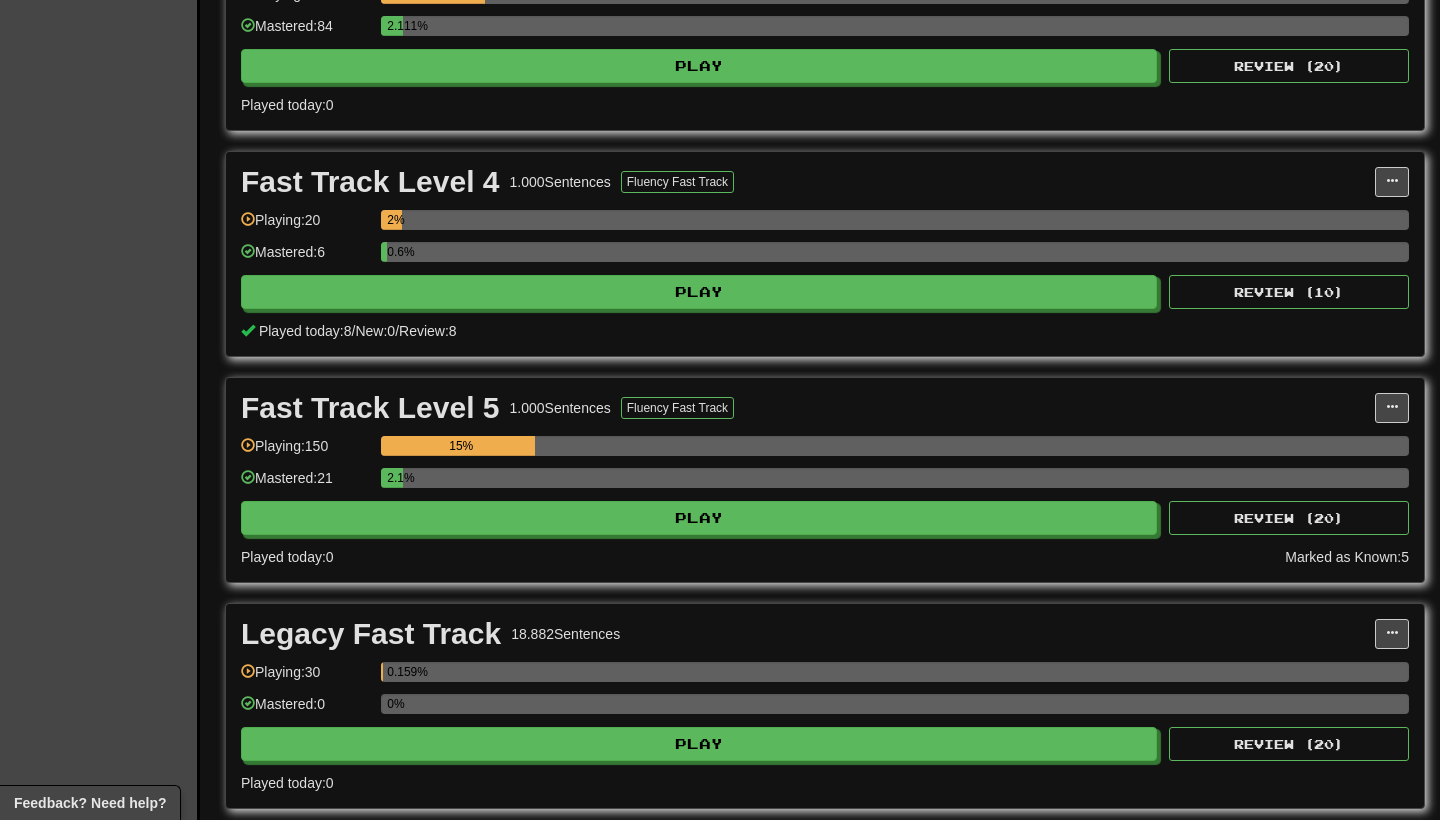 scroll, scrollTop: 539, scrollLeft: 0, axis: vertical 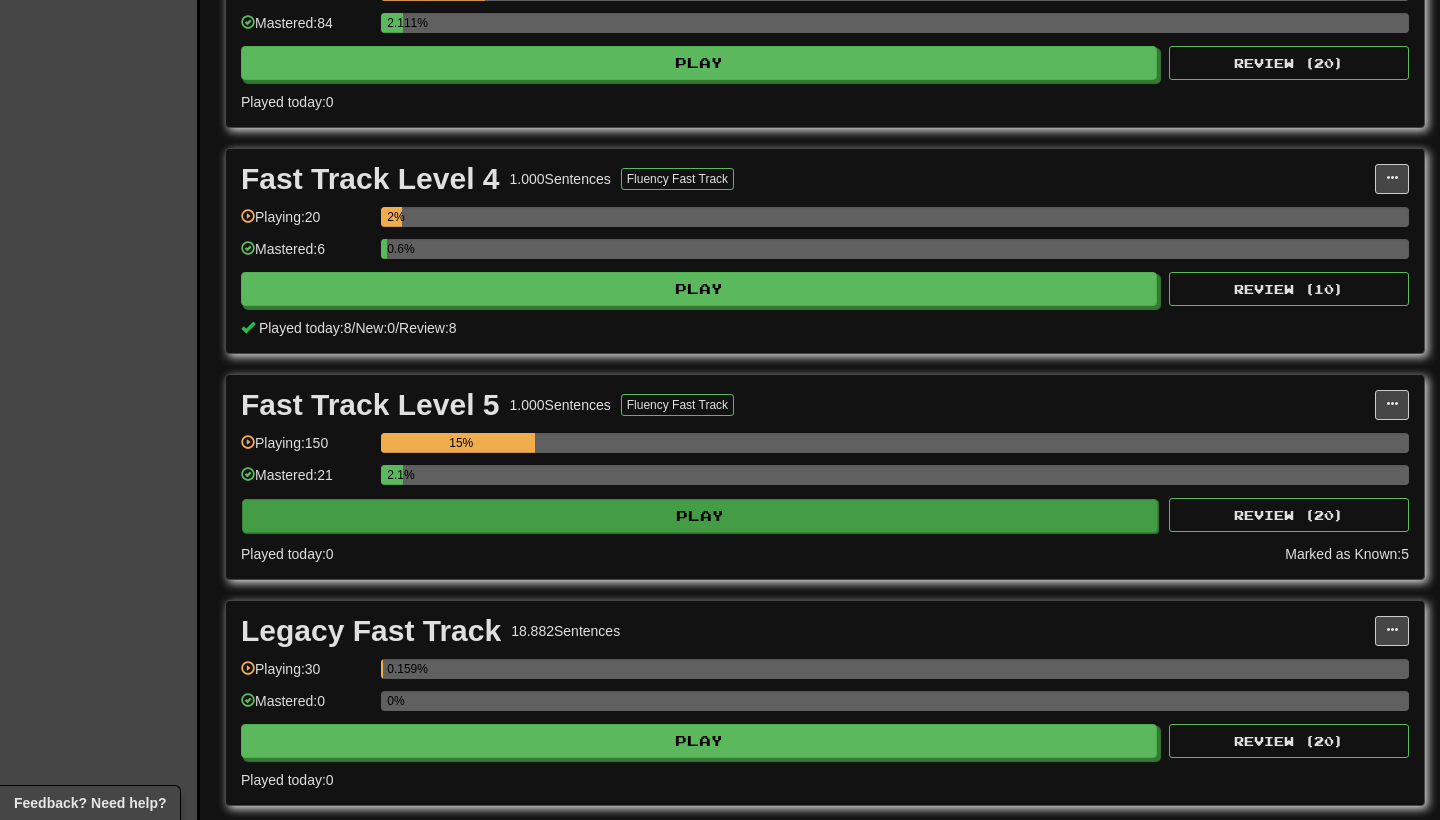 click on "Play" at bounding box center [700, 516] 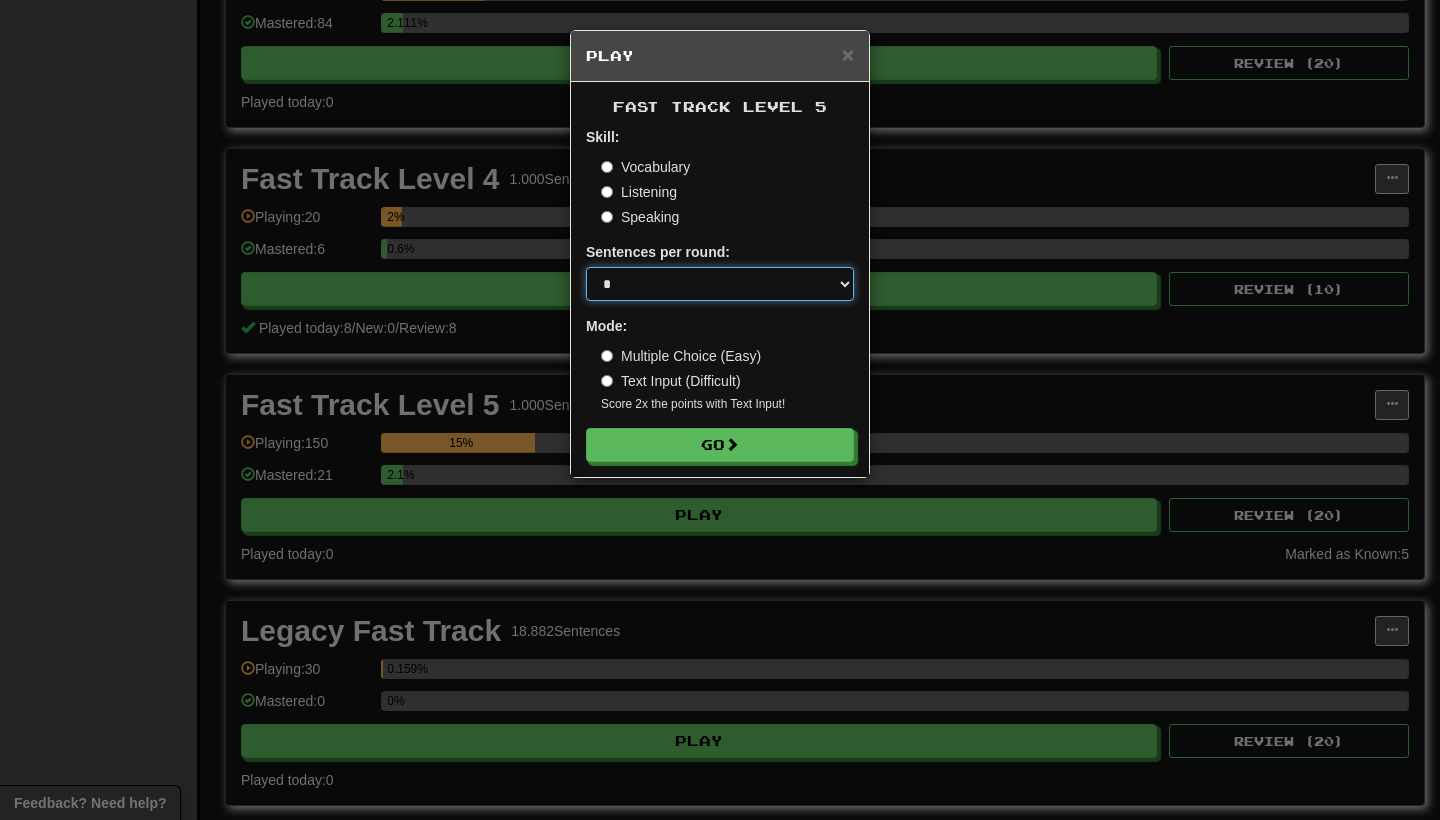 select on "**" 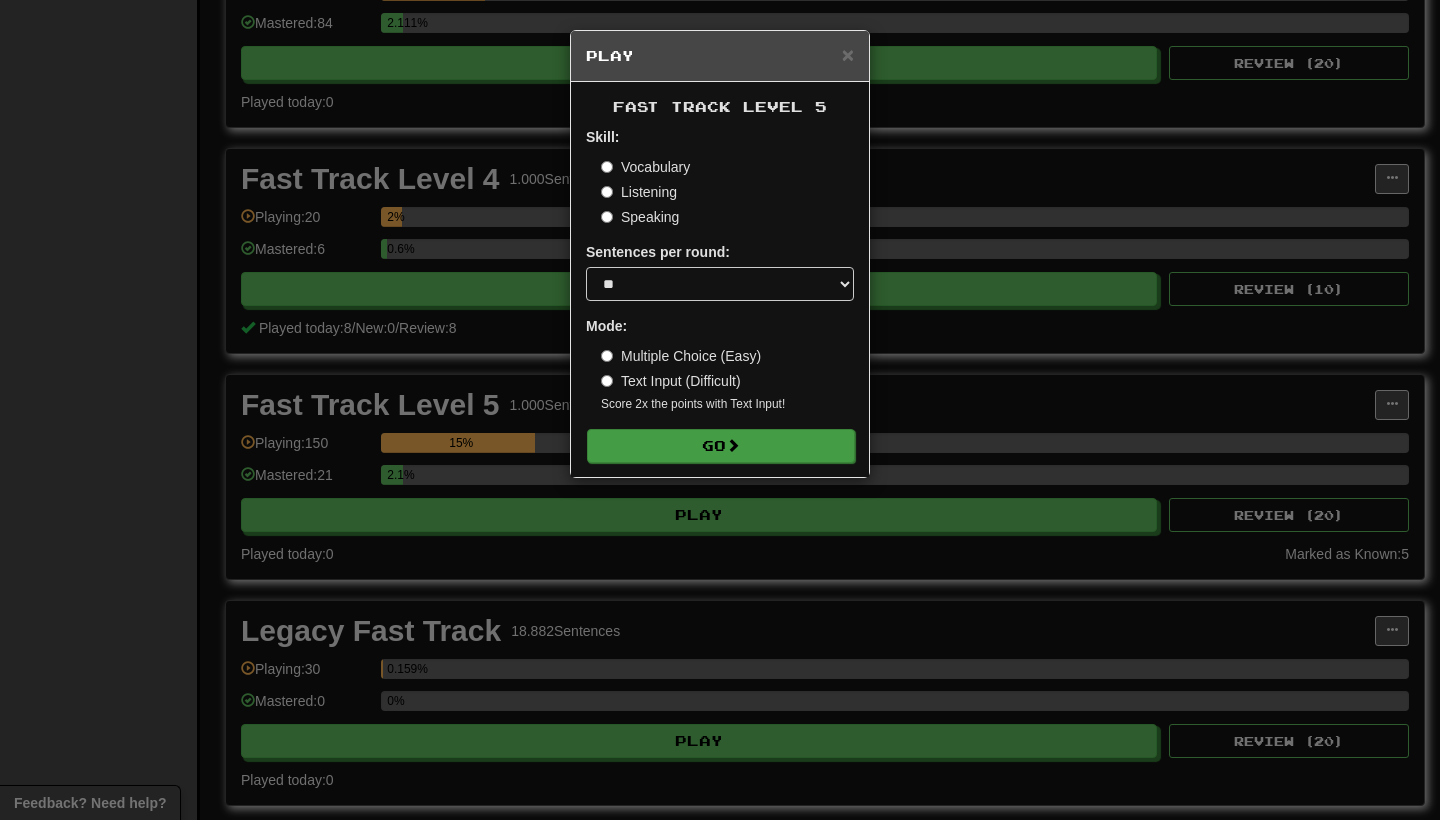 click on "Go" at bounding box center (721, 446) 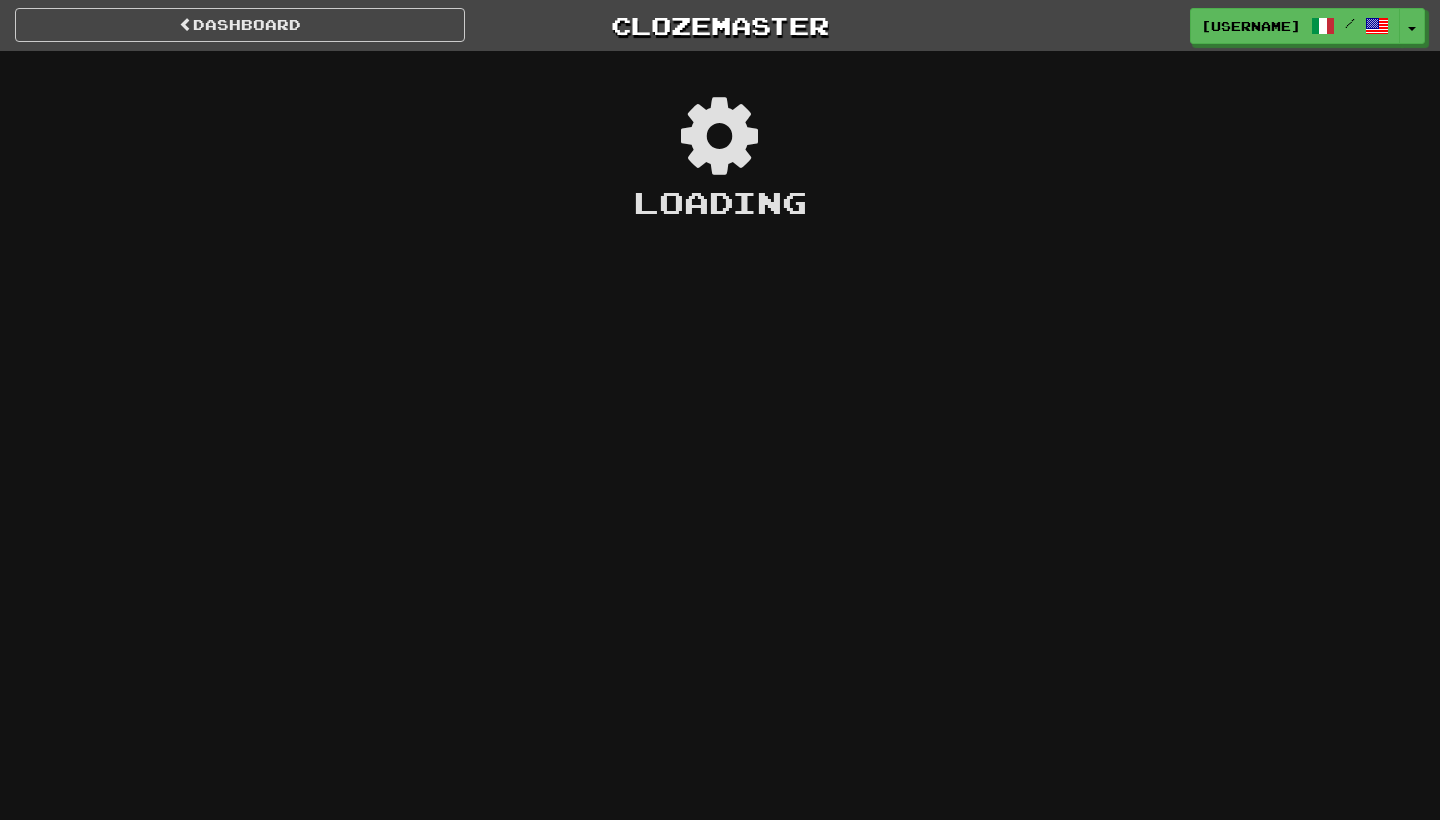 scroll, scrollTop: 0, scrollLeft: 0, axis: both 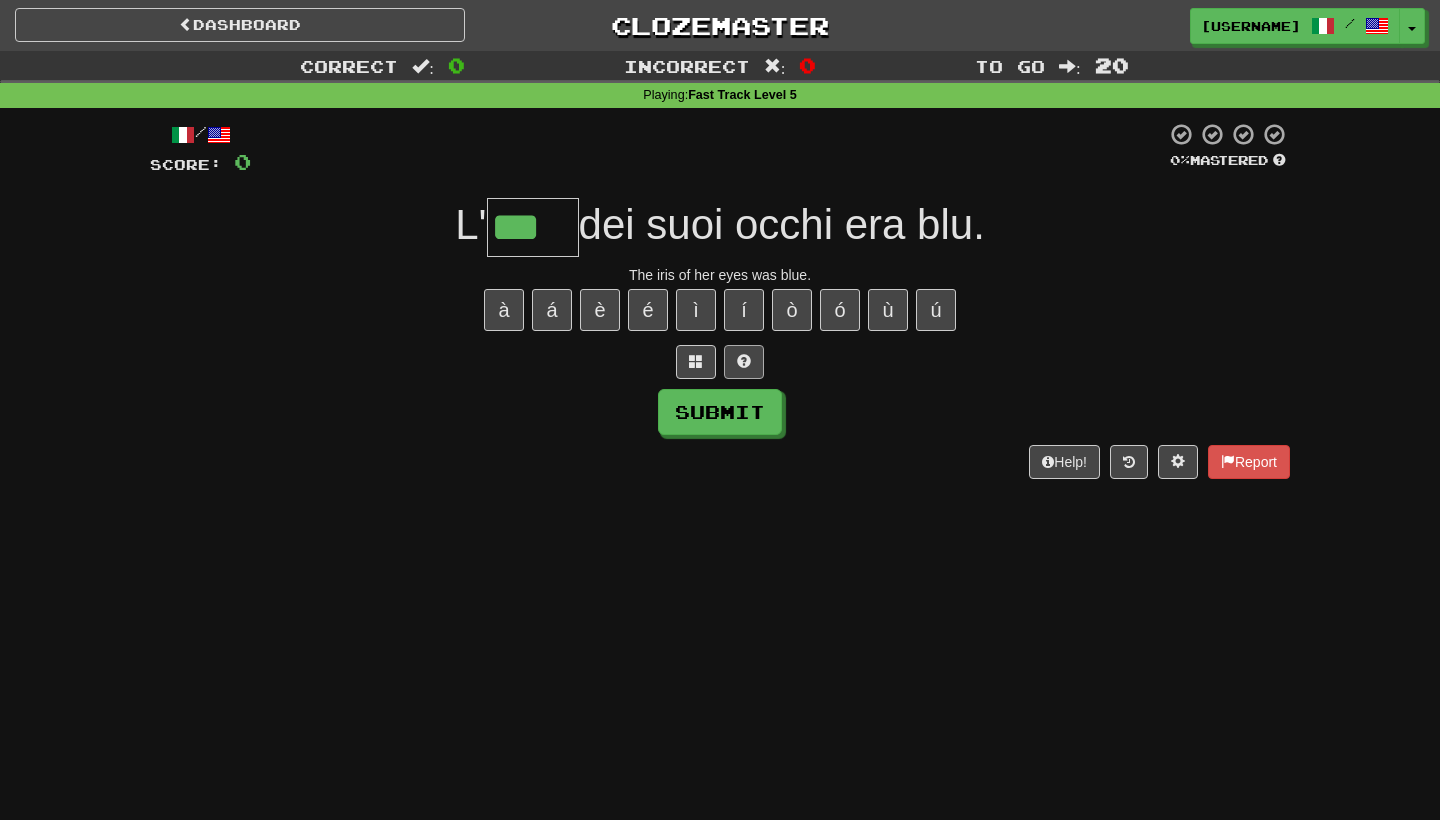 click at bounding box center [744, 361] 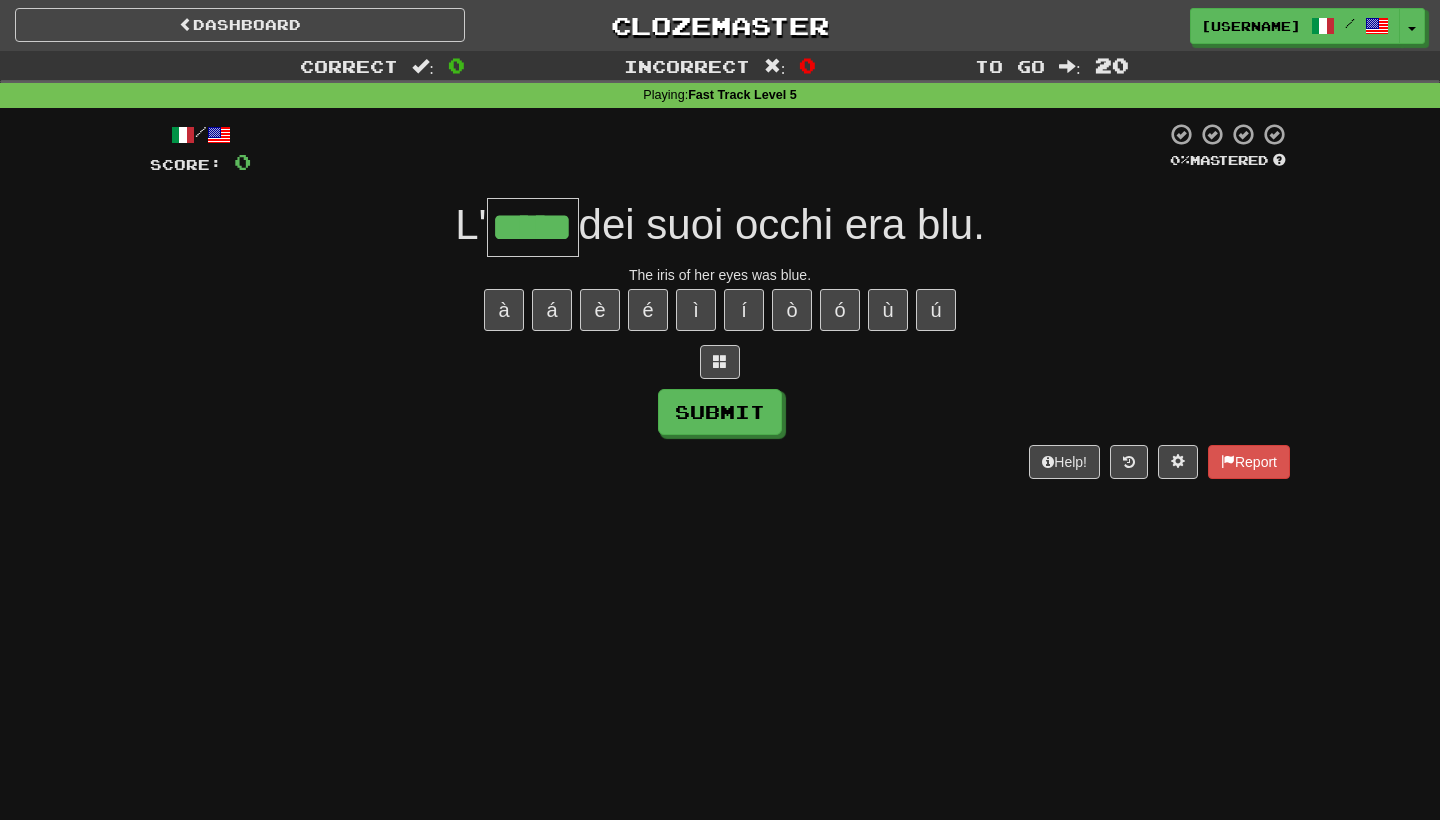 type on "*****" 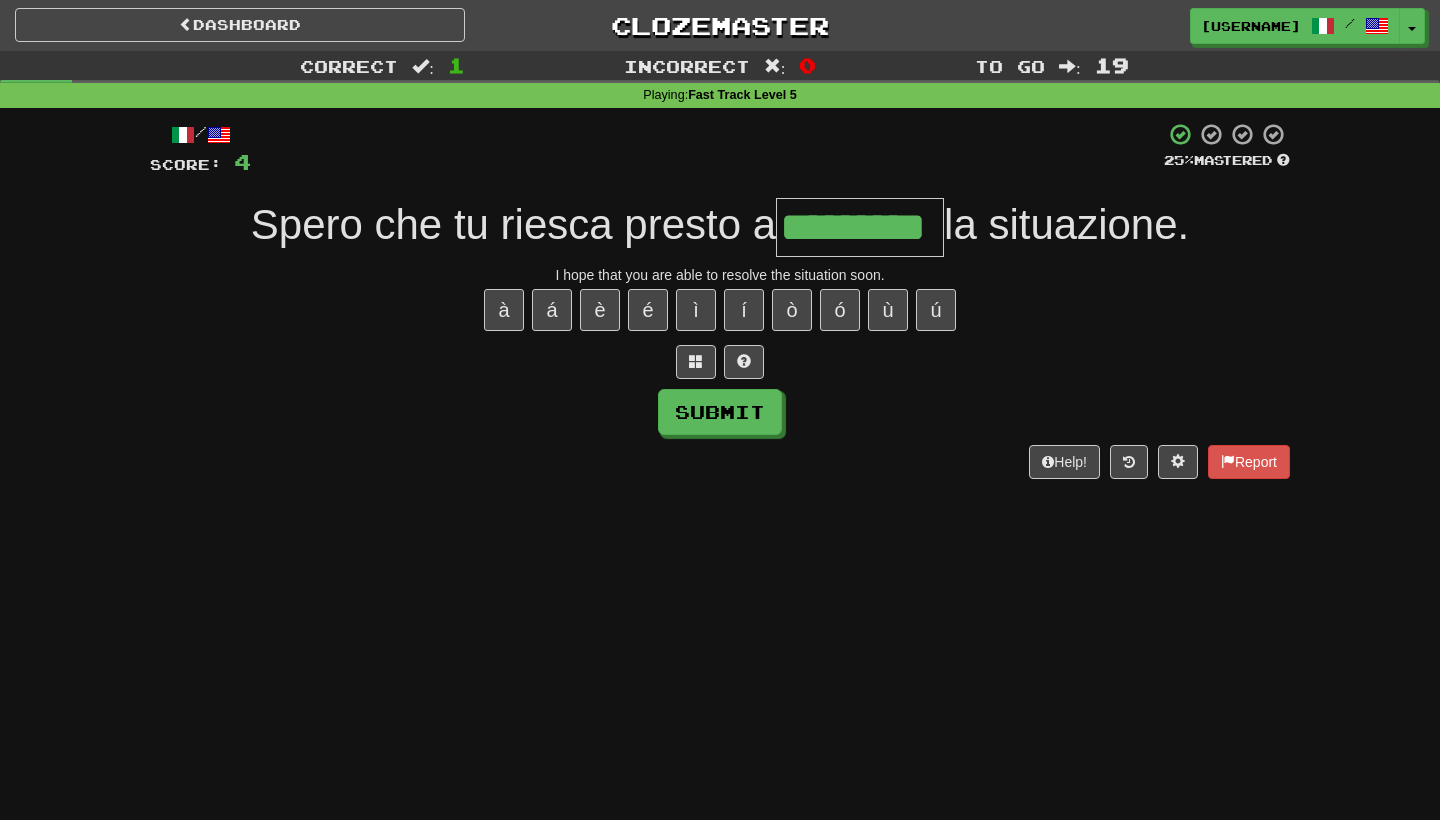 type on "*********" 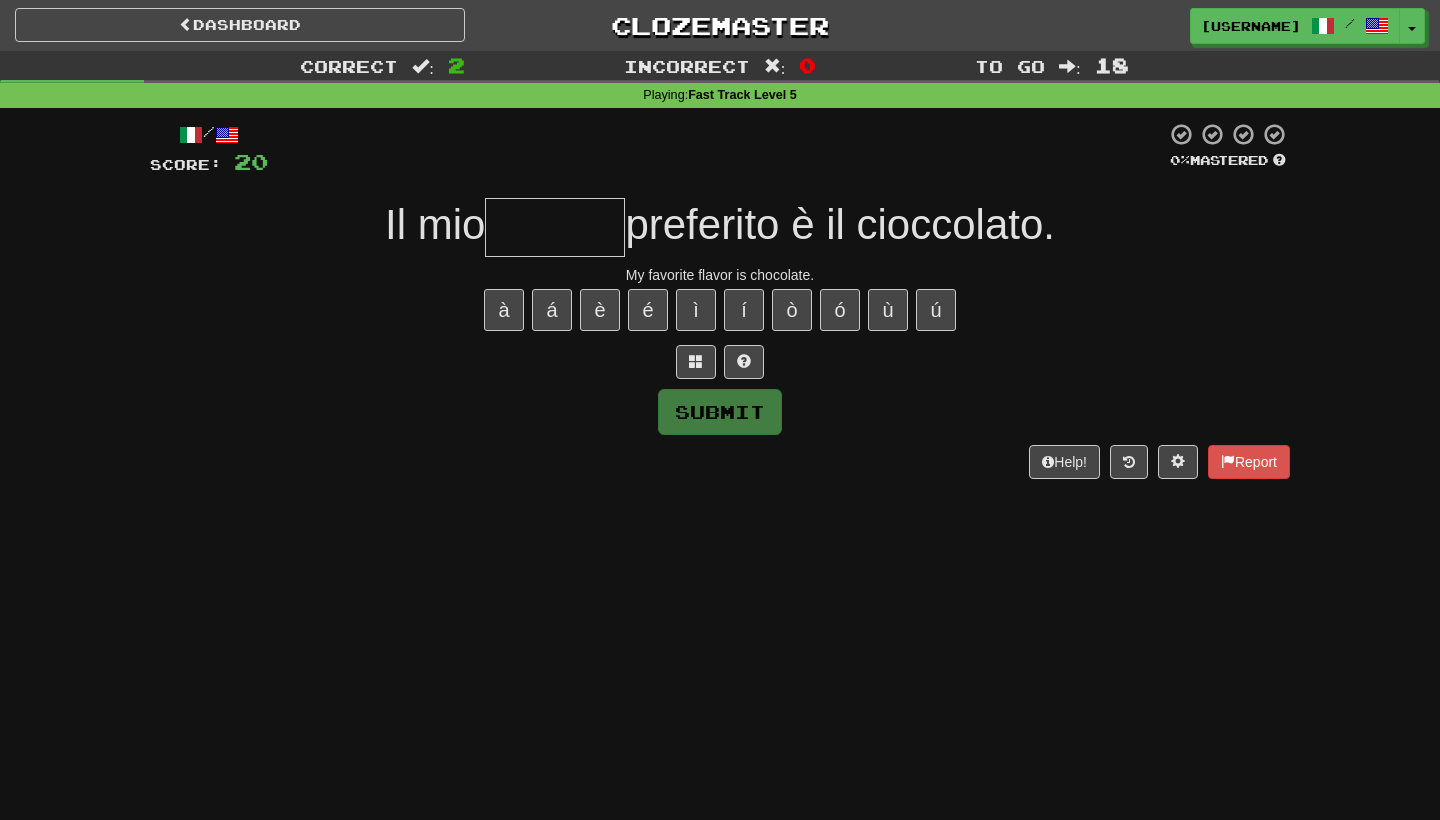 type on "*" 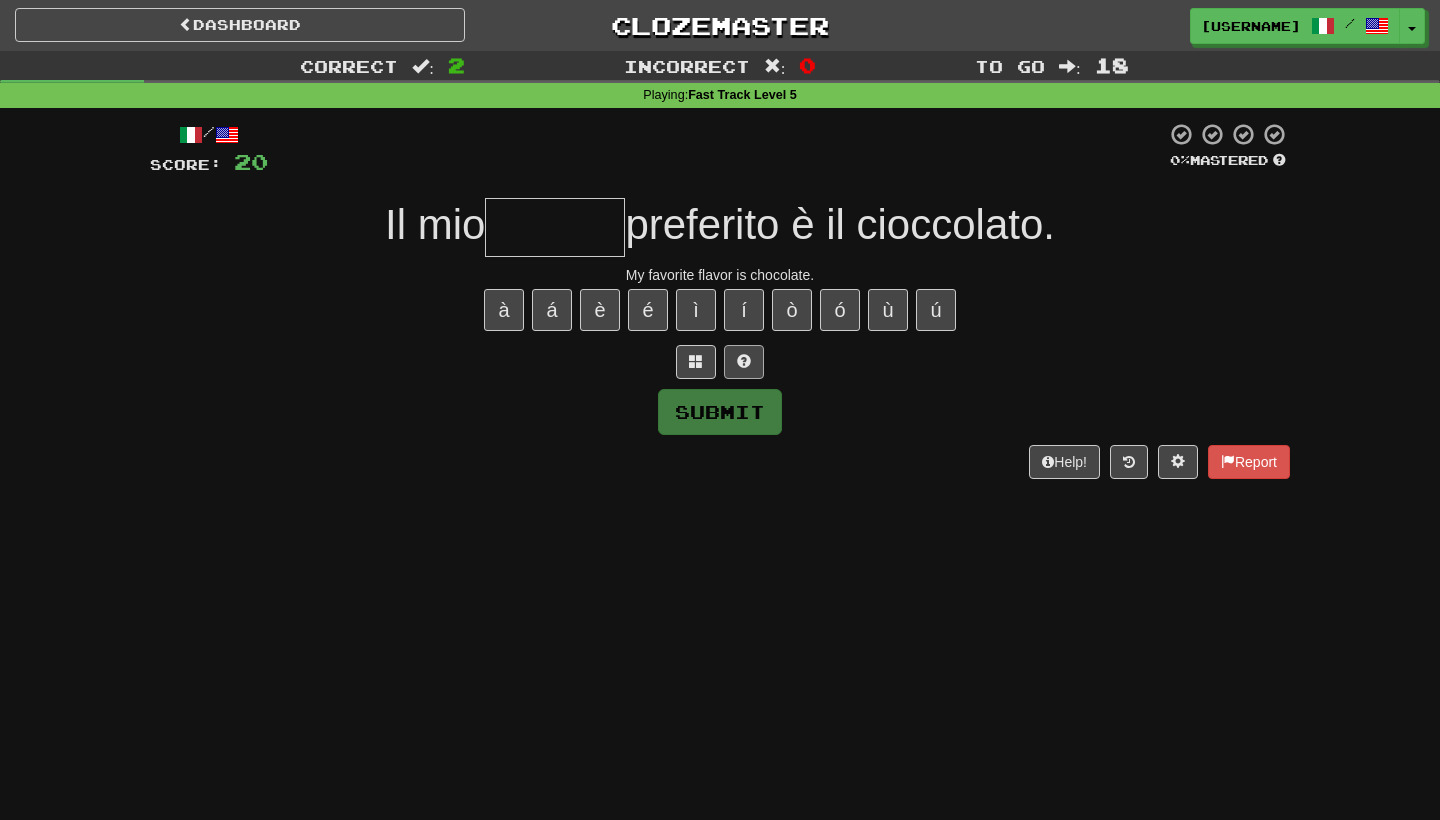 click at bounding box center [744, 361] 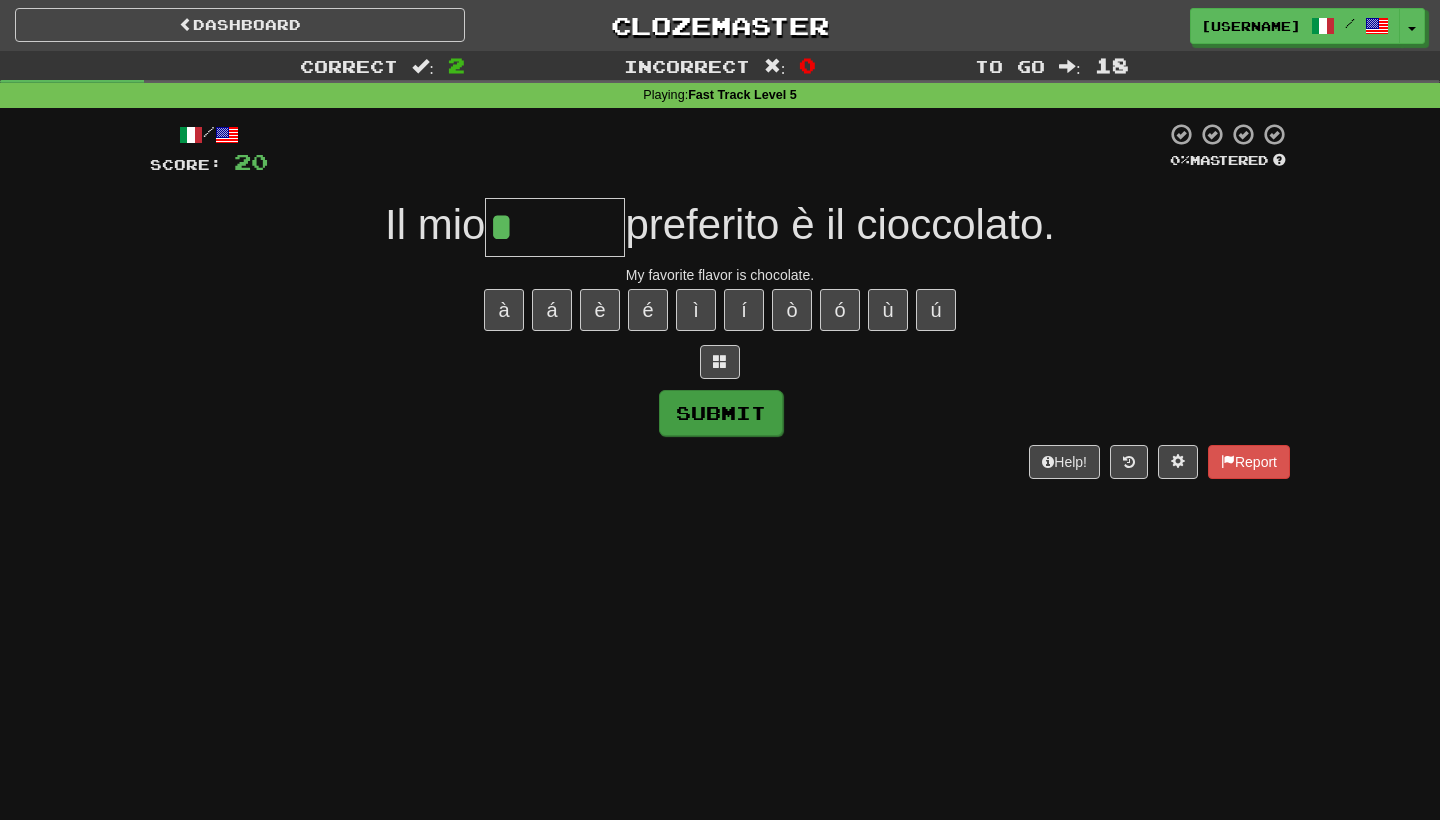 click on "Submit" at bounding box center (721, 413) 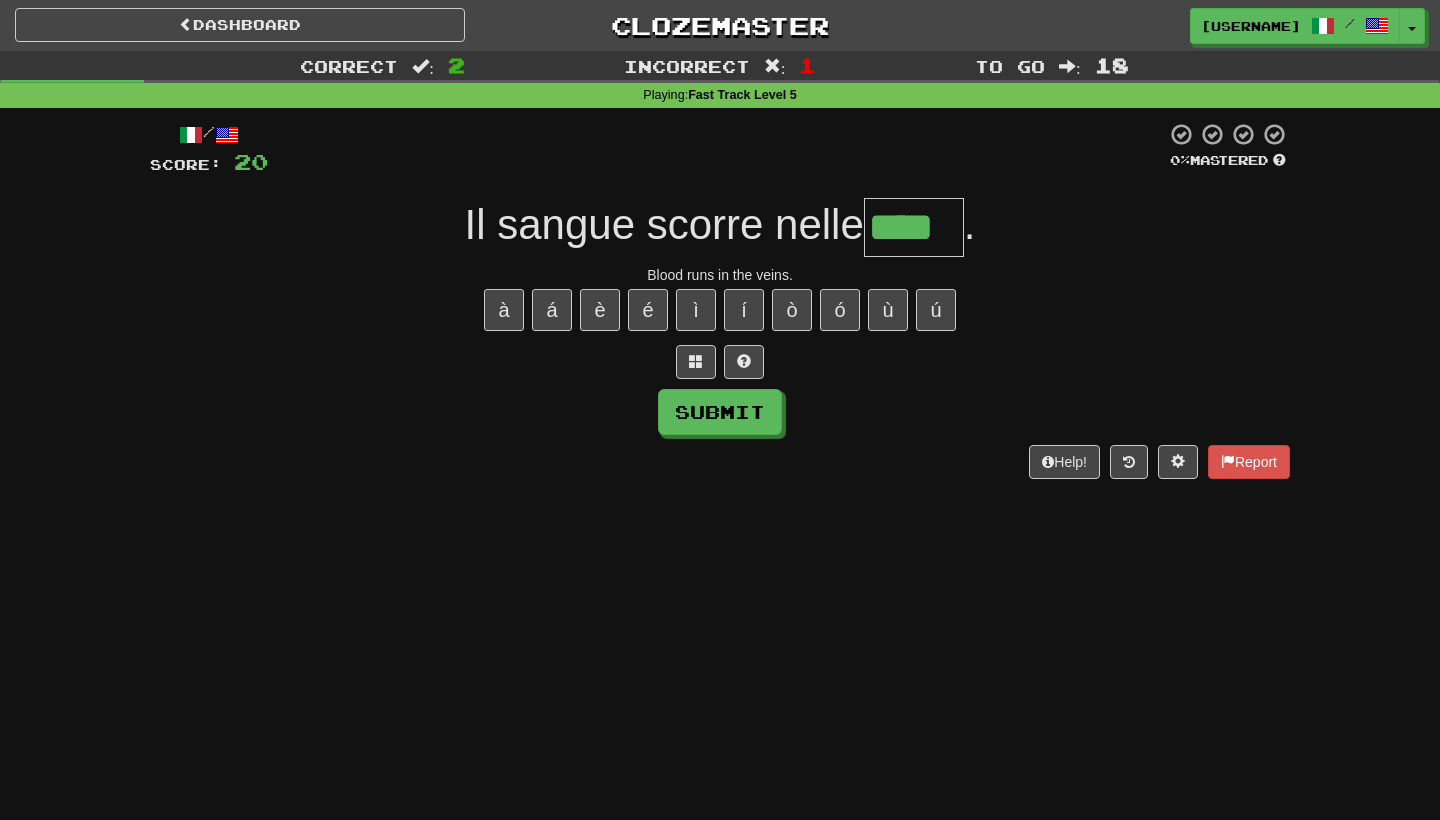 type on "****" 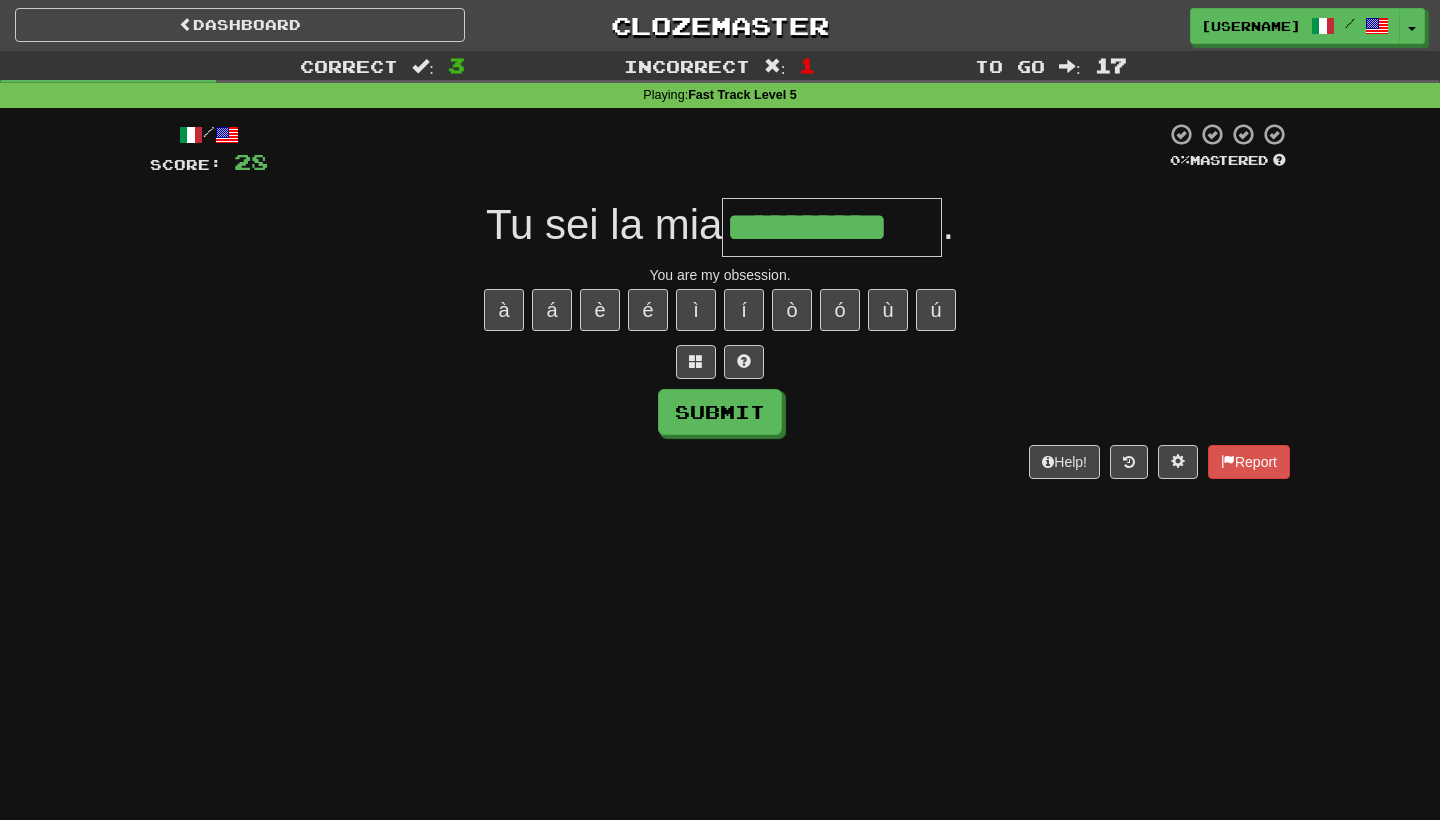 type on "**********" 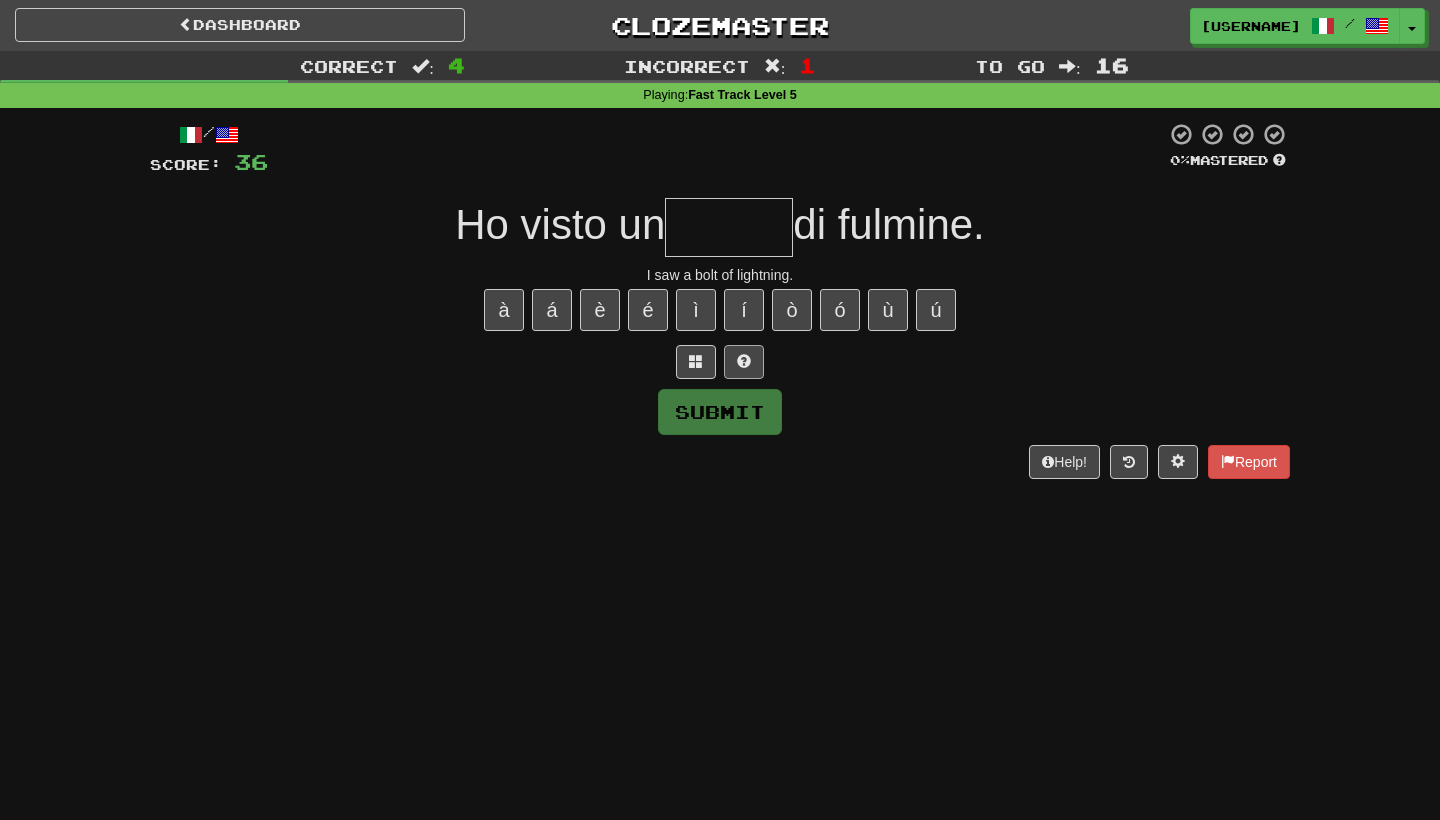 click at bounding box center [744, 361] 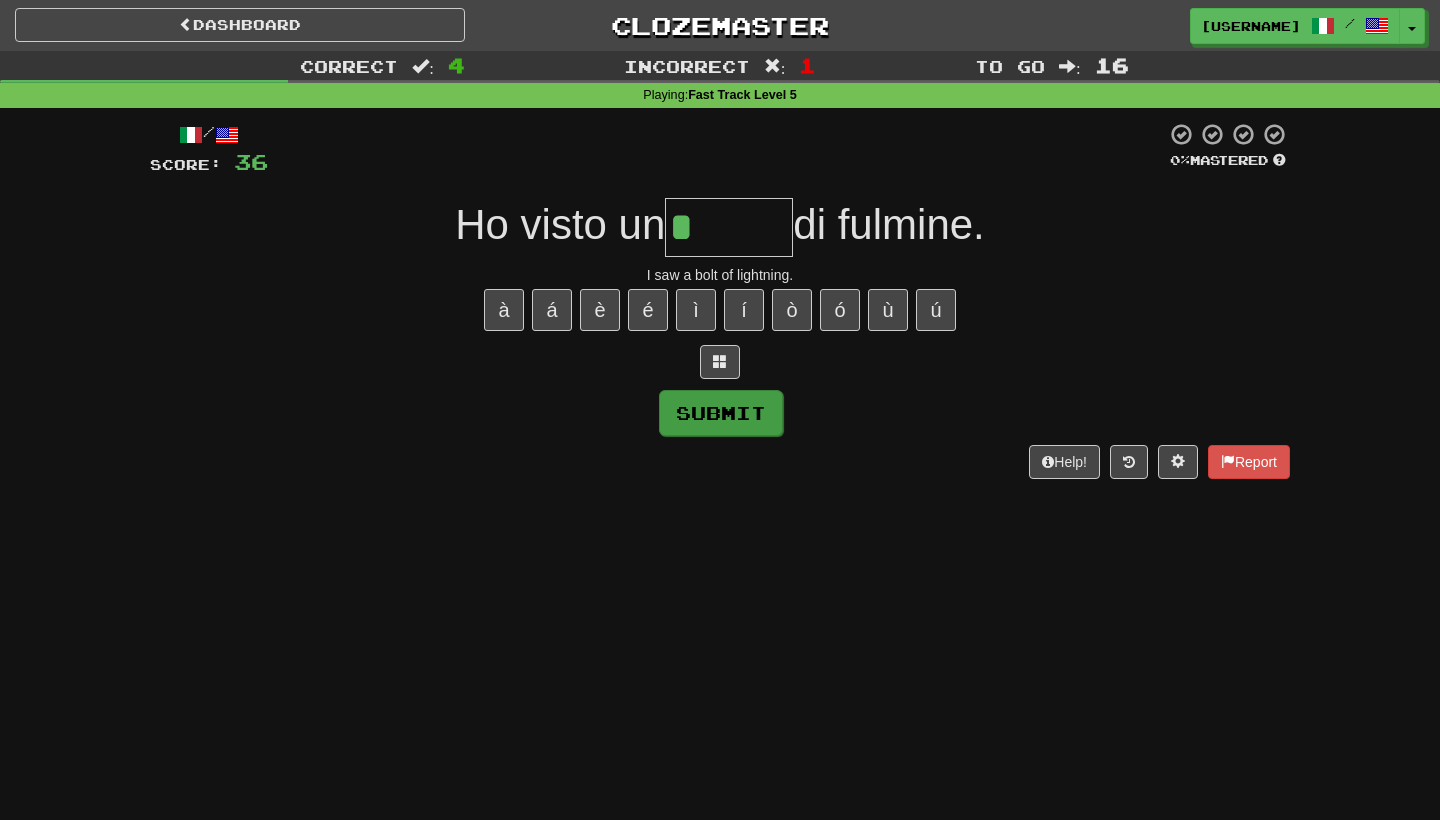 click on "Submit" at bounding box center [721, 413] 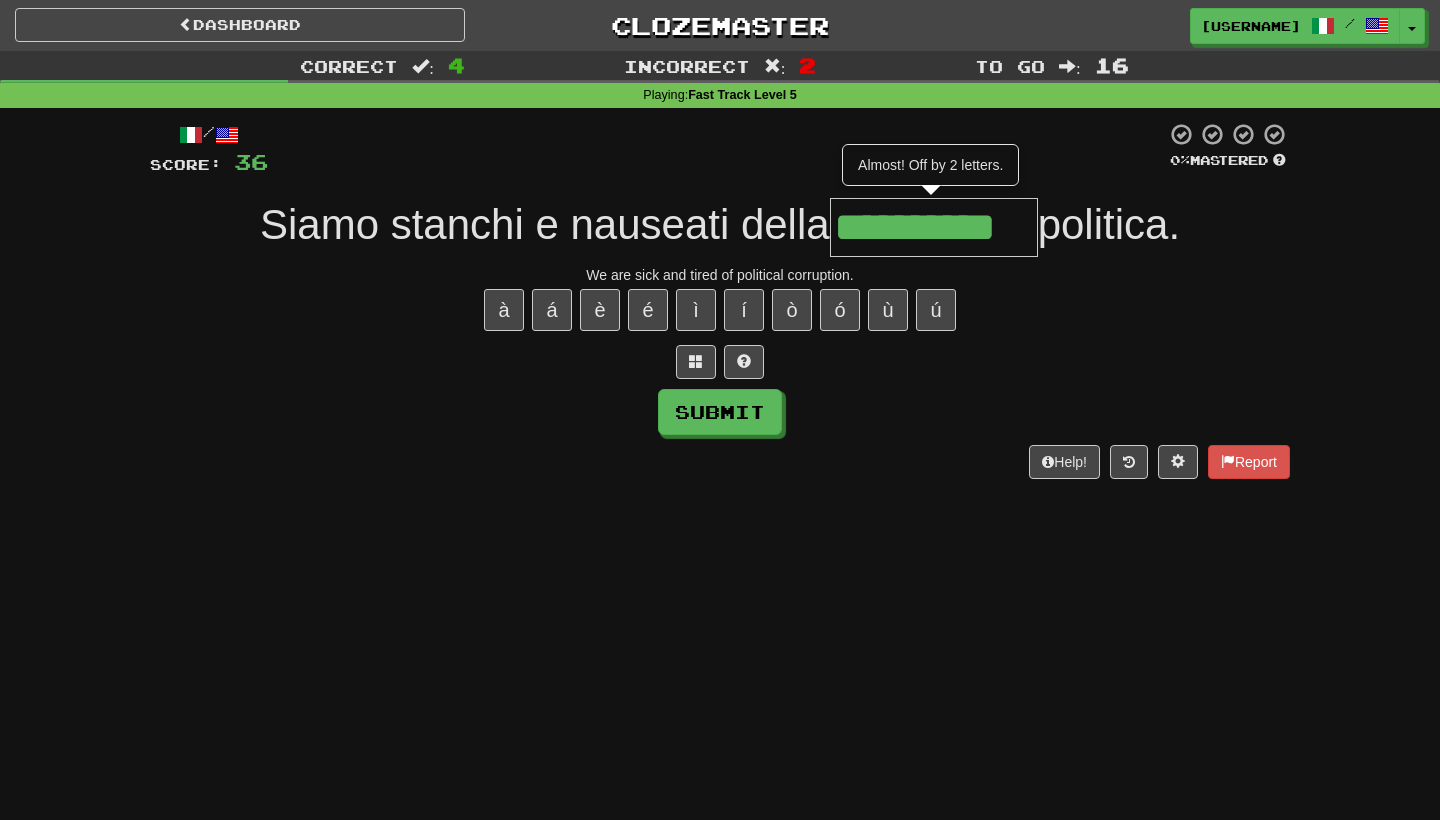 type on "**********" 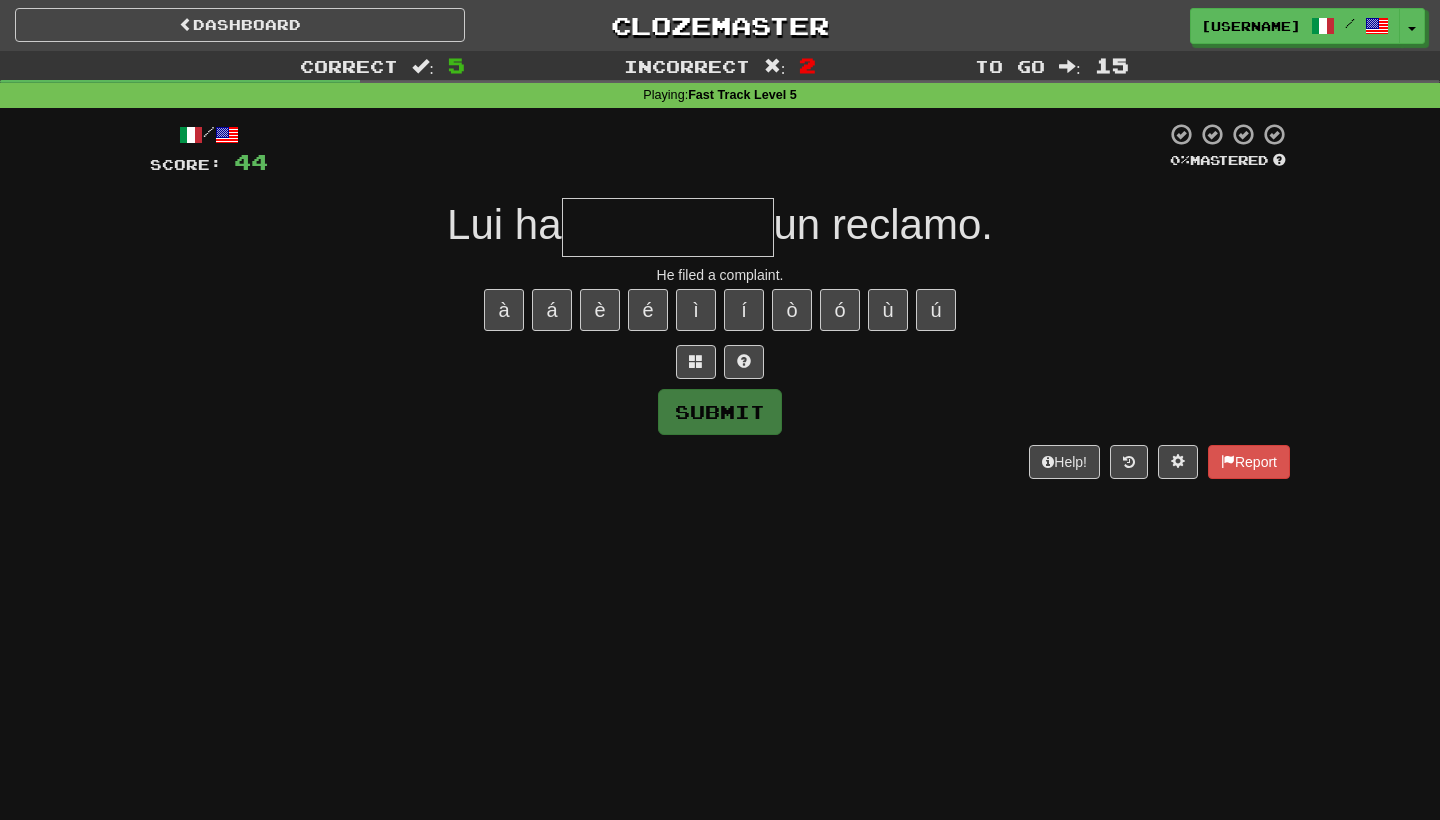 type on "*" 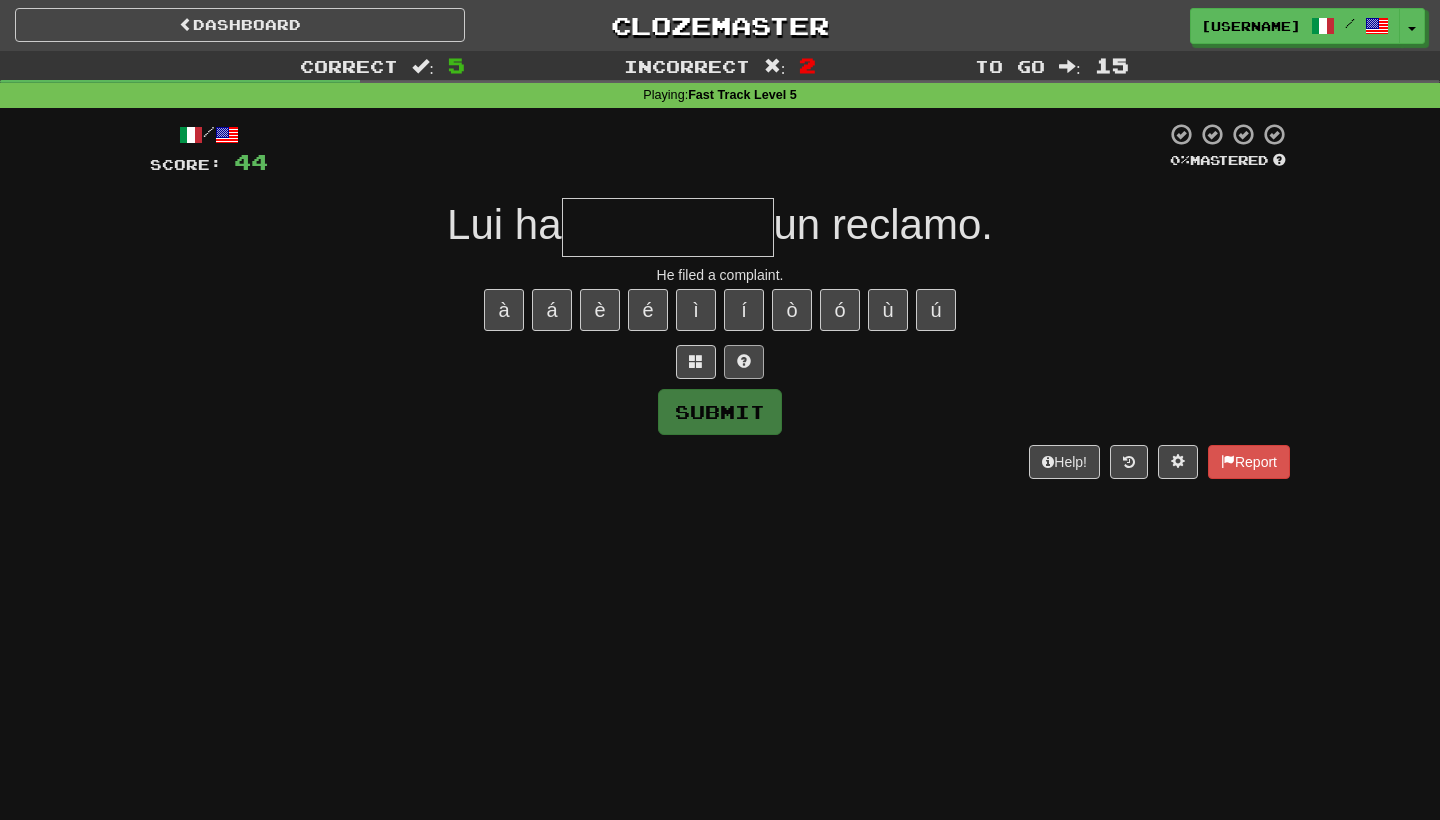 click at bounding box center [744, 361] 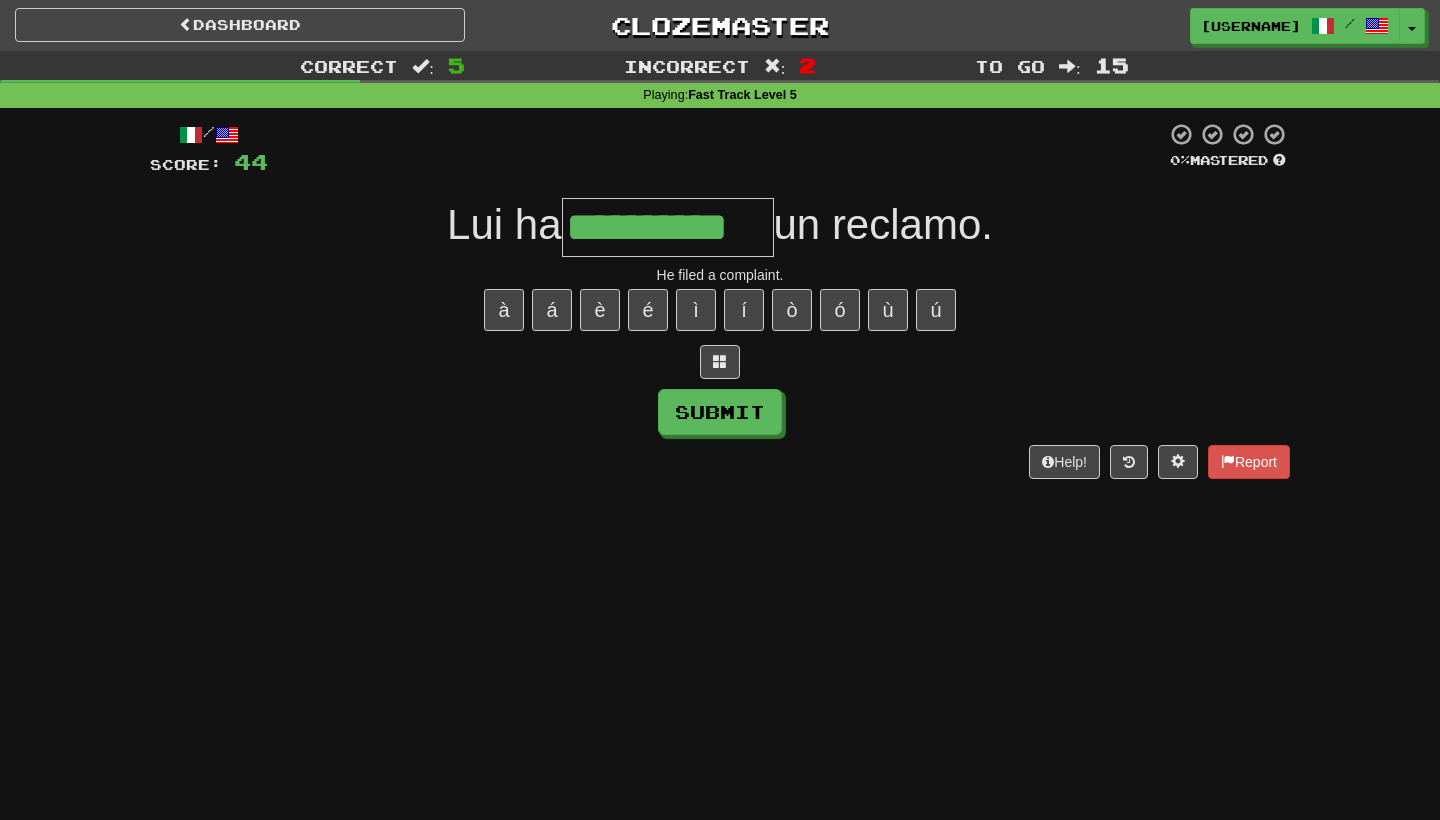 type on "**********" 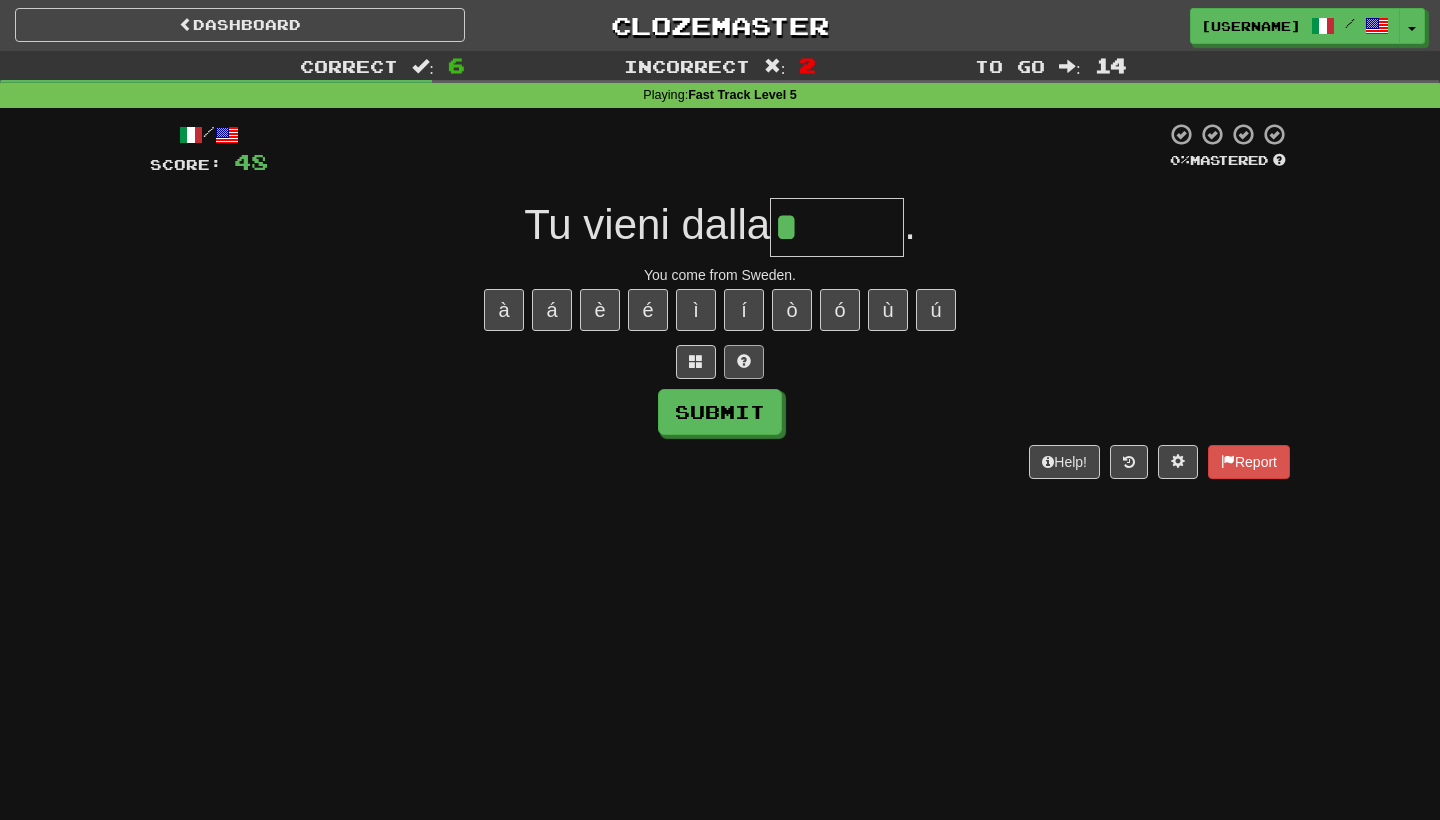 click at bounding box center [744, 362] 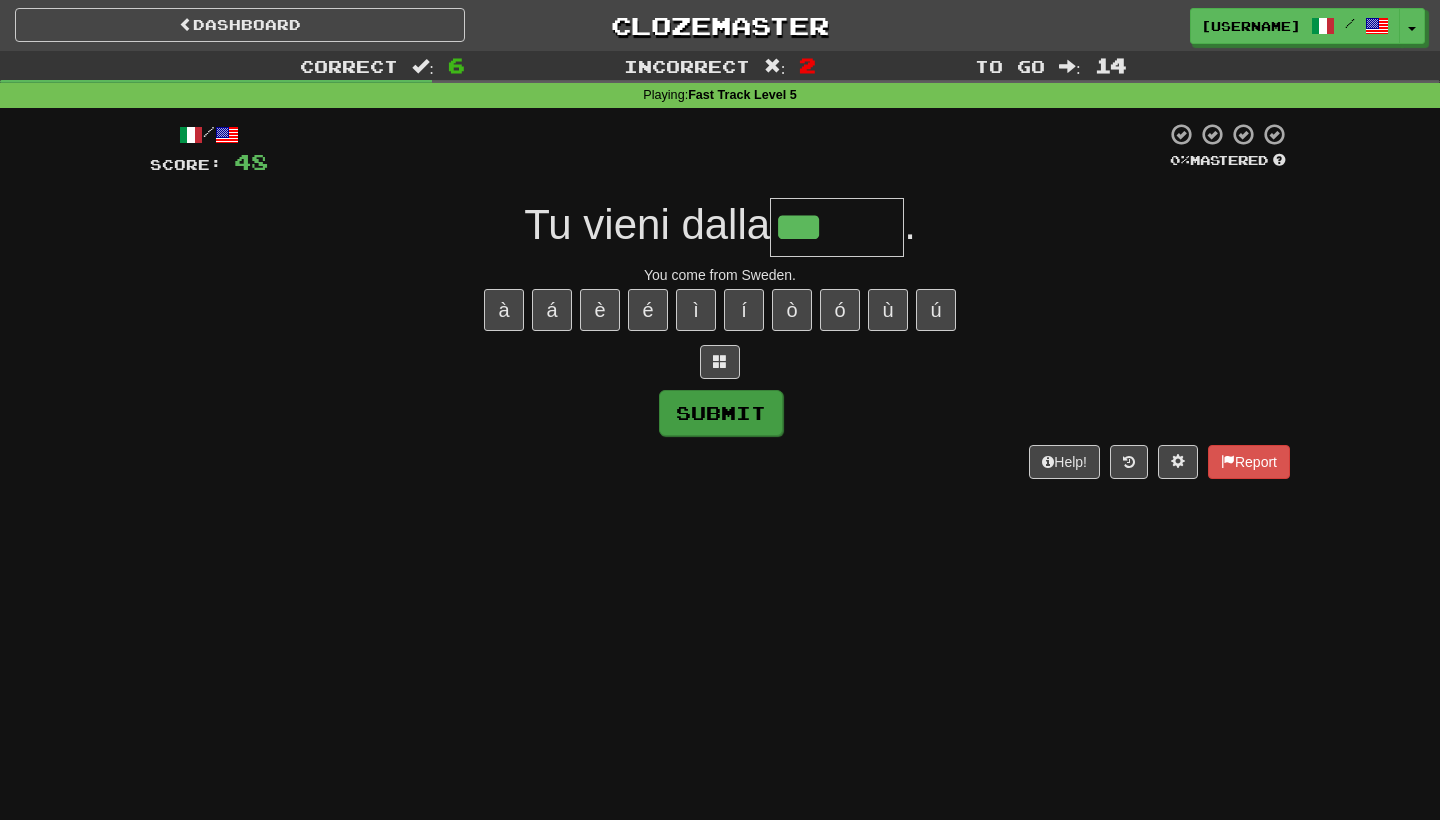 click on "Submit" at bounding box center (721, 413) 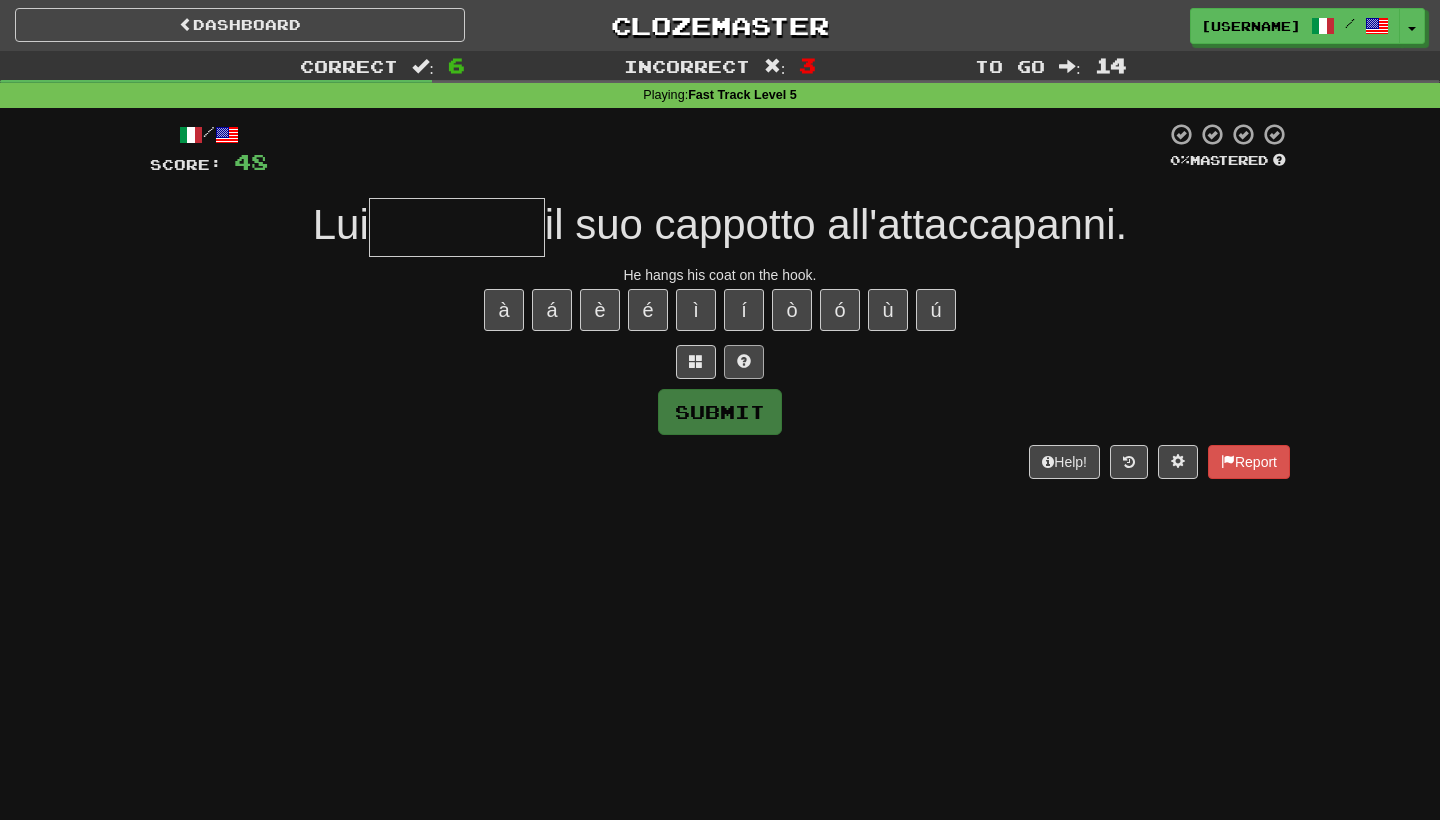 click at bounding box center [744, 362] 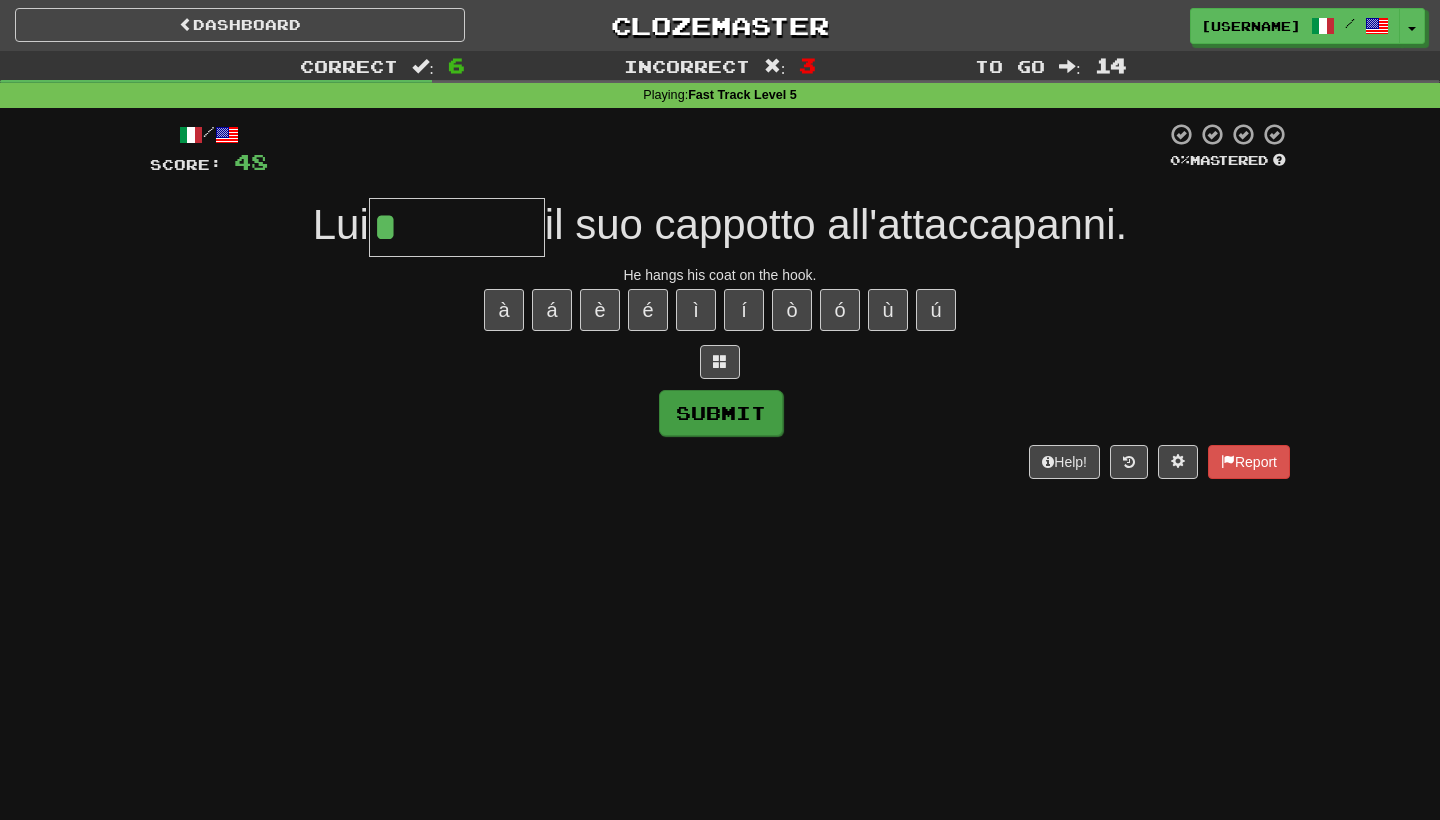 click on "Submit" at bounding box center (721, 413) 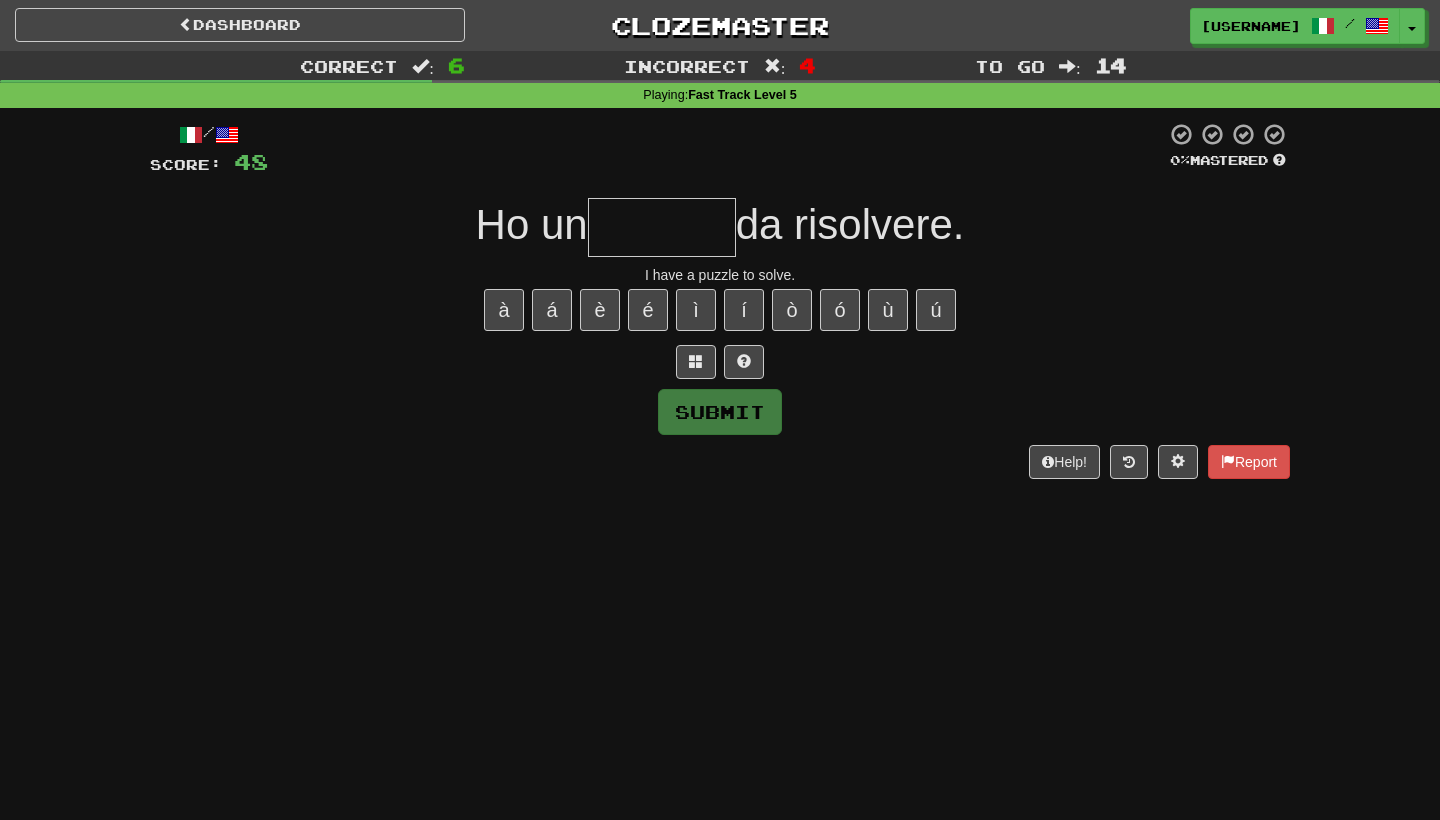 type on "*" 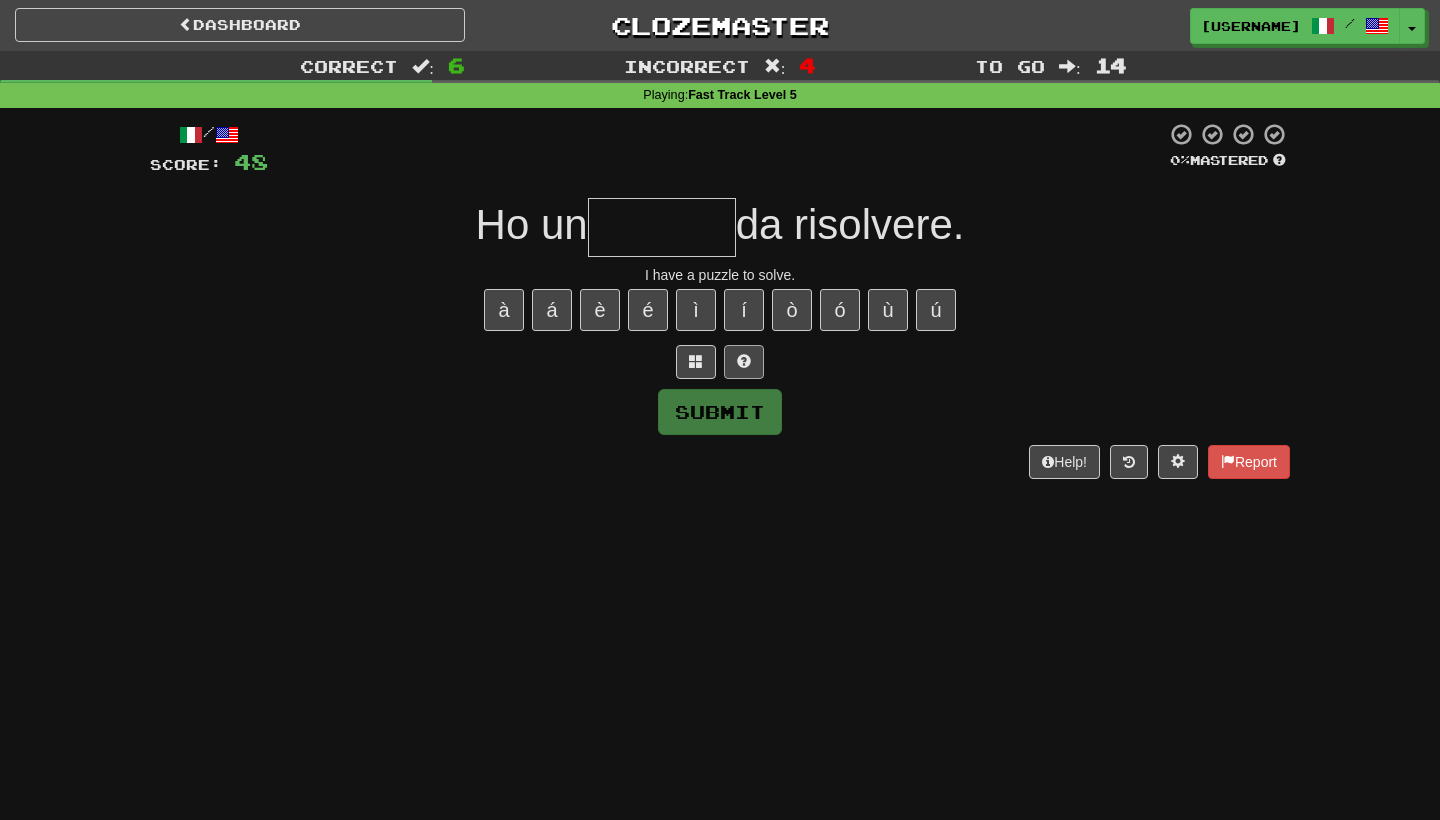 click at bounding box center (744, 361) 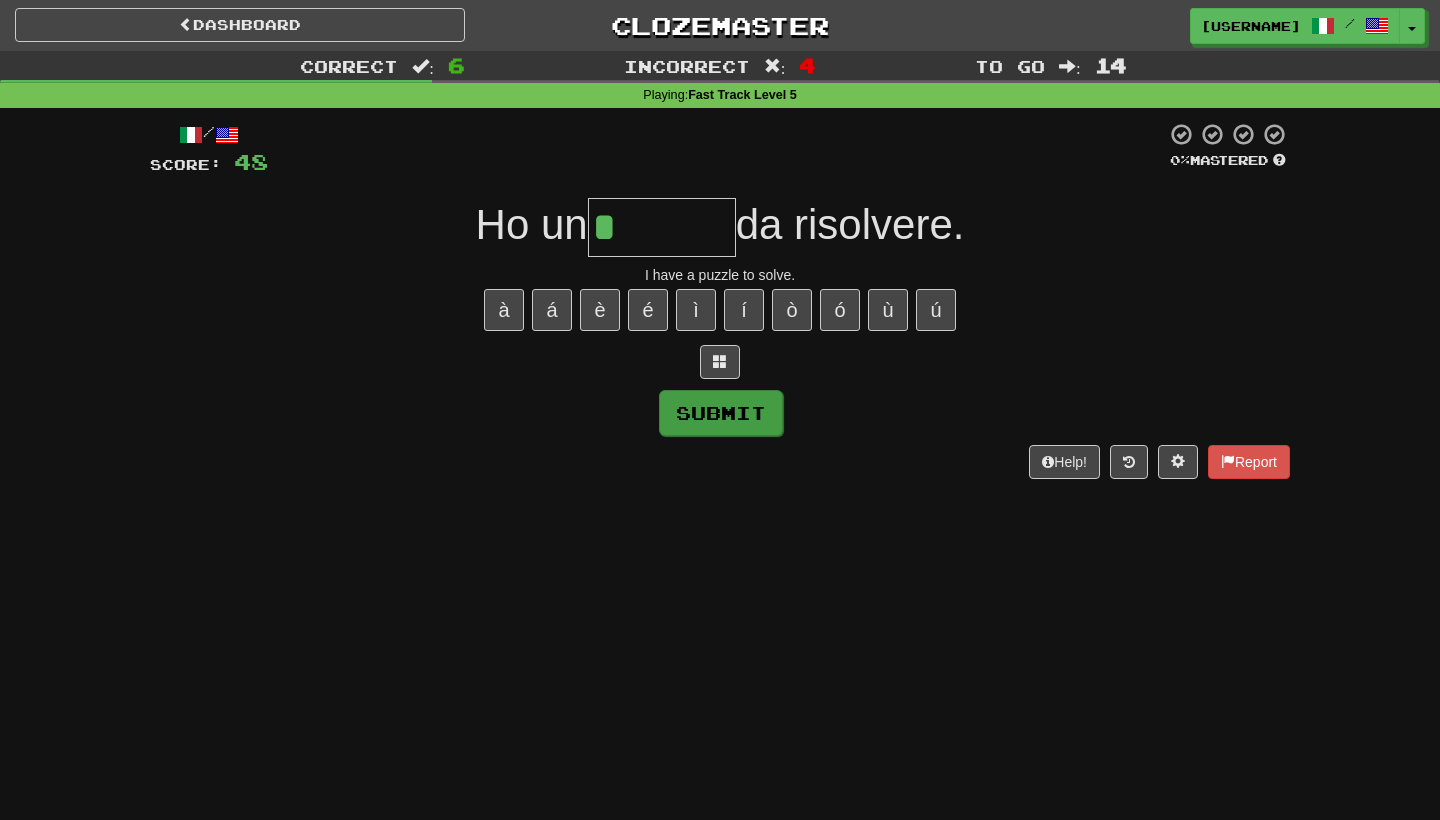 click on "Submit" at bounding box center (721, 413) 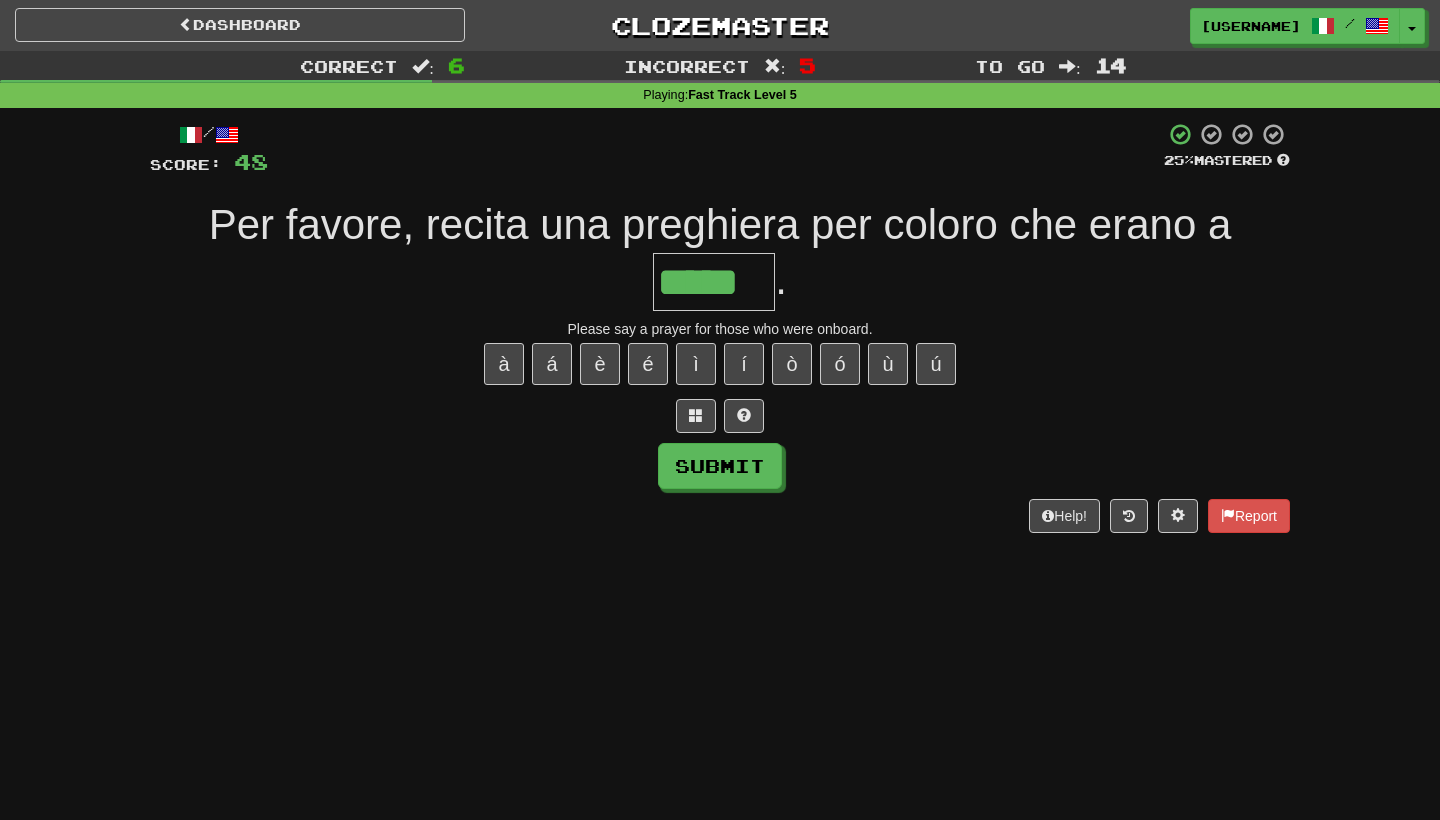 type on "*****" 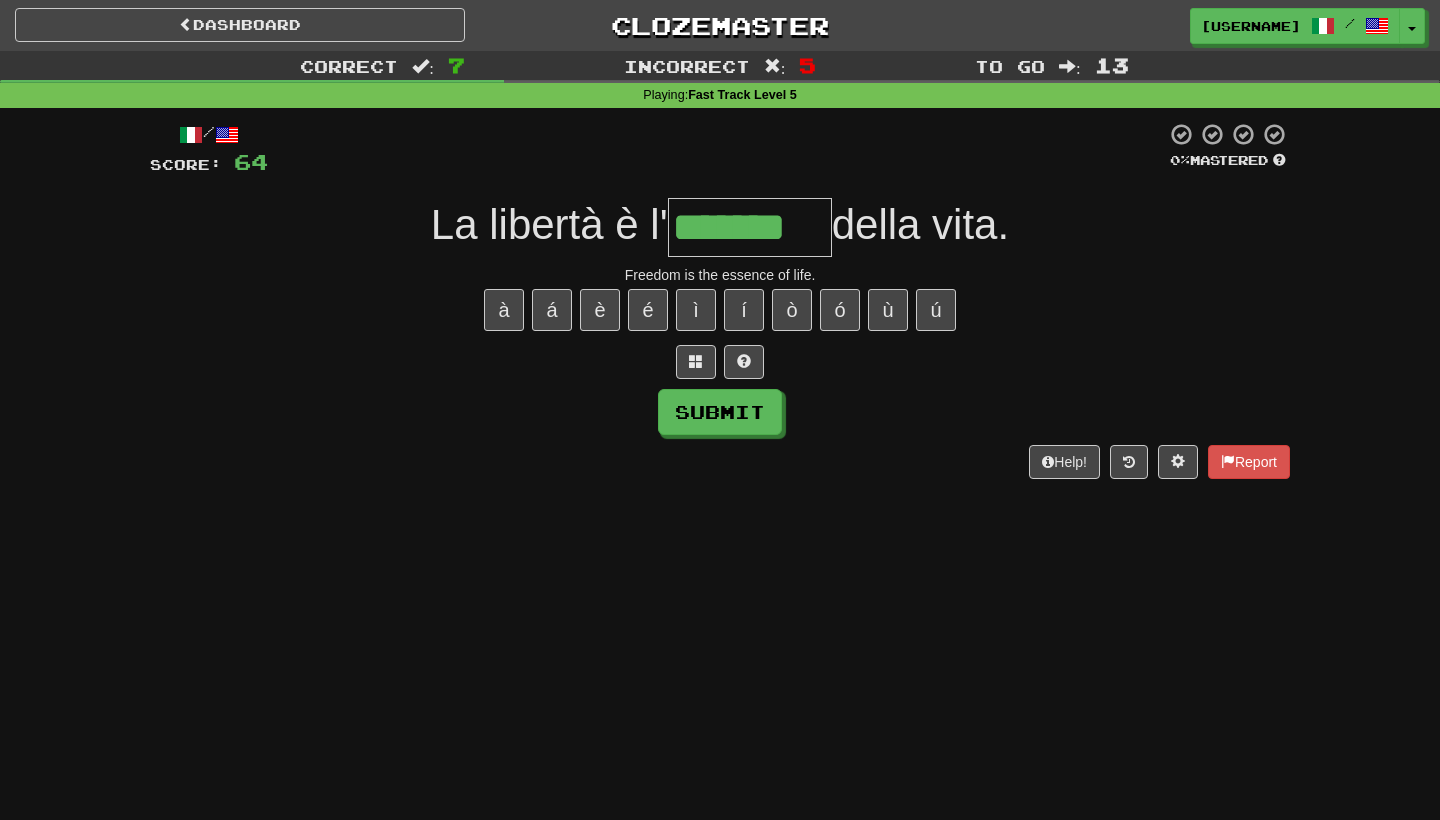 type on "*******" 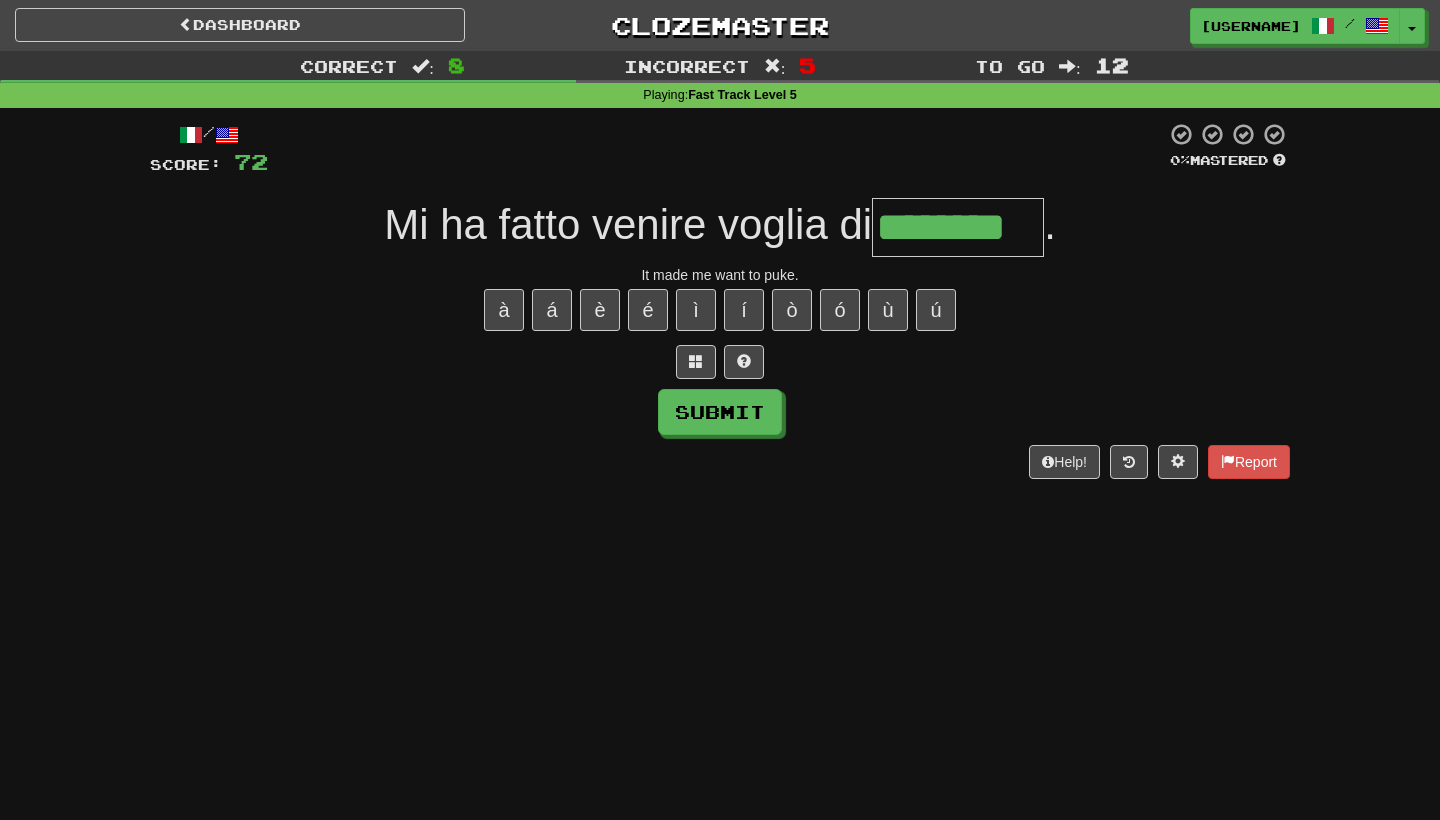 type on "********" 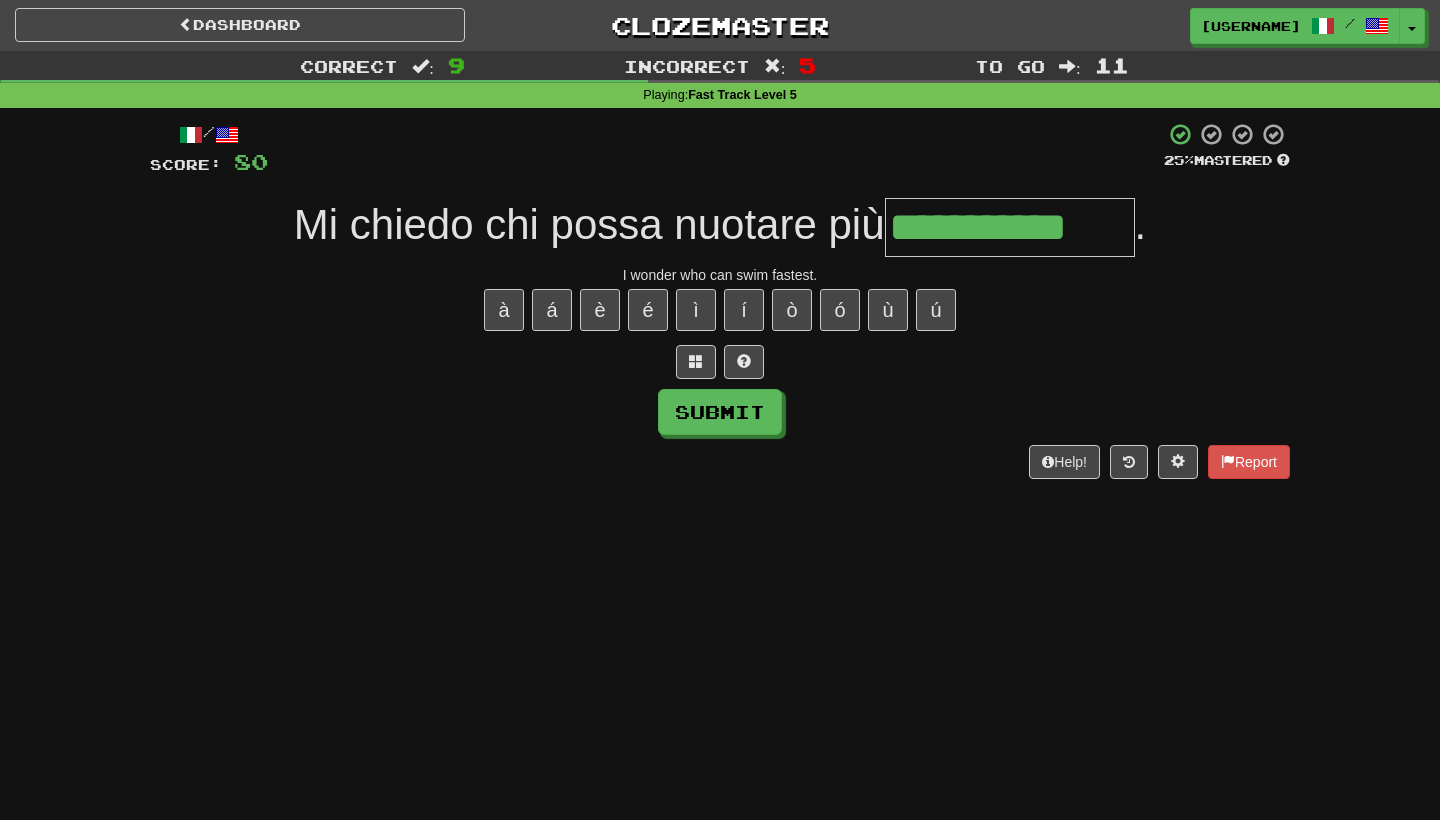 type on "**********" 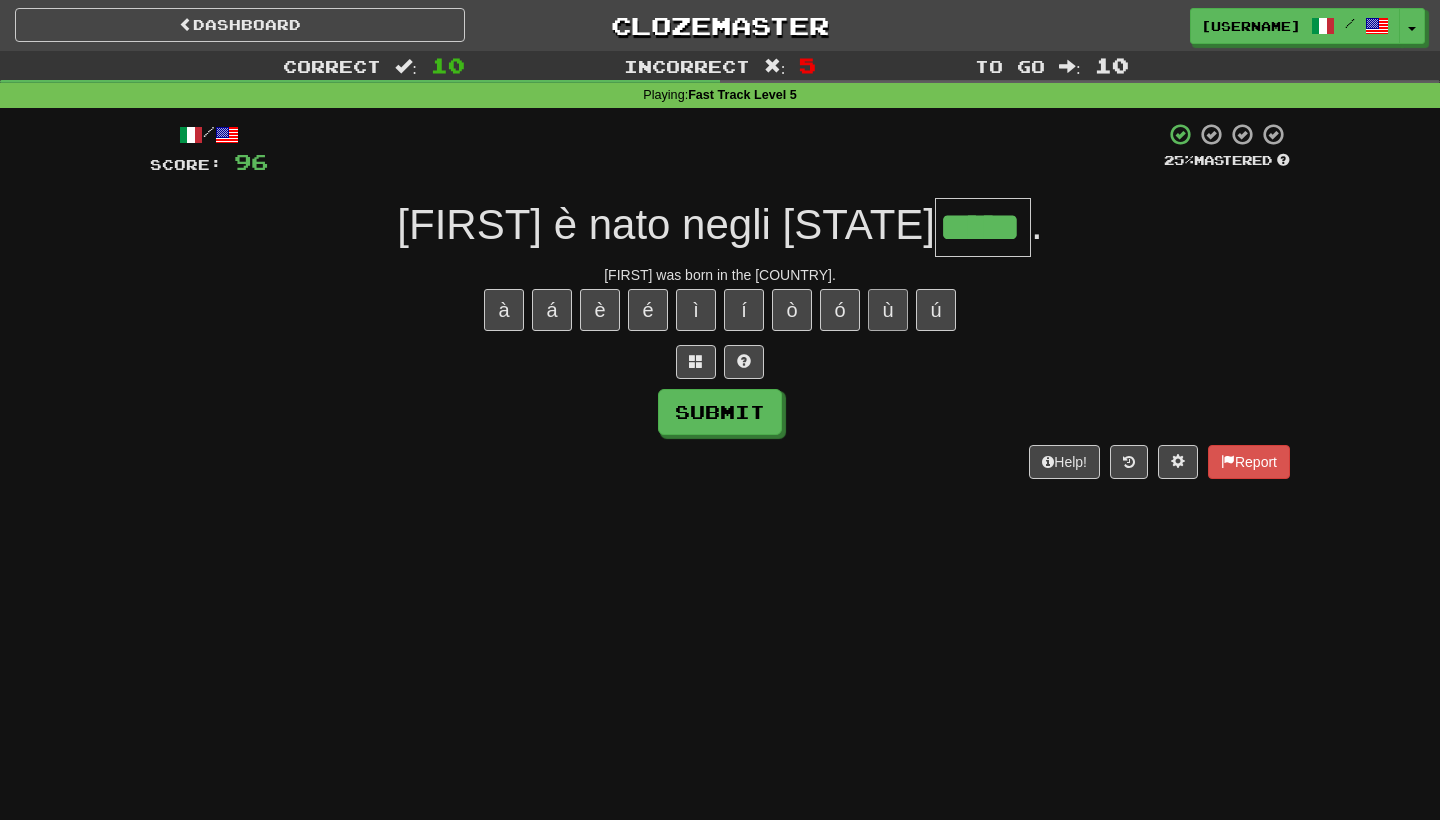 type on "*****" 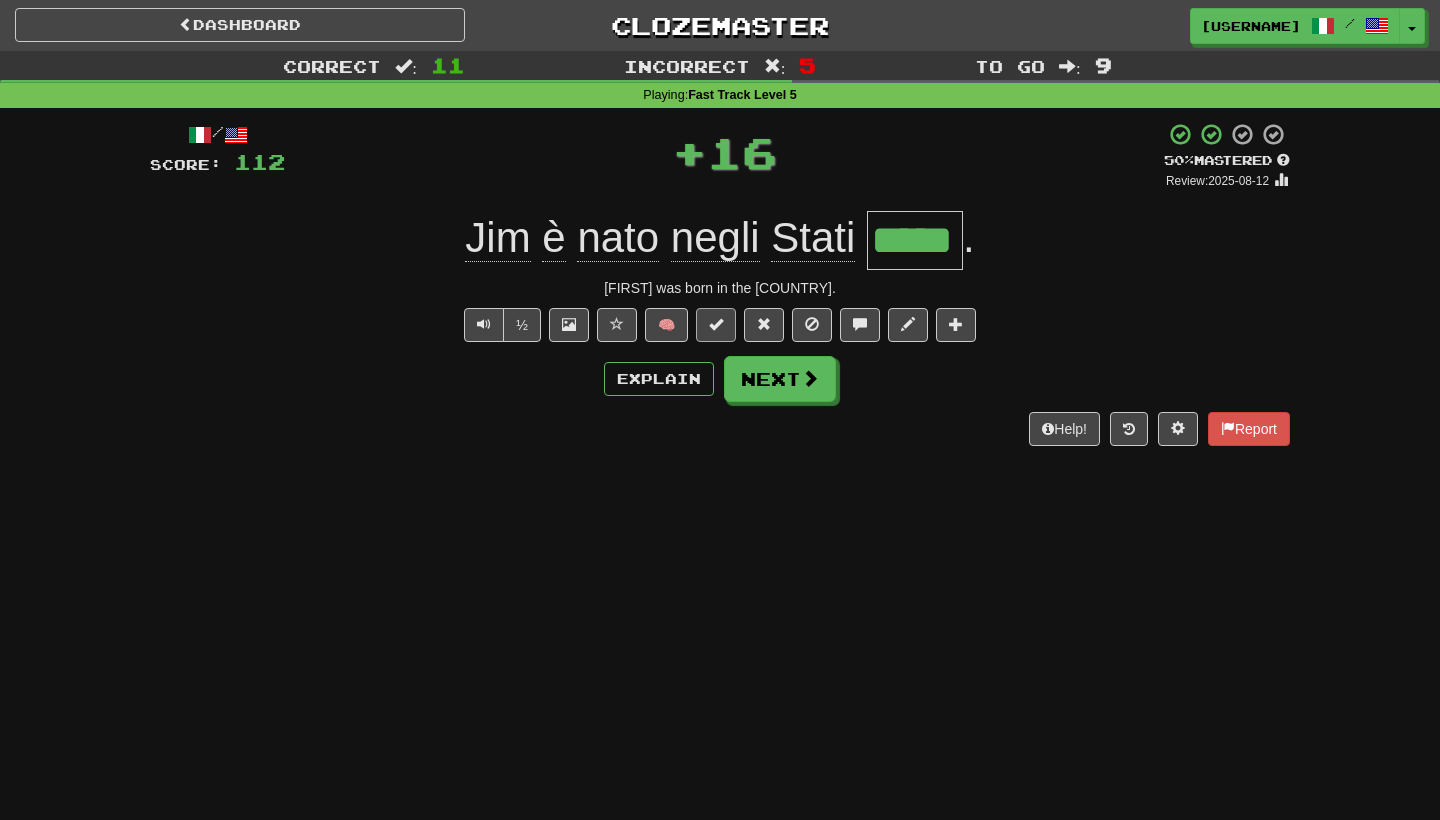 click at bounding box center [716, 324] 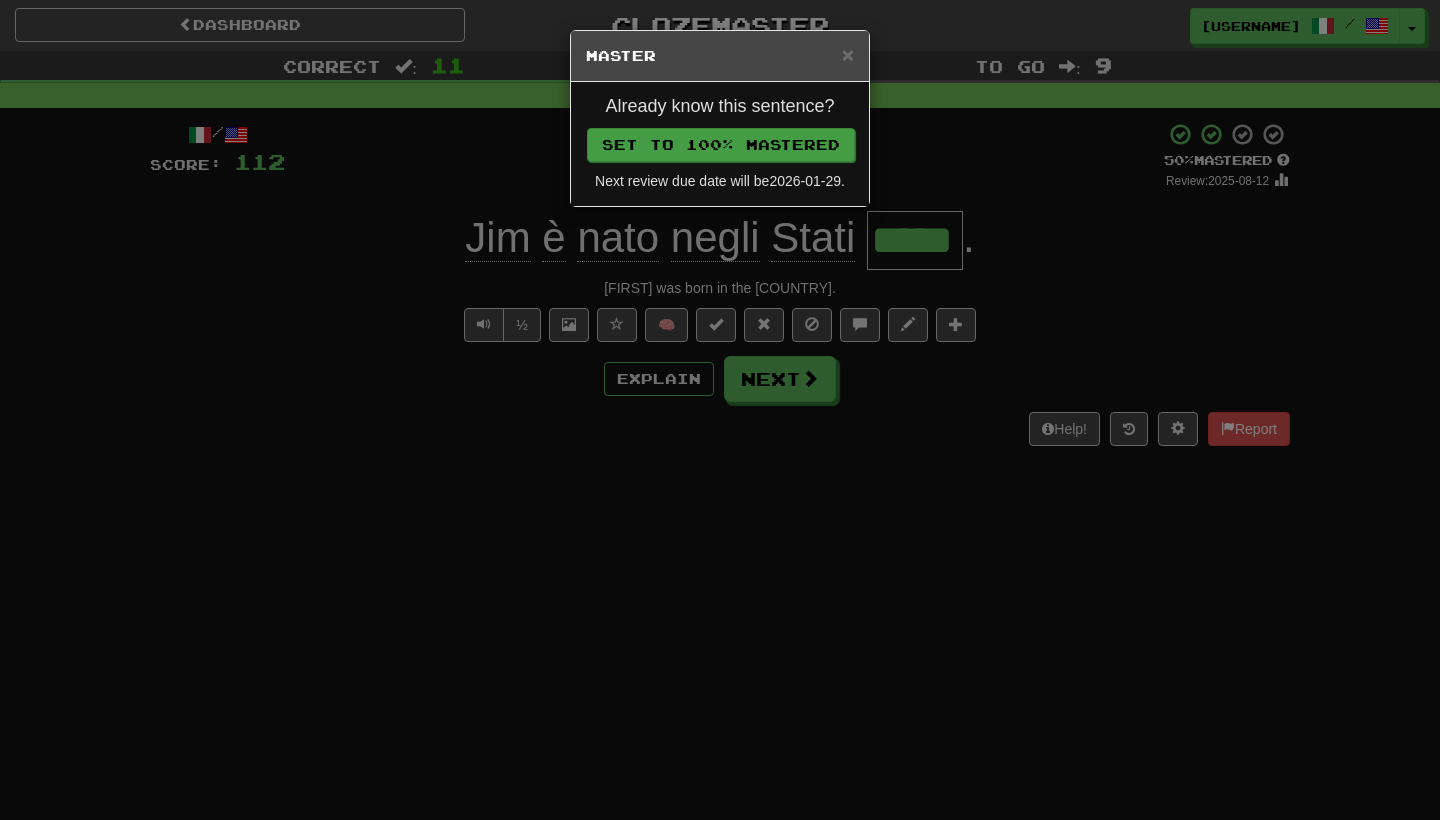 click on "Set to 100% Mastered" at bounding box center [721, 145] 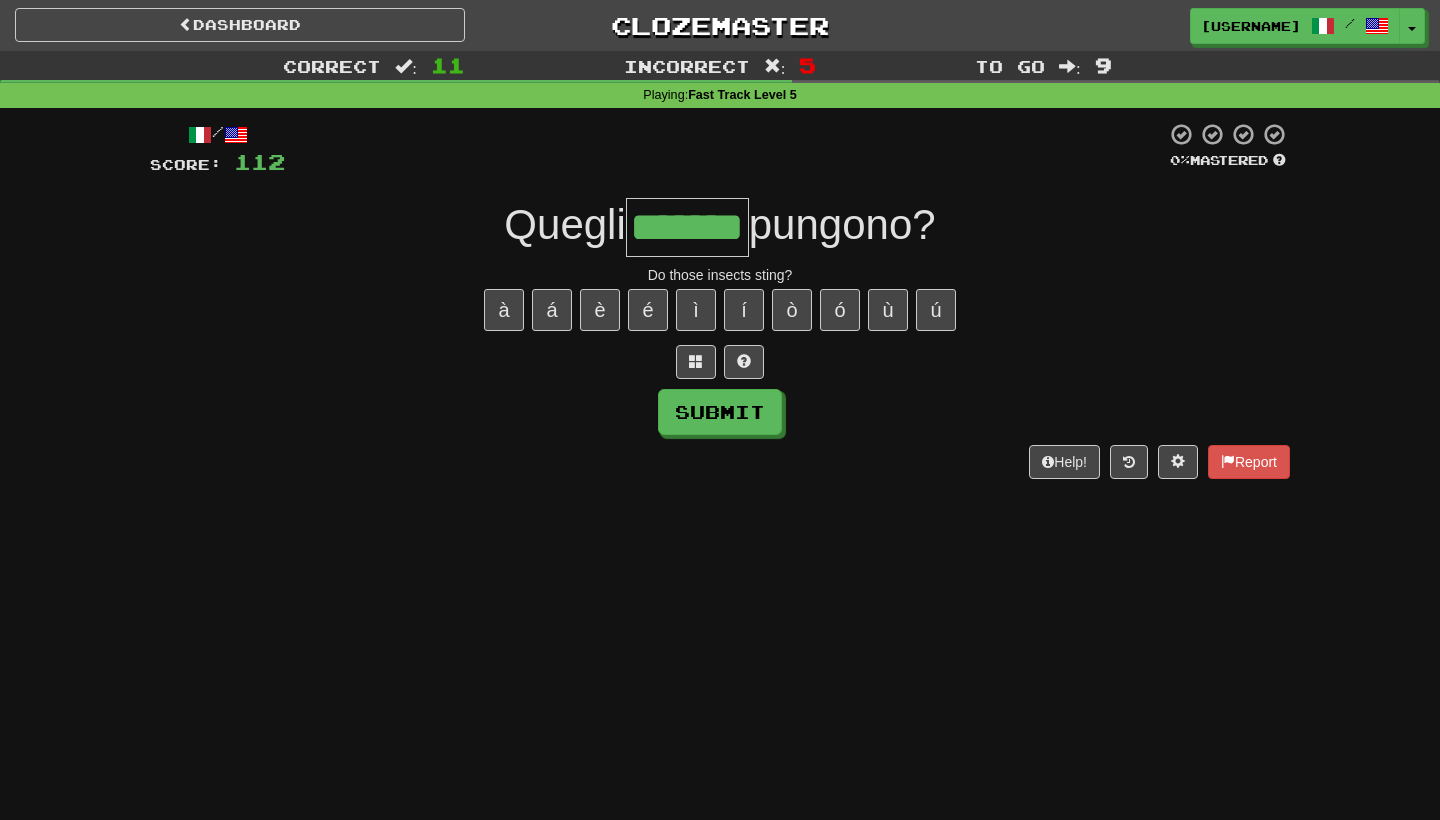 type on "*******" 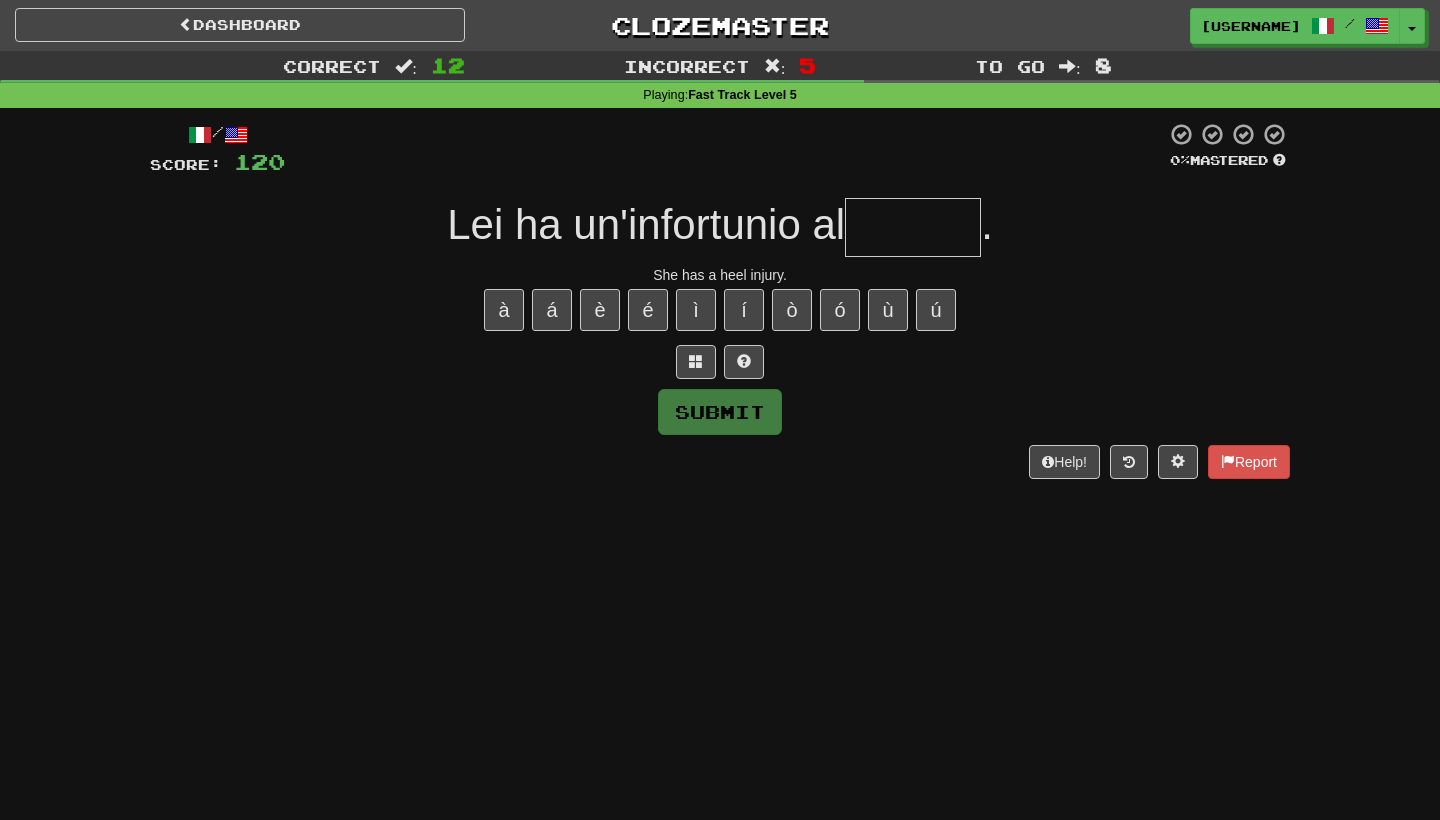 type on "*" 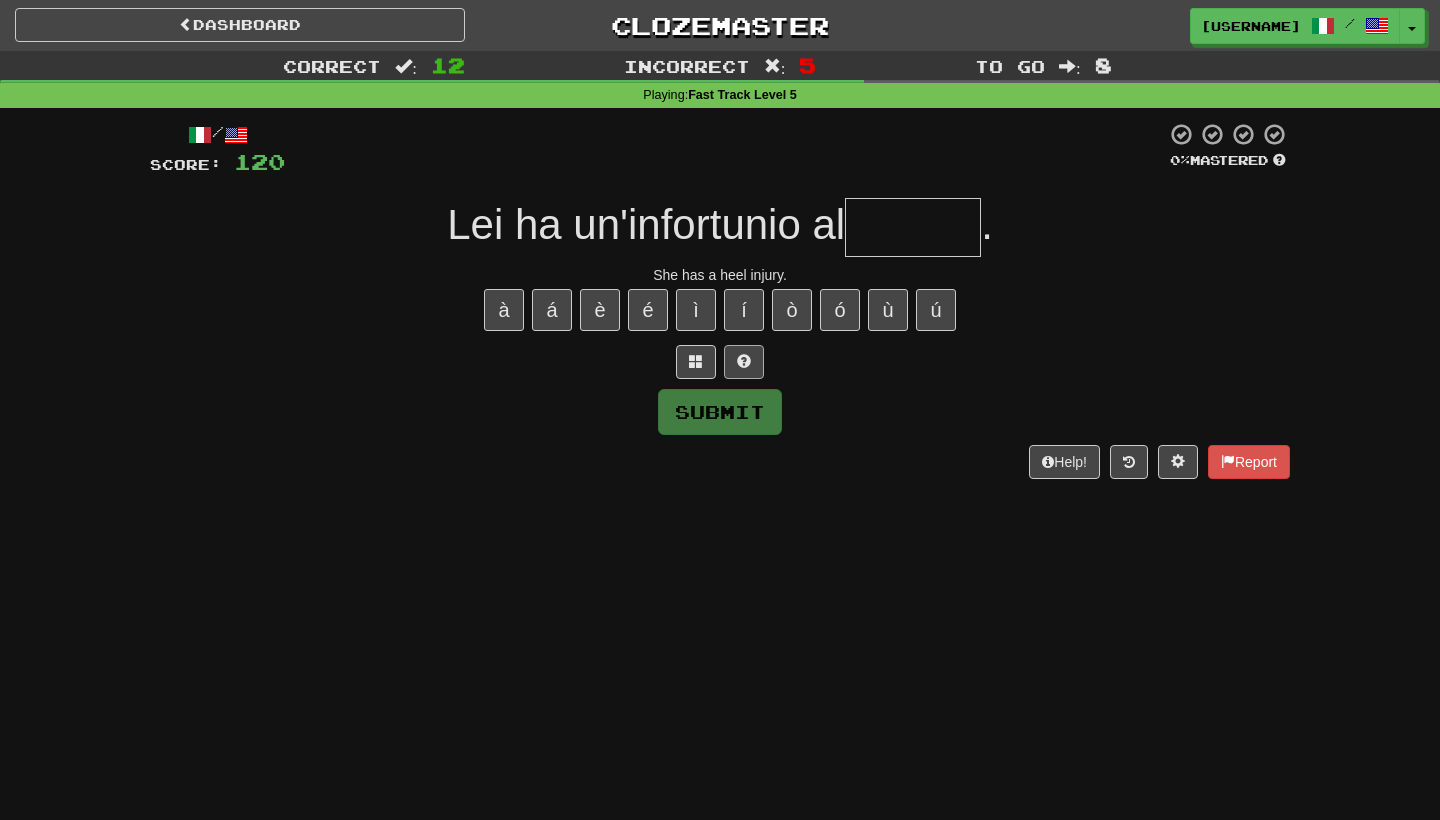 click at bounding box center [744, 361] 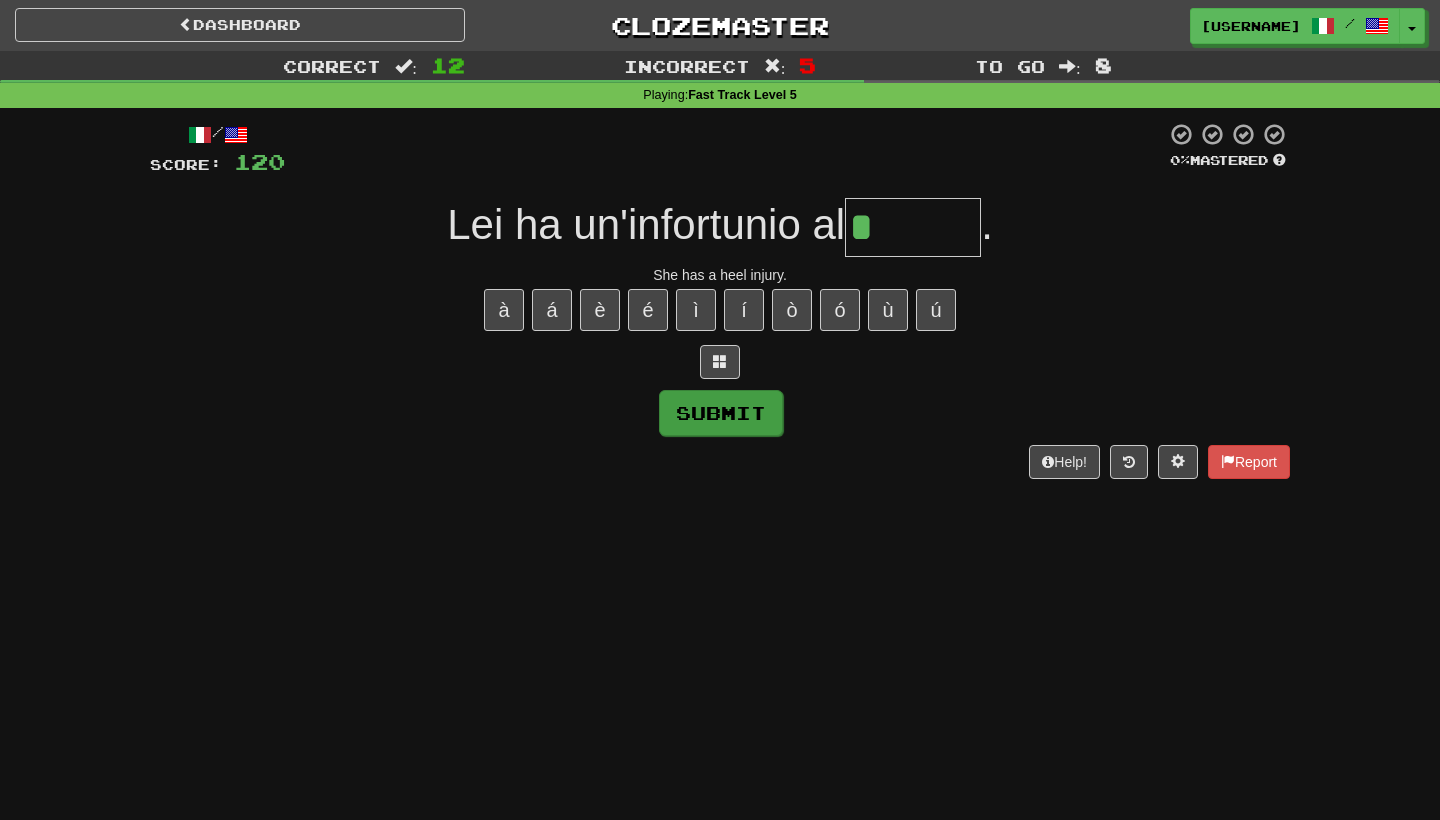 click on "Submit" at bounding box center [721, 413] 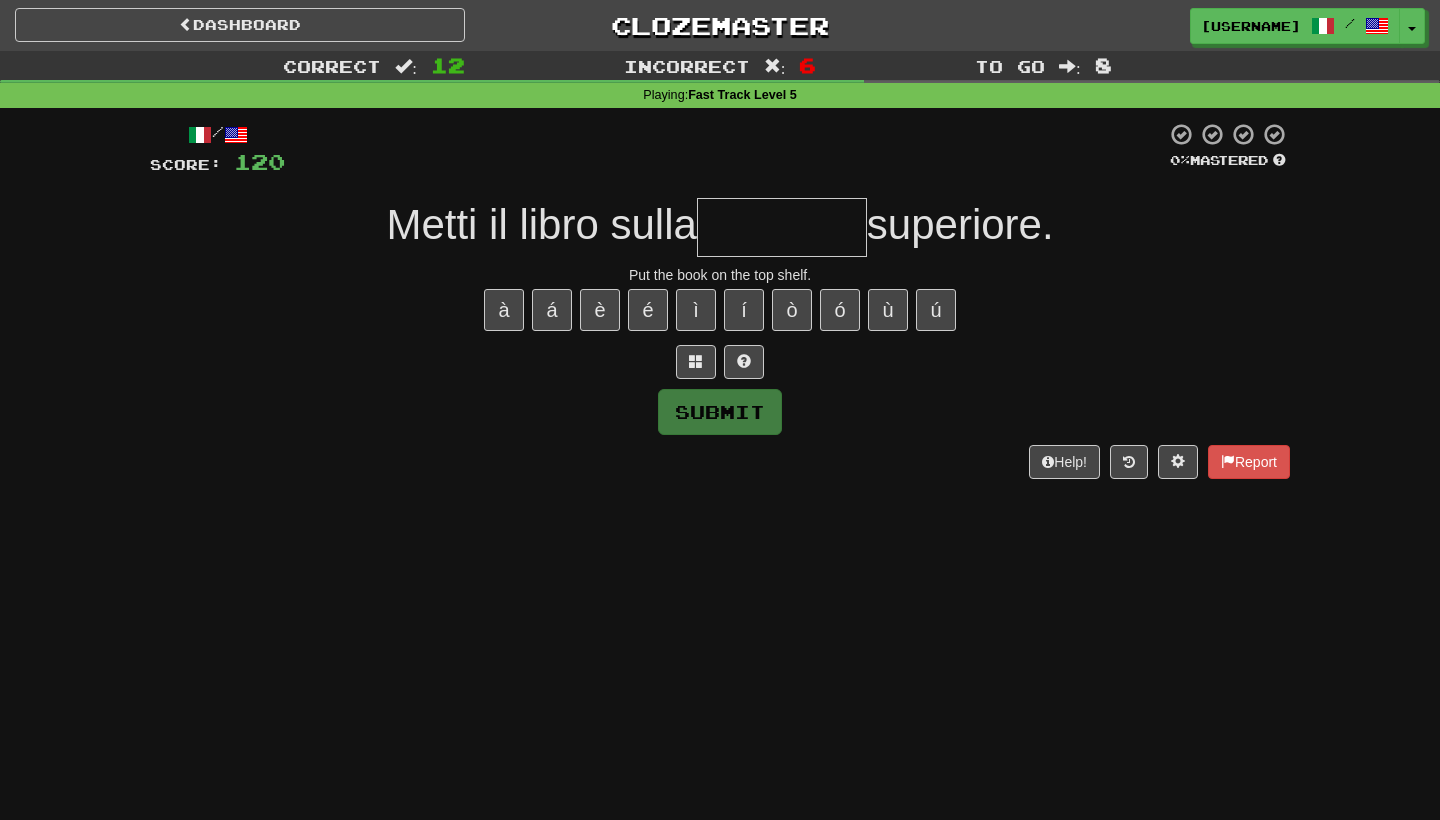 type on "*" 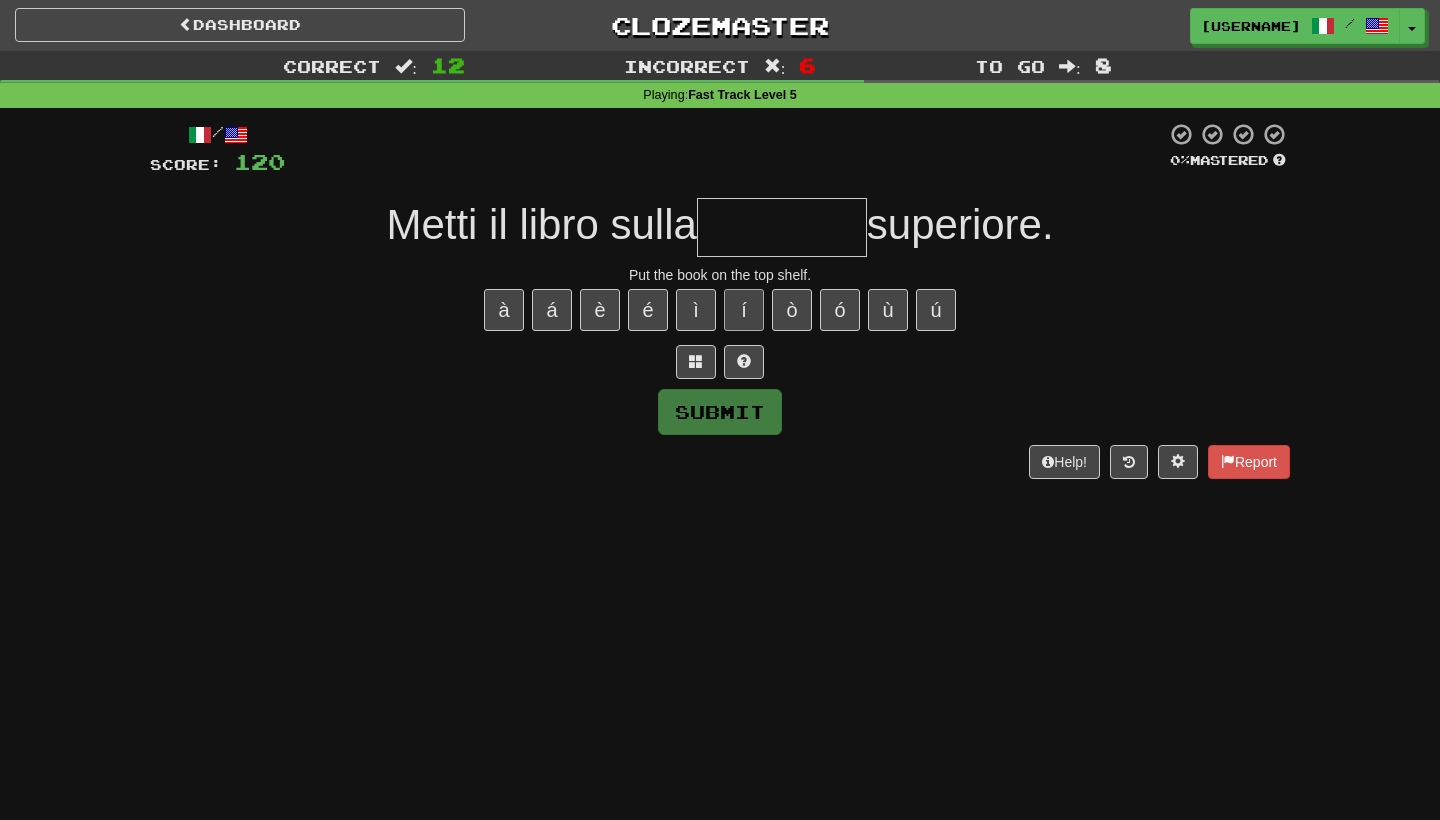 type on "*" 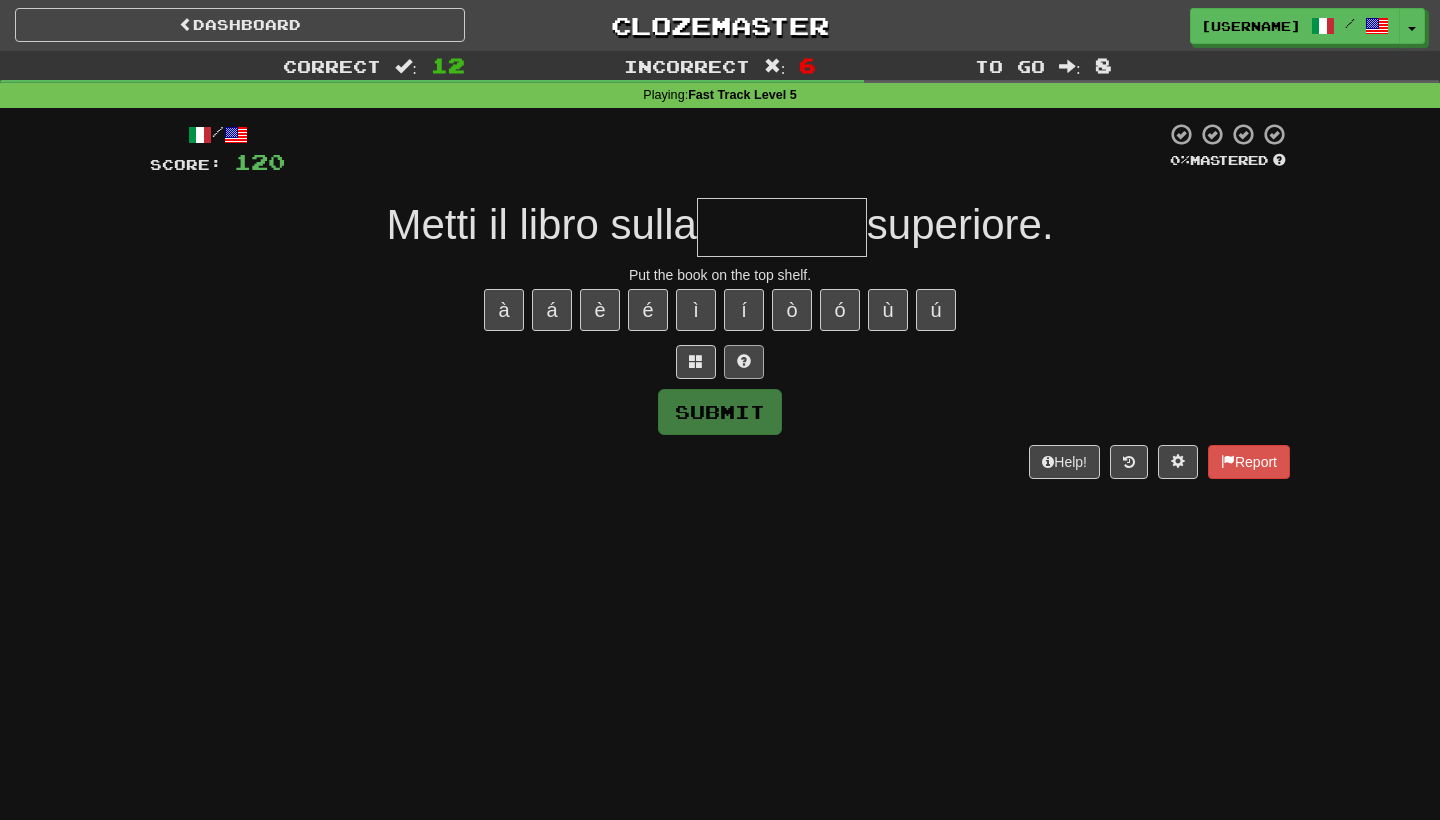 click at bounding box center (744, 362) 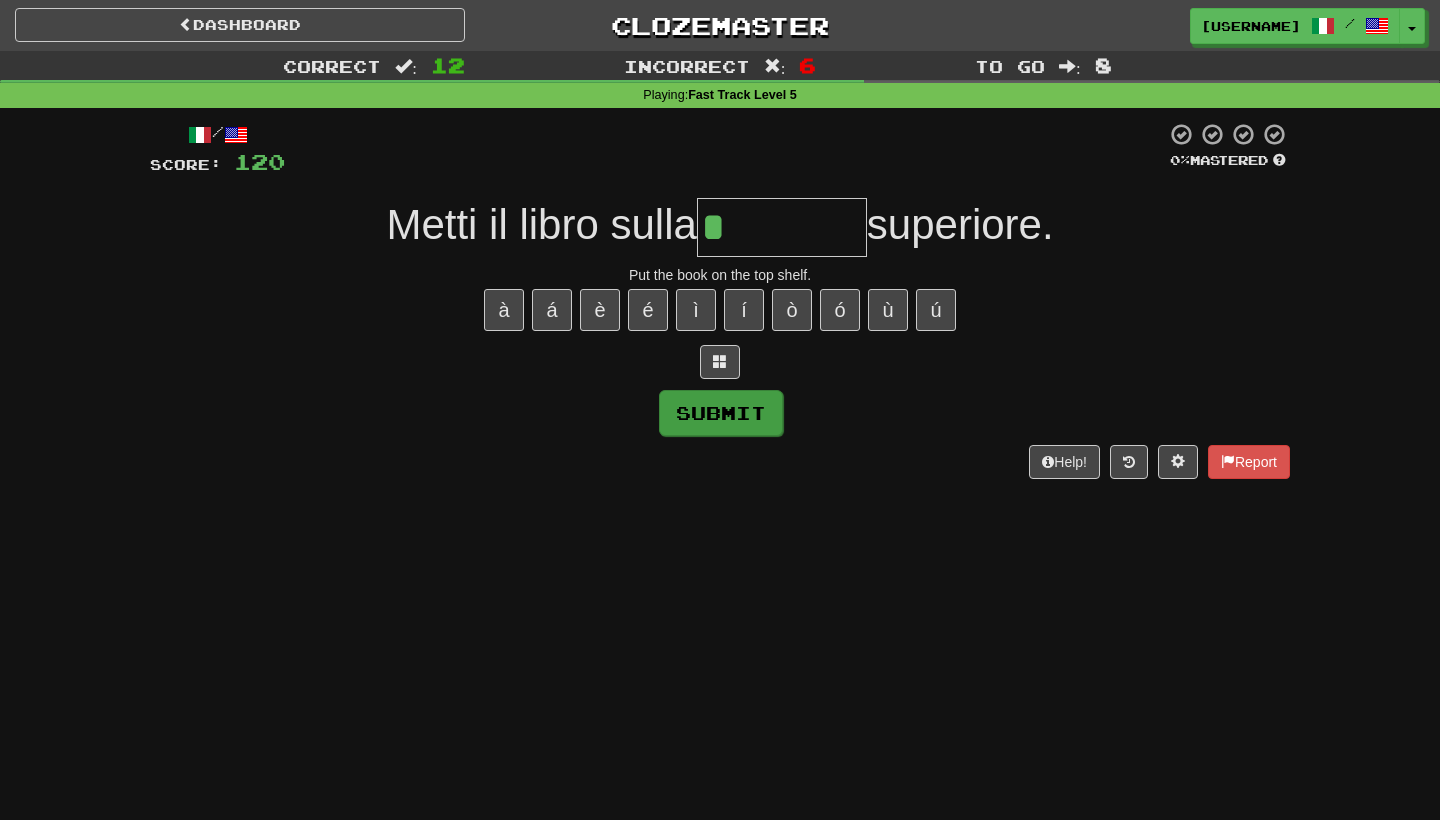 click on "Submit" at bounding box center [721, 413] 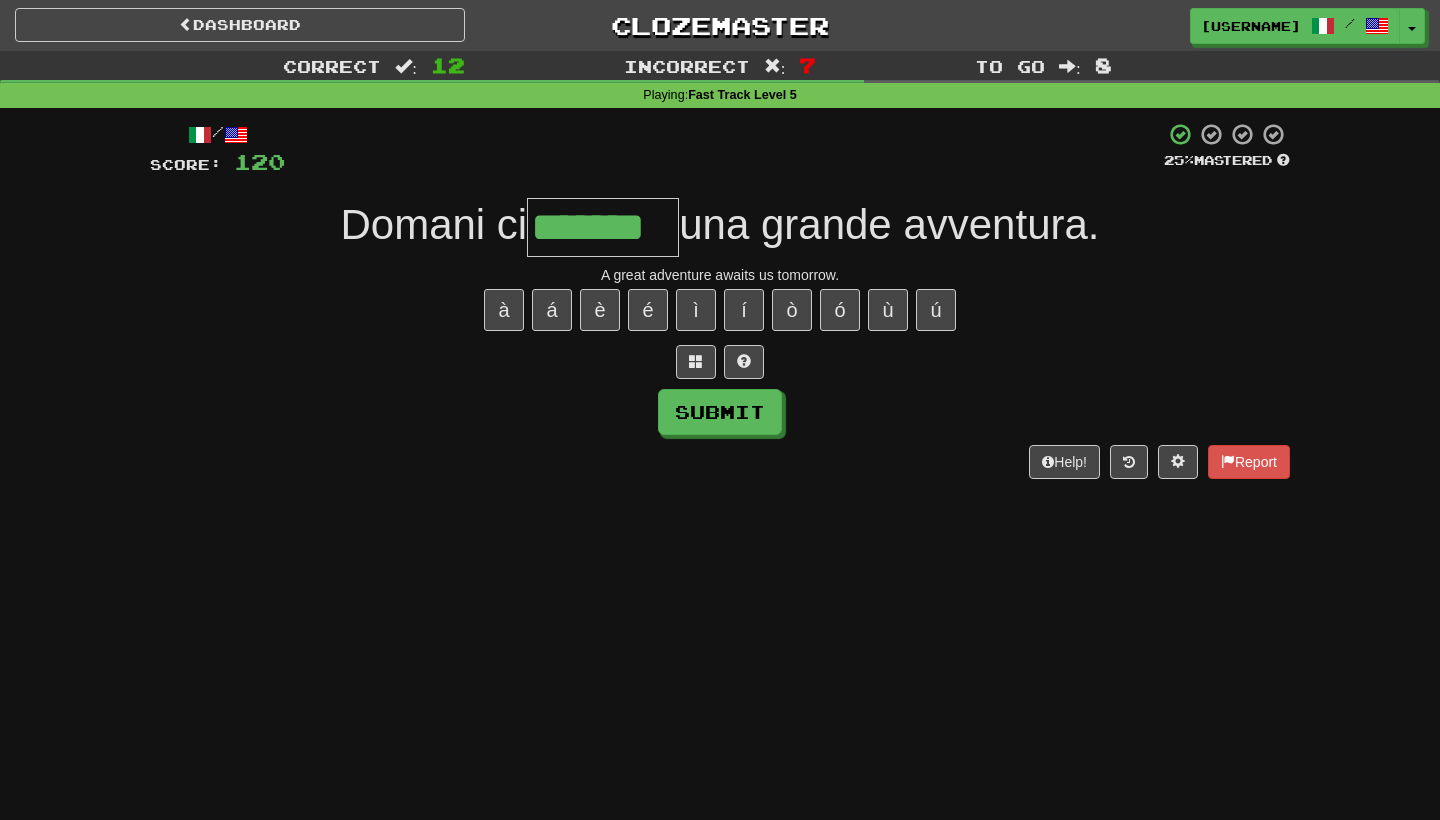 type on "*******" 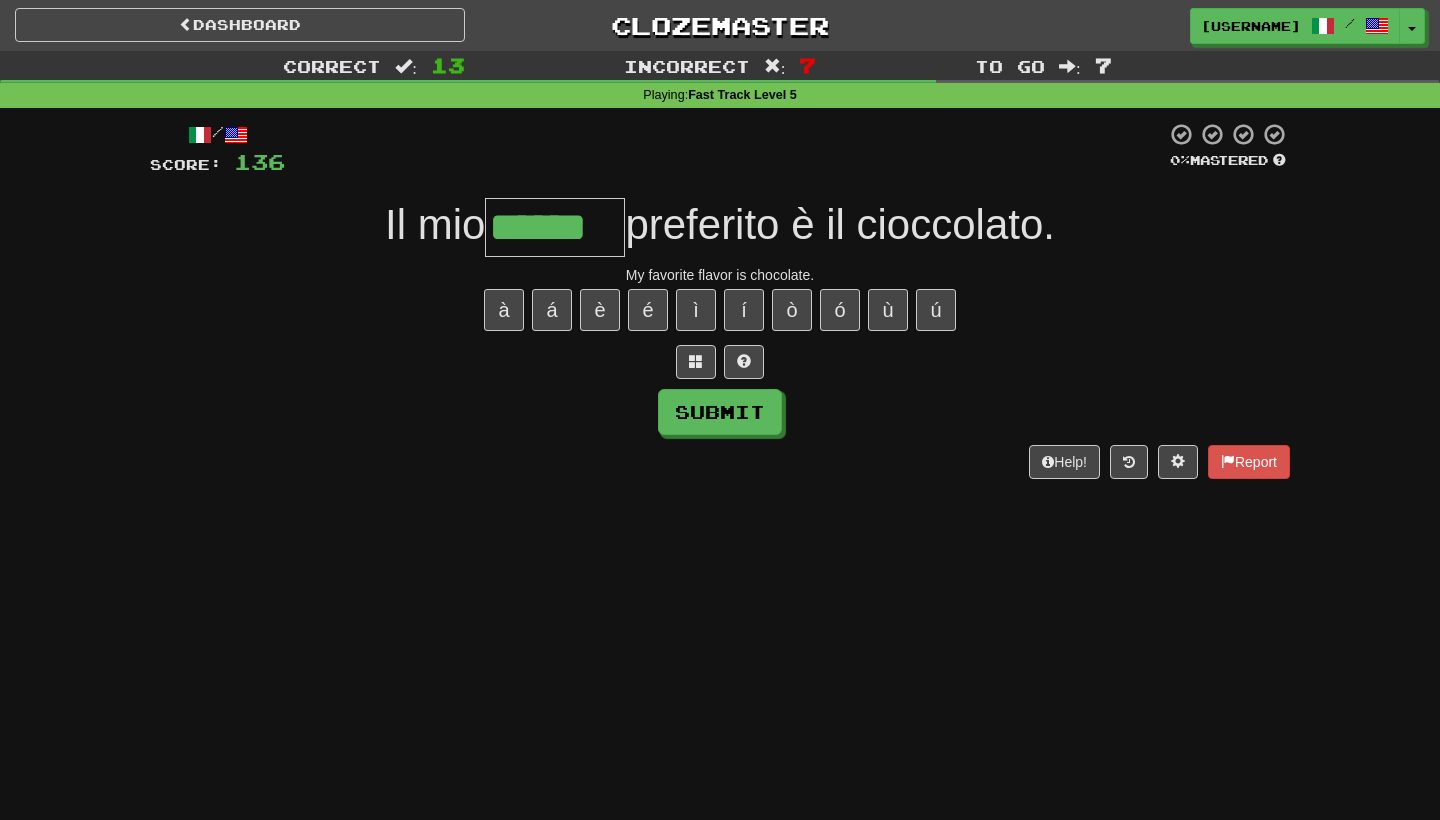type on "******" 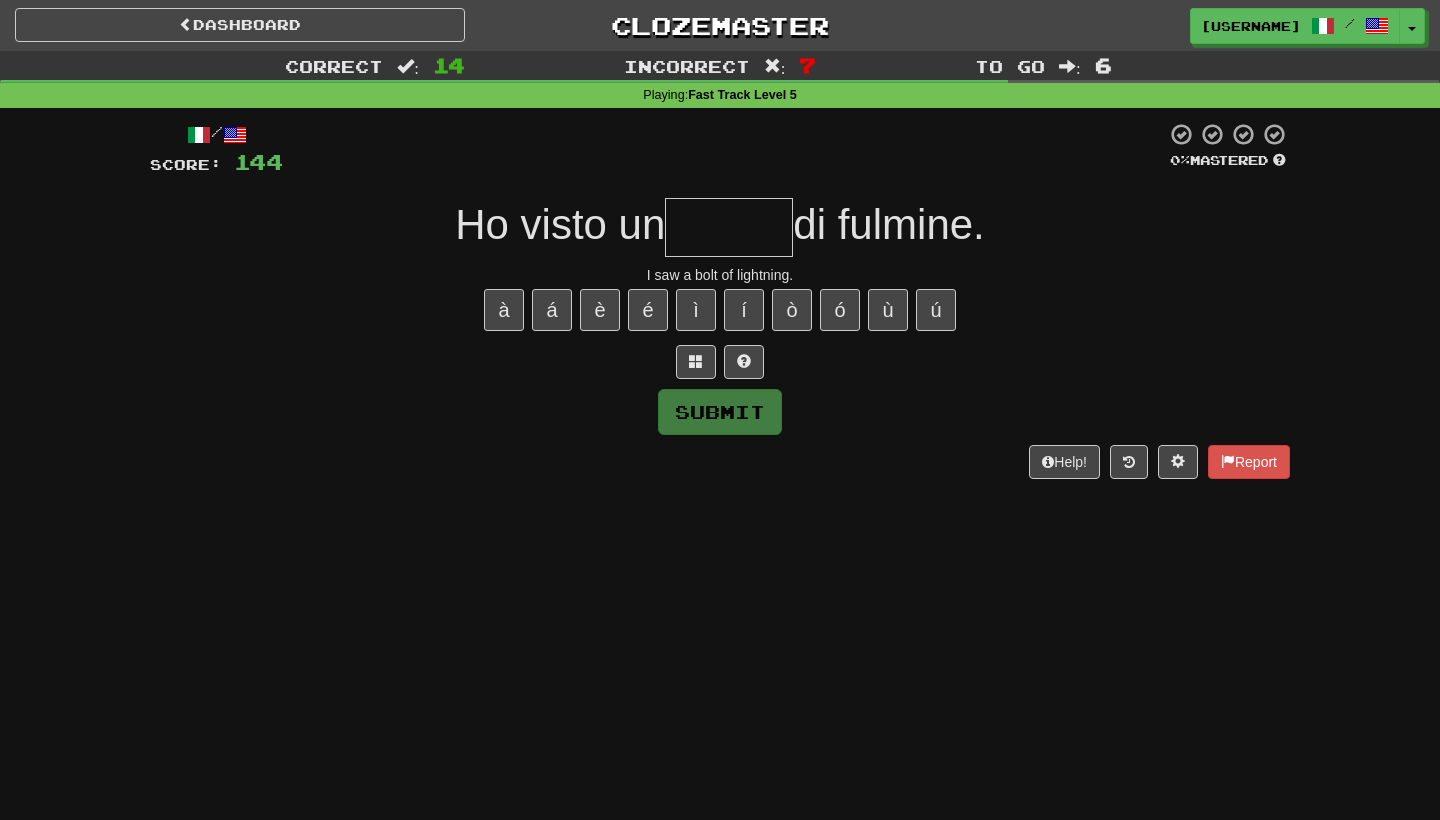 type on "*" 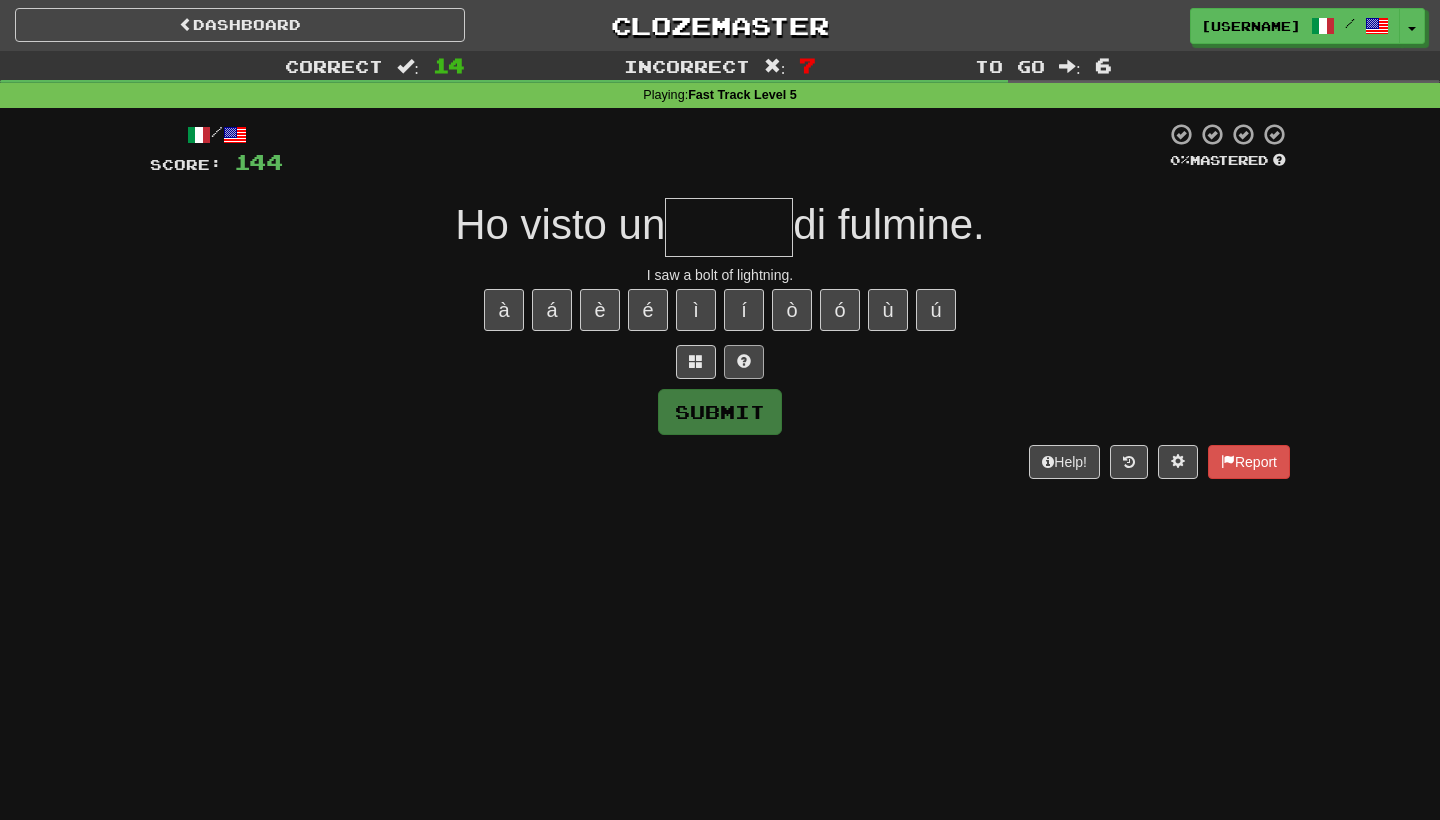 click at bounding box center [744, 361] 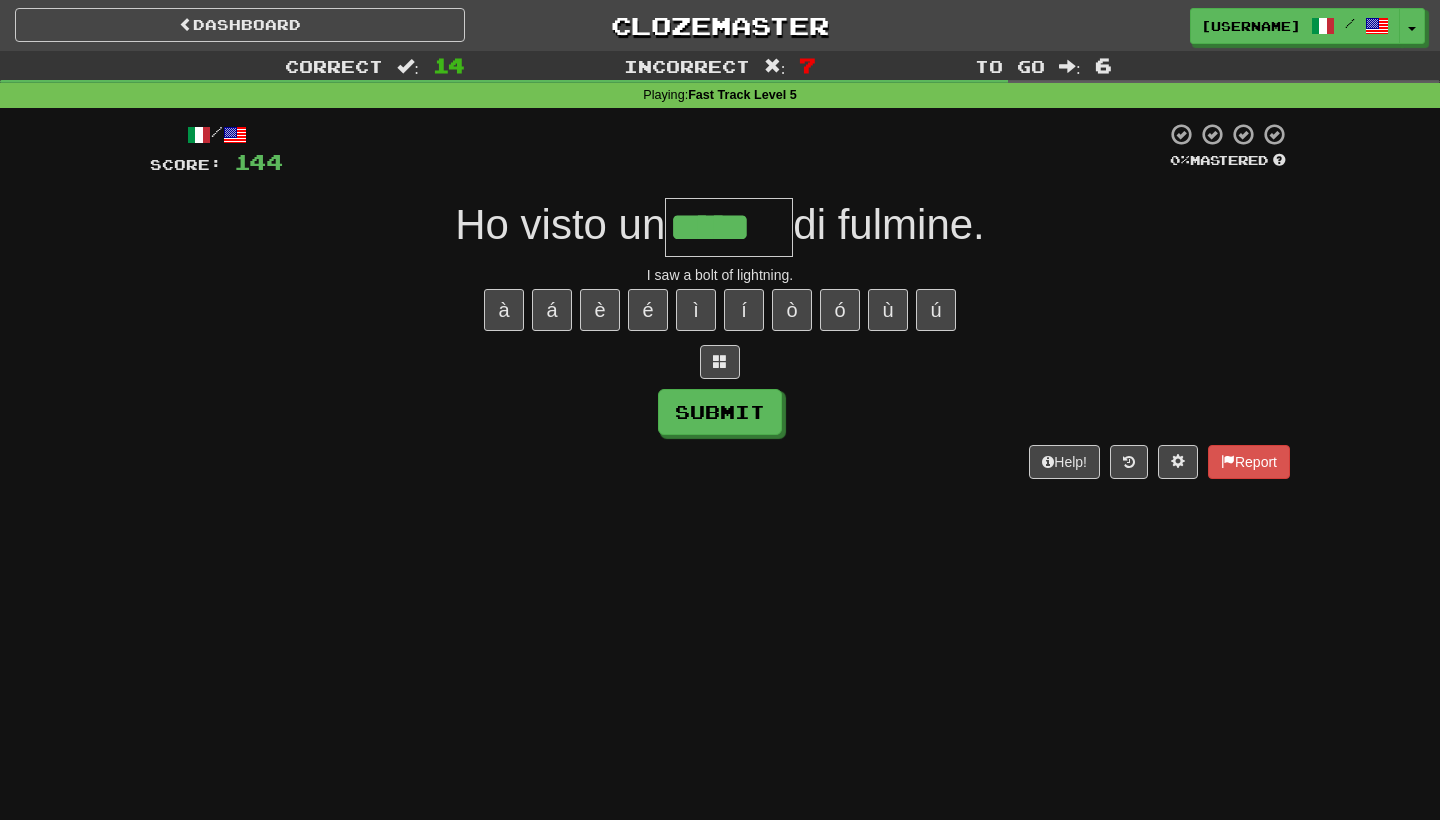 type on "*****" 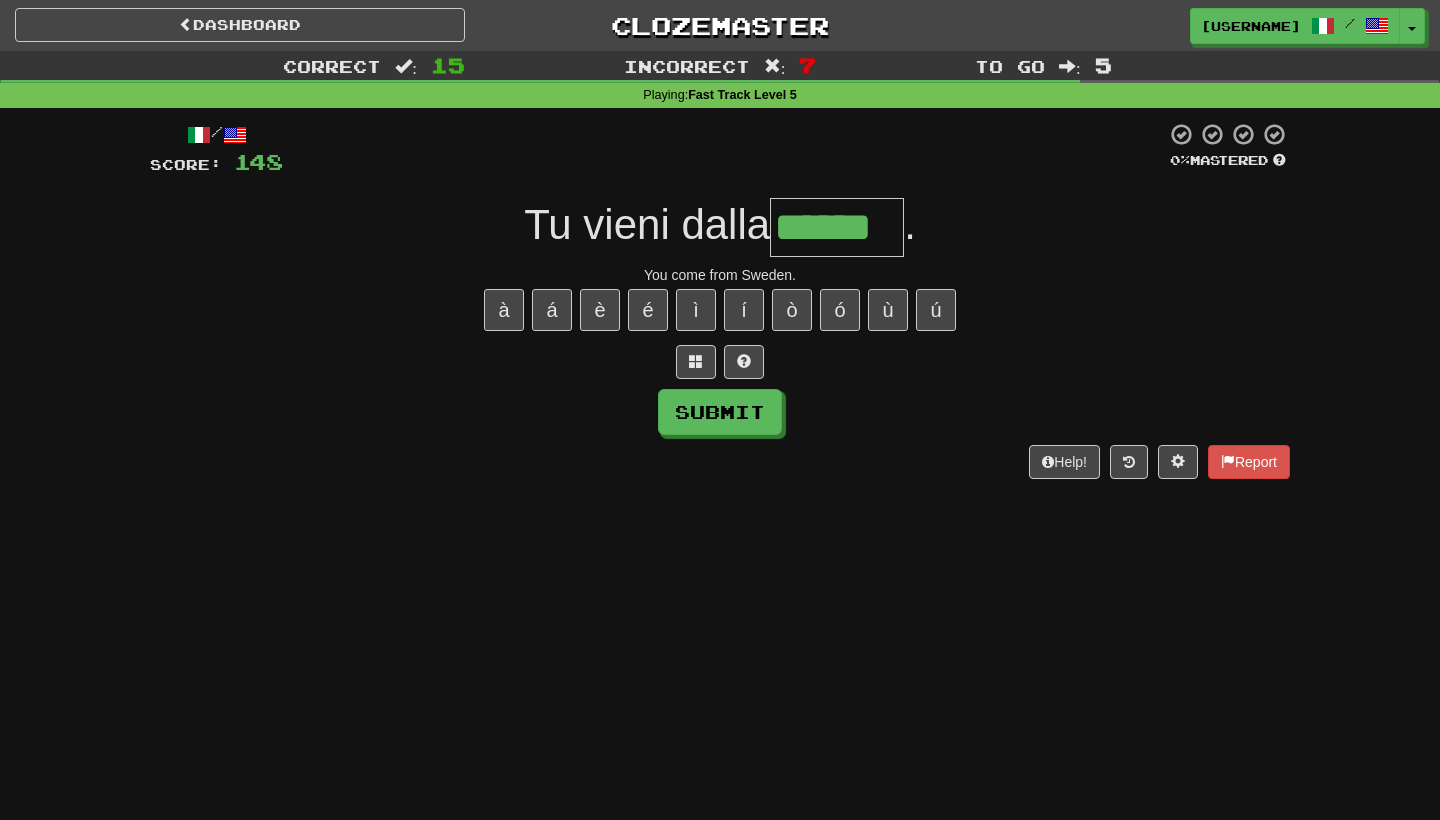 type on "******" 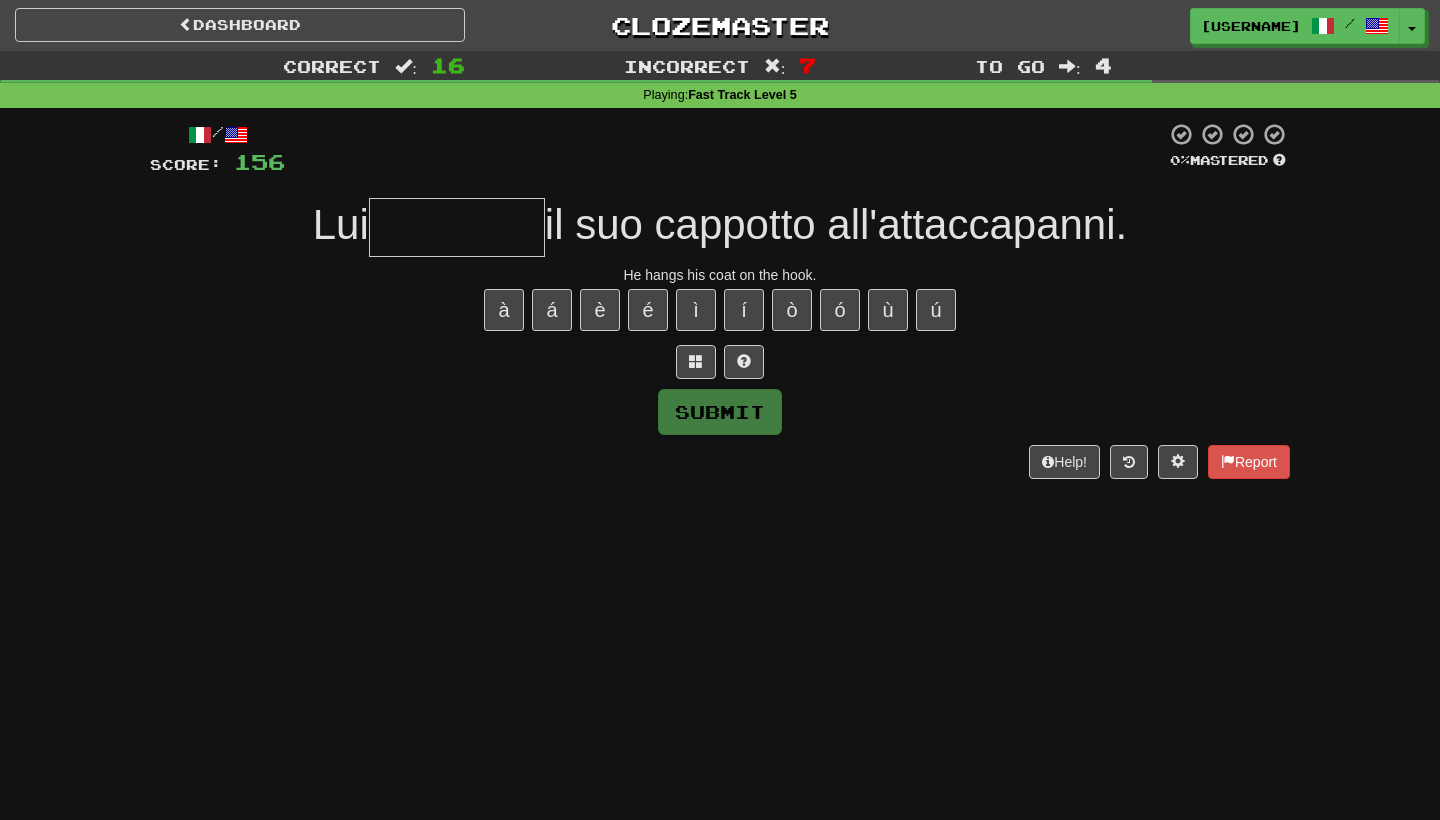 type on "*" 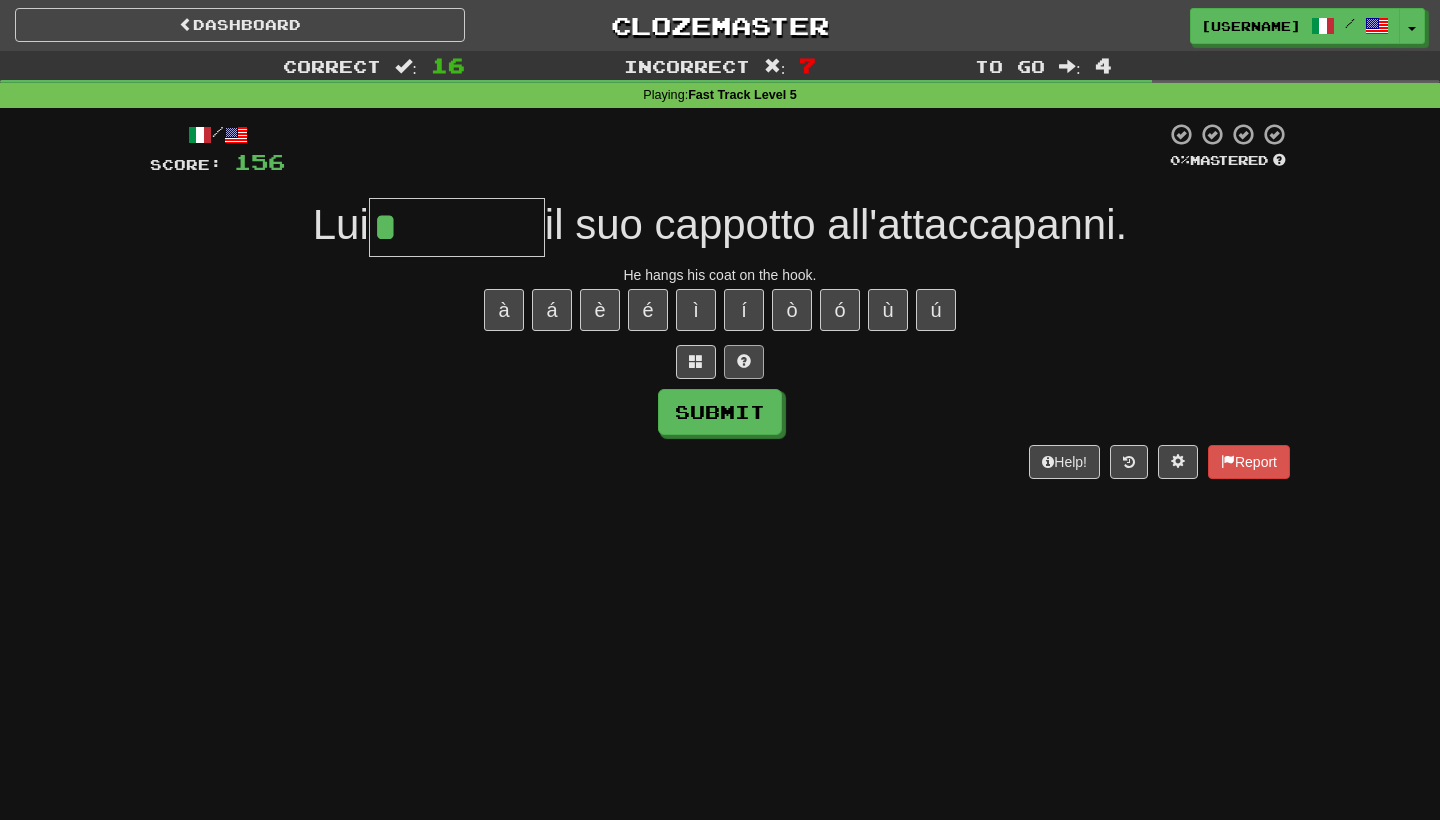 click at bounding box center (744, 361) 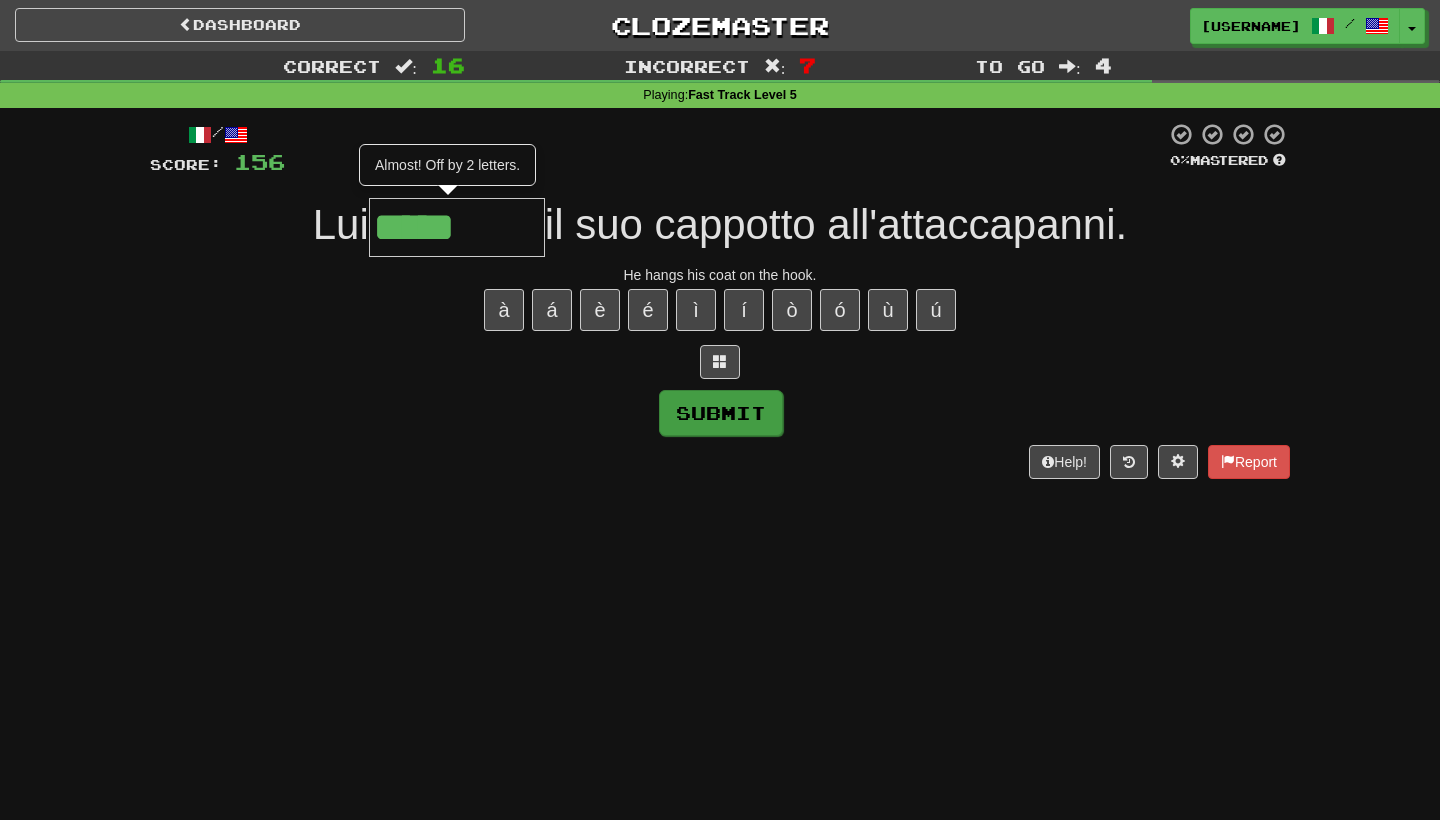 click on "Submit" at bounding box center [721, 413] 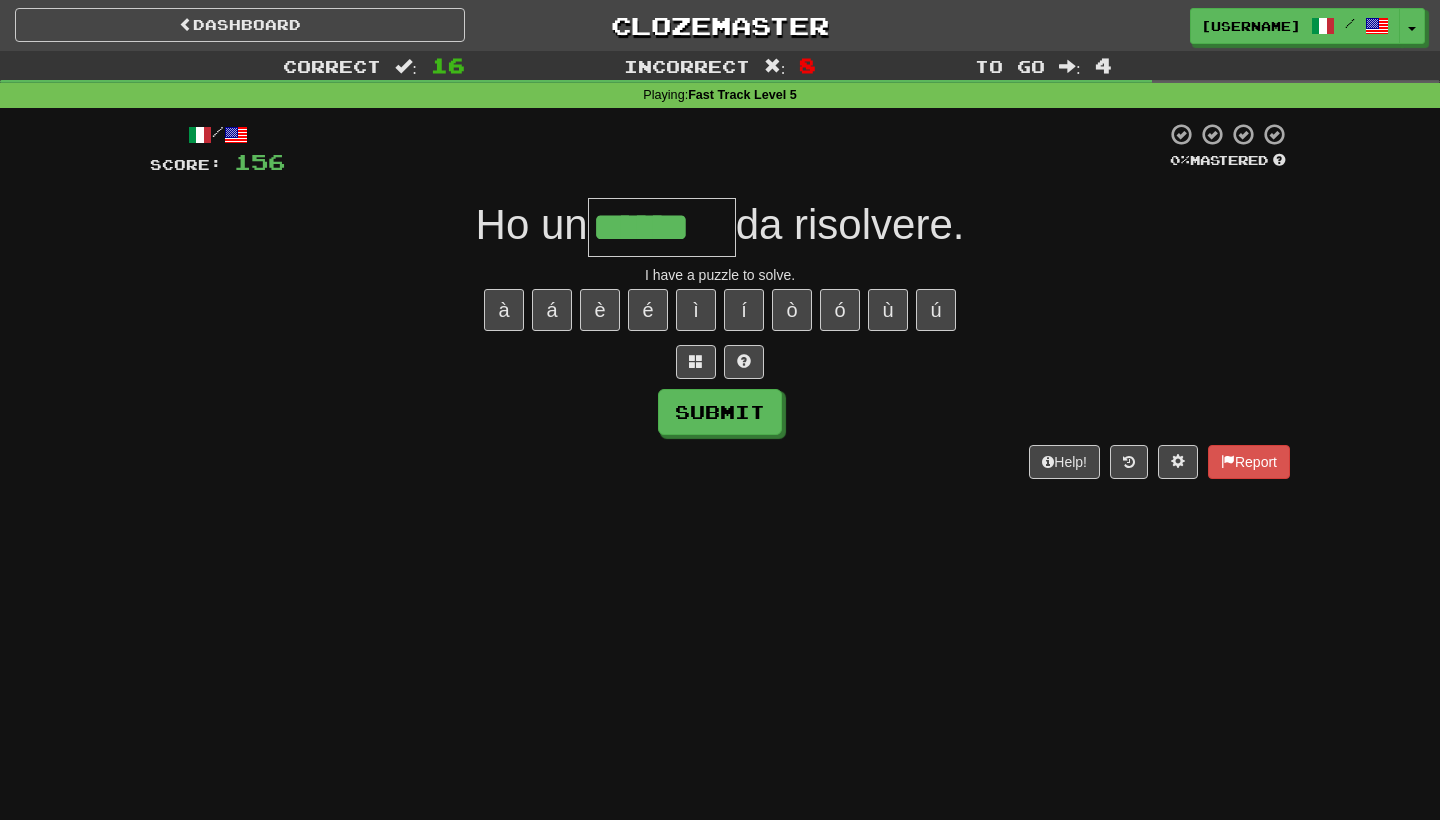 type on "******" 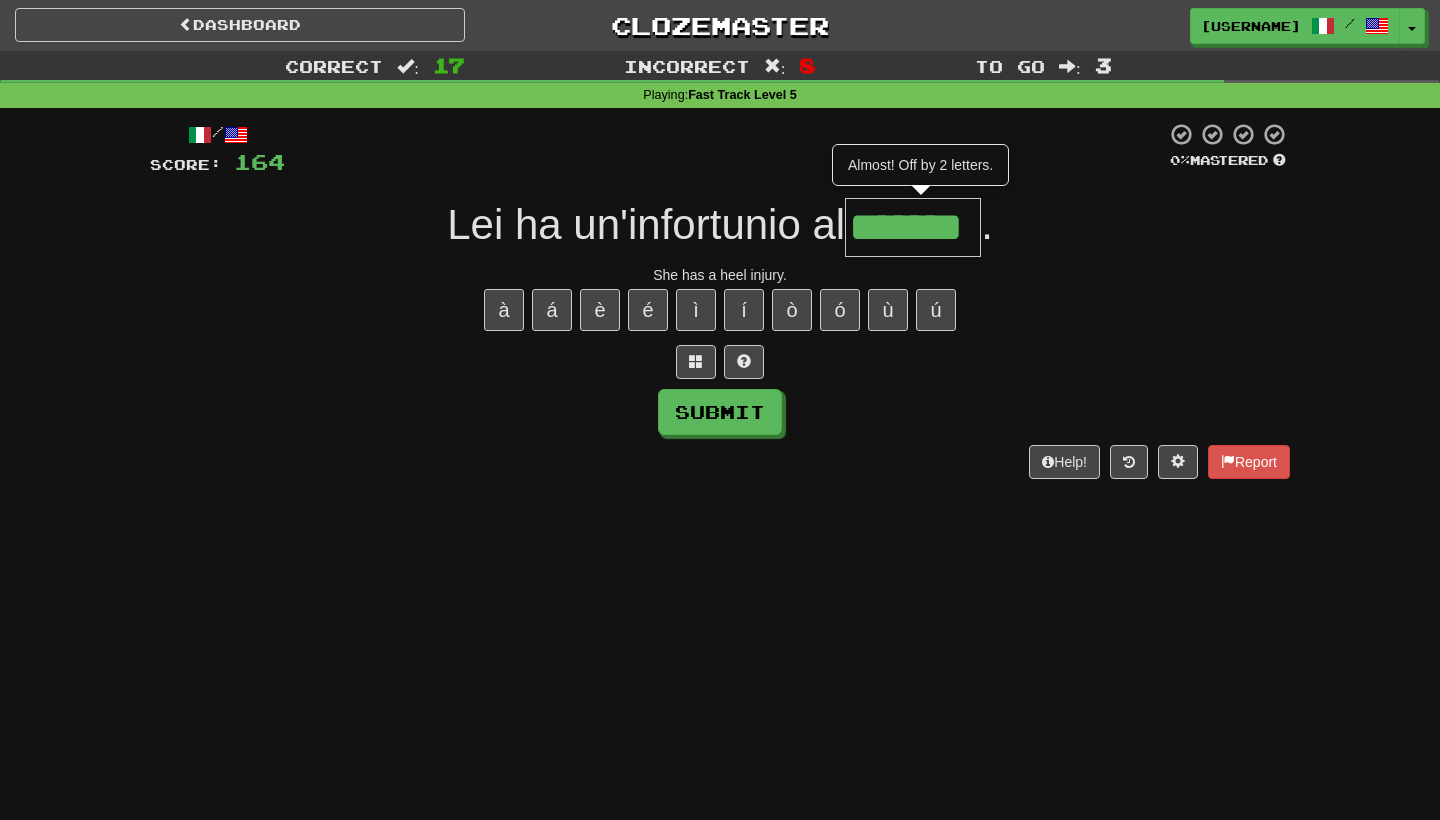 type on "*******" 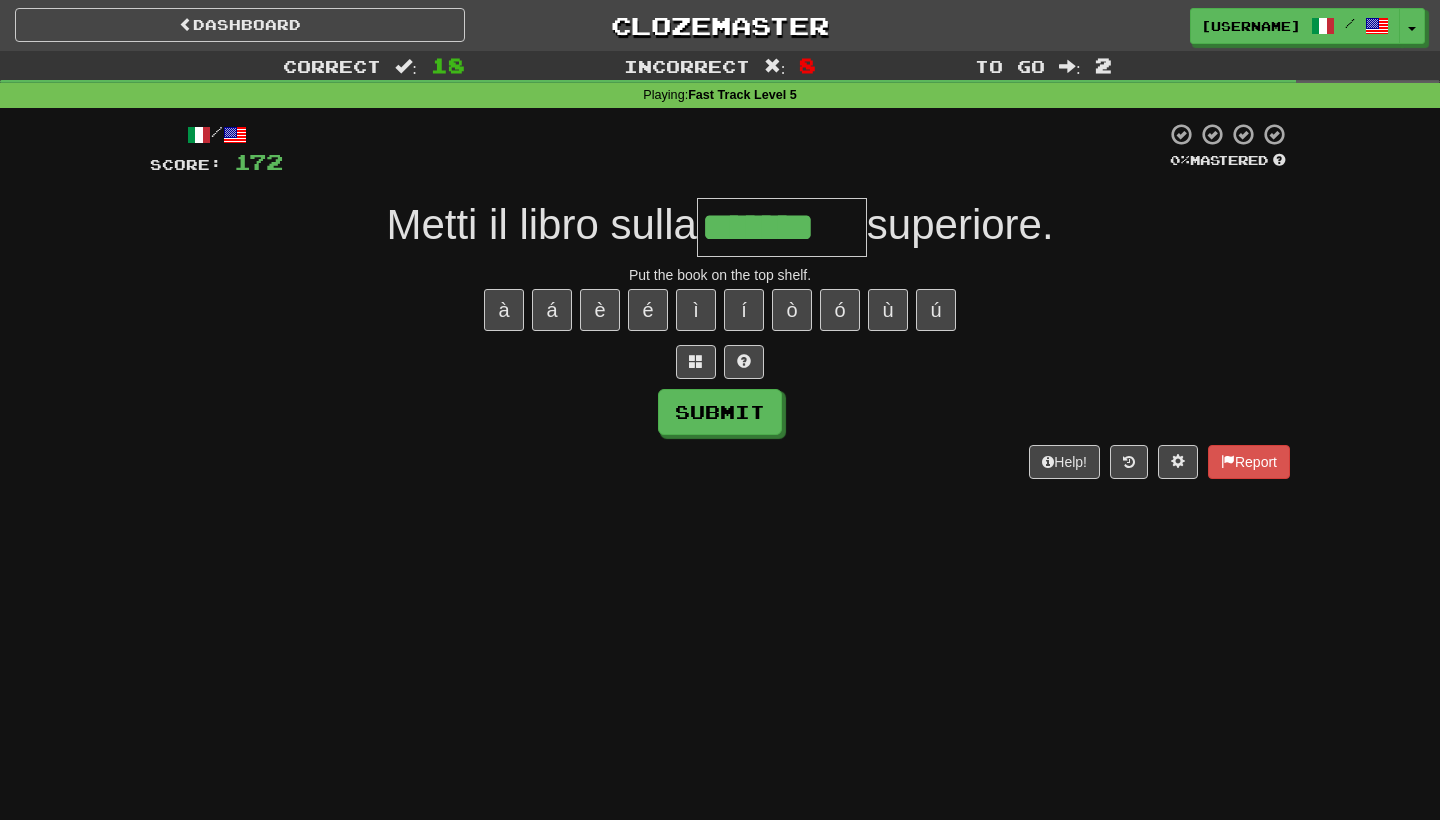 type on "*******" 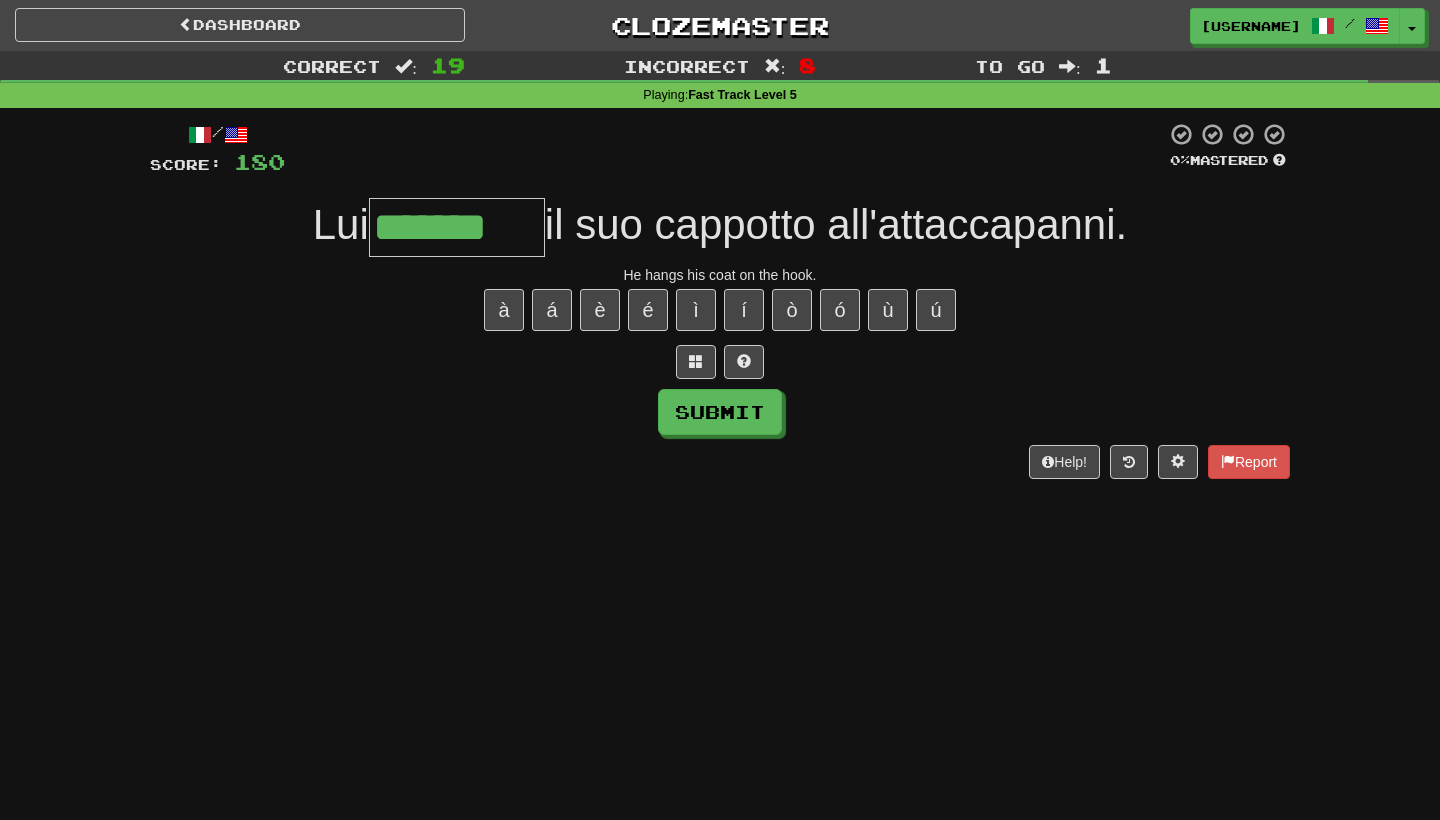 type on "*******" 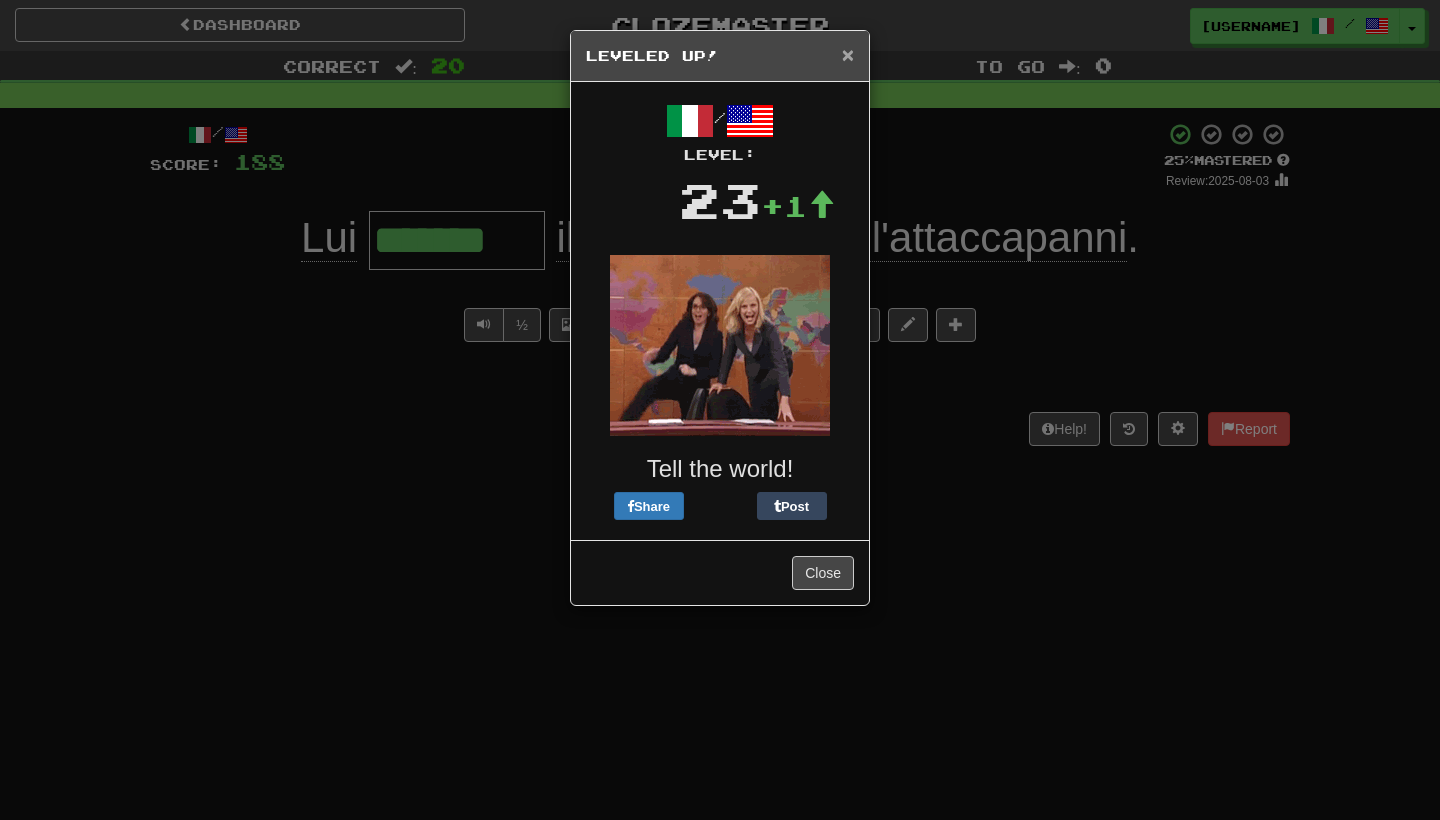 click on "×" at bounding box center (848, 54) 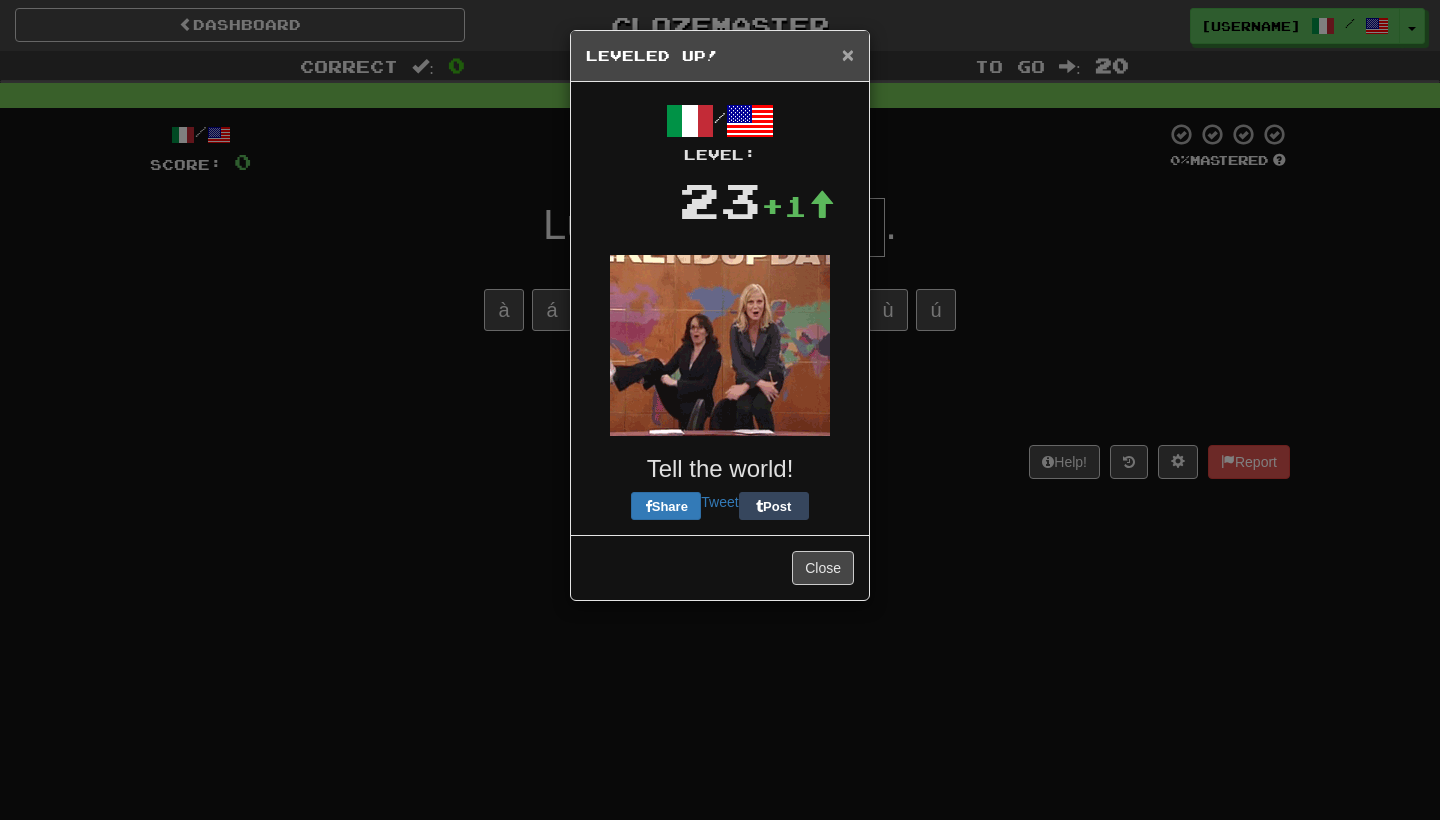click on "×" at bounding box center (848, 54) 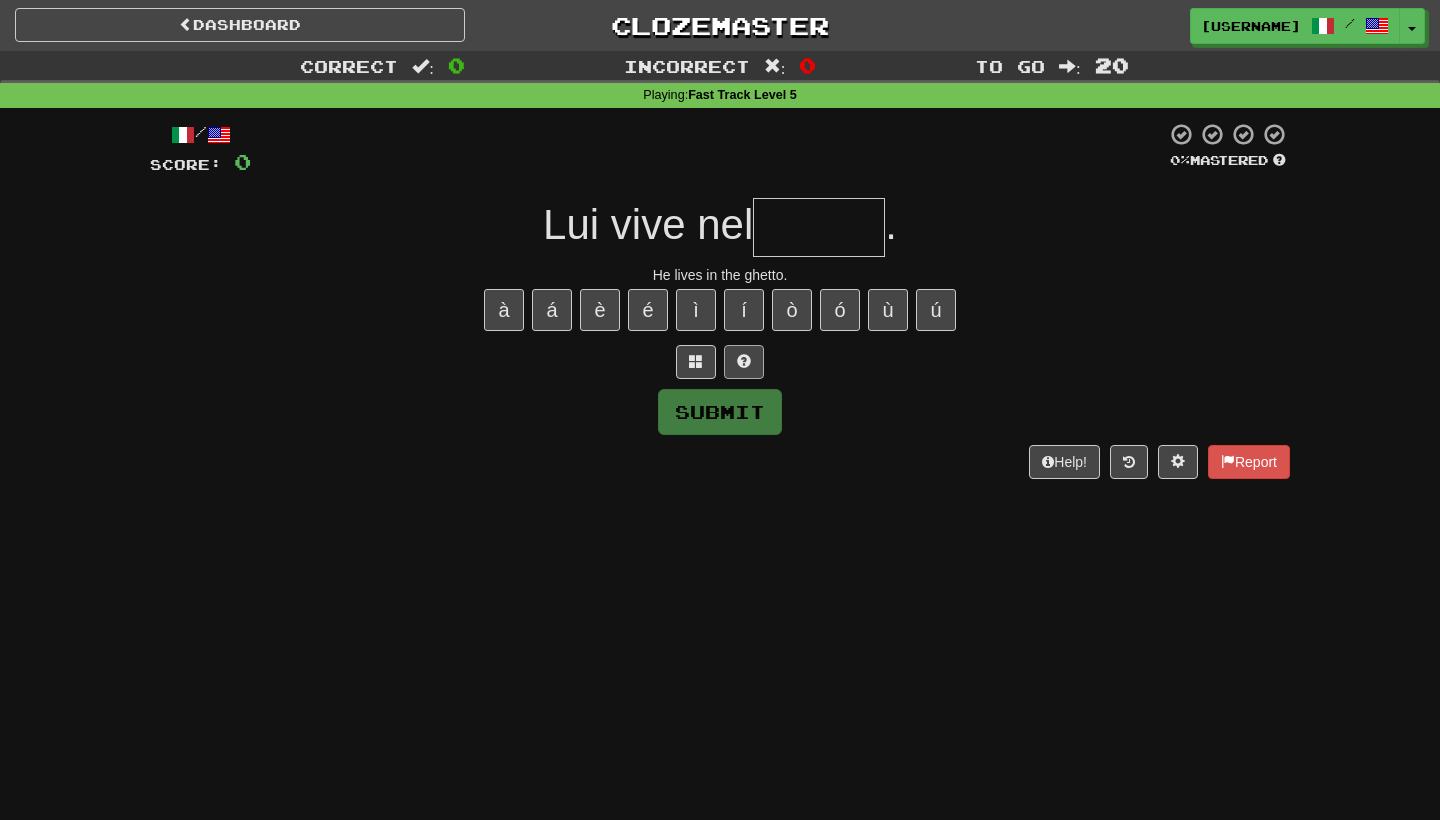click at bounding box center (744, 362) 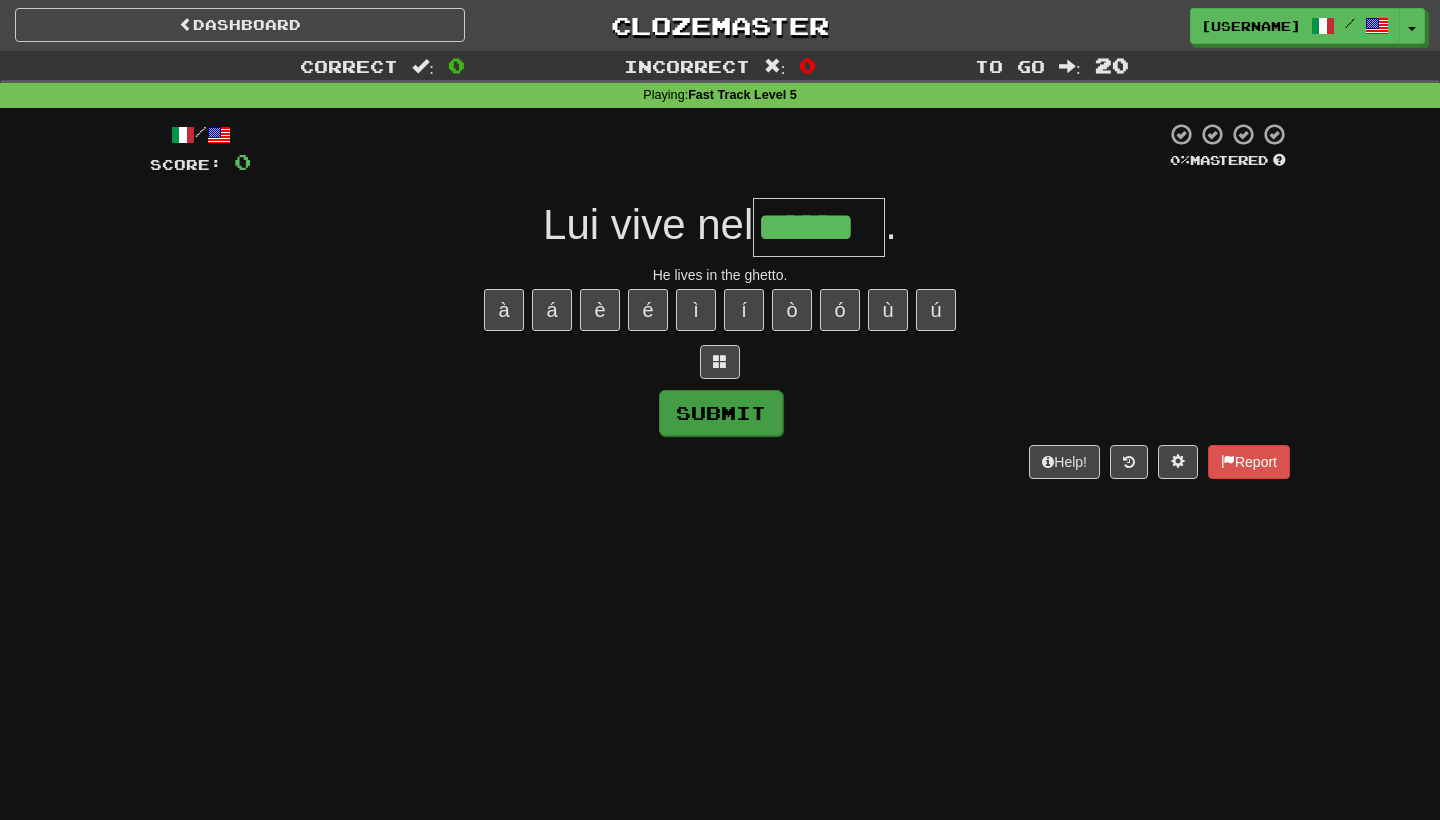 type on "******" 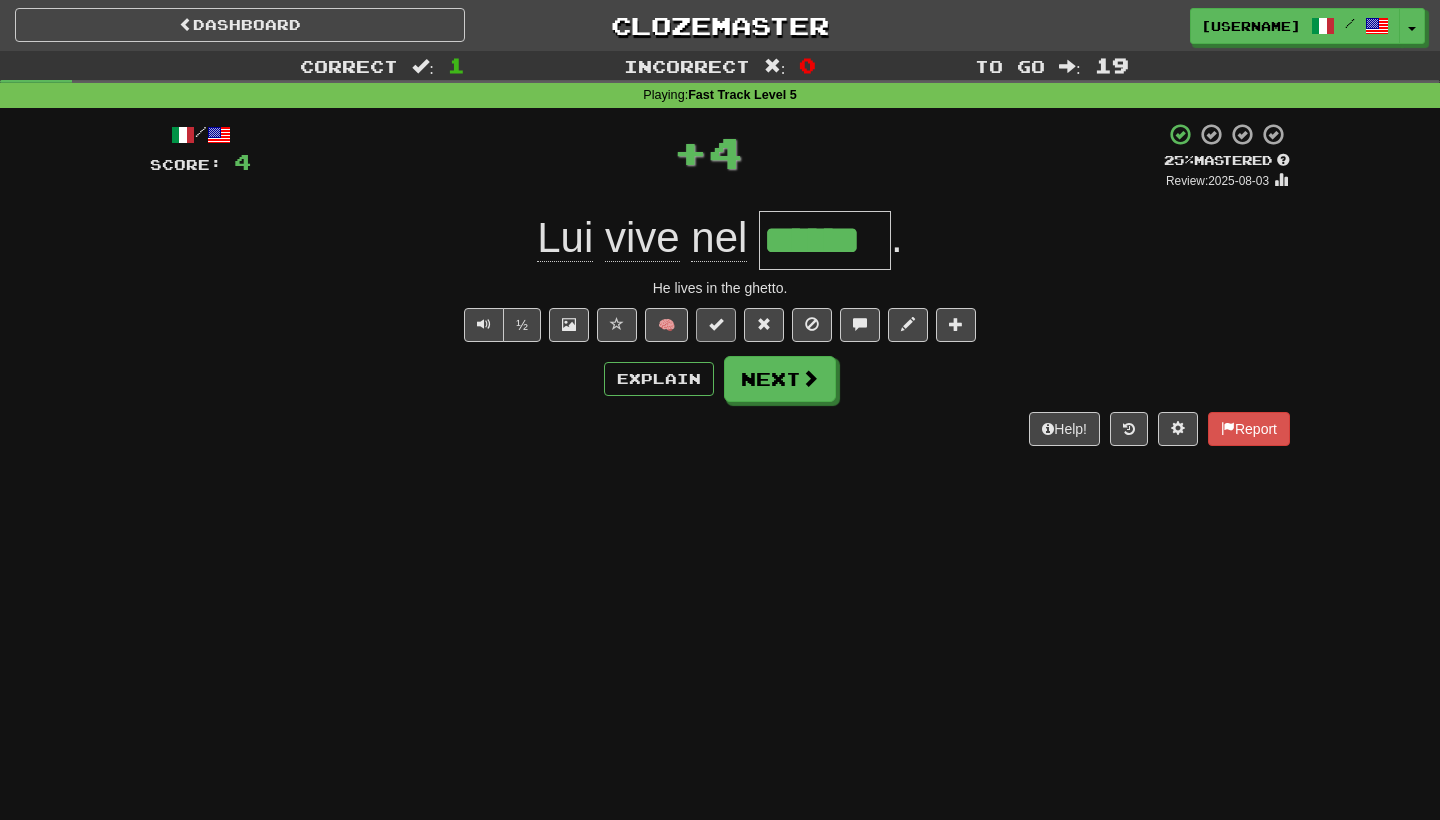click at bounding box center (716, 324) 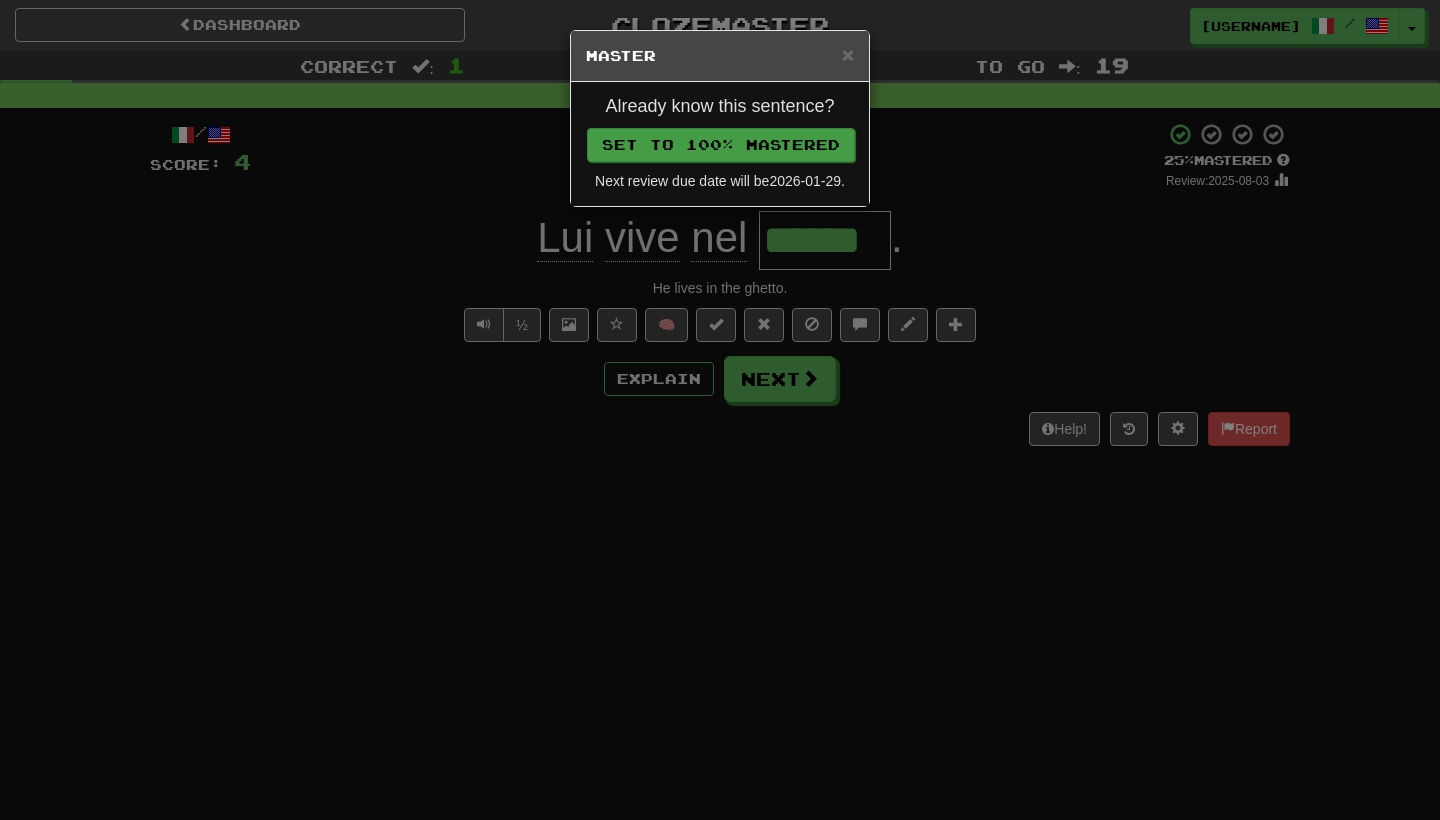 click on "Set to 100% Mastered" at bounding box center [721, 145] 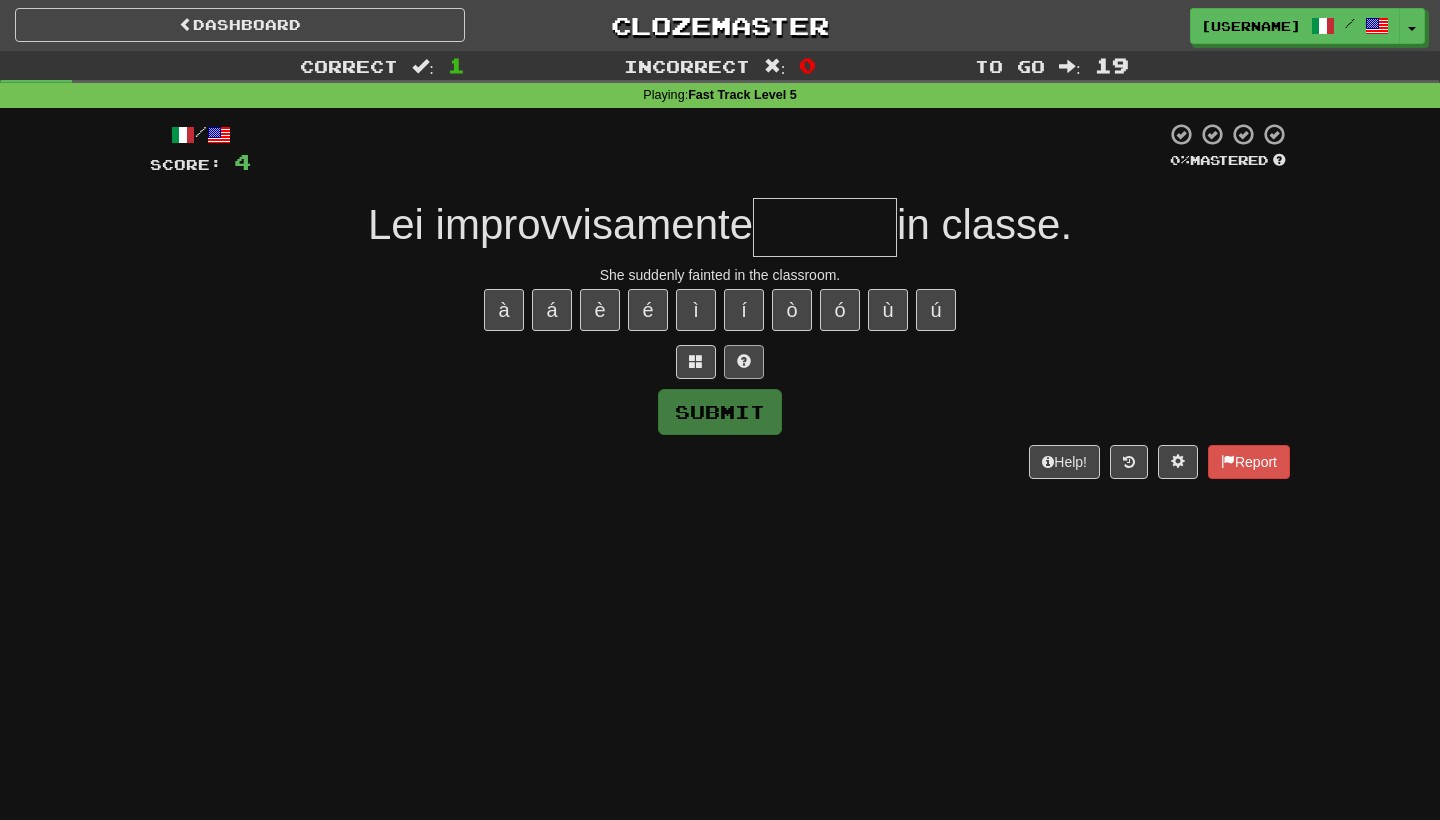 click at bounding box center (744, 361) 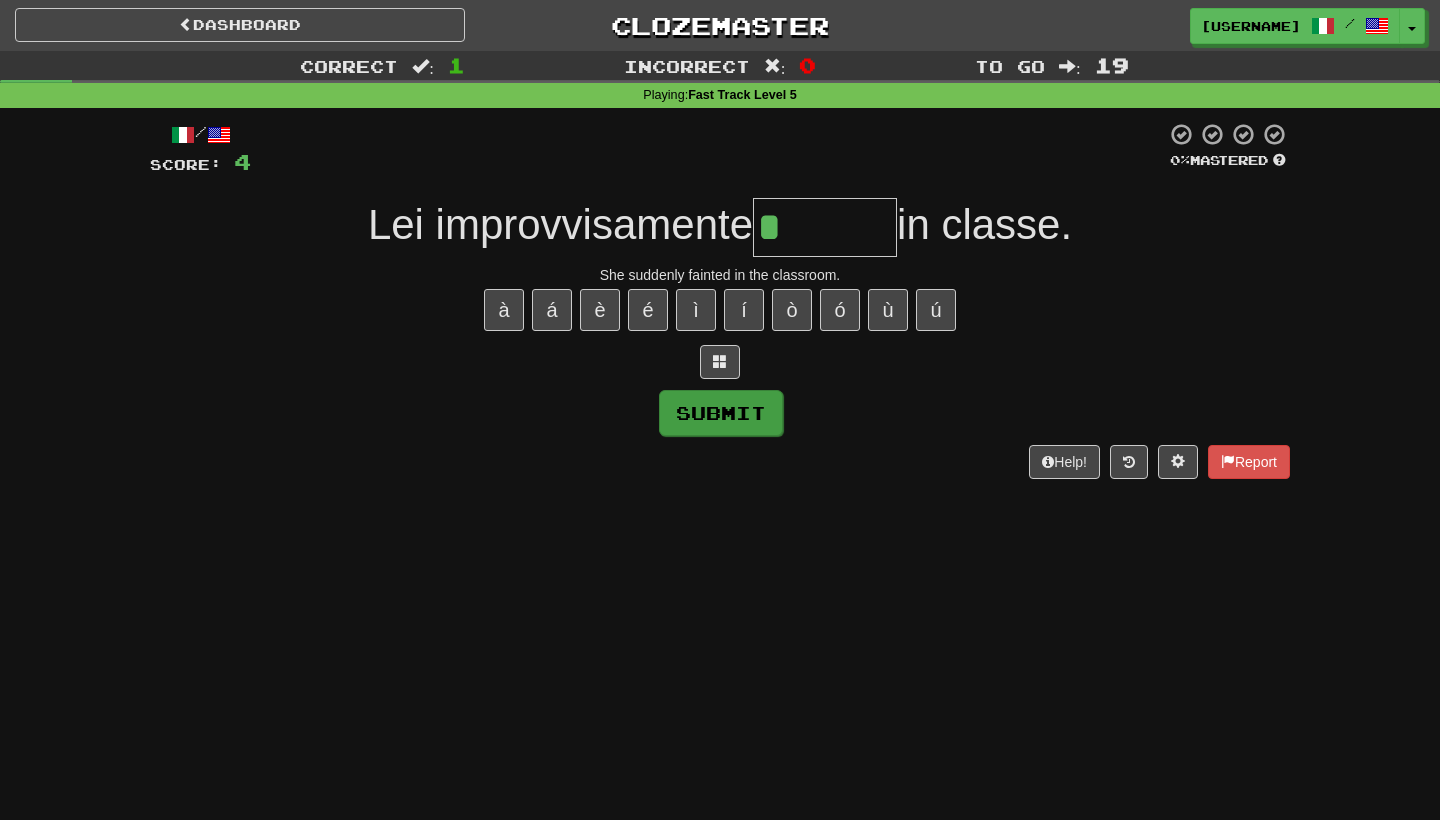 click on "Submit" at bounding box center [721, 413] 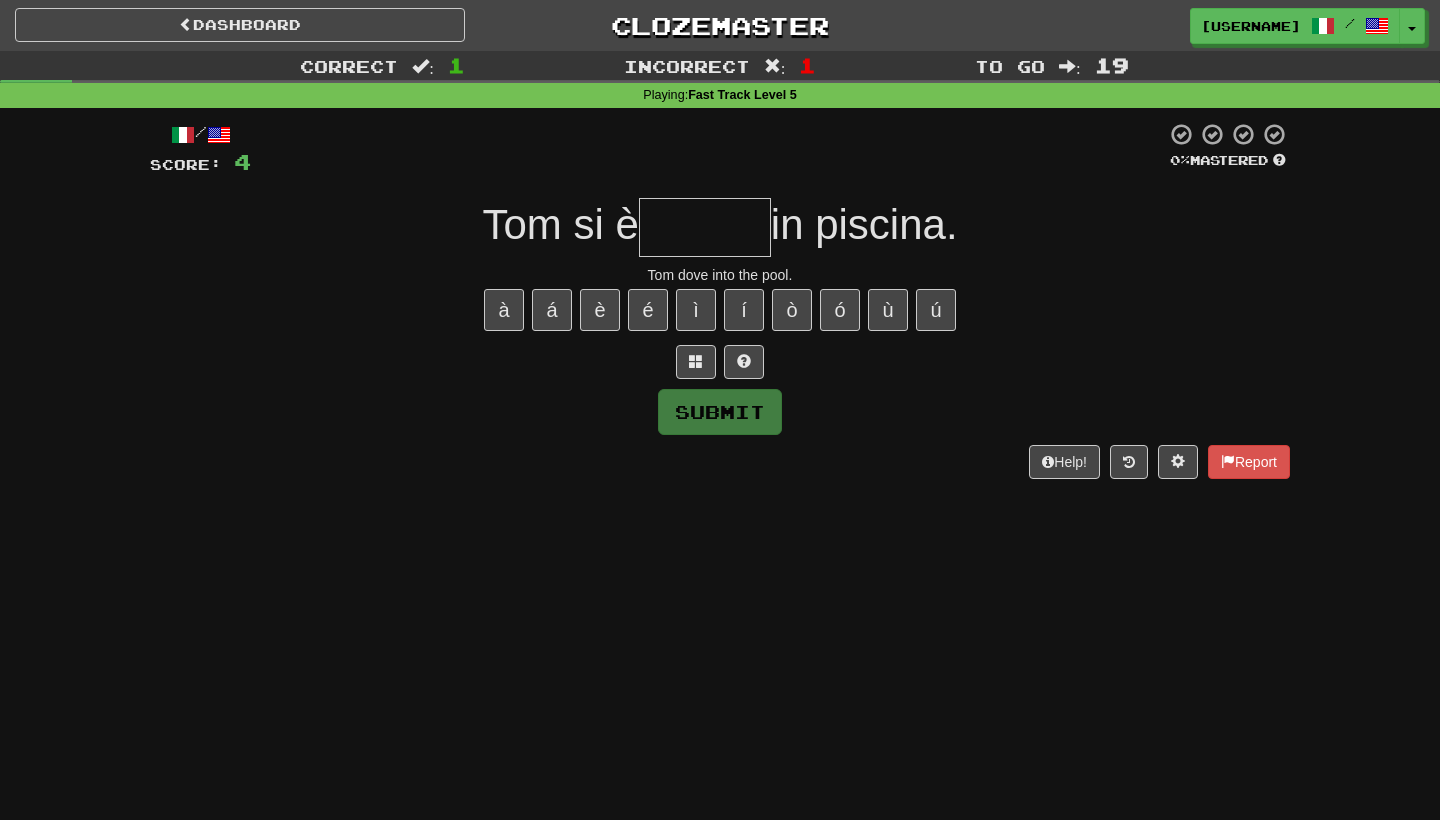 type on "*" 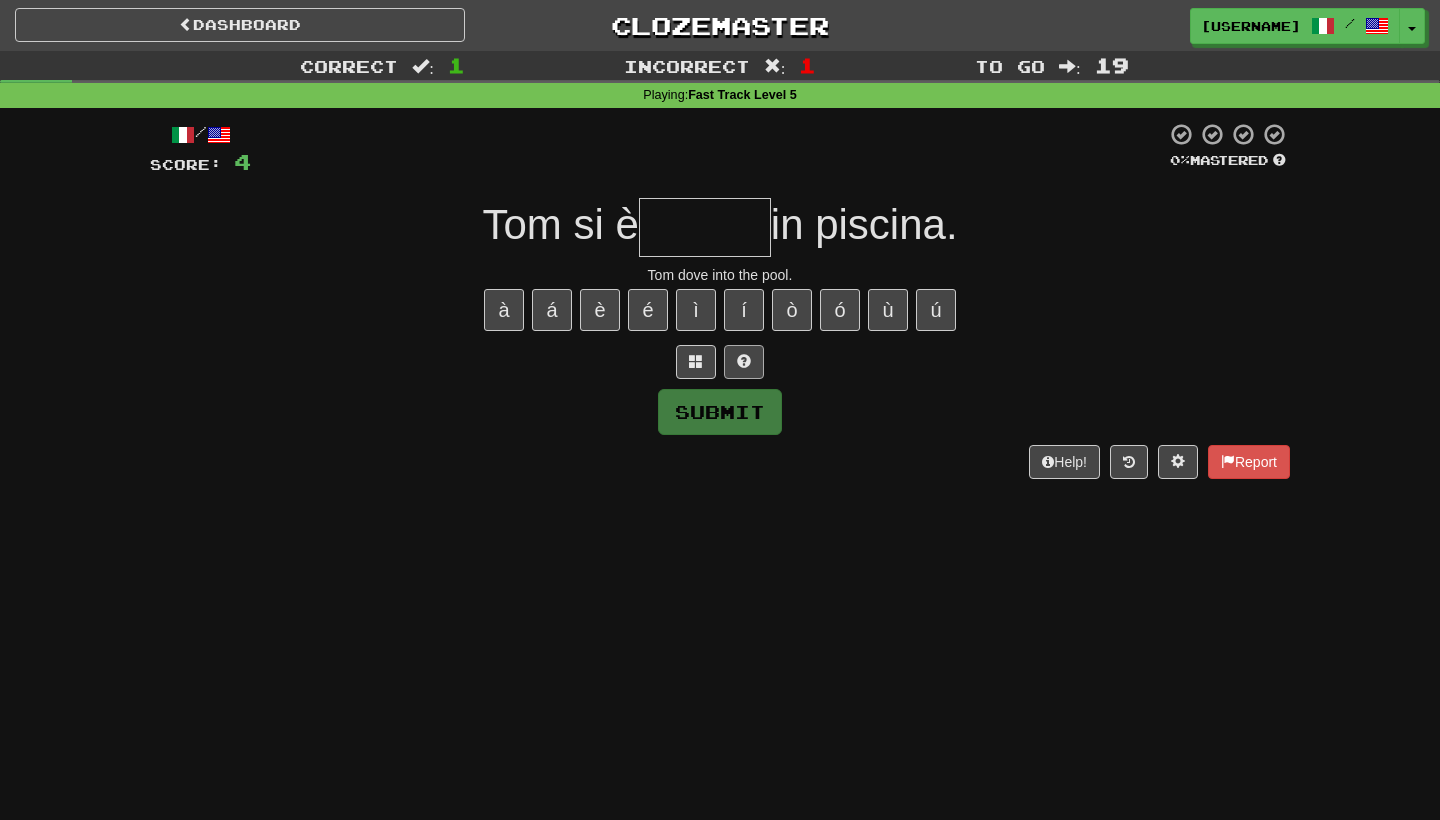 click at bounding box center [744, 362] 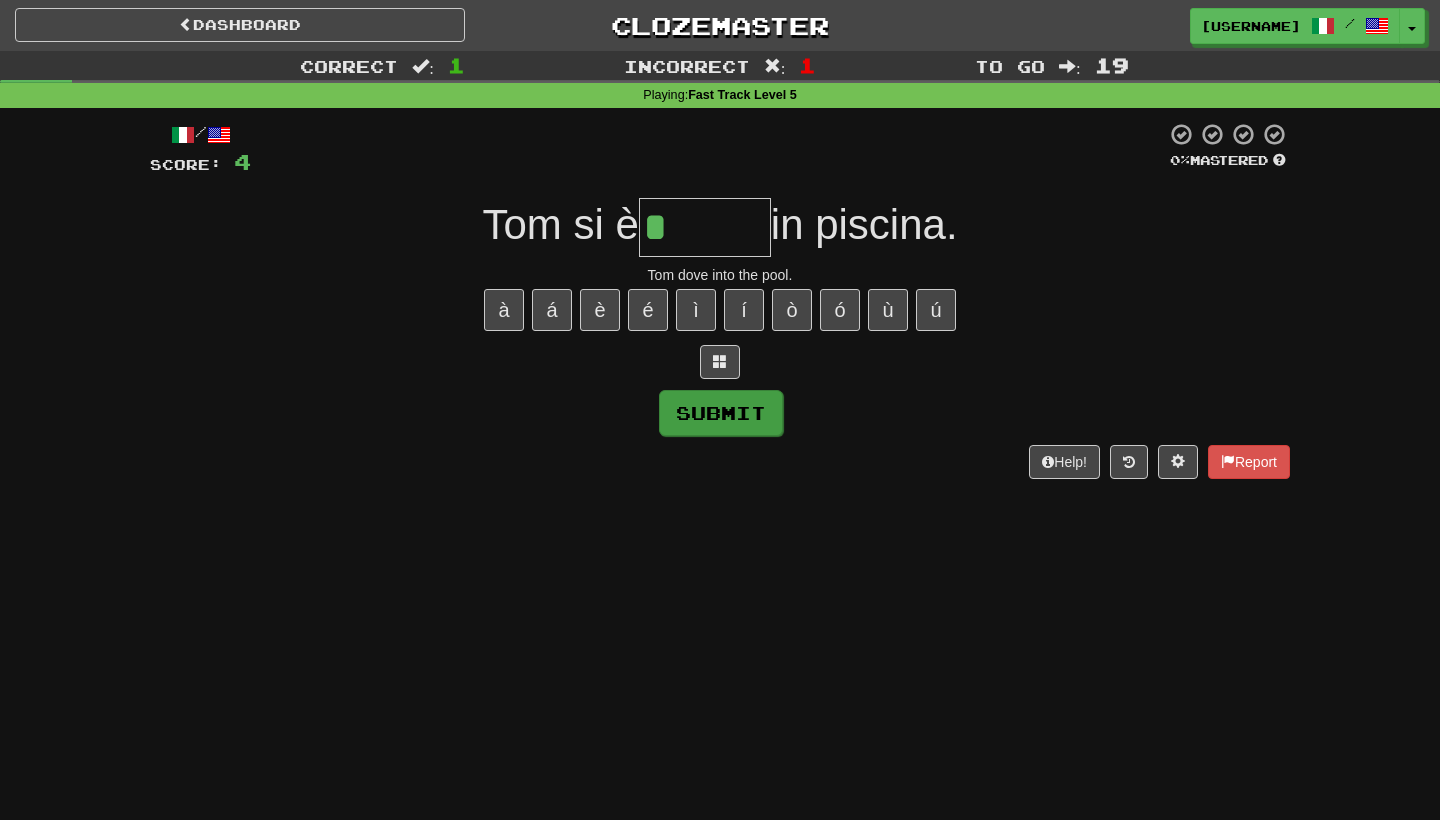 click on "Submit" at bounding box center (721, 413) 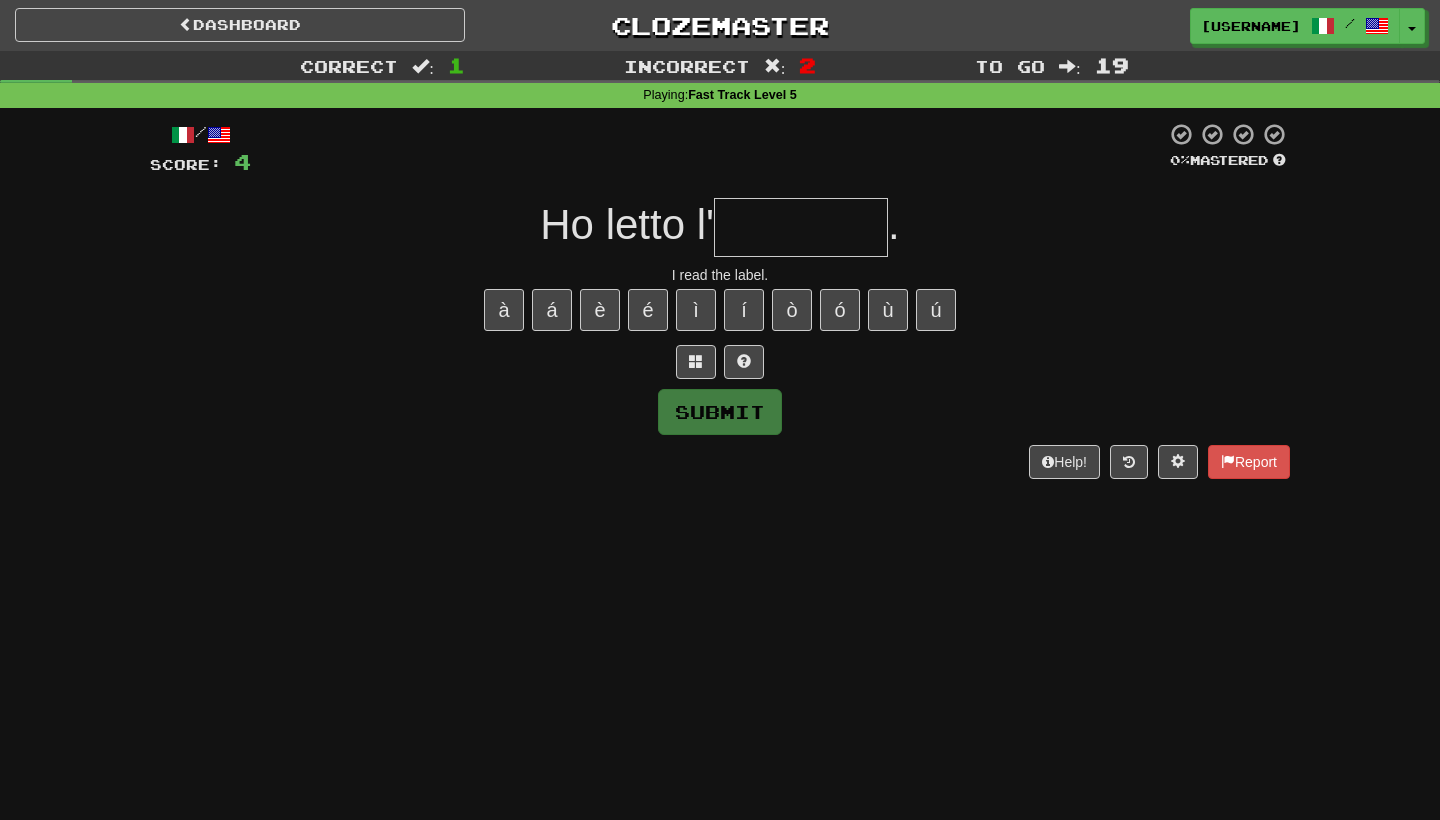 type on "*" 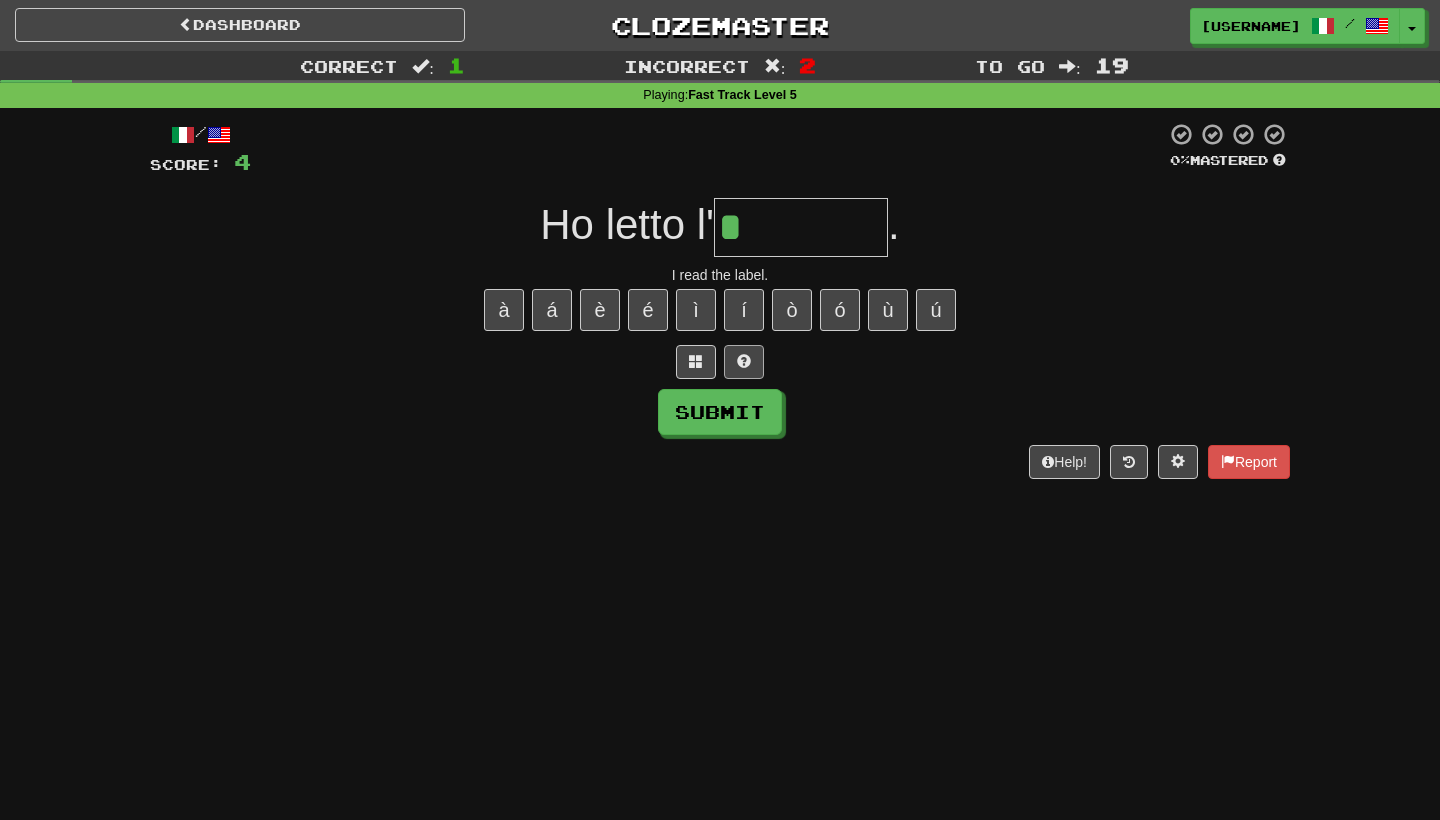 click at bounding box center (744, 362) 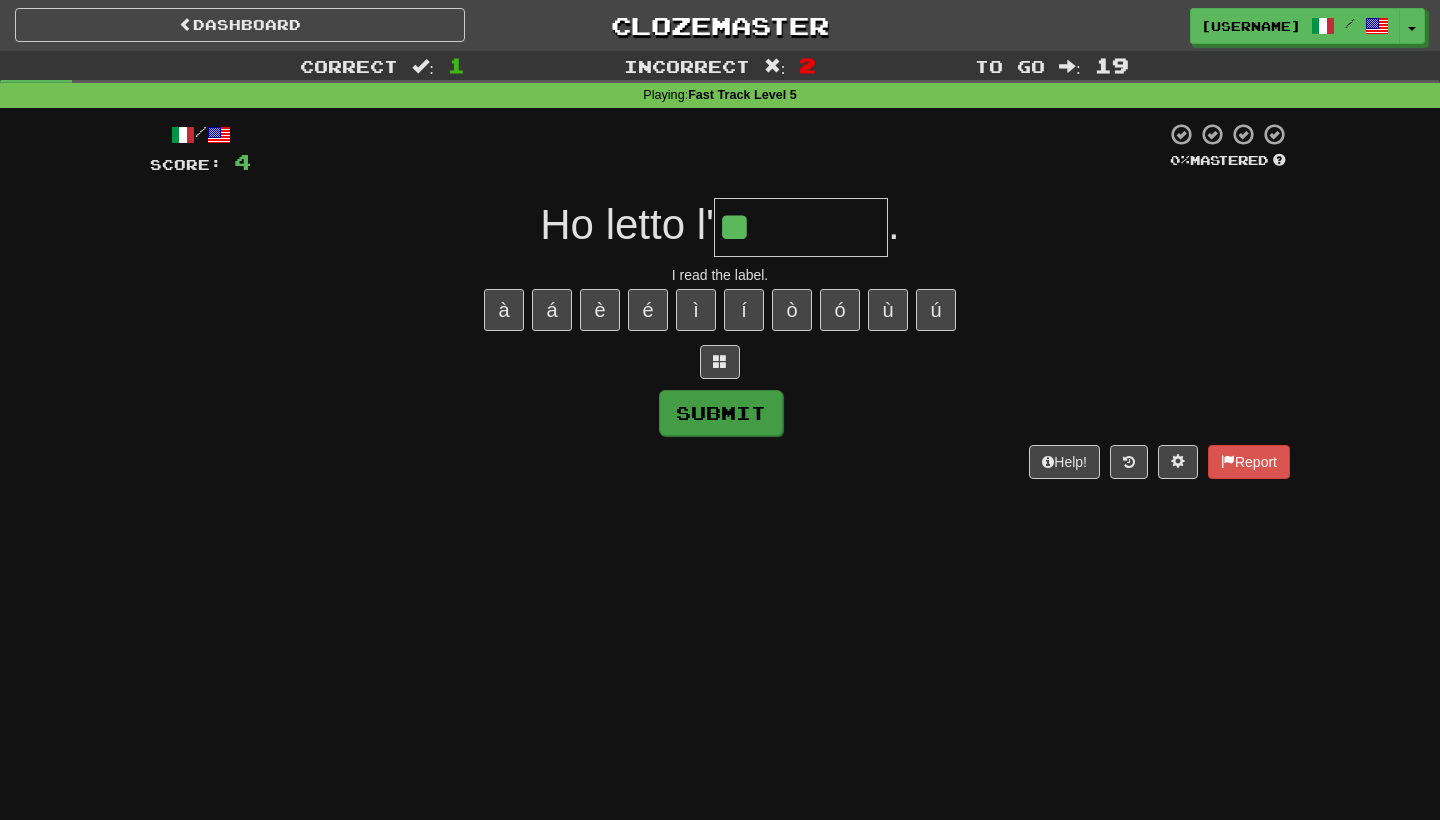 click on "Submit" at bounding box center (721, 413) 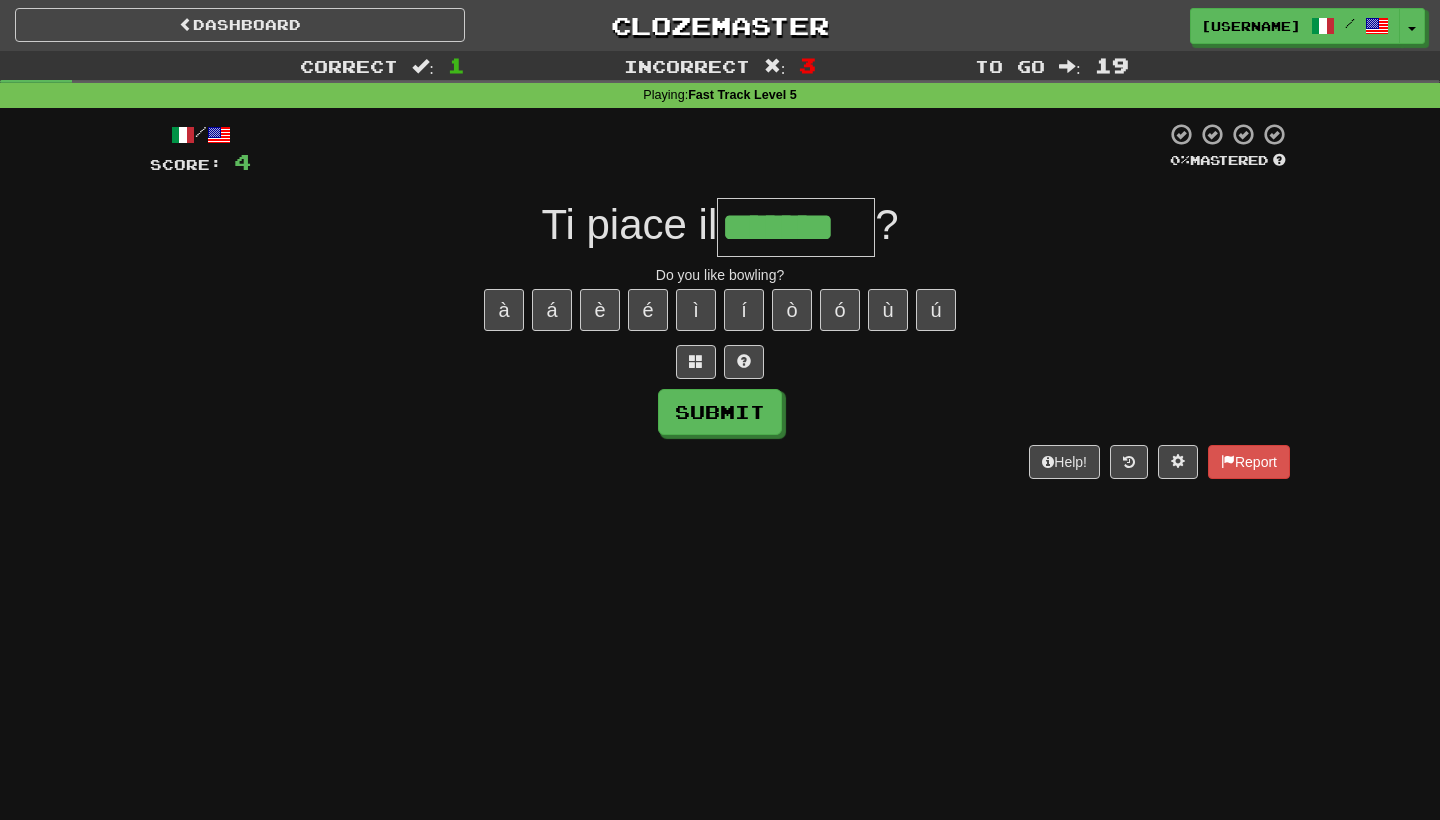 type on "*******" 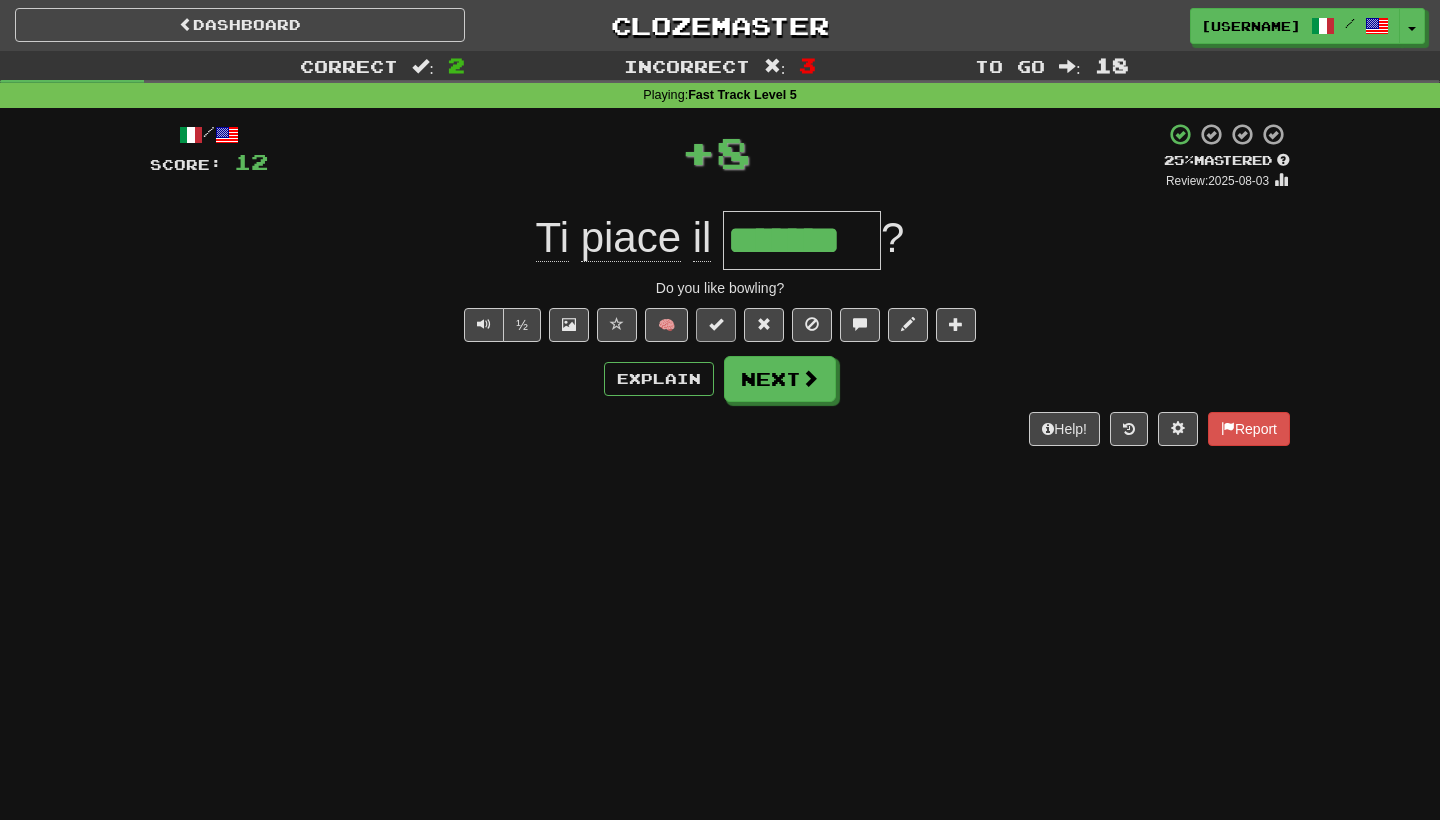 click at bounding box center (716, 325) 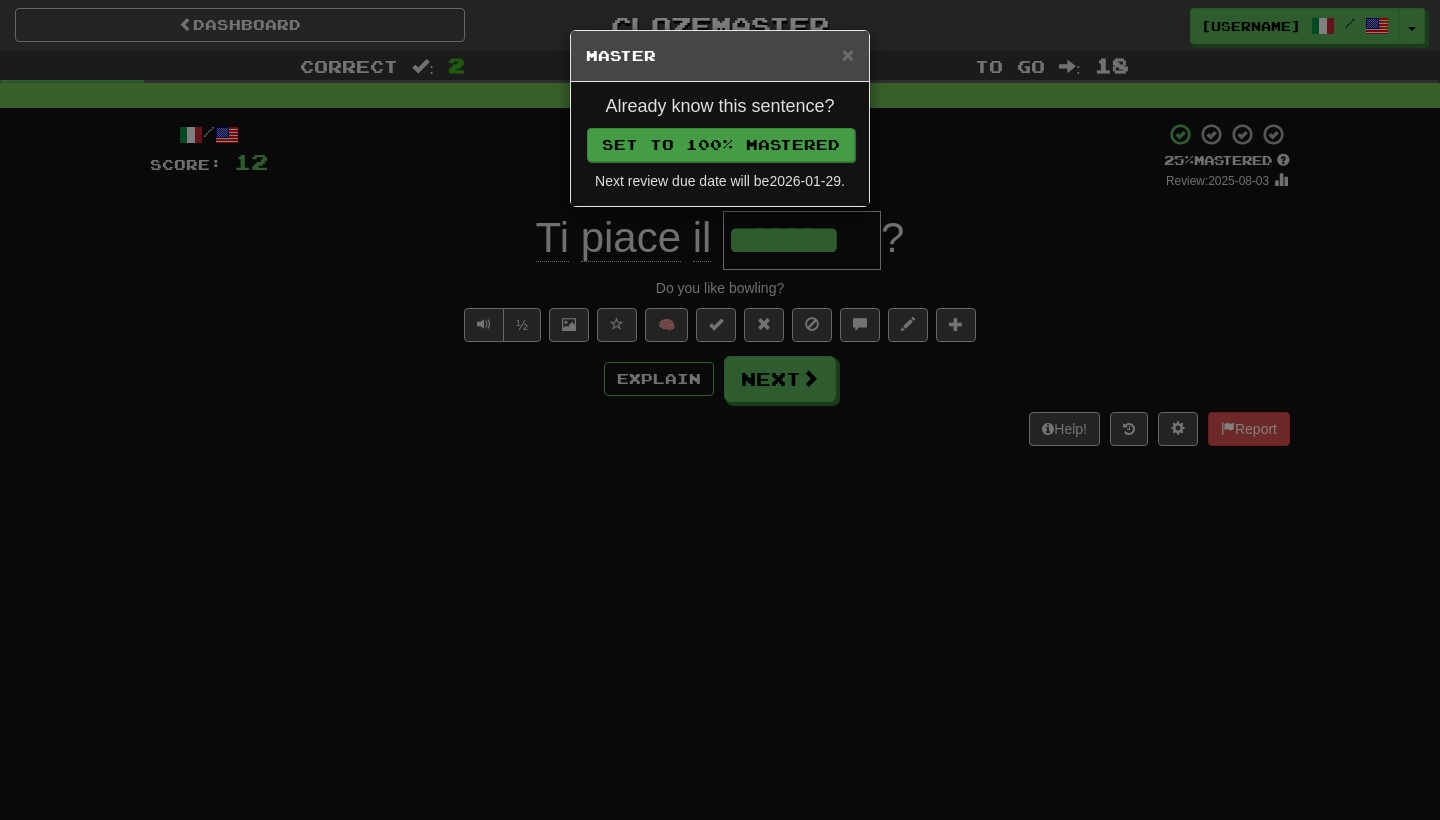 click on "Set to 100% Mastered" at bounding box center [721, 145] 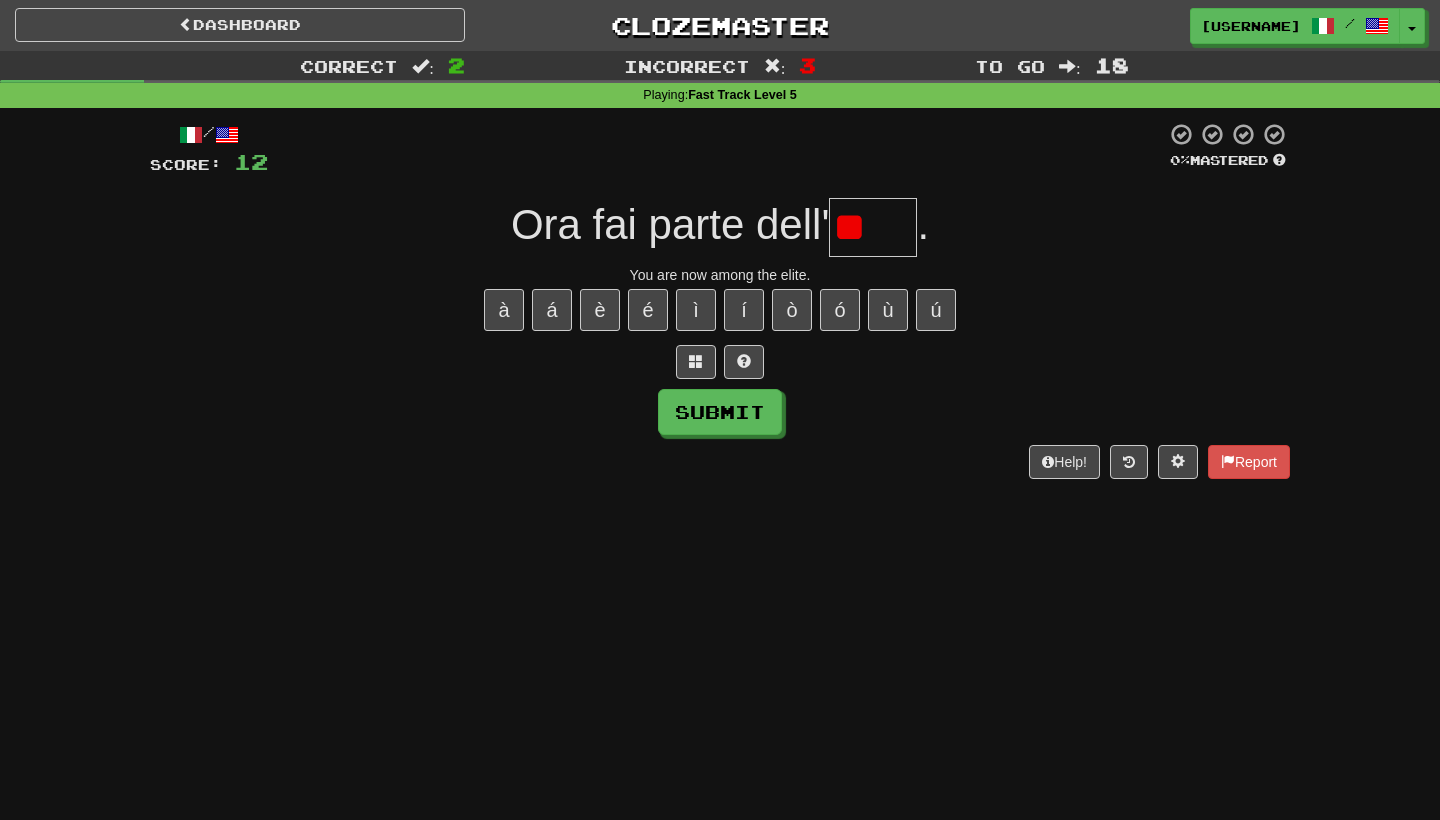 type on "*" 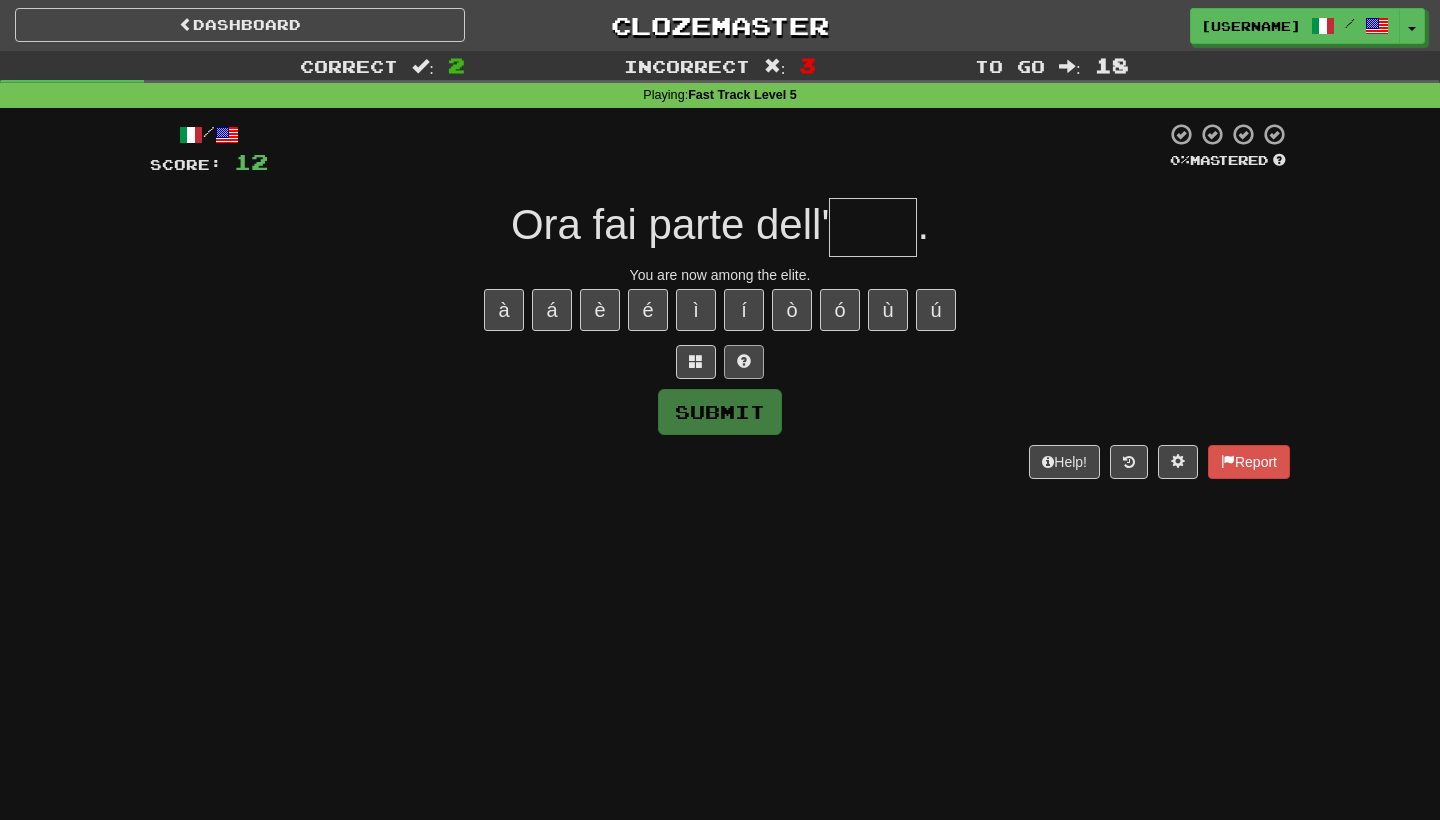 click at bounding box center (744, 361) 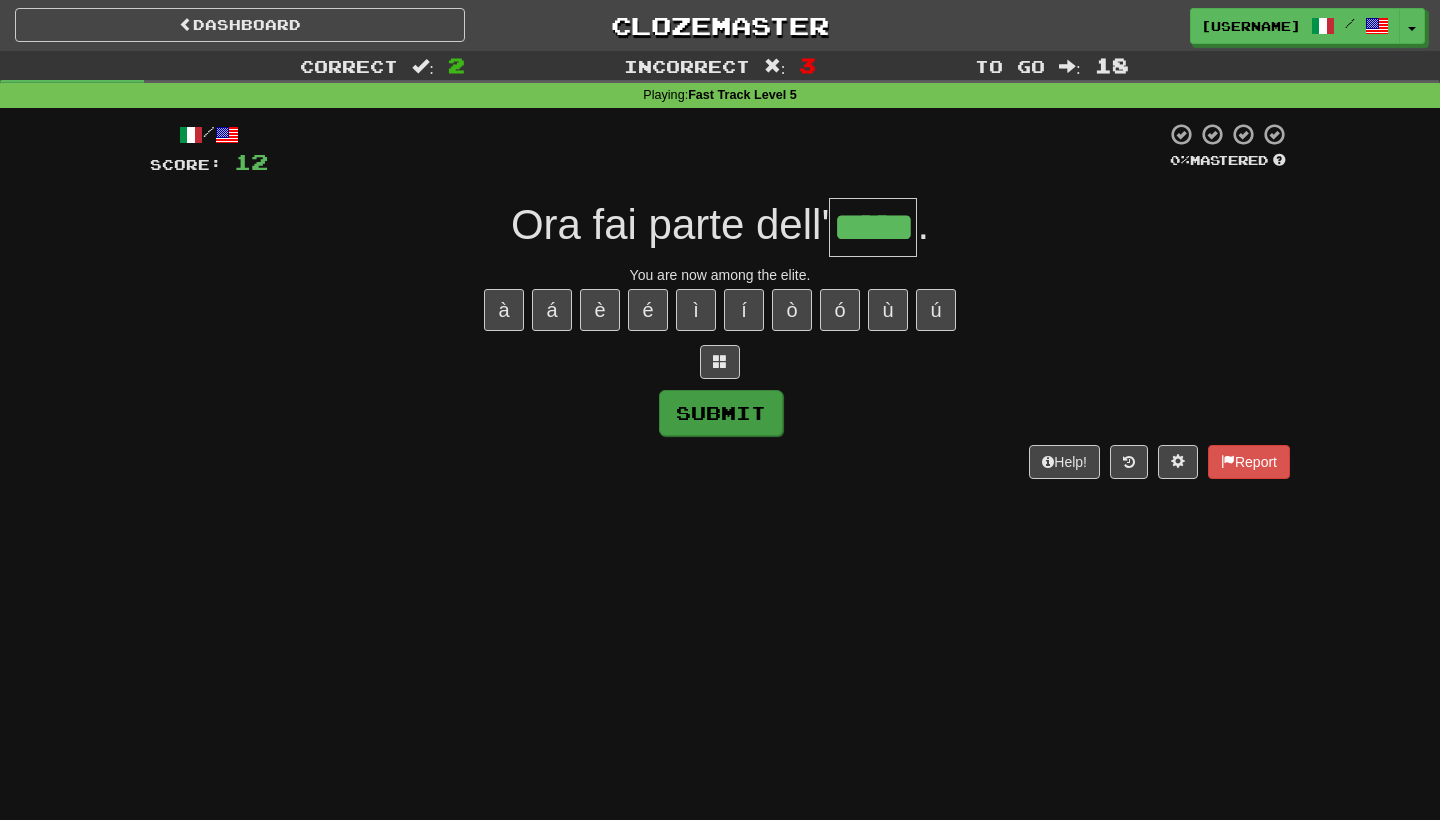 type on "*****" 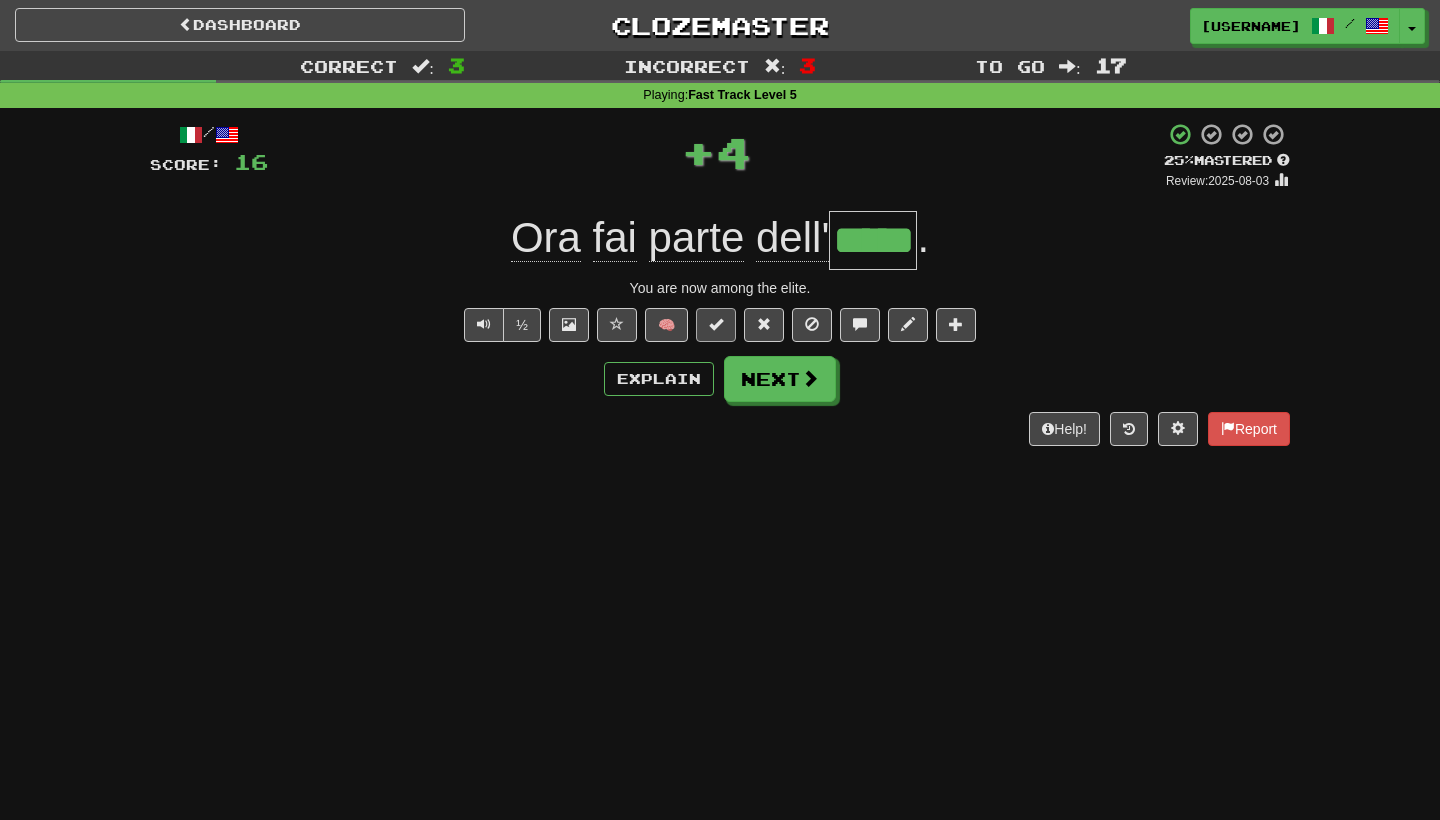 click at bounding box center [716, 324] 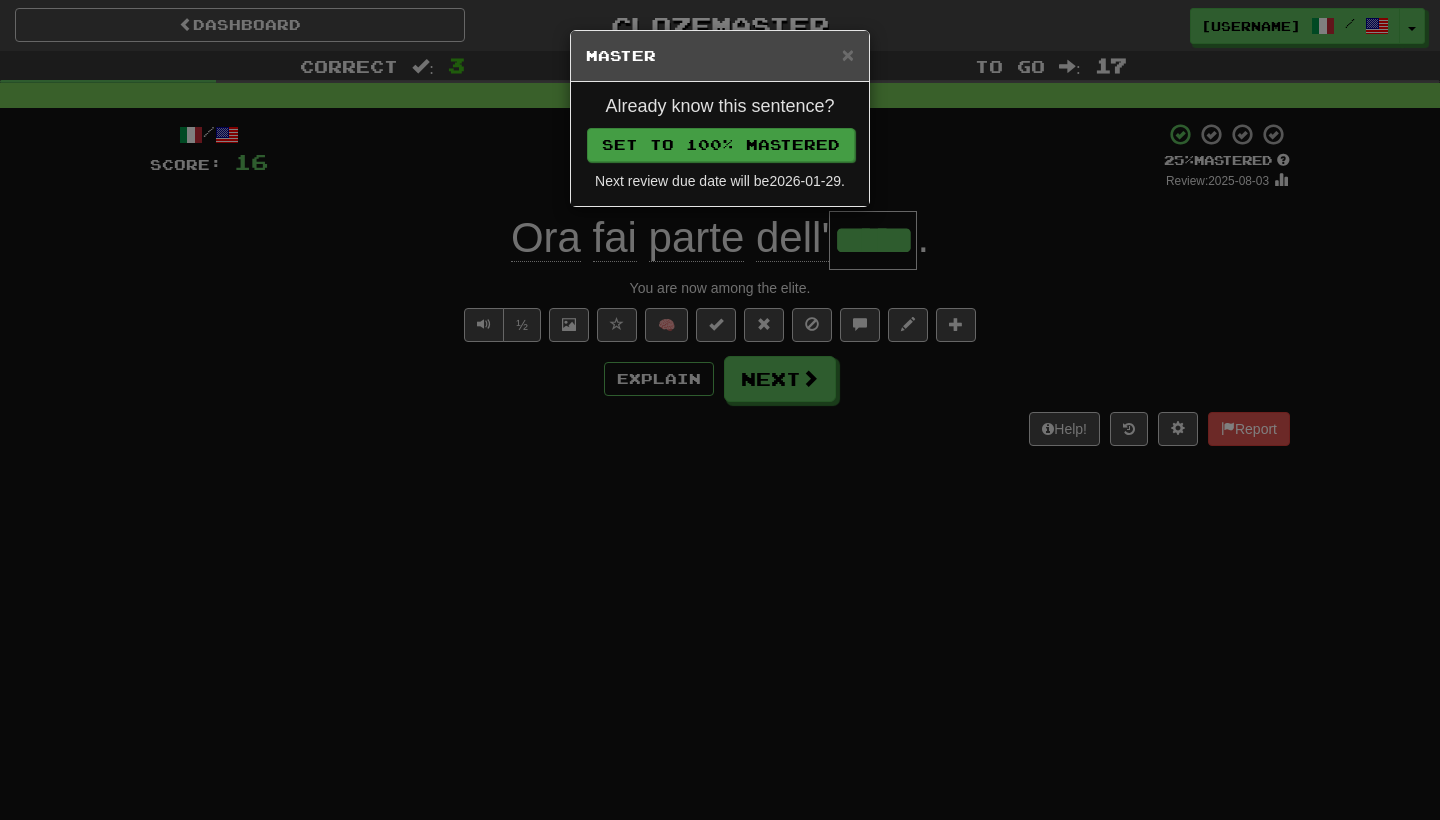 click on "Set to 100% Mastered" at bounding box center [721, 145] 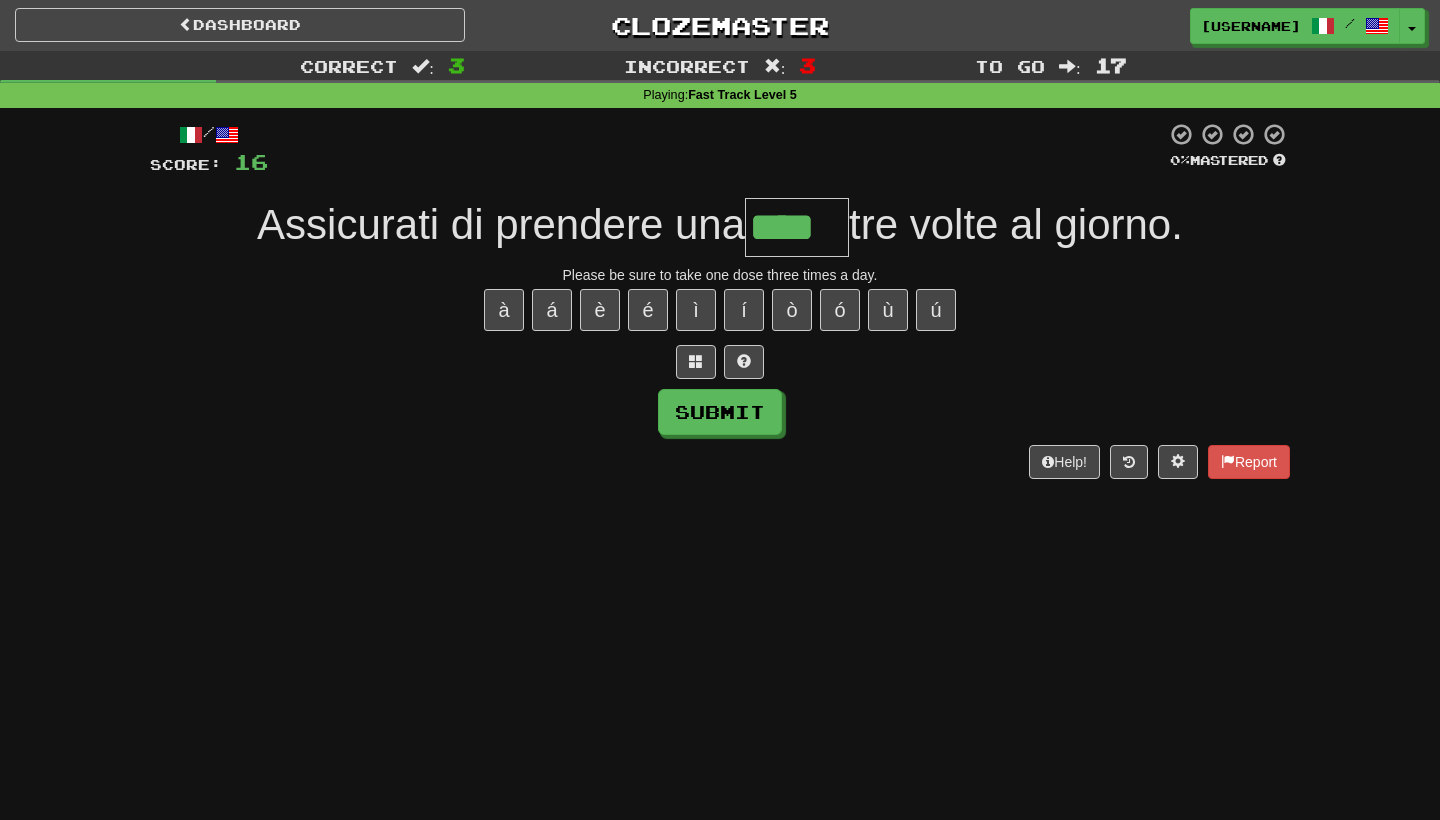 type on "****" 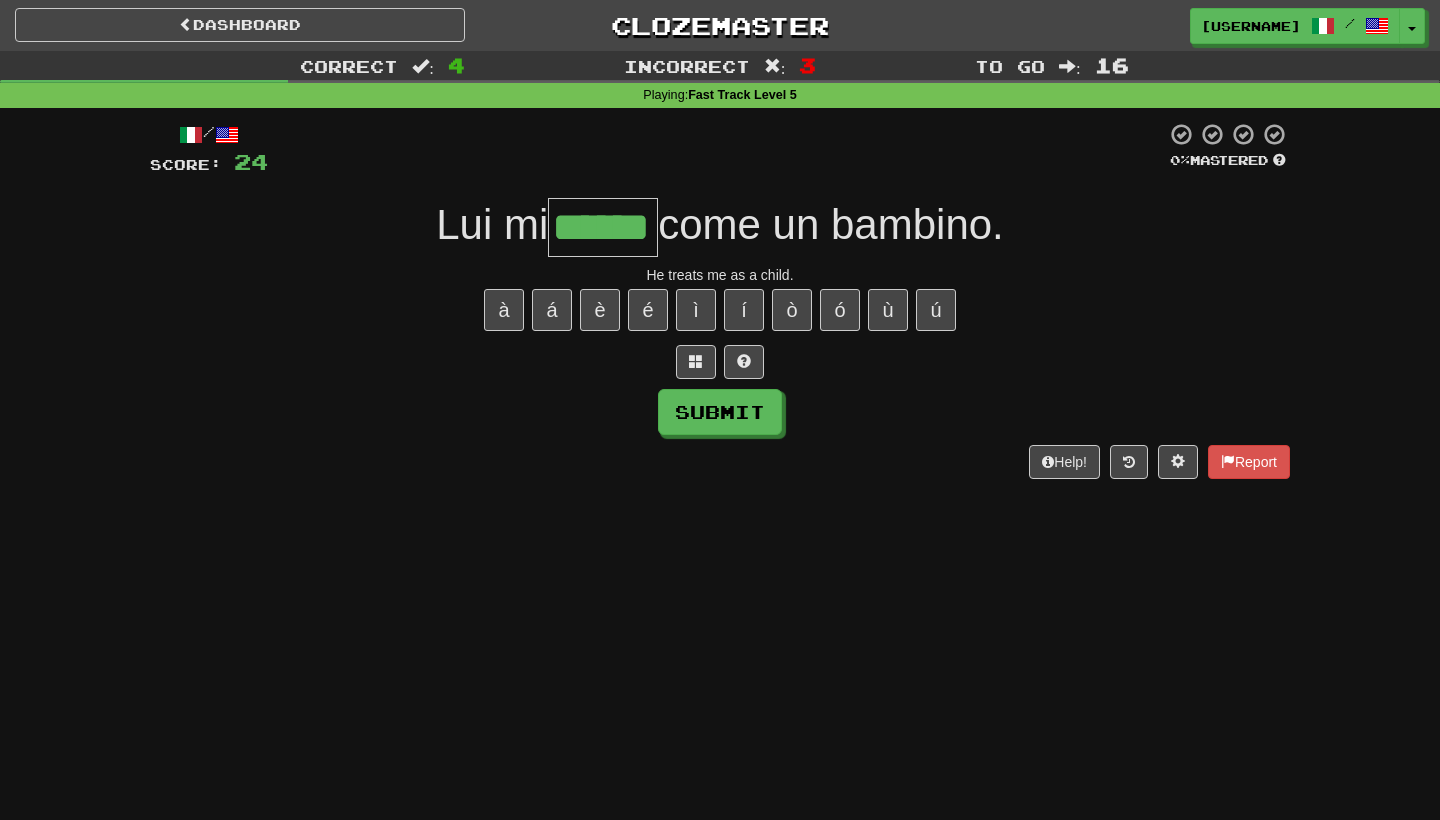type on "******" 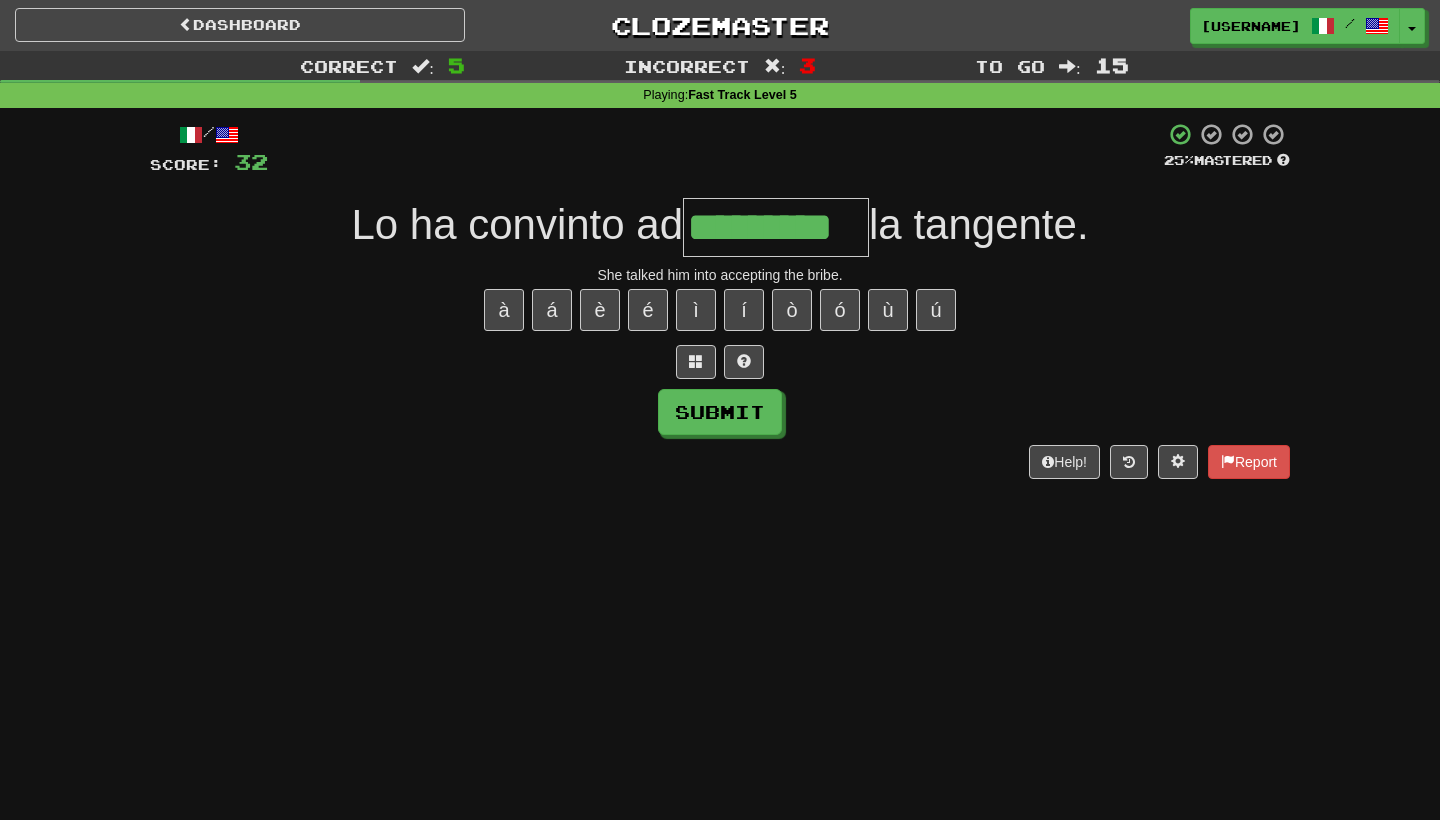 type on "*********" 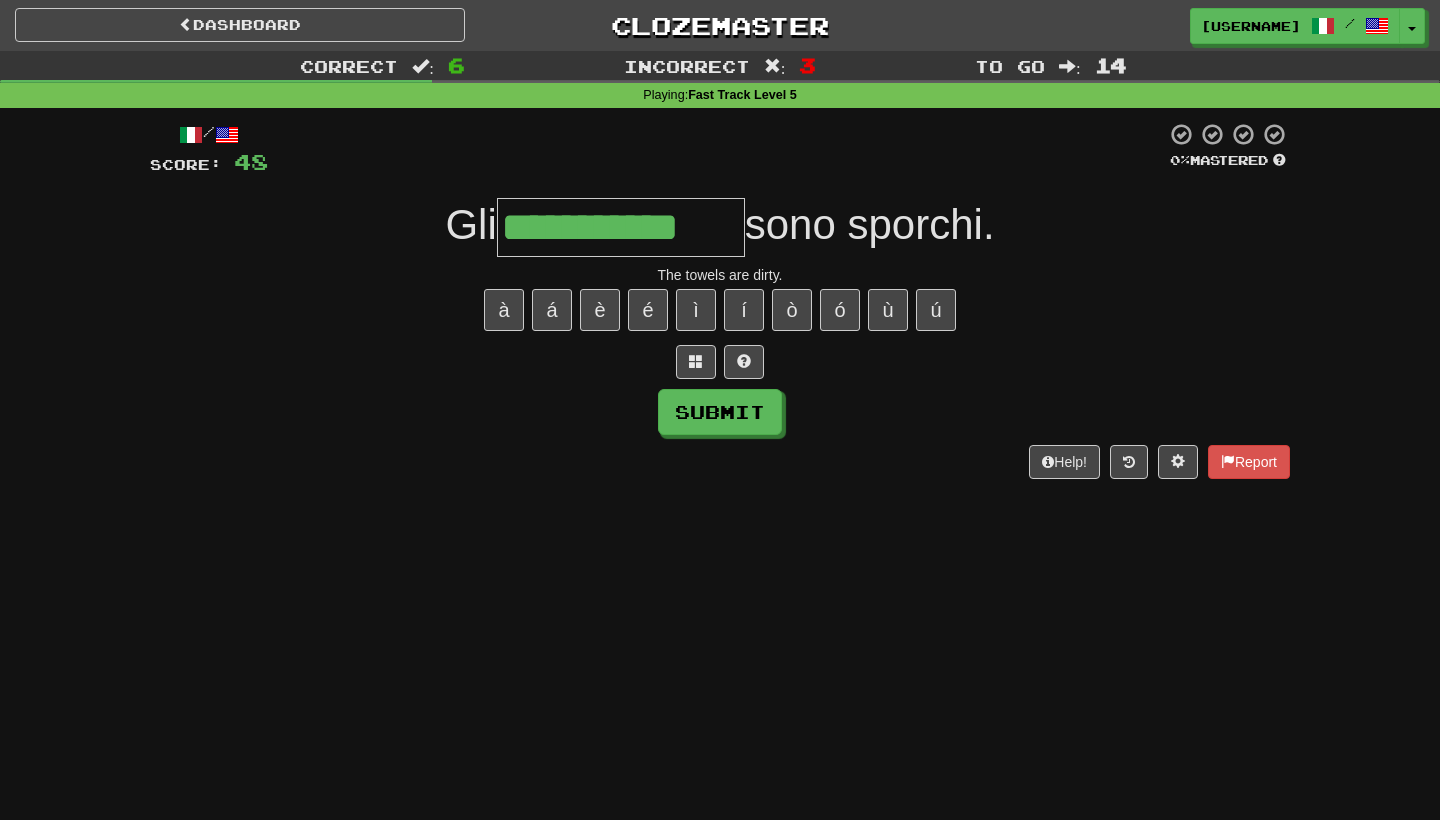 type on "**********" 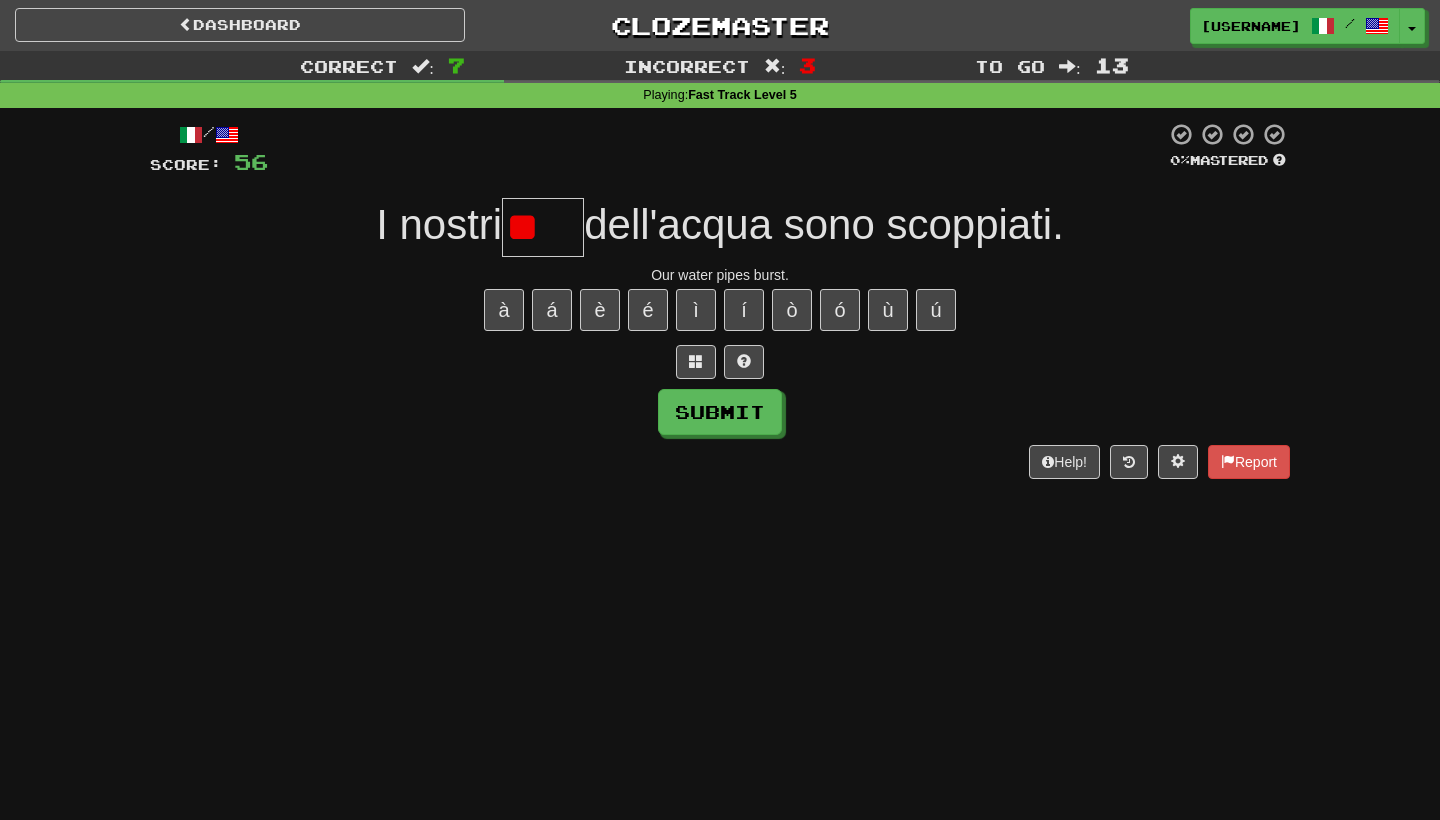 type on "*" 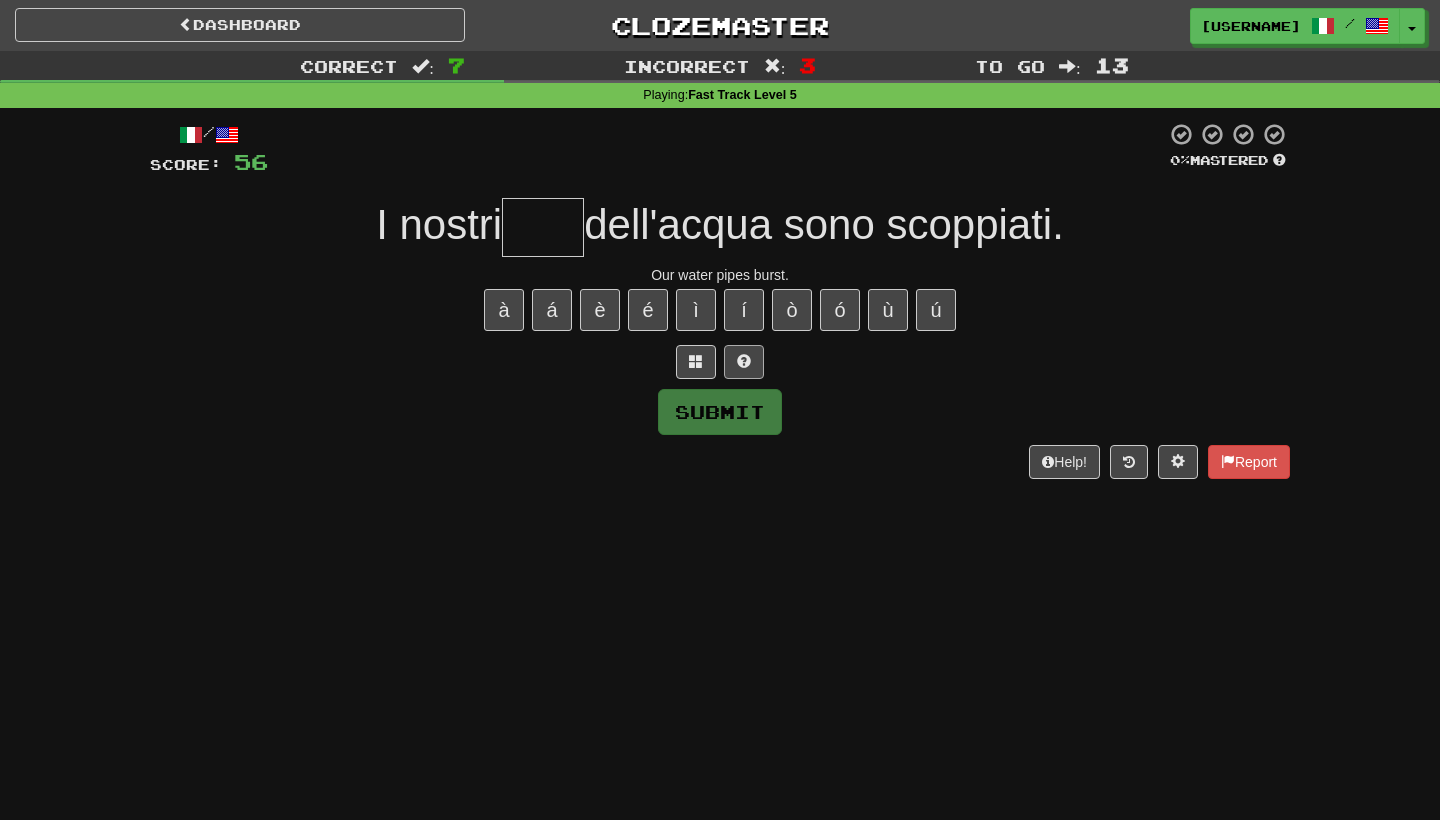 click at bounding box center (744, 361) 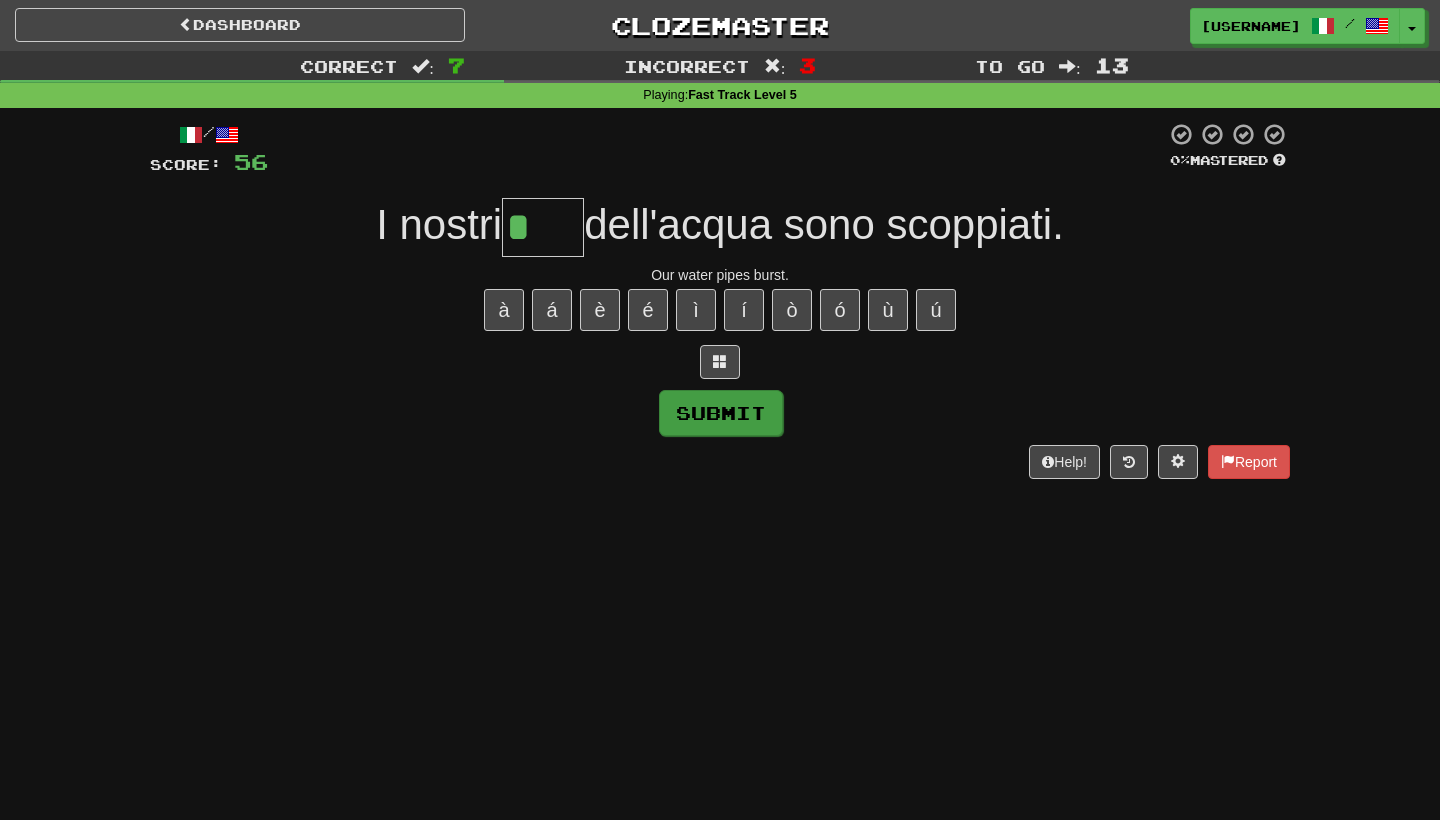 click on "Submit" at bounding box center (721, 413) 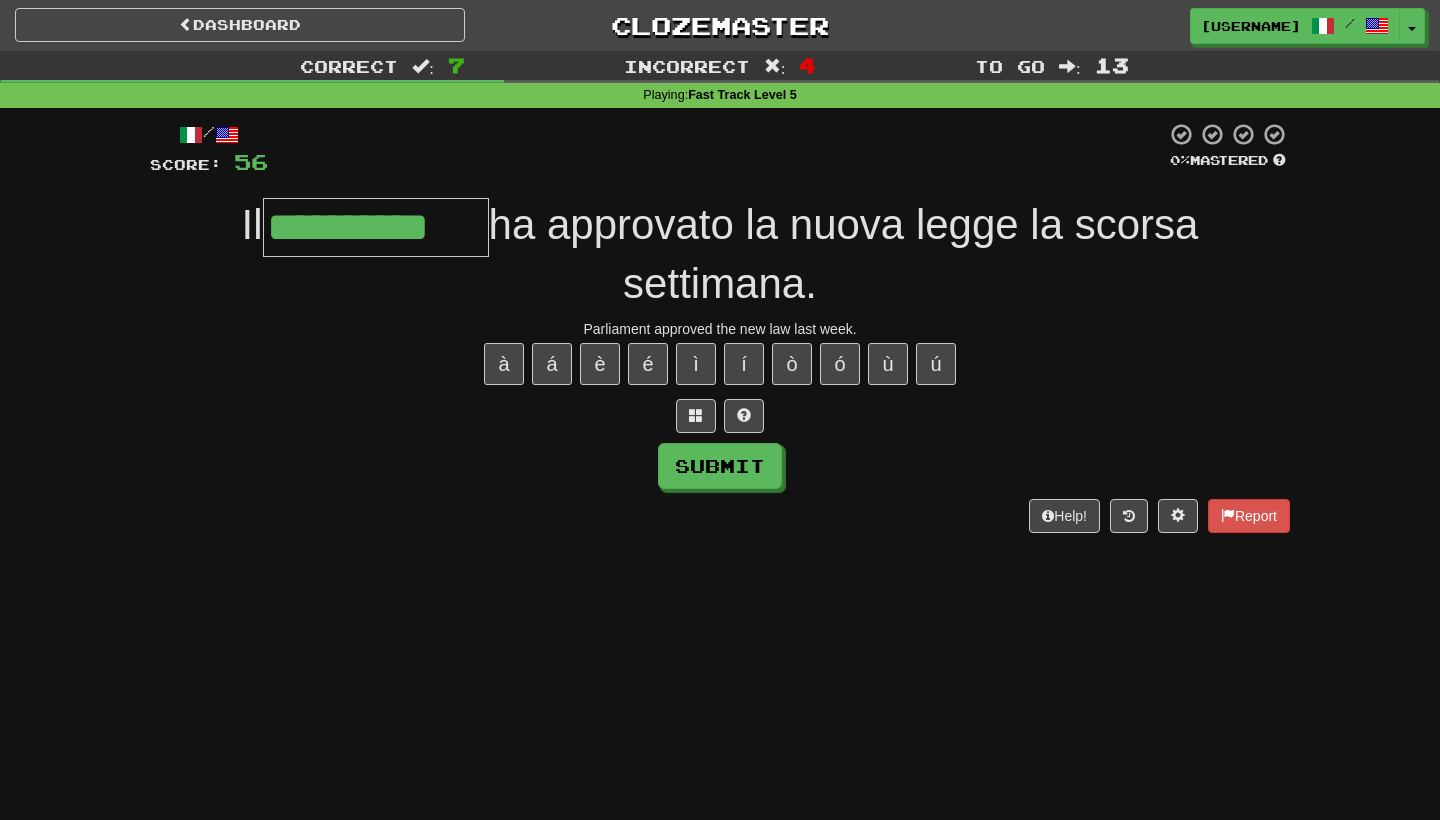 type on "**********" 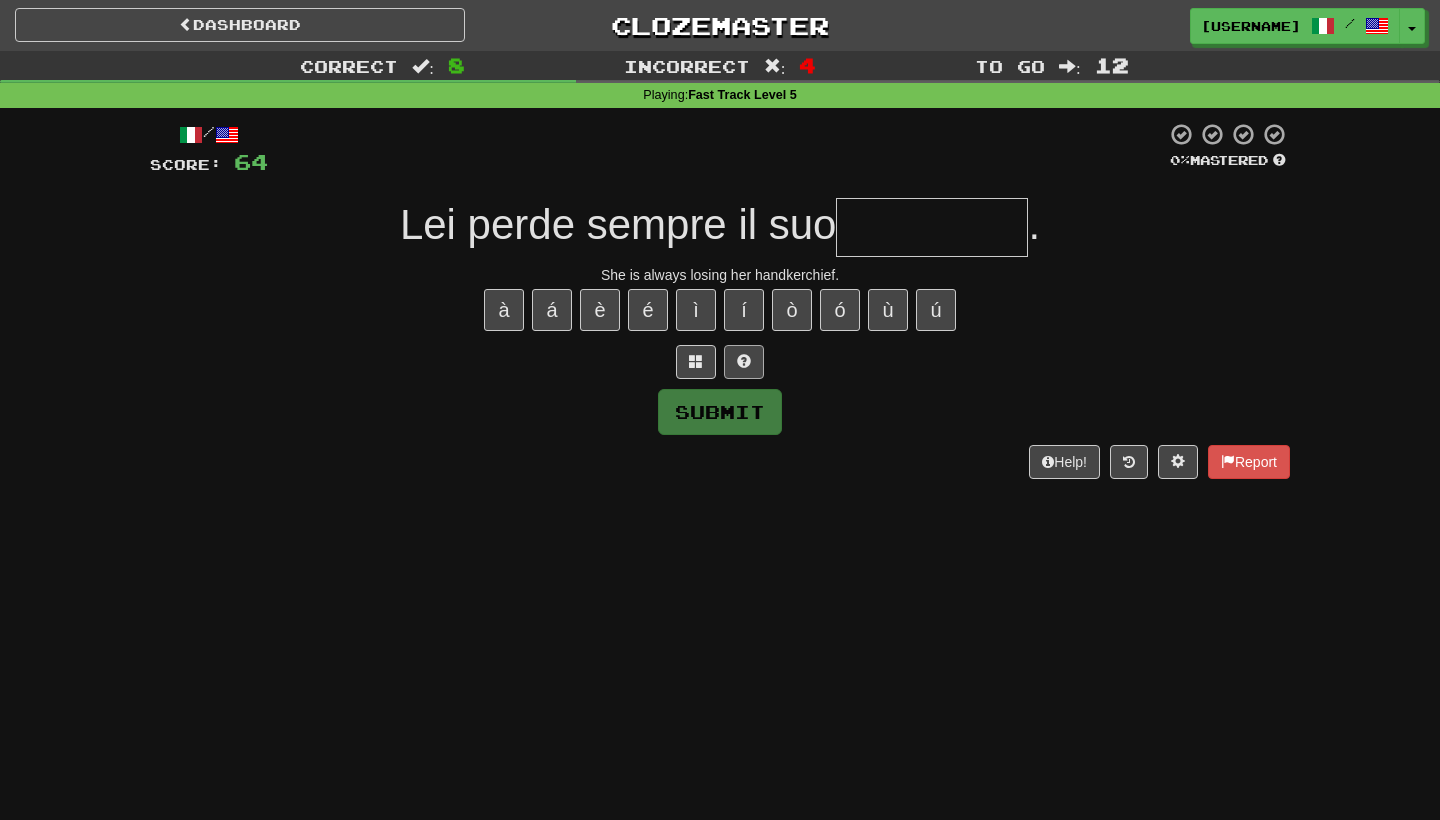 click at bounding box center (744, 361) 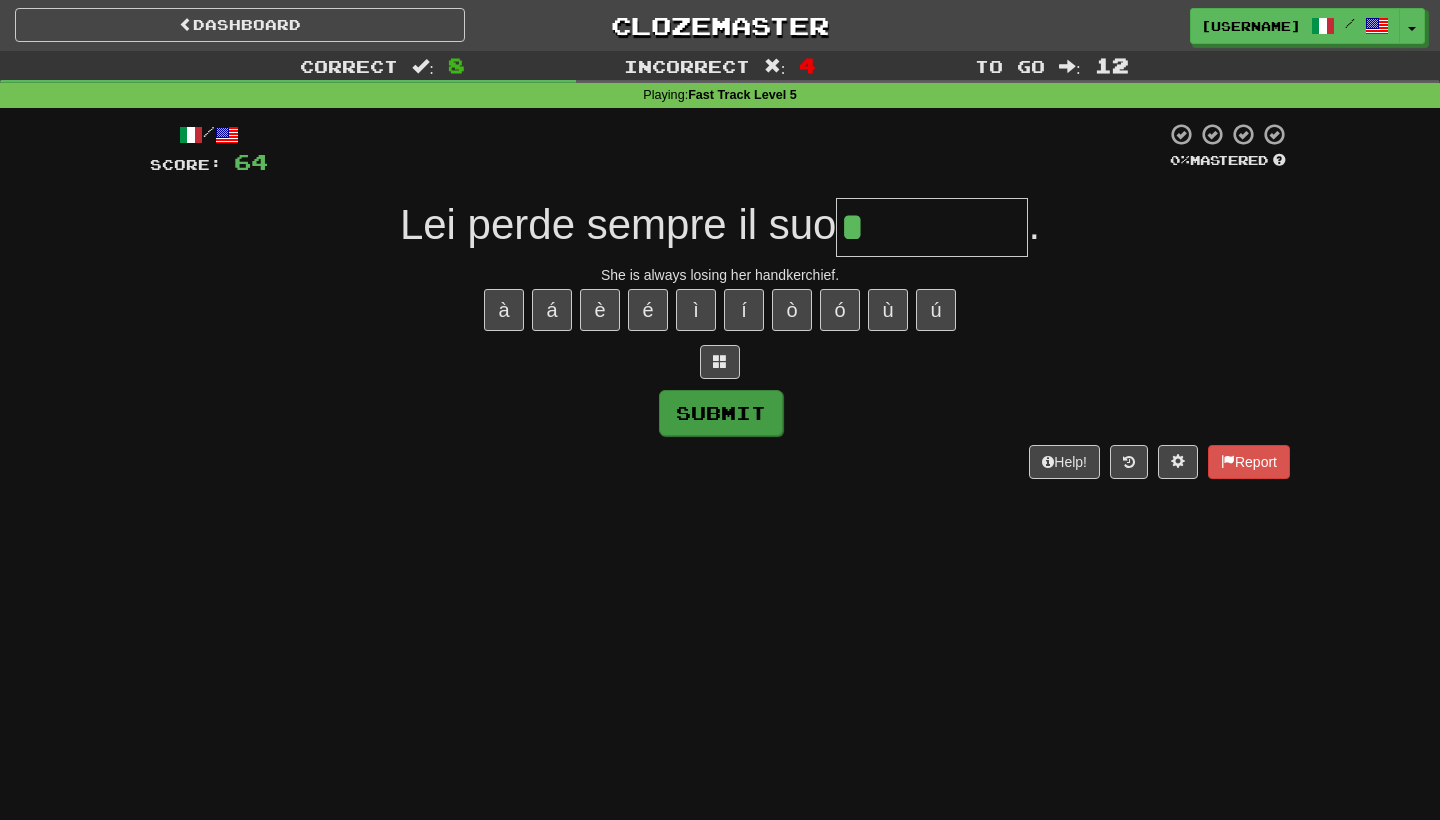 click on "Submit" at bounding box center (721, 413) 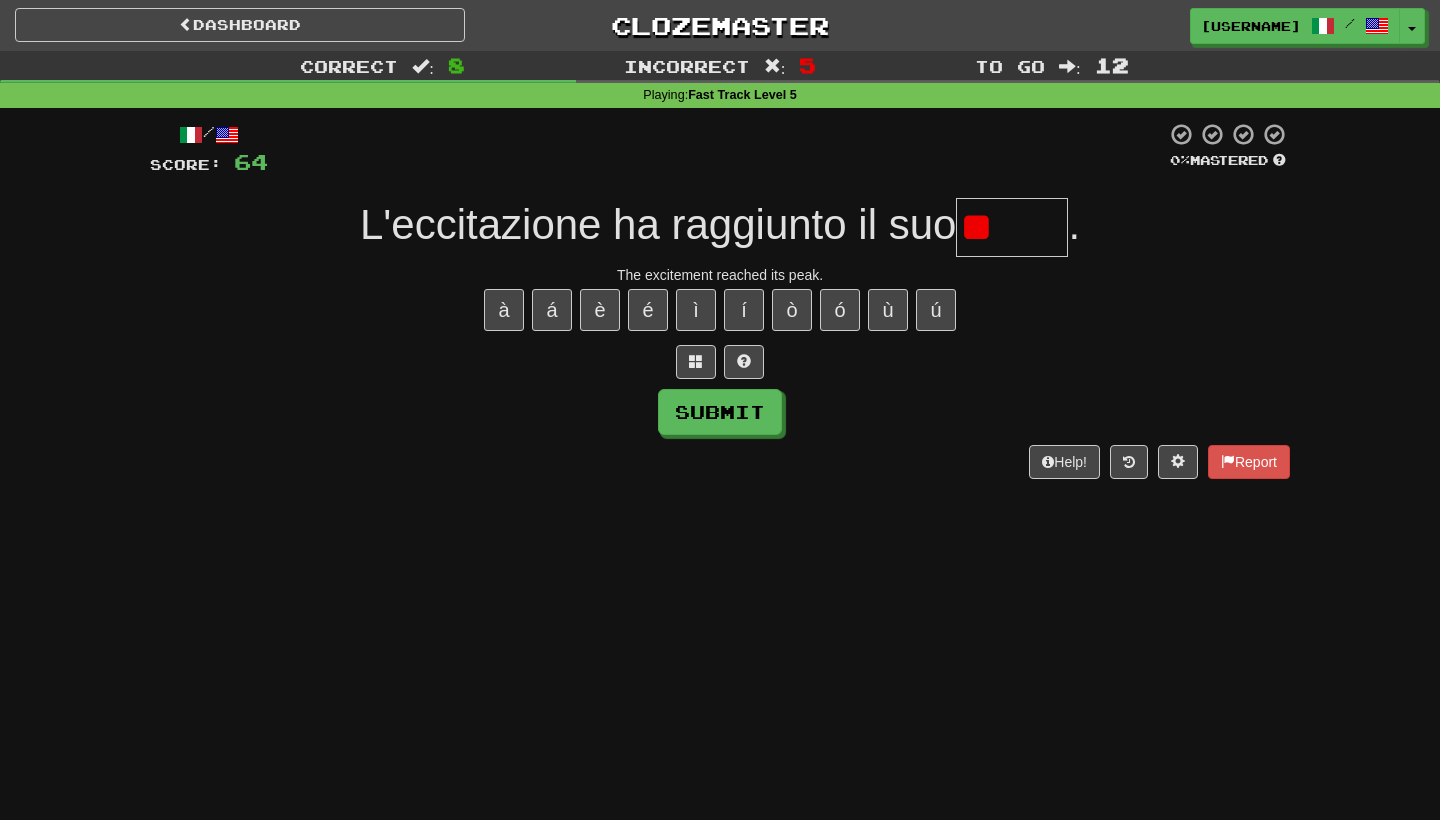 type on "*" 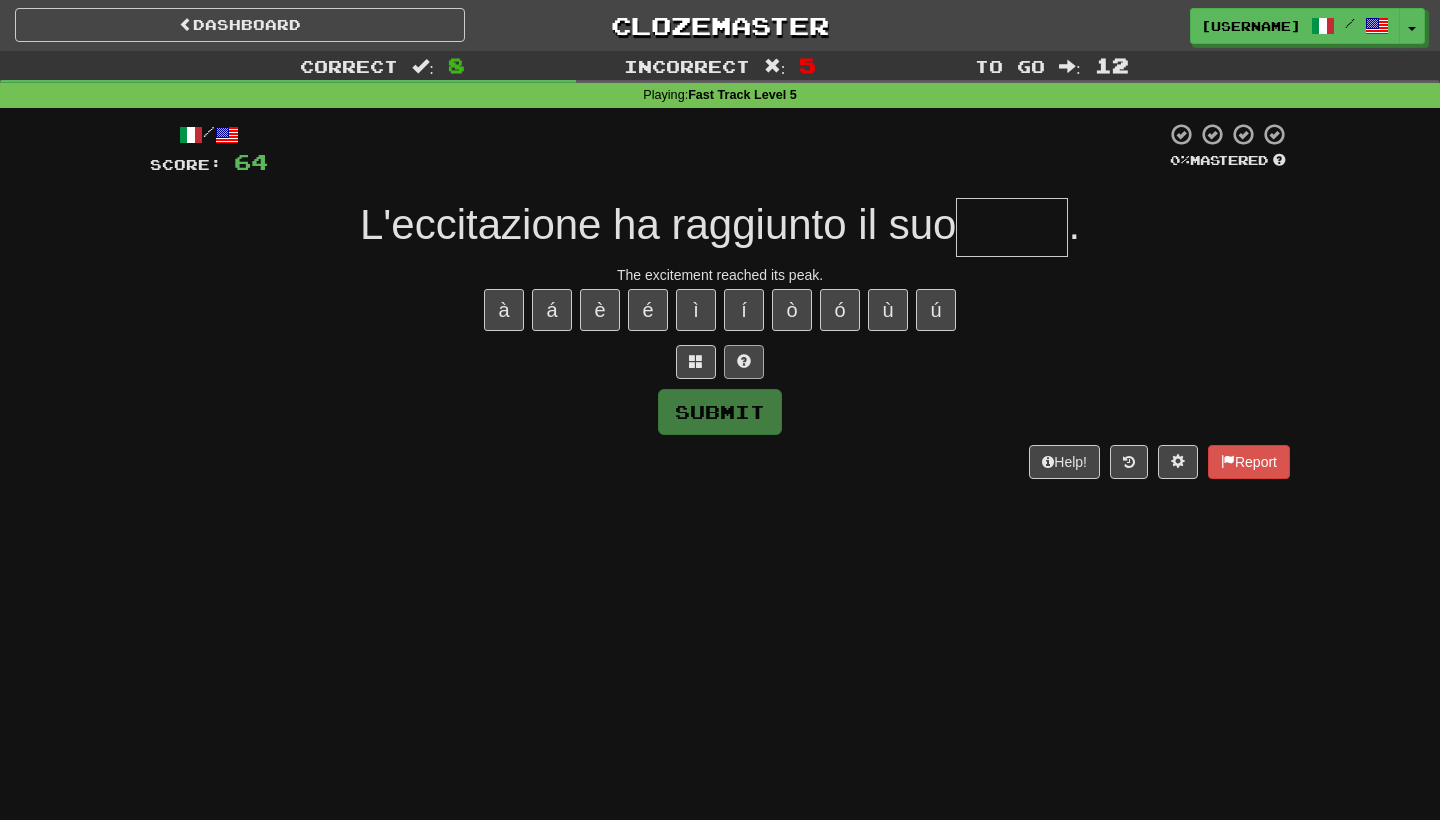 click at bounding box center (744, 361) 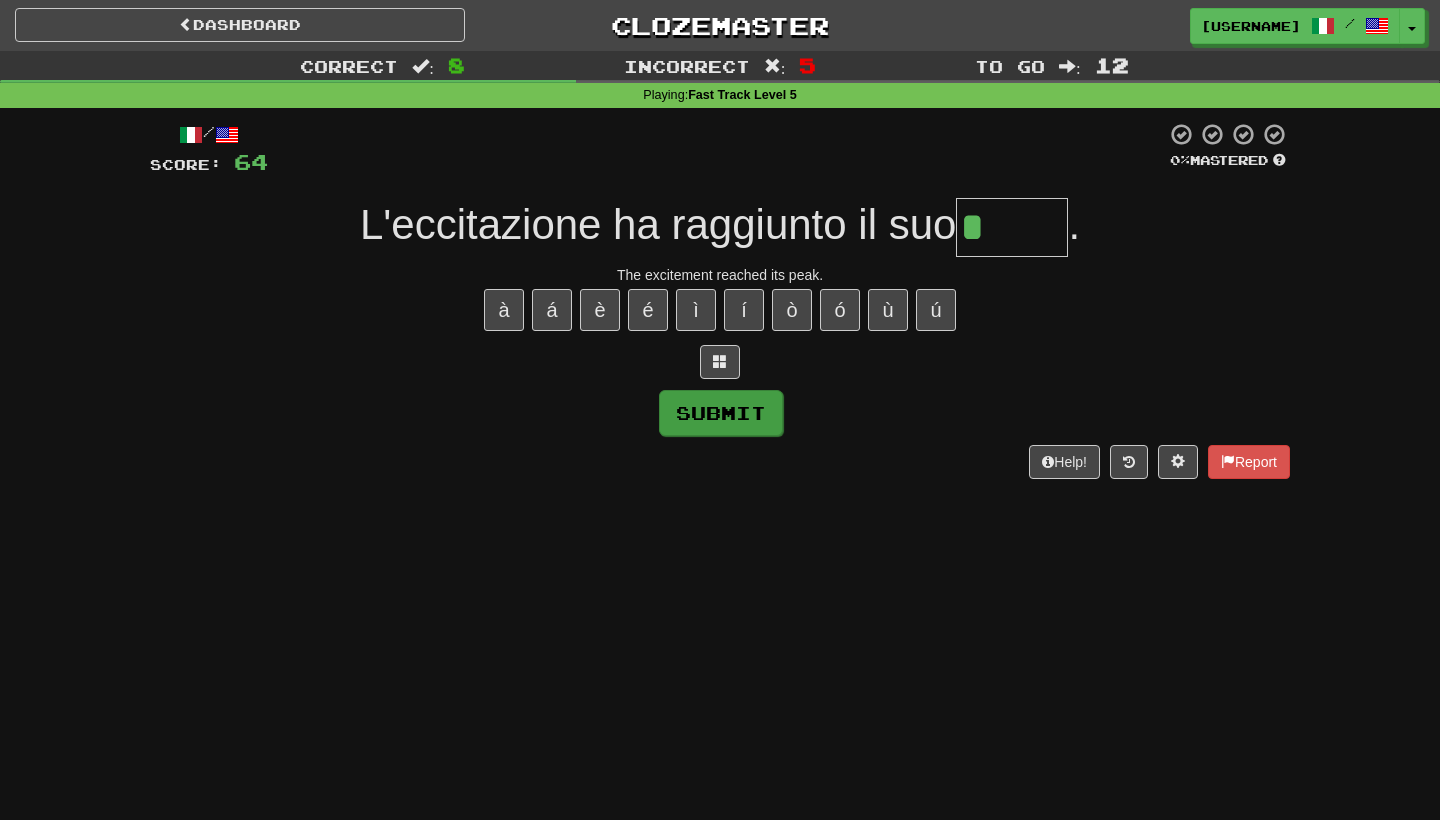 click on "Submit" at bounding box center (721, 413) 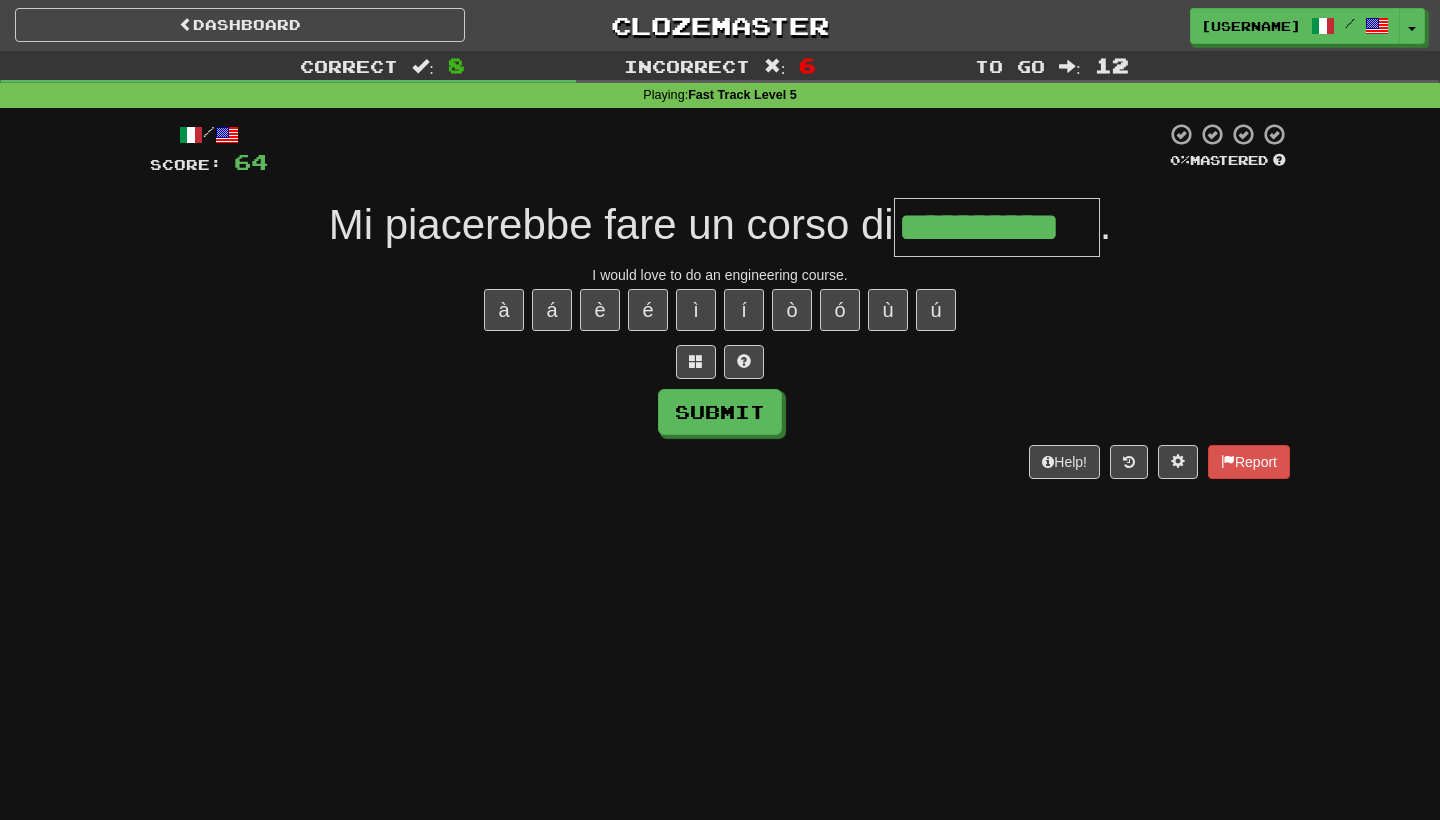 type on "**********" 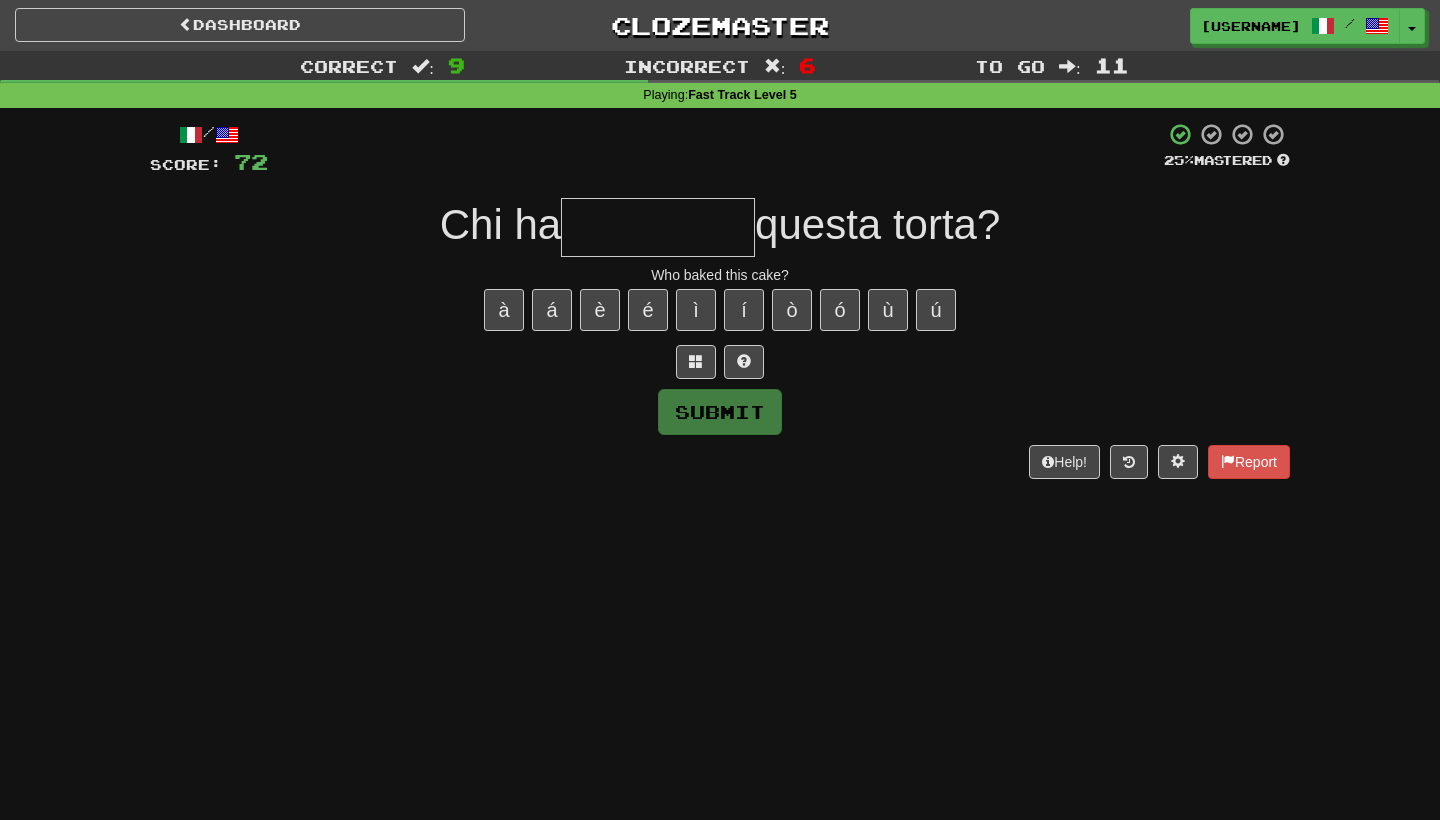 type on "*" 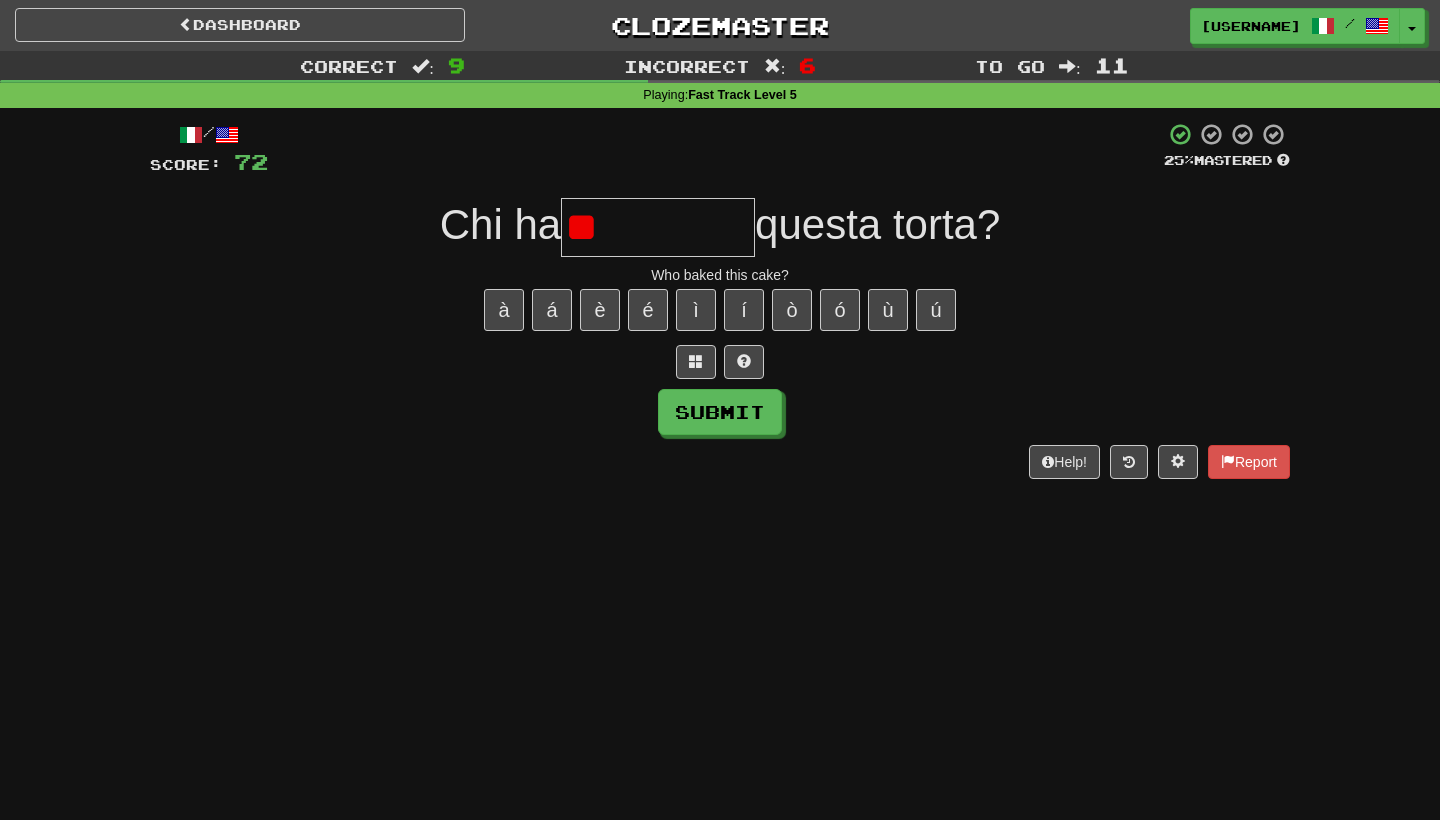 type on "*" 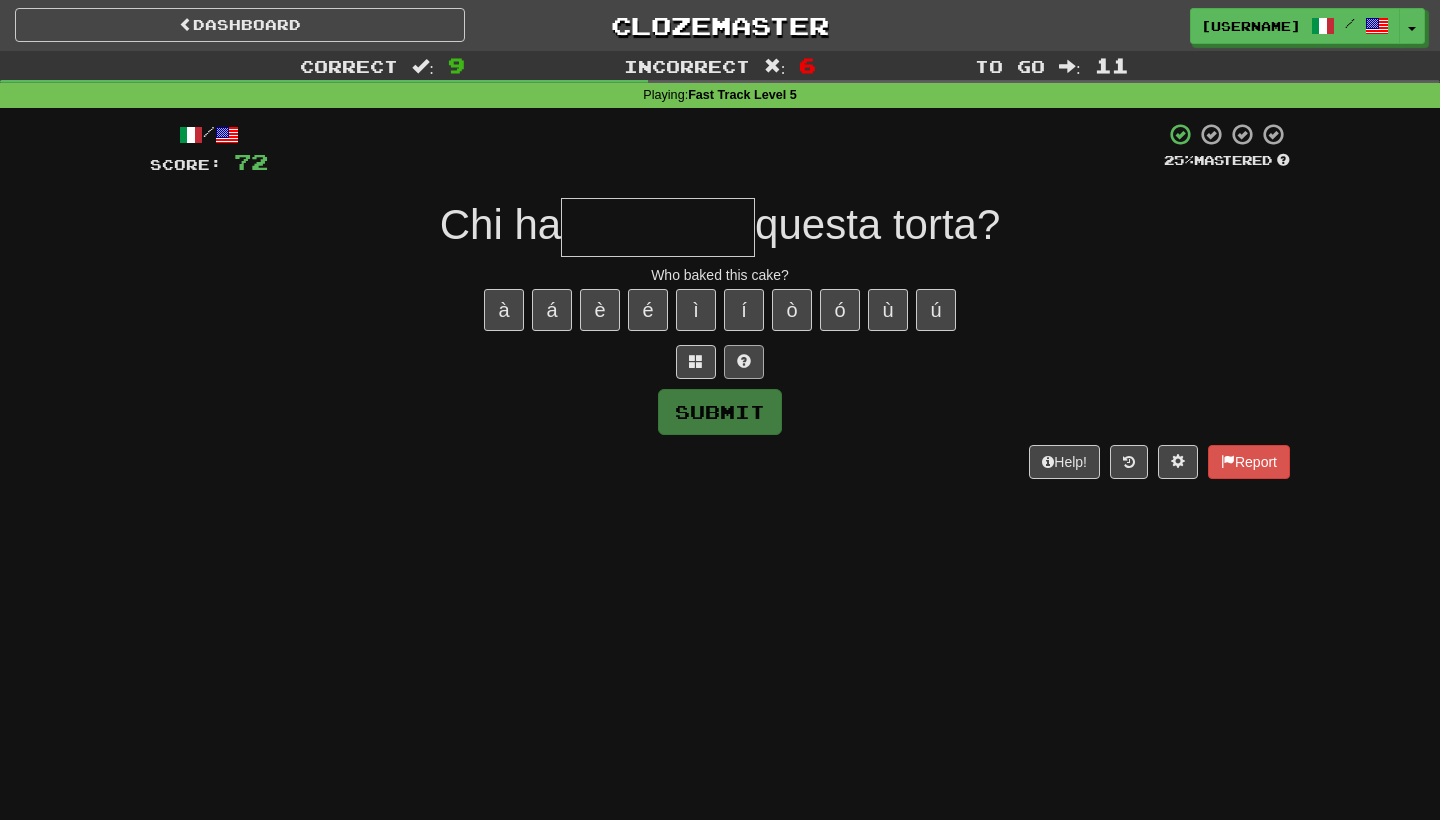 click at bounding box center (744, 361) 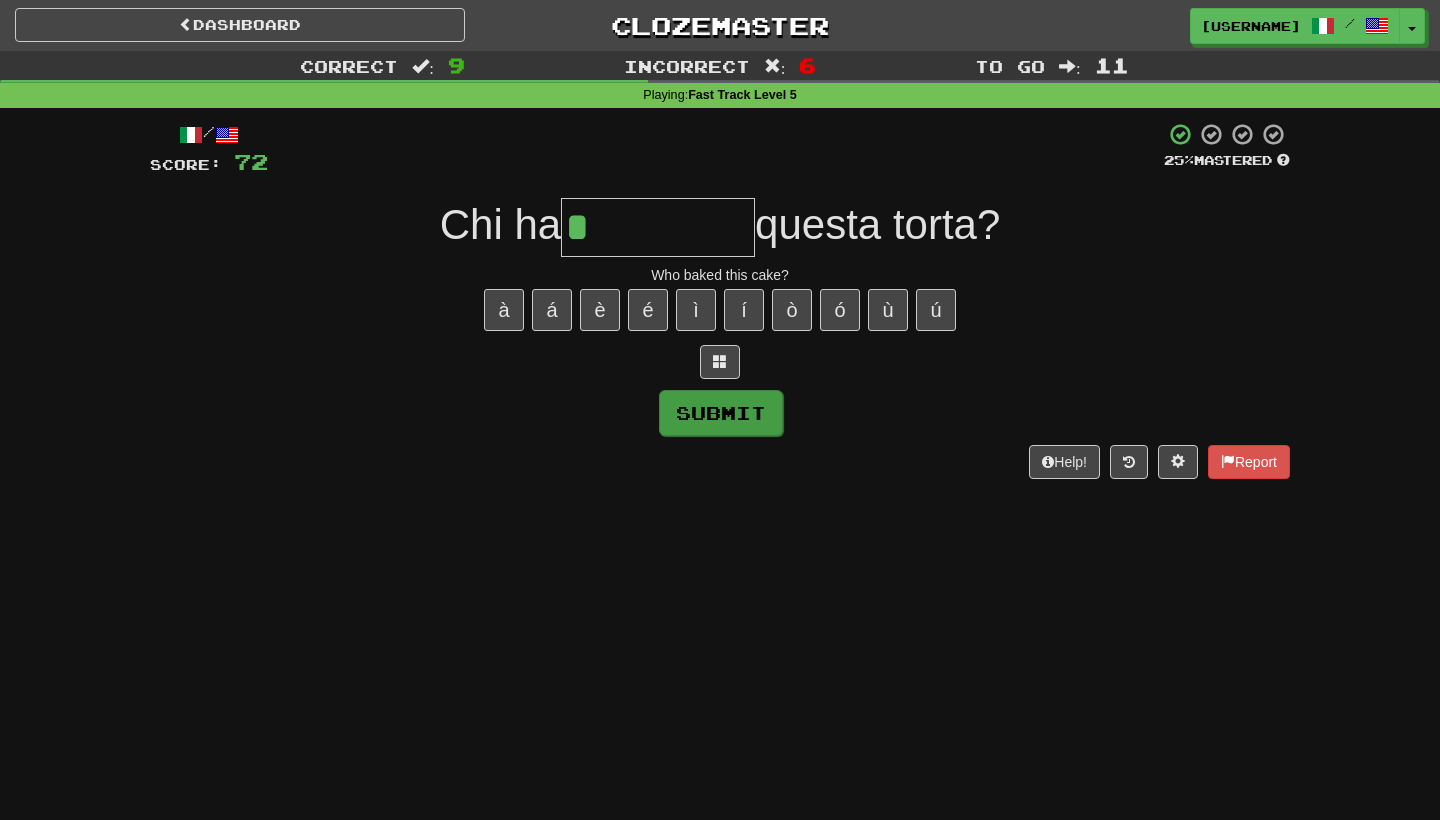 click on "Submit" at bounding box center [721, 413] 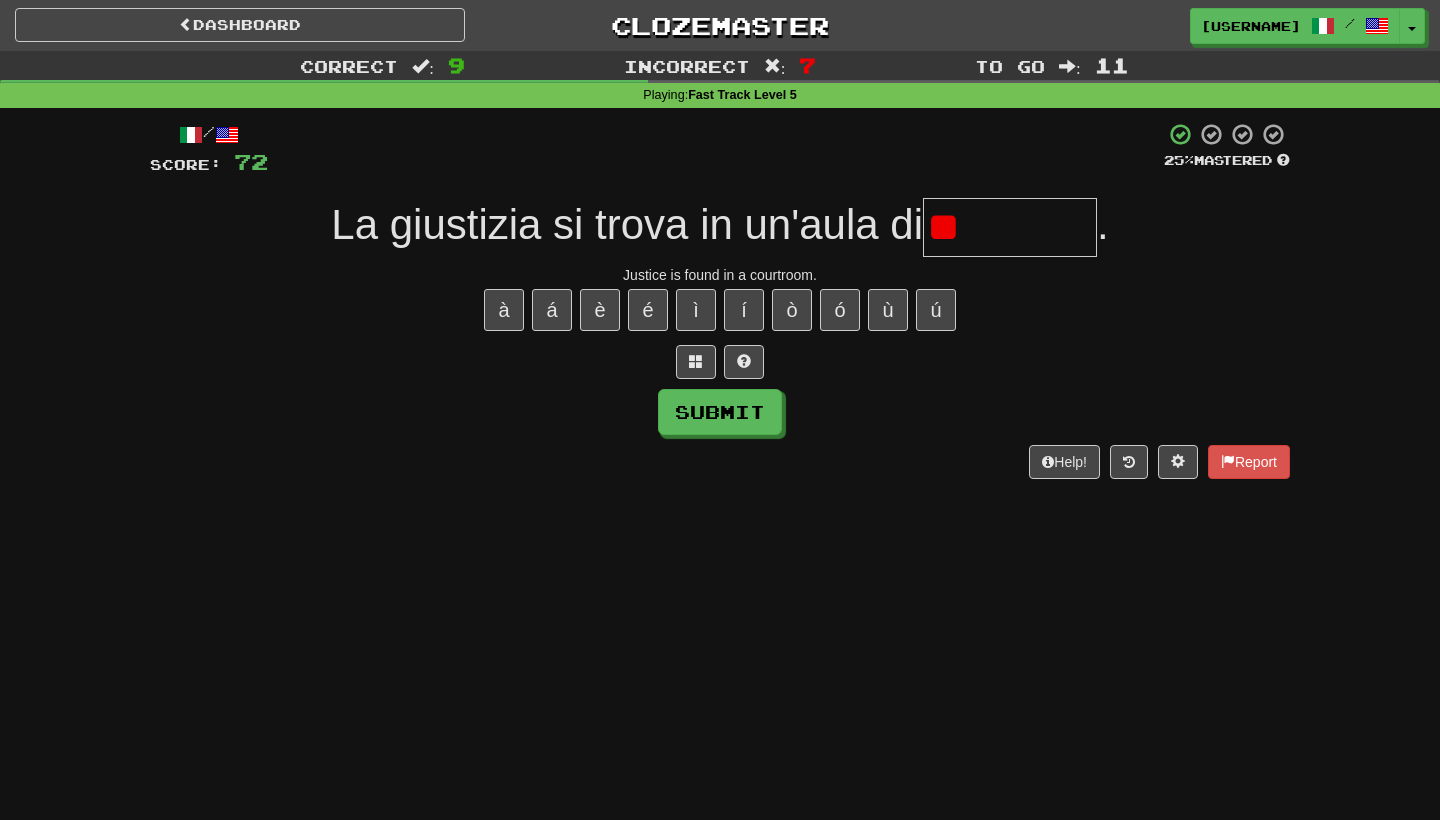 type on "*" 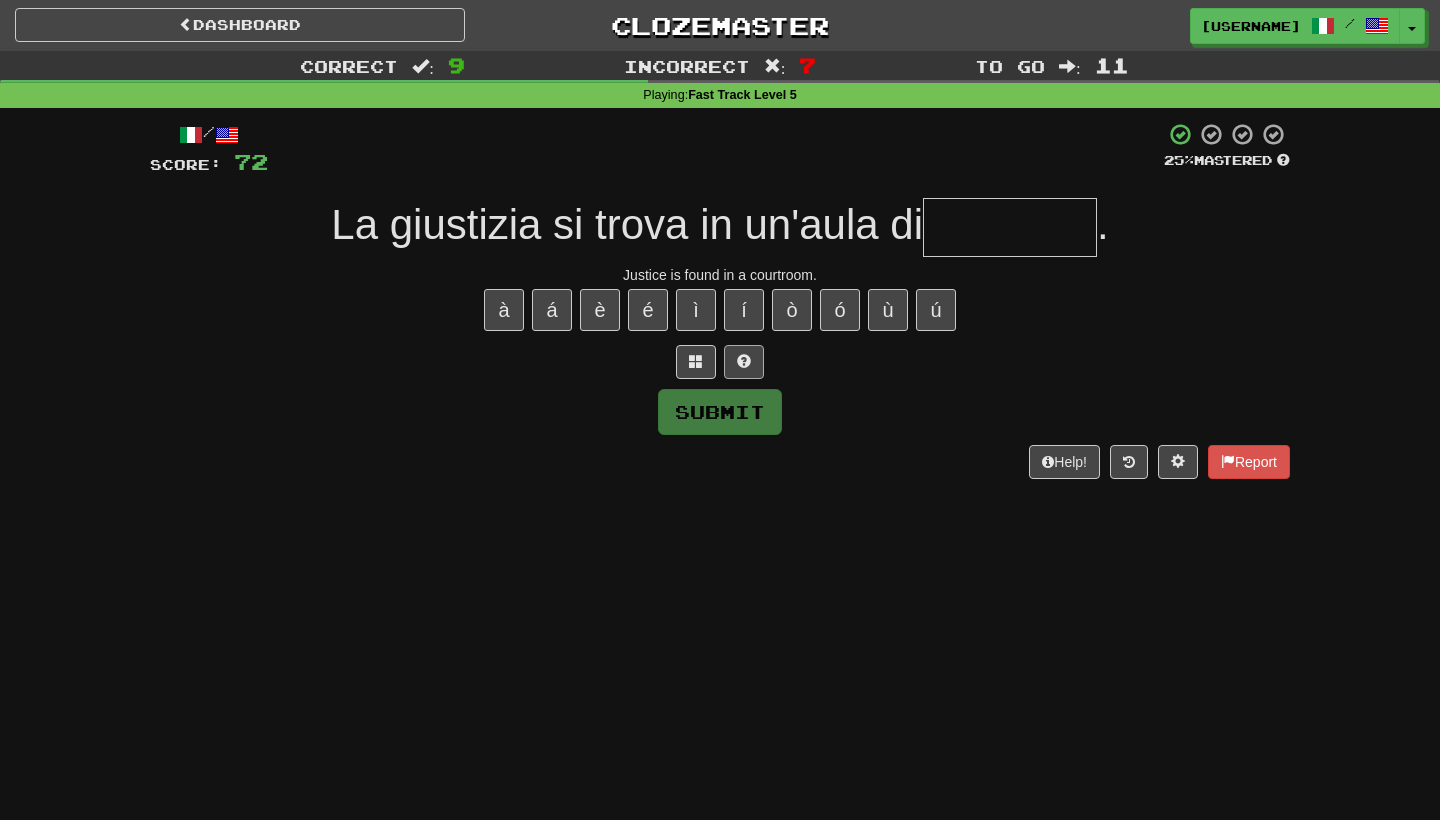 click at bounding box center [744, 361] 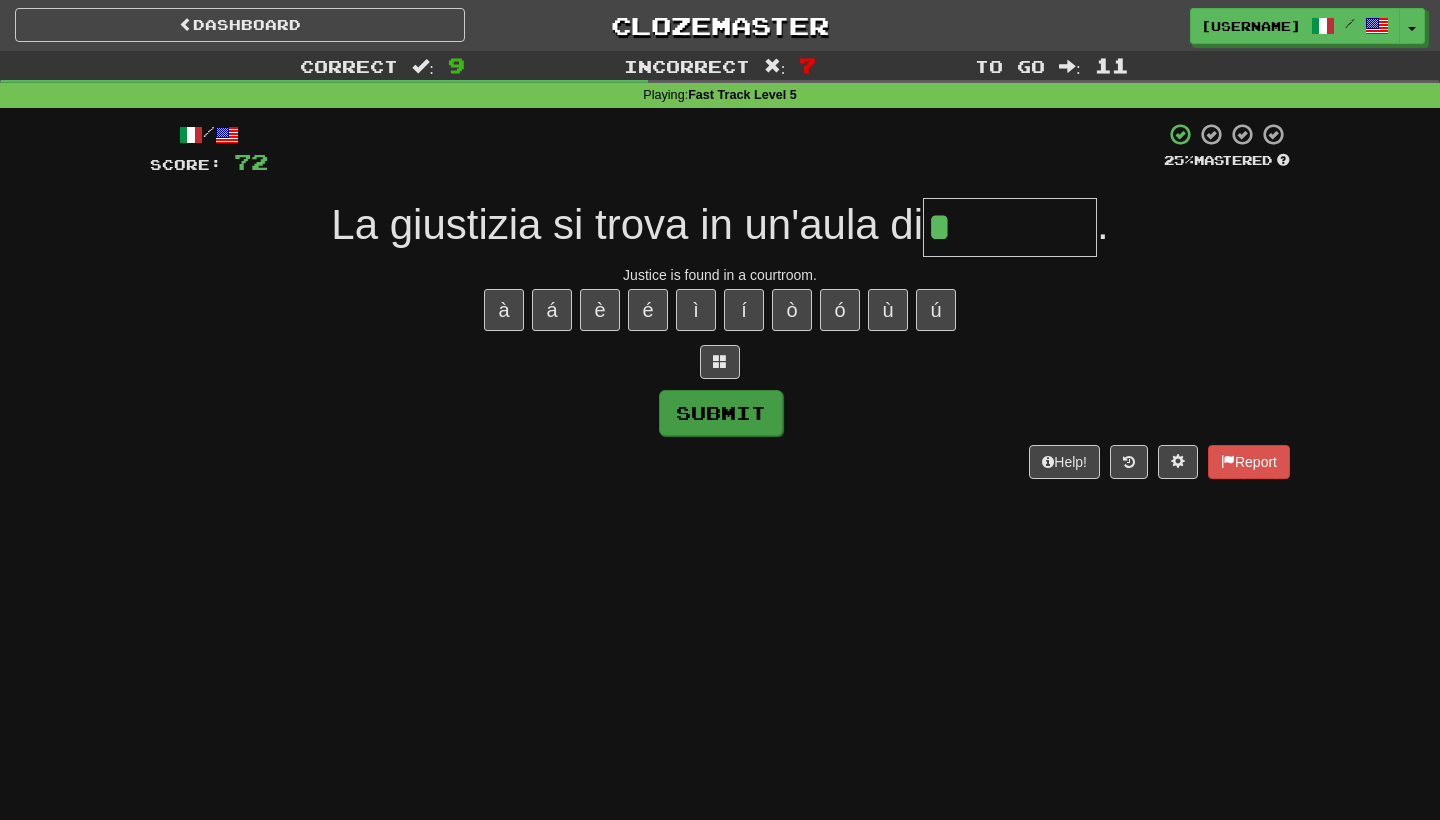 click on "Submit" at bounding box center (721, 413) 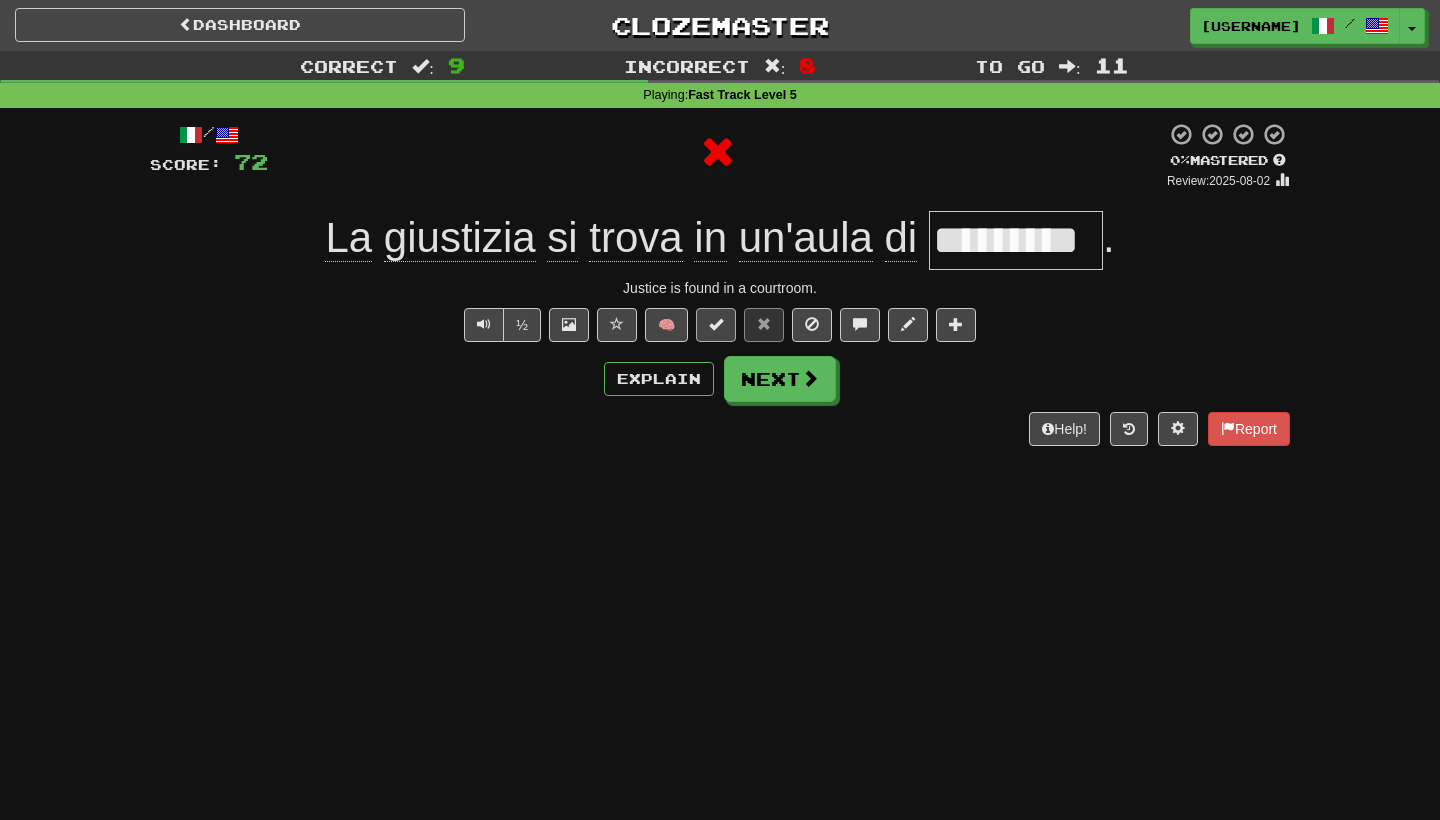 click at bounding box center (716, 324) 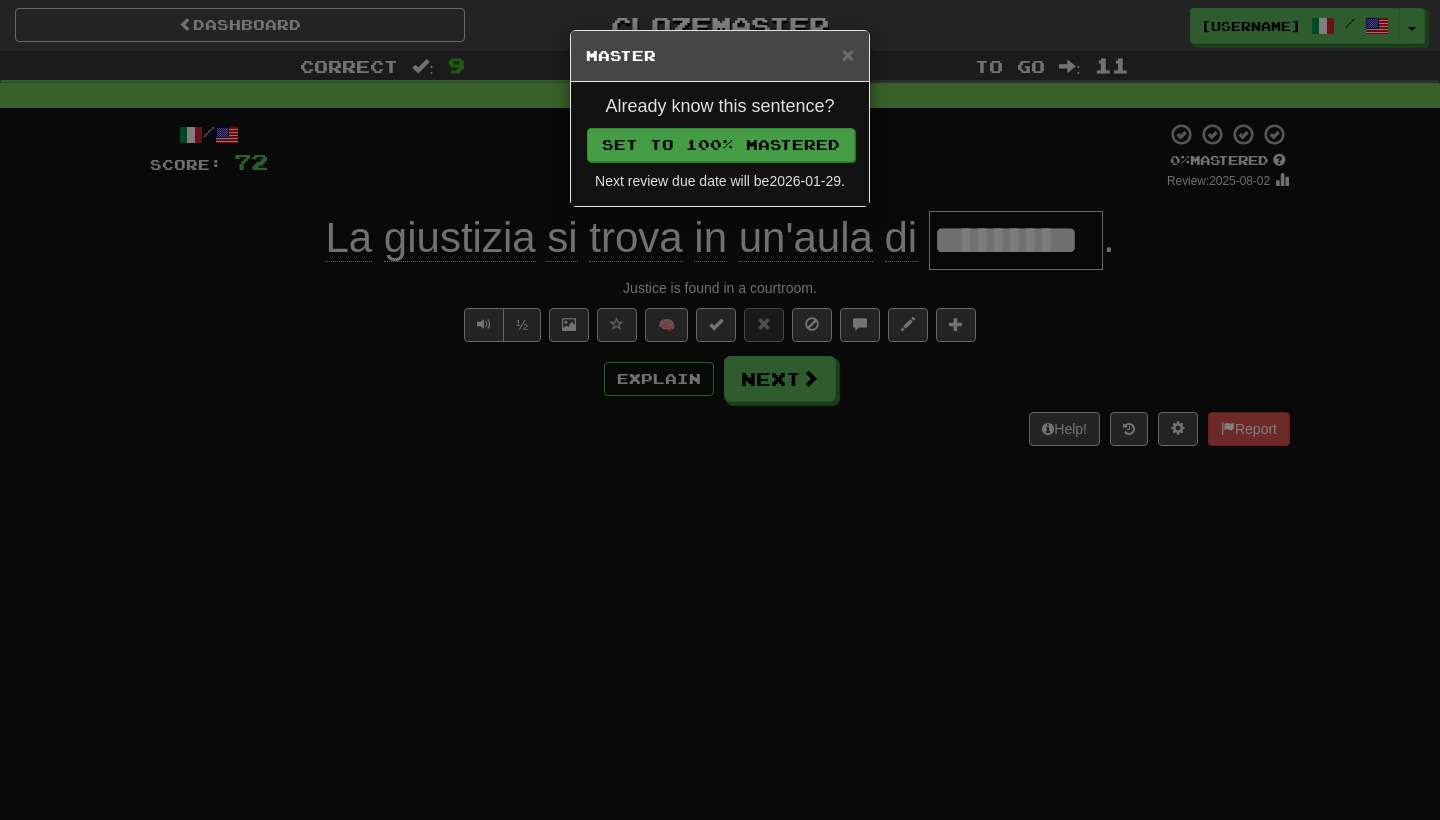 click on "Set to 100% Mastered" at bounding box center (721, 145) 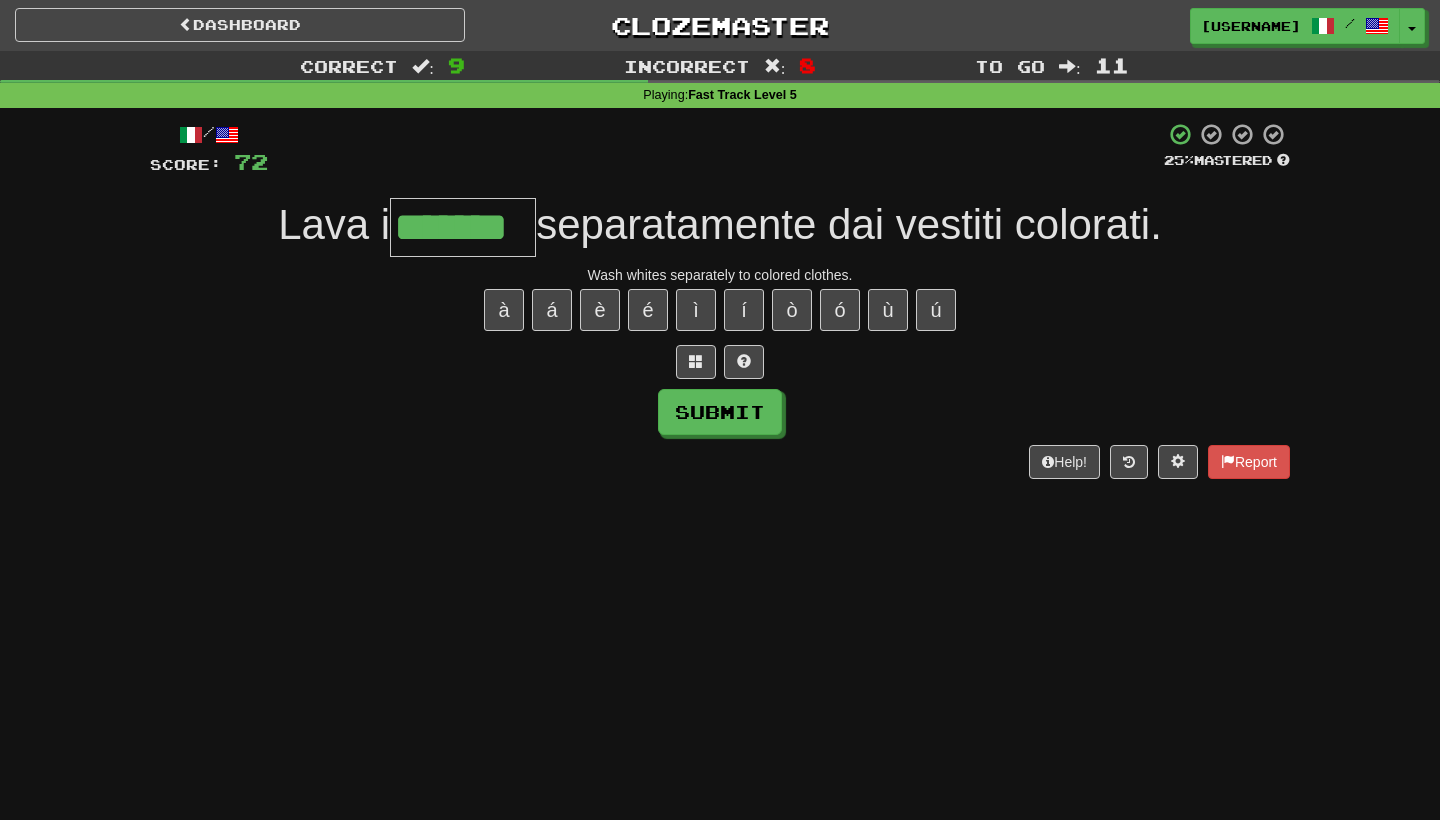 type on "*******" 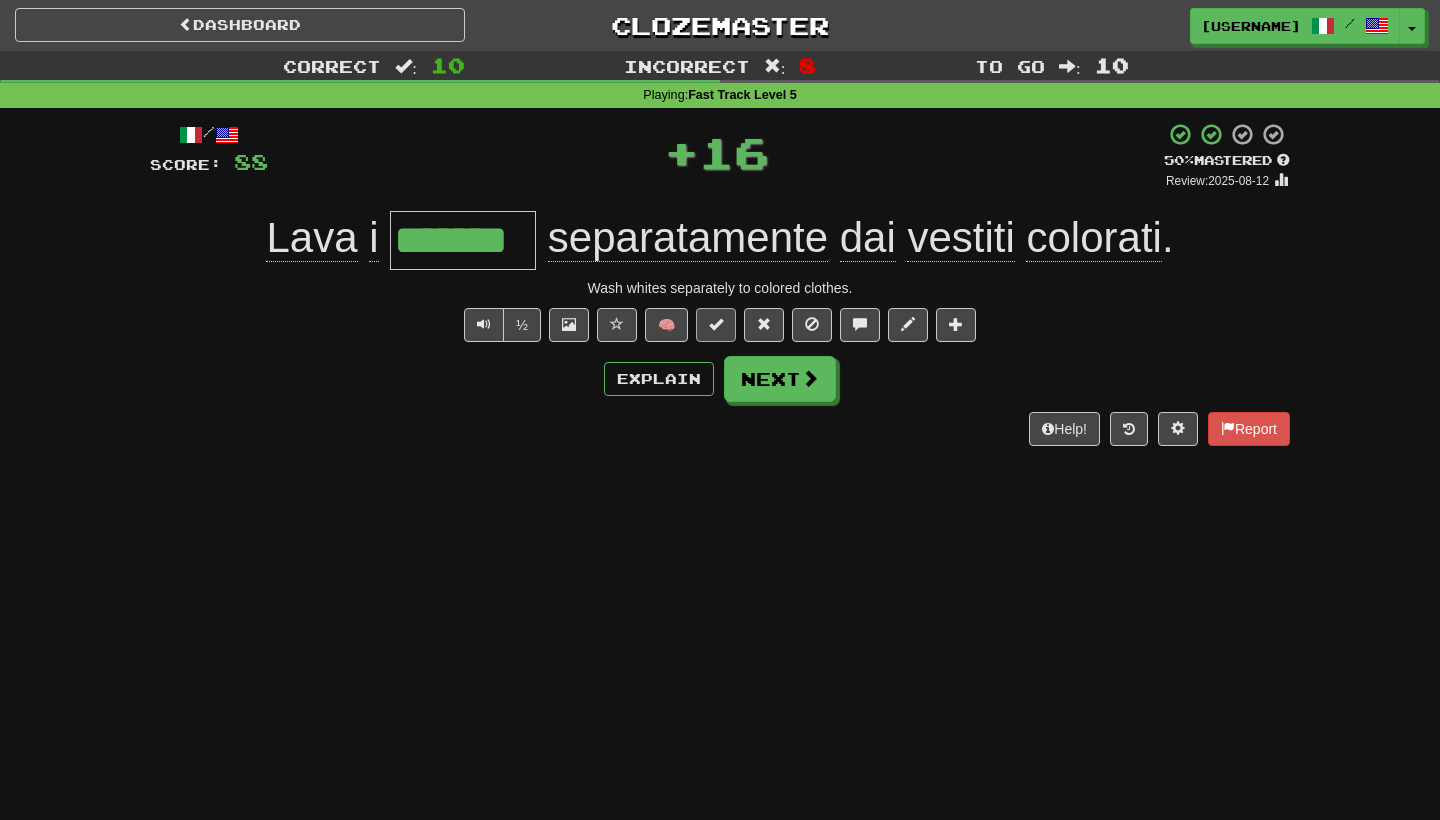 click at bounding box center [716, 325] 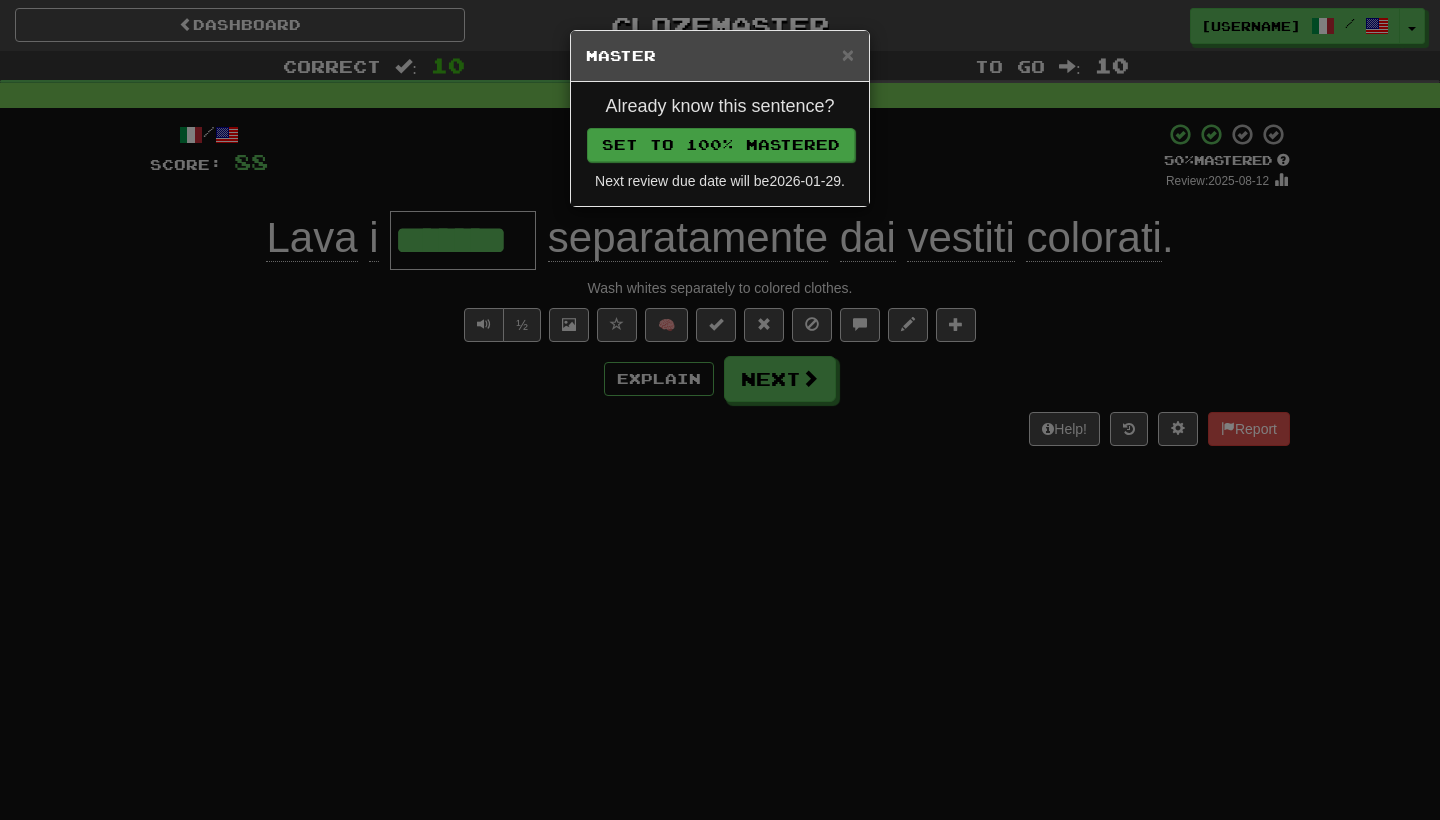 click on "Set to 100% Mastered" at bounding box center [721, 145] 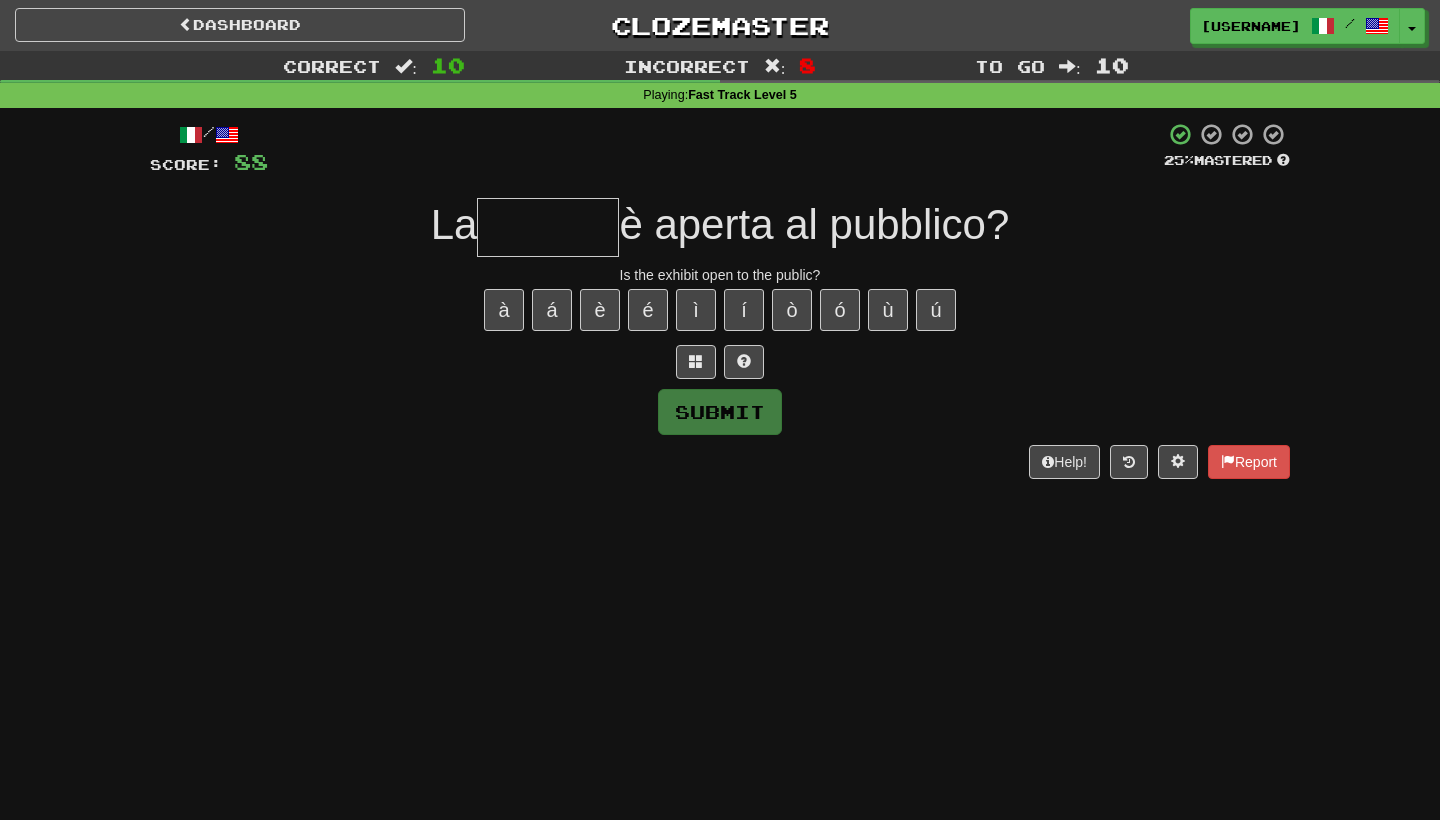 type on "*" 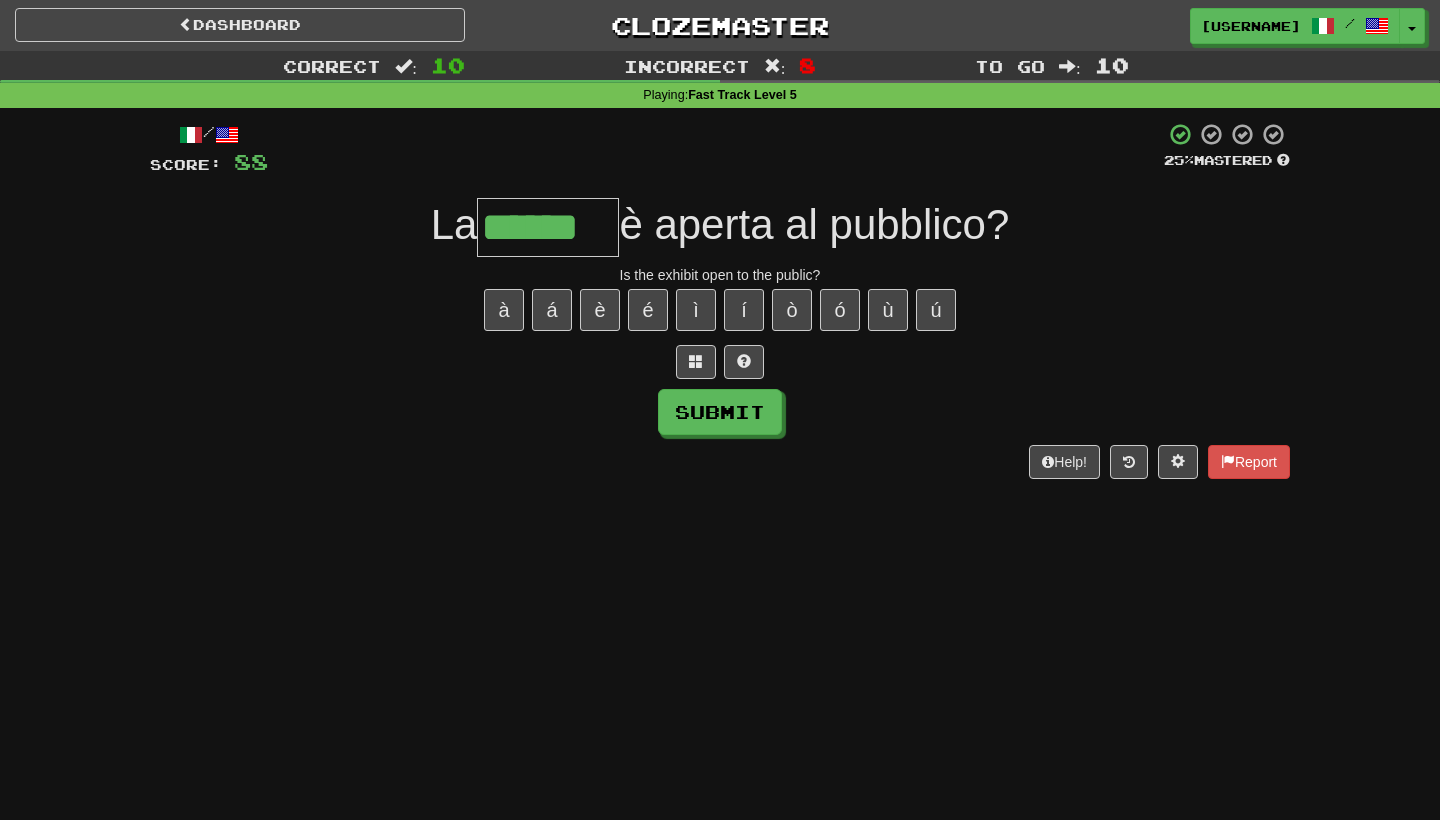type on "******" 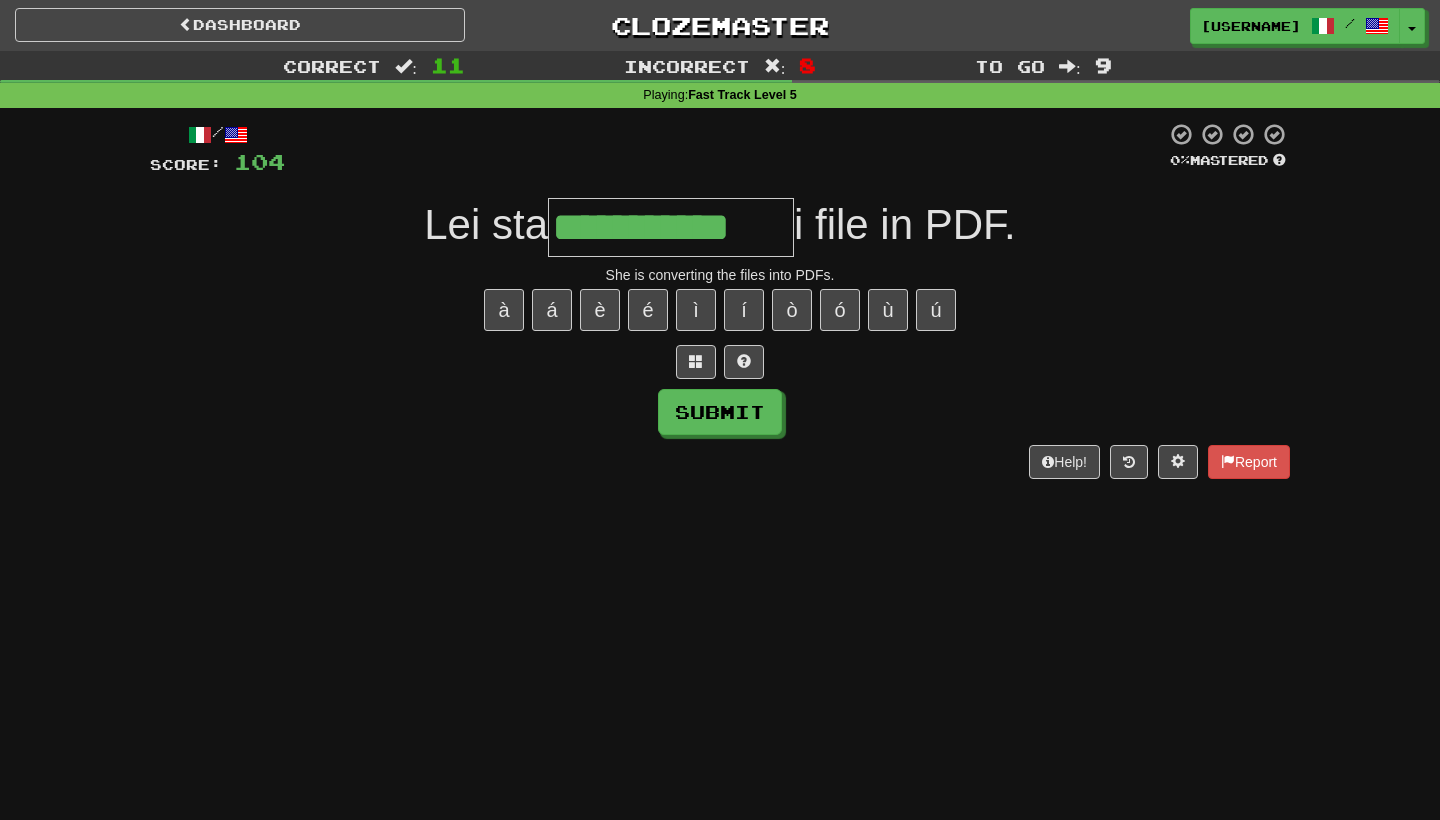 type on "**********" 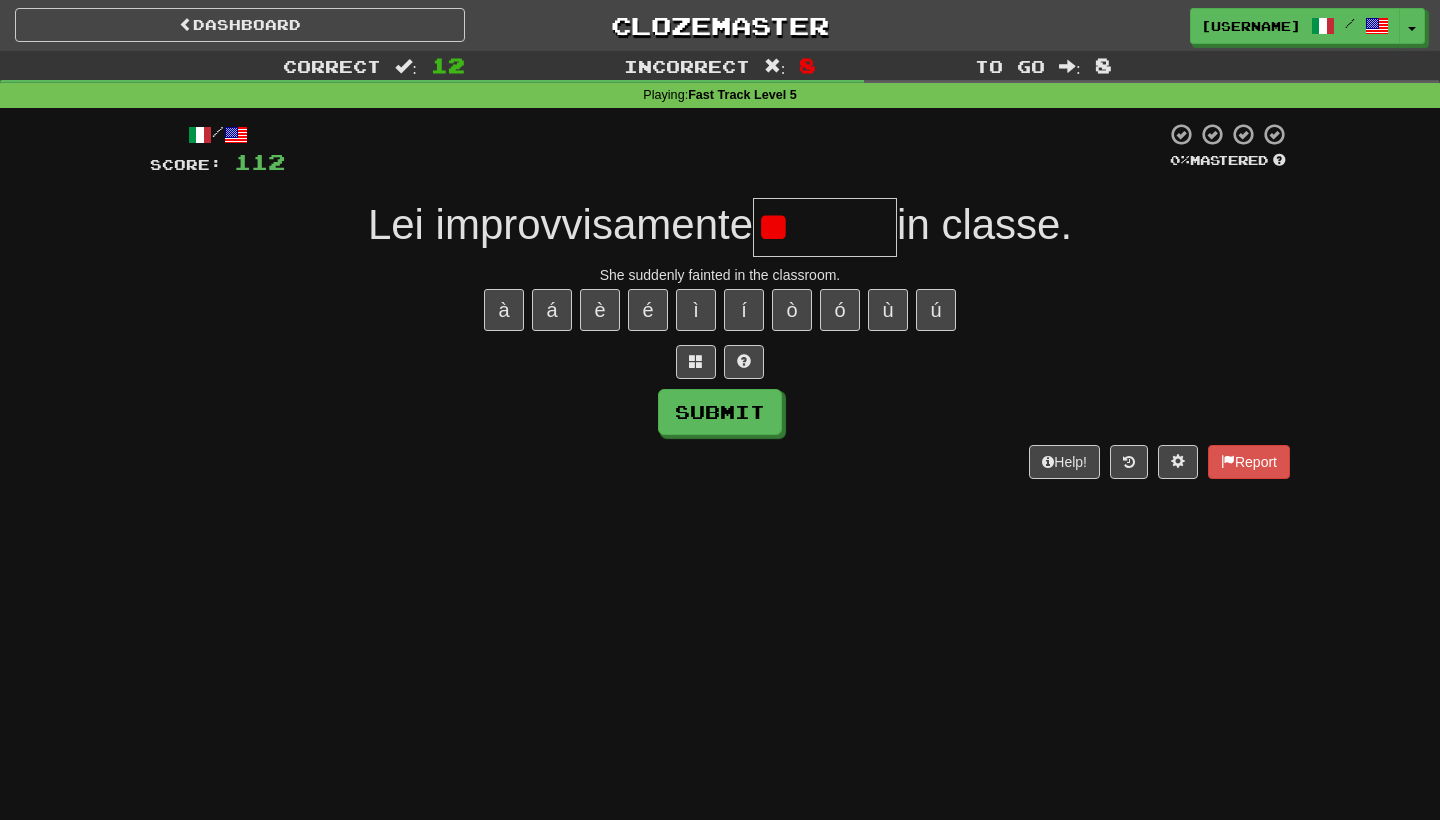type on "*" 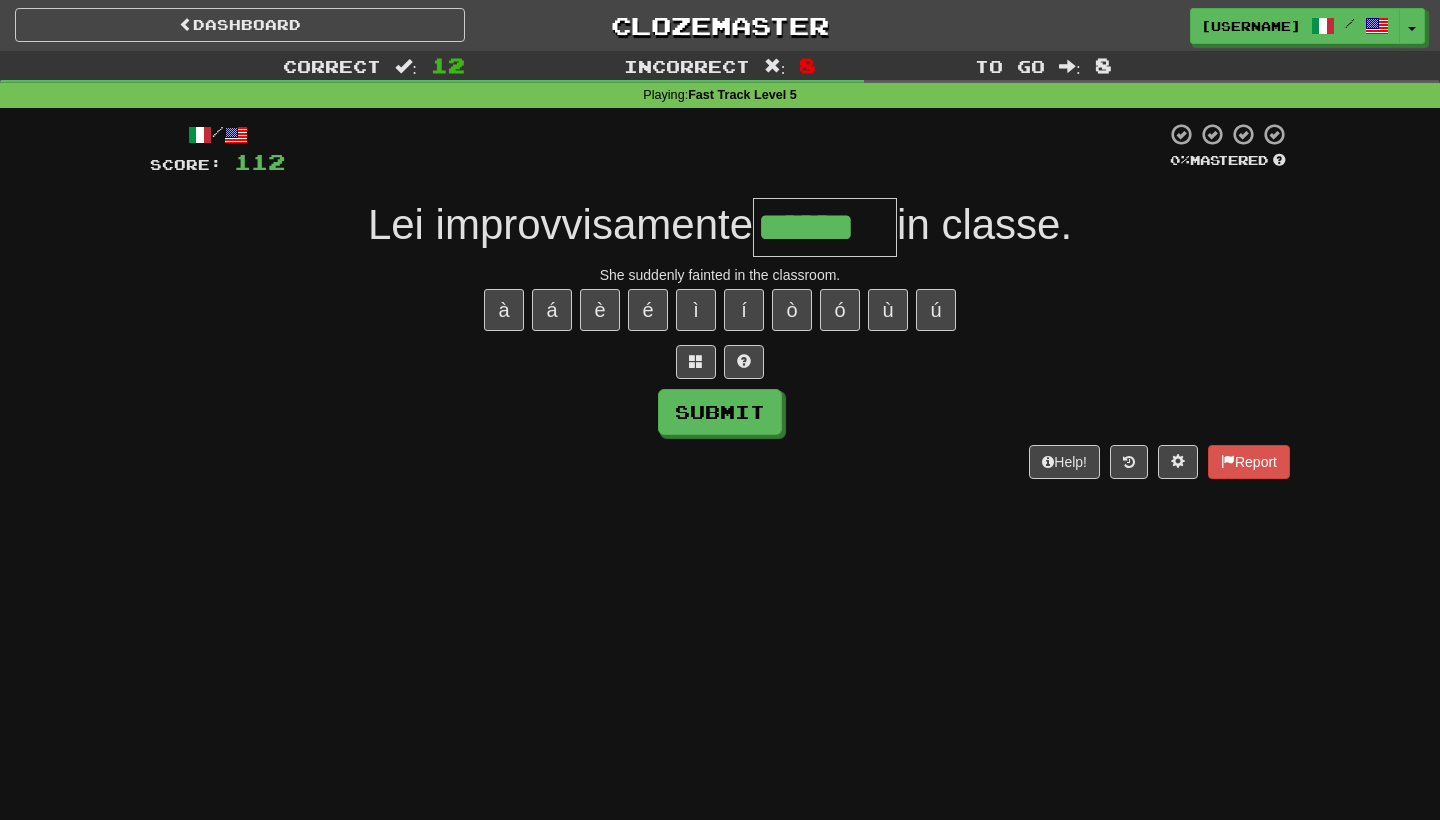 type on "******" 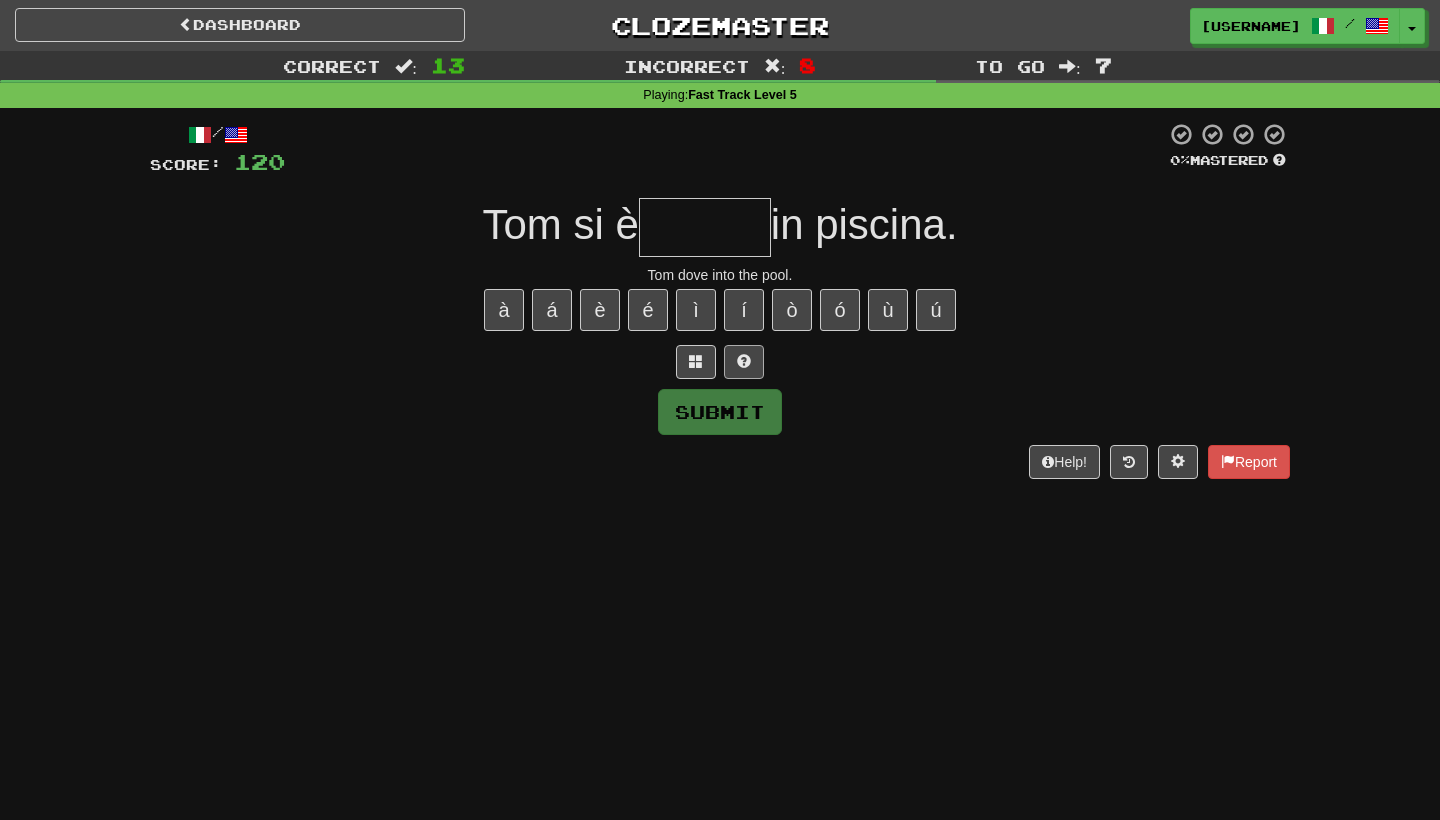 click at bounding box center [744, 362] 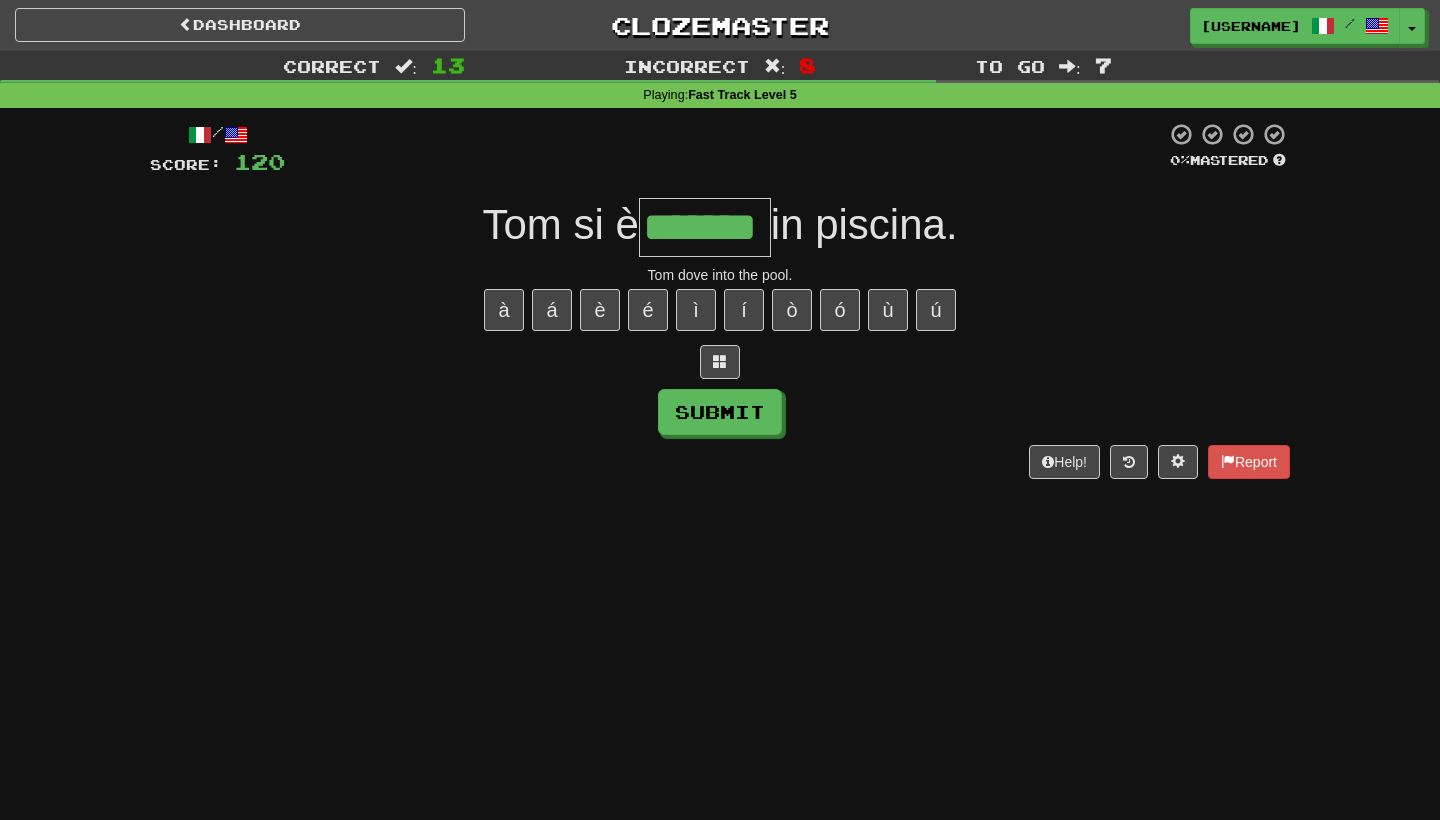 type on "*******" 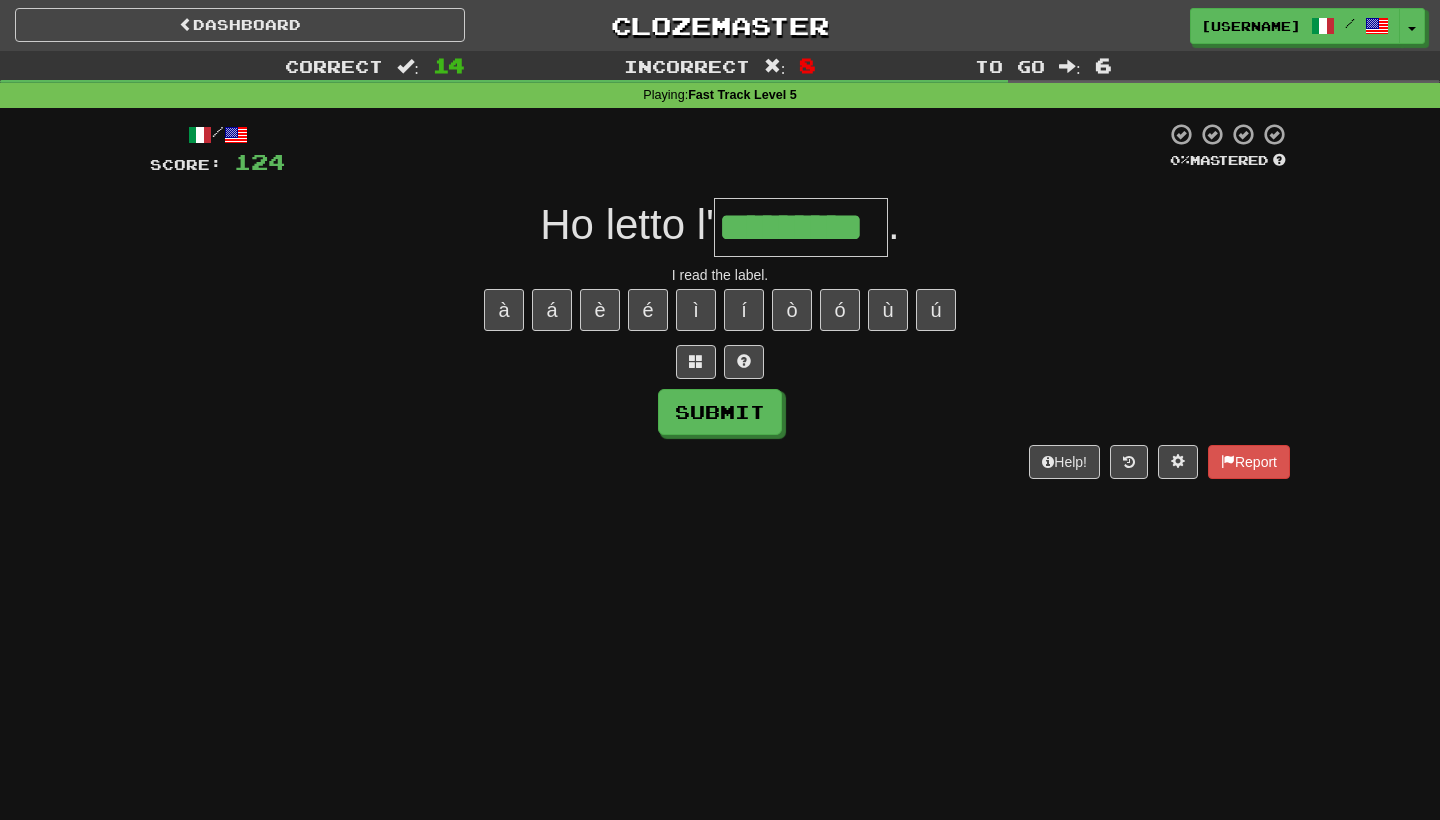 type on "*********" 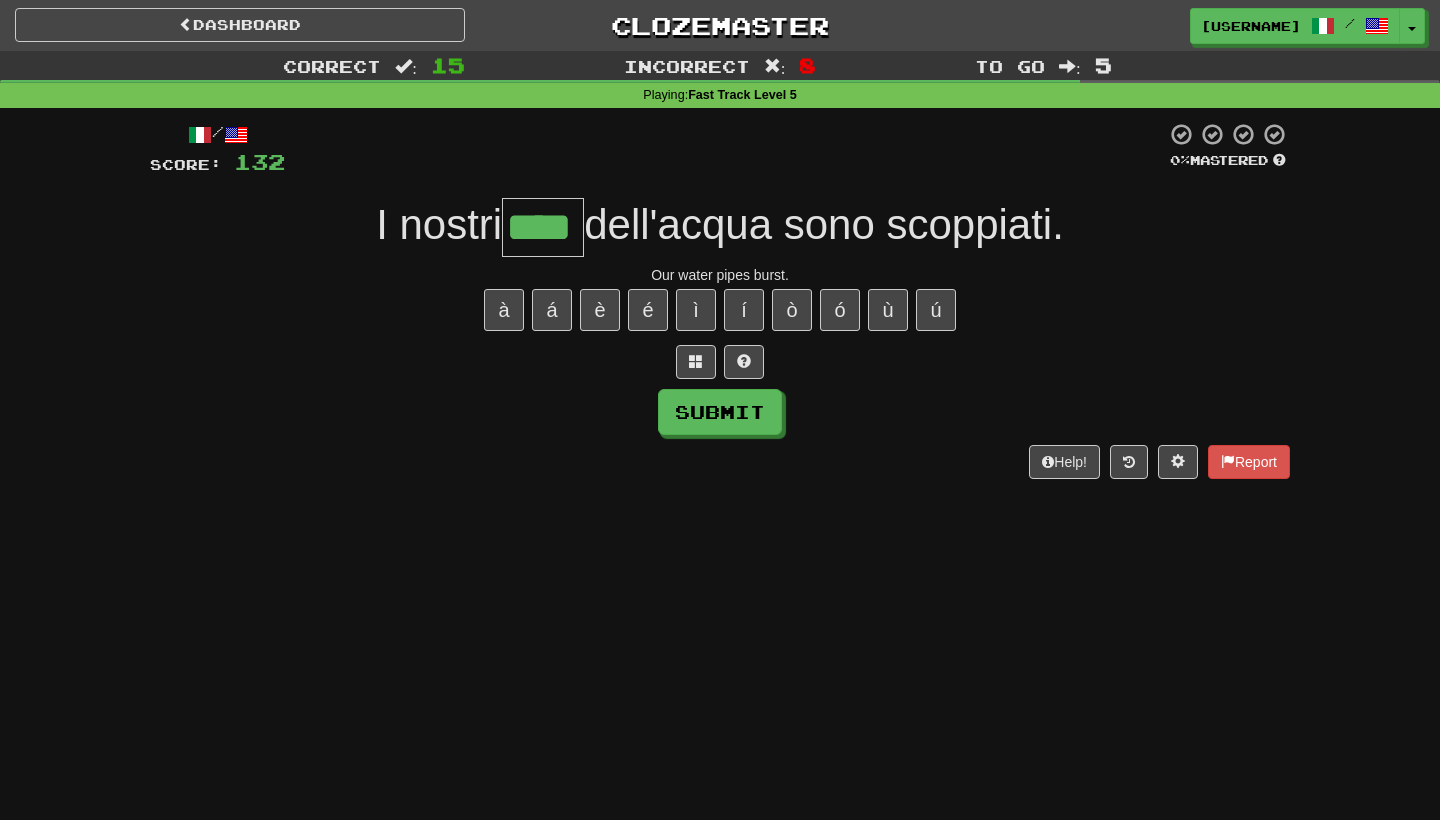 type on "****" 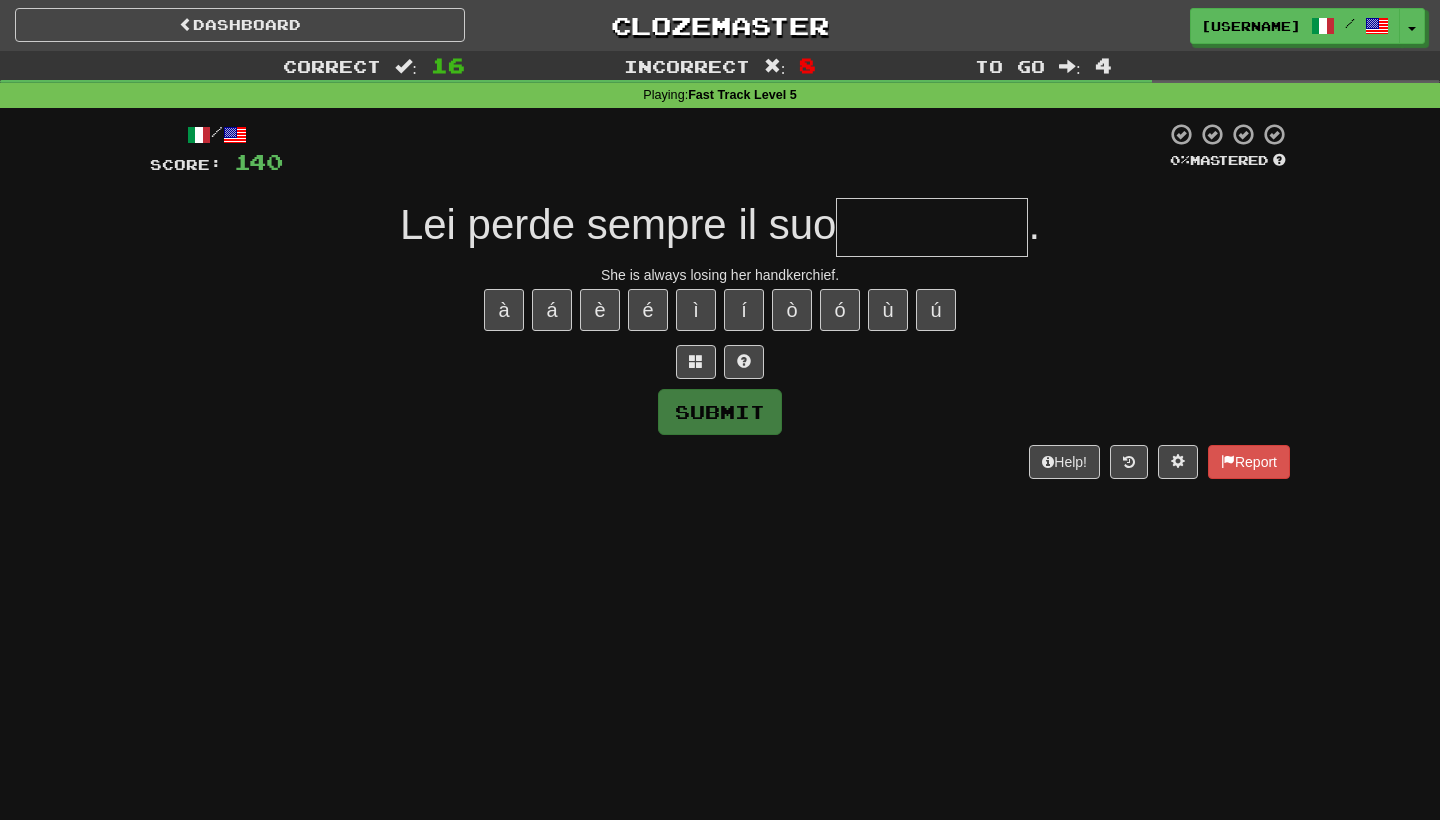 type on "*" 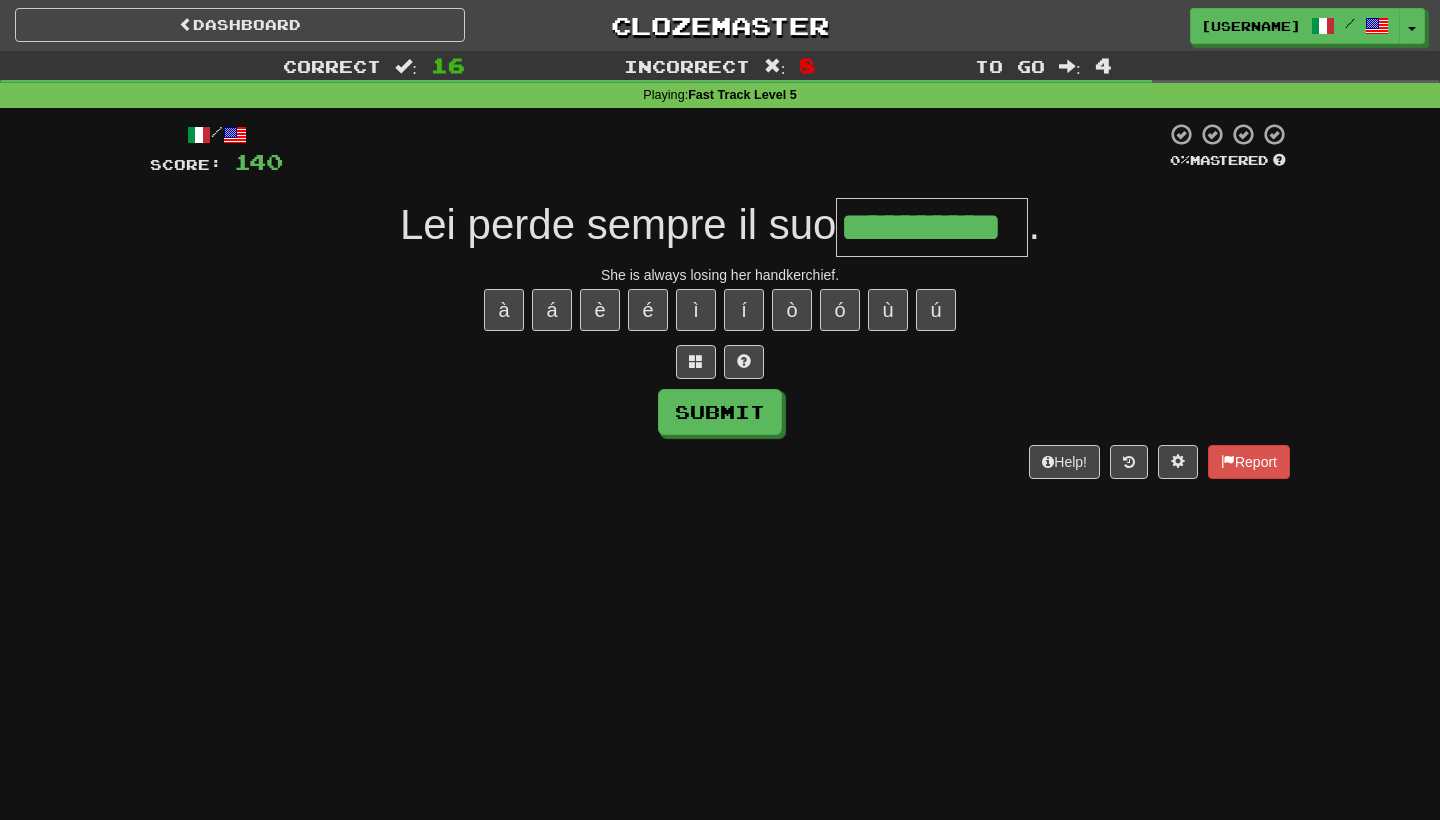 type on "**********" 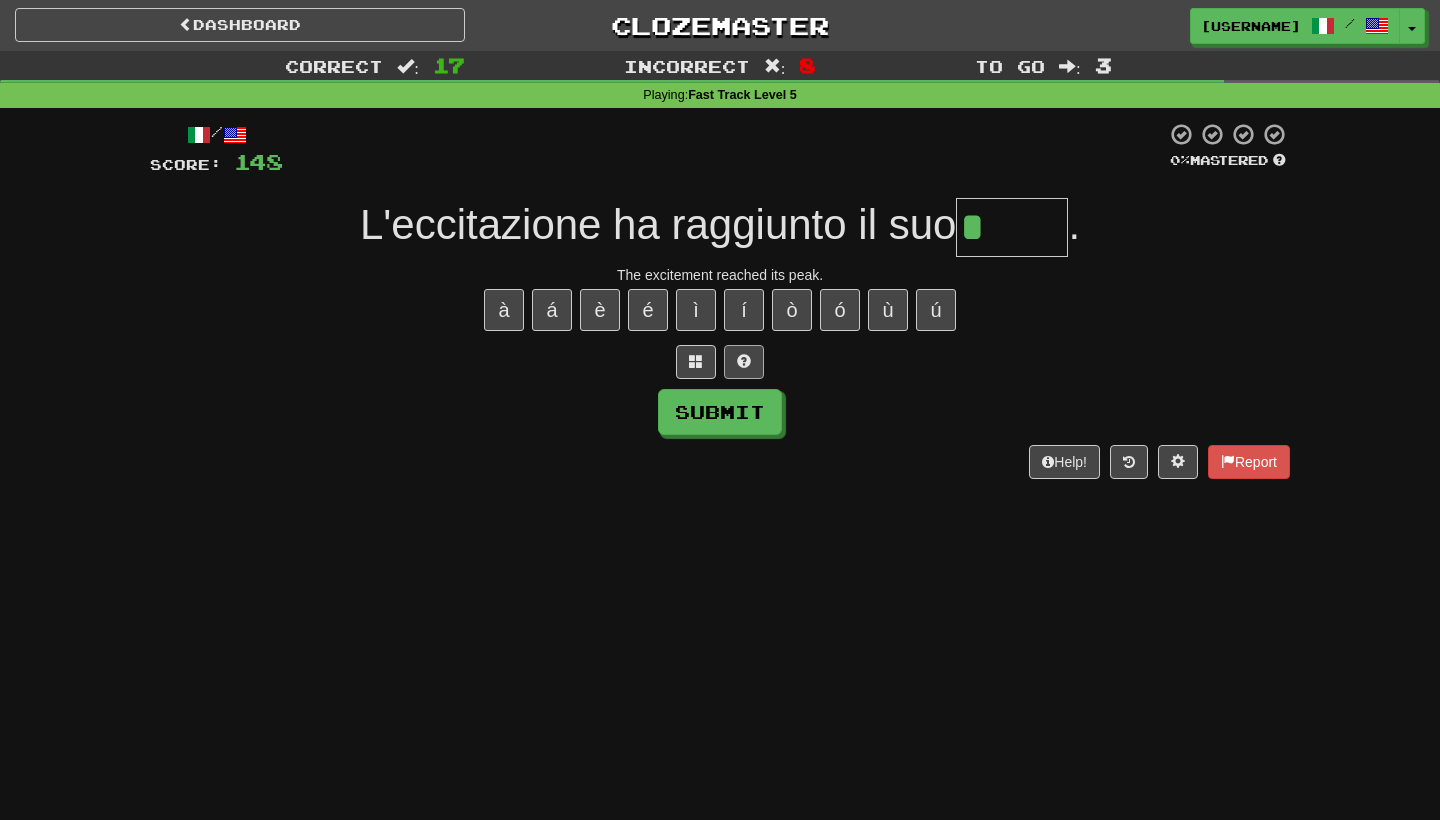 click at bounding box center (744, 361) 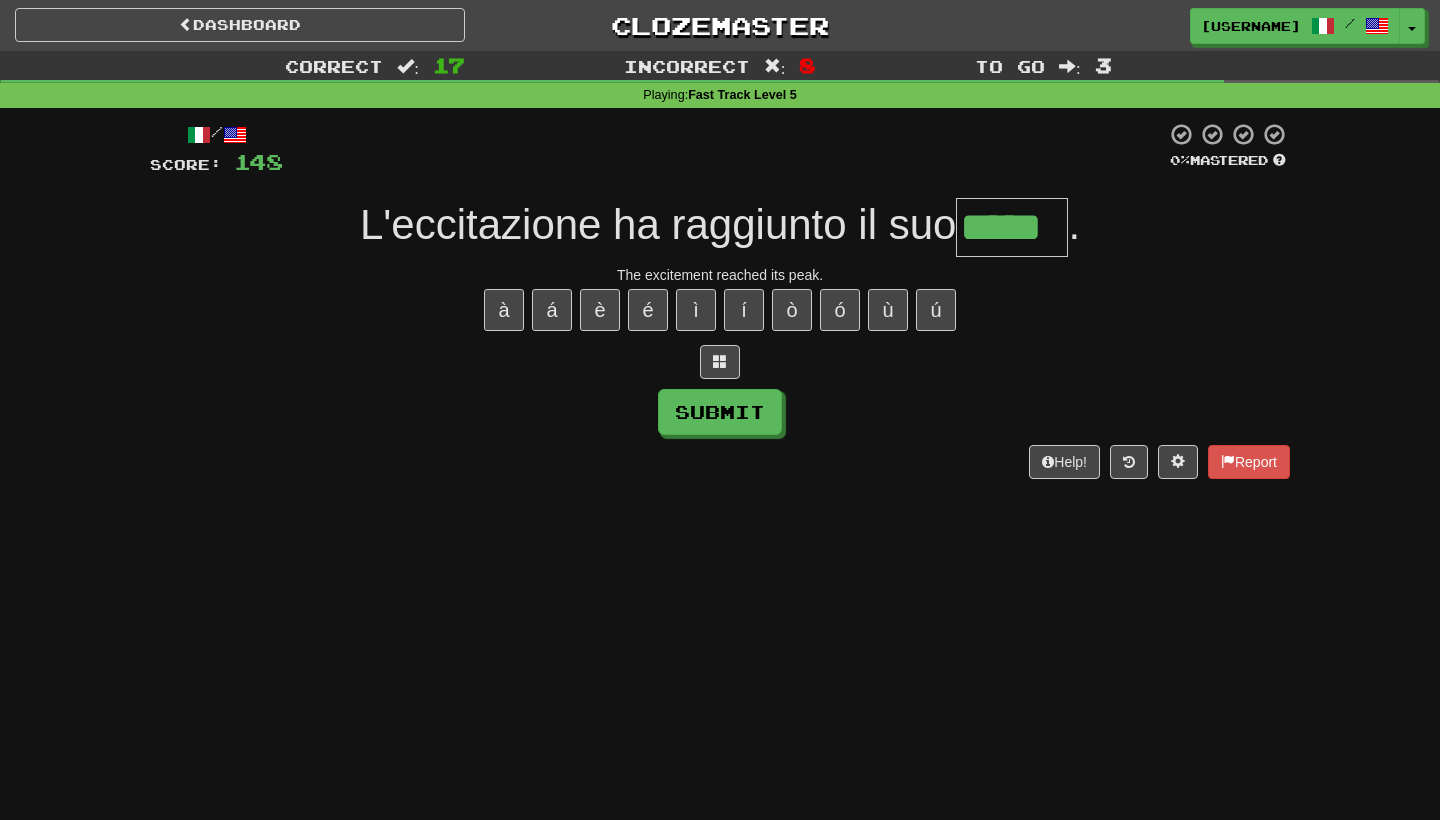 type on "*****" 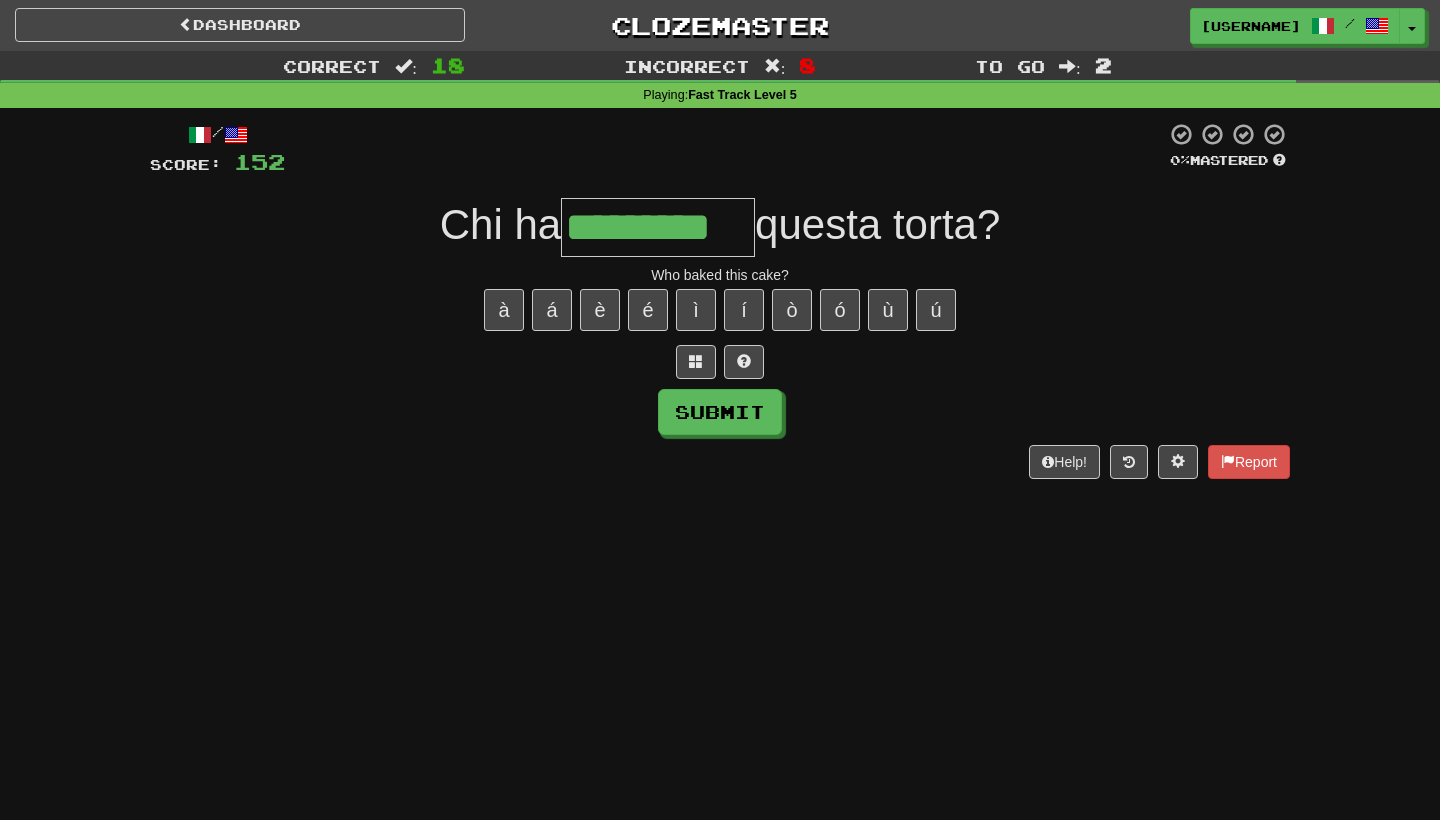 type on "*********" 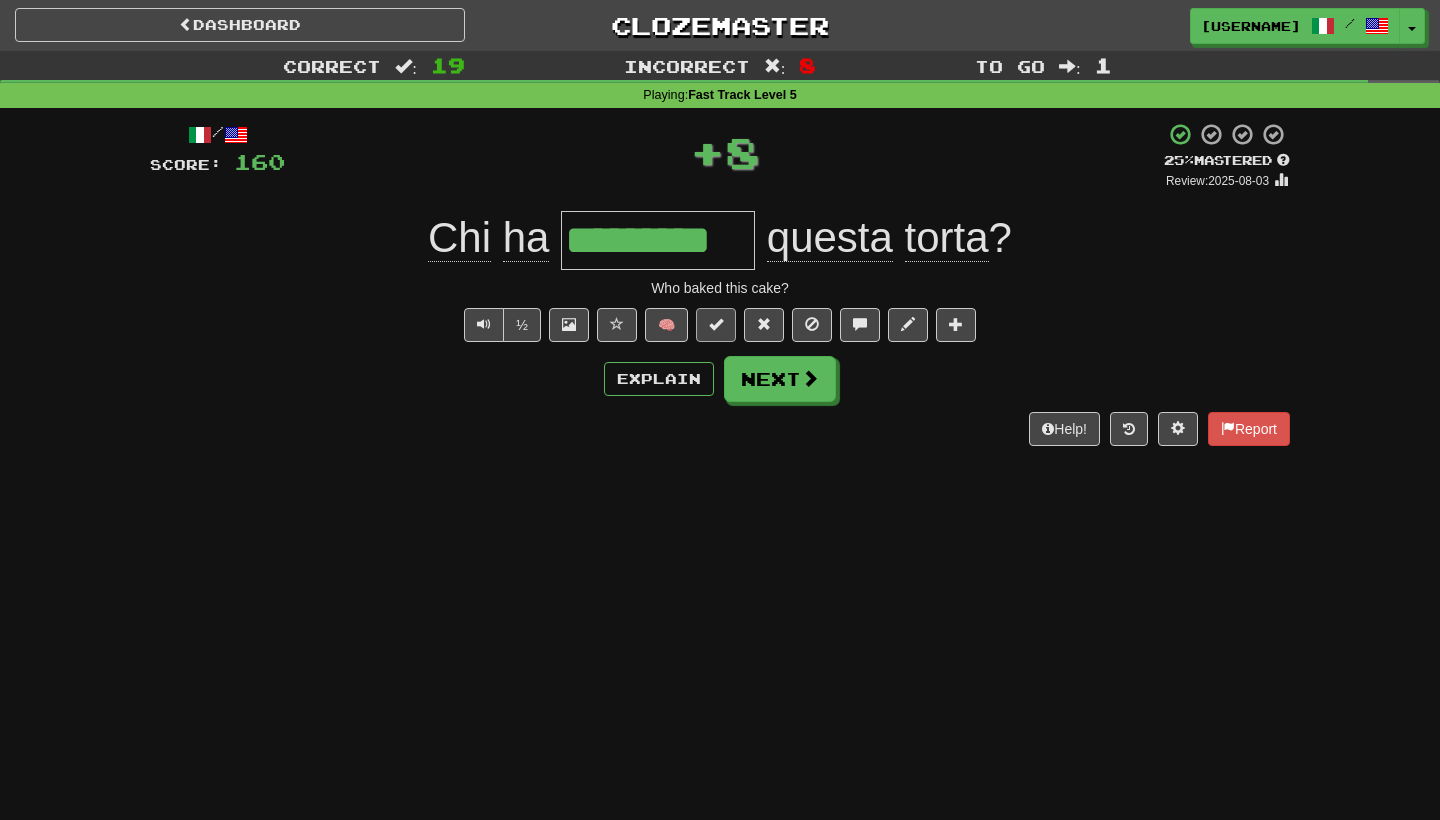 click at bounding box center (716, 324) 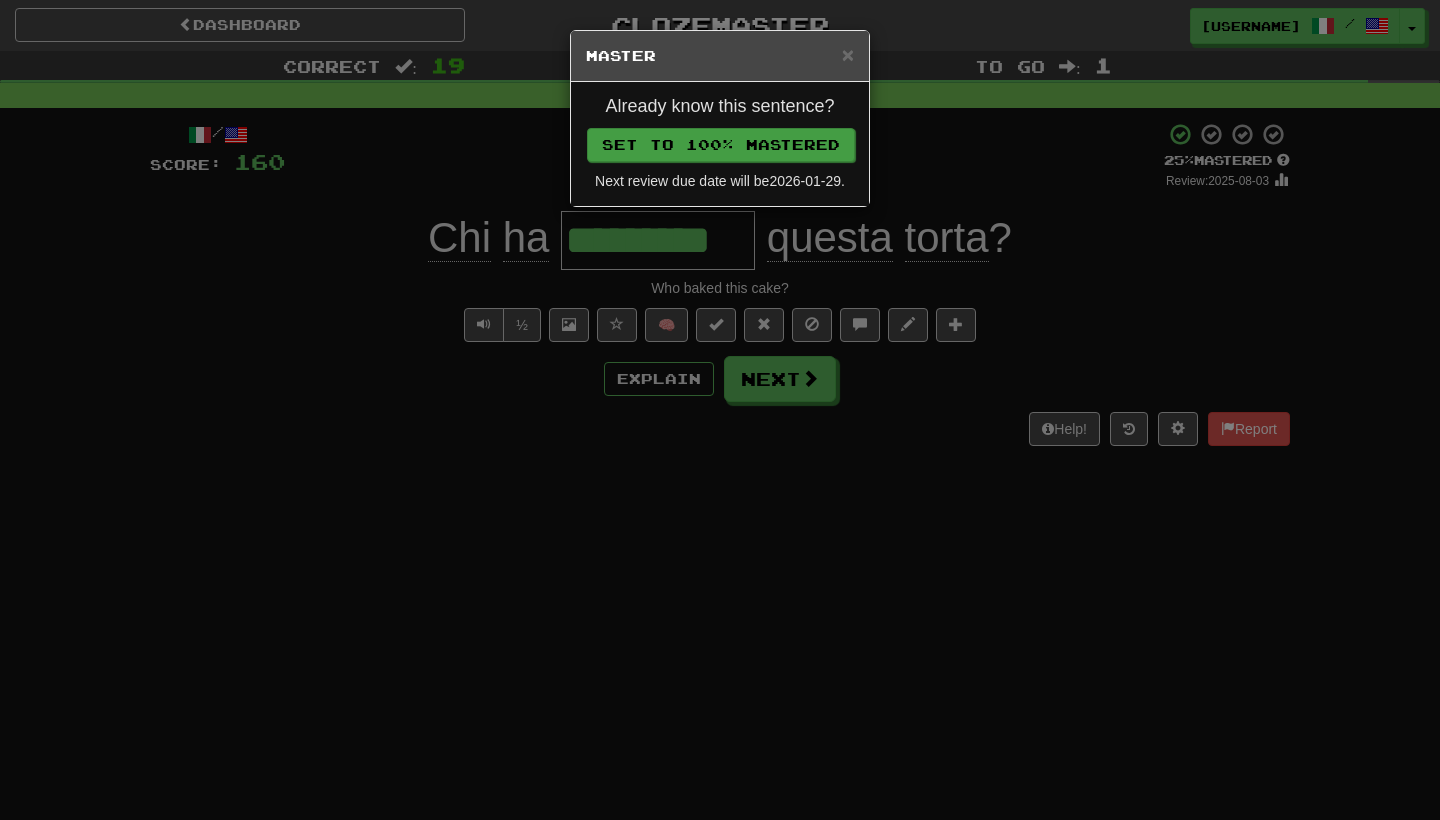 click on "Set to 100% Mastered" at bounding box center [721, 145] 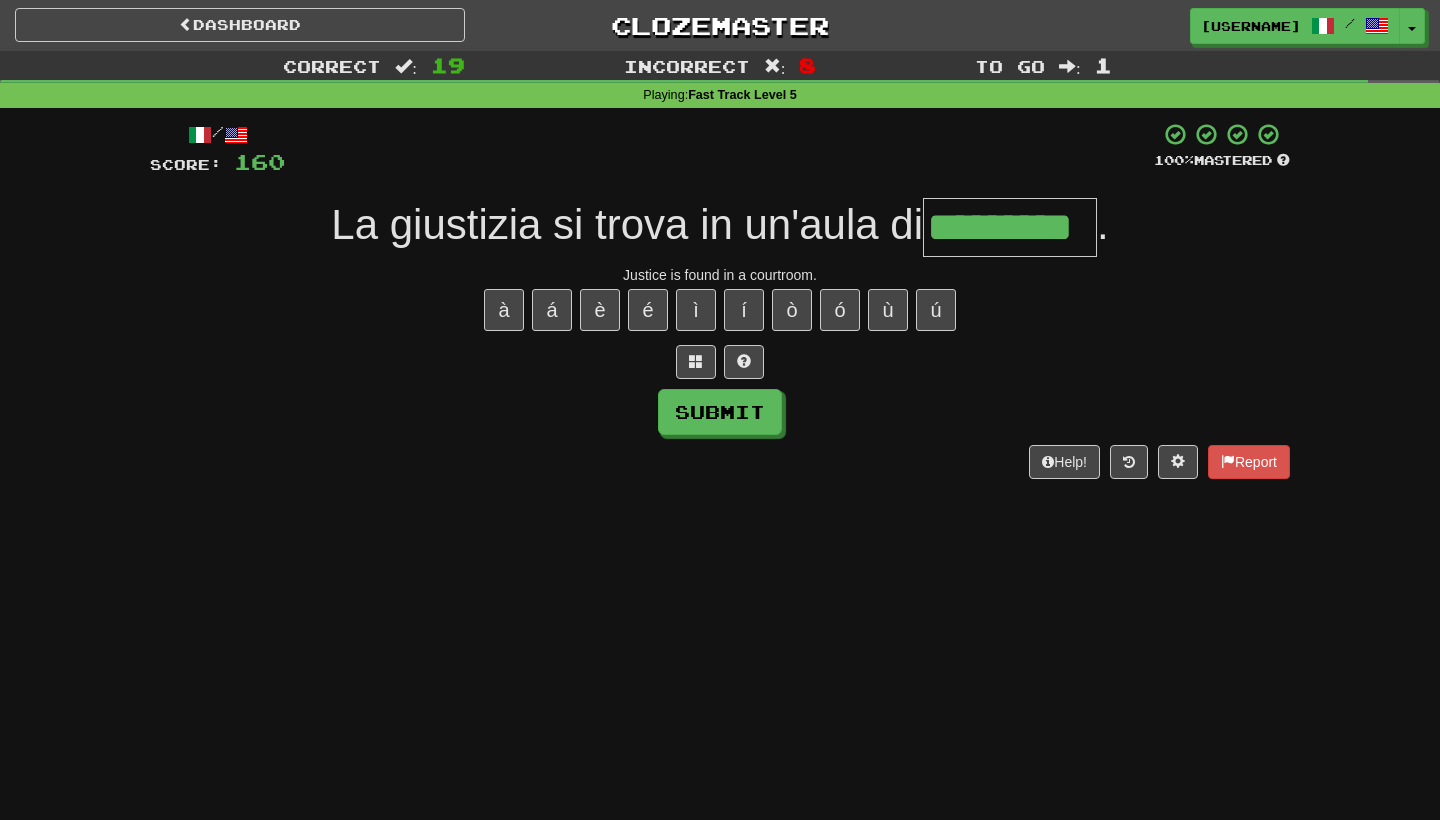 type on "*********" 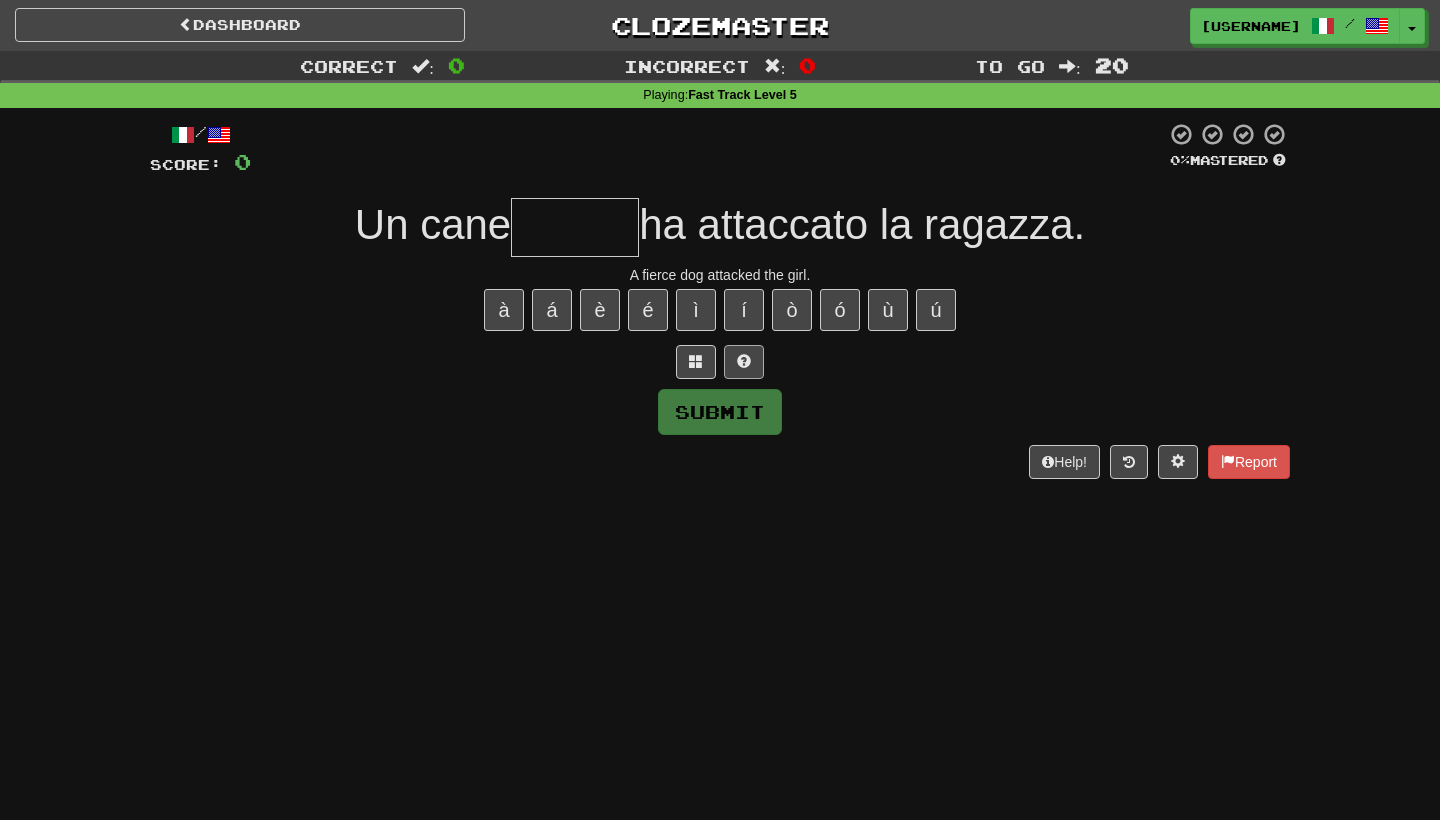 click at bounding box center (744, 361) 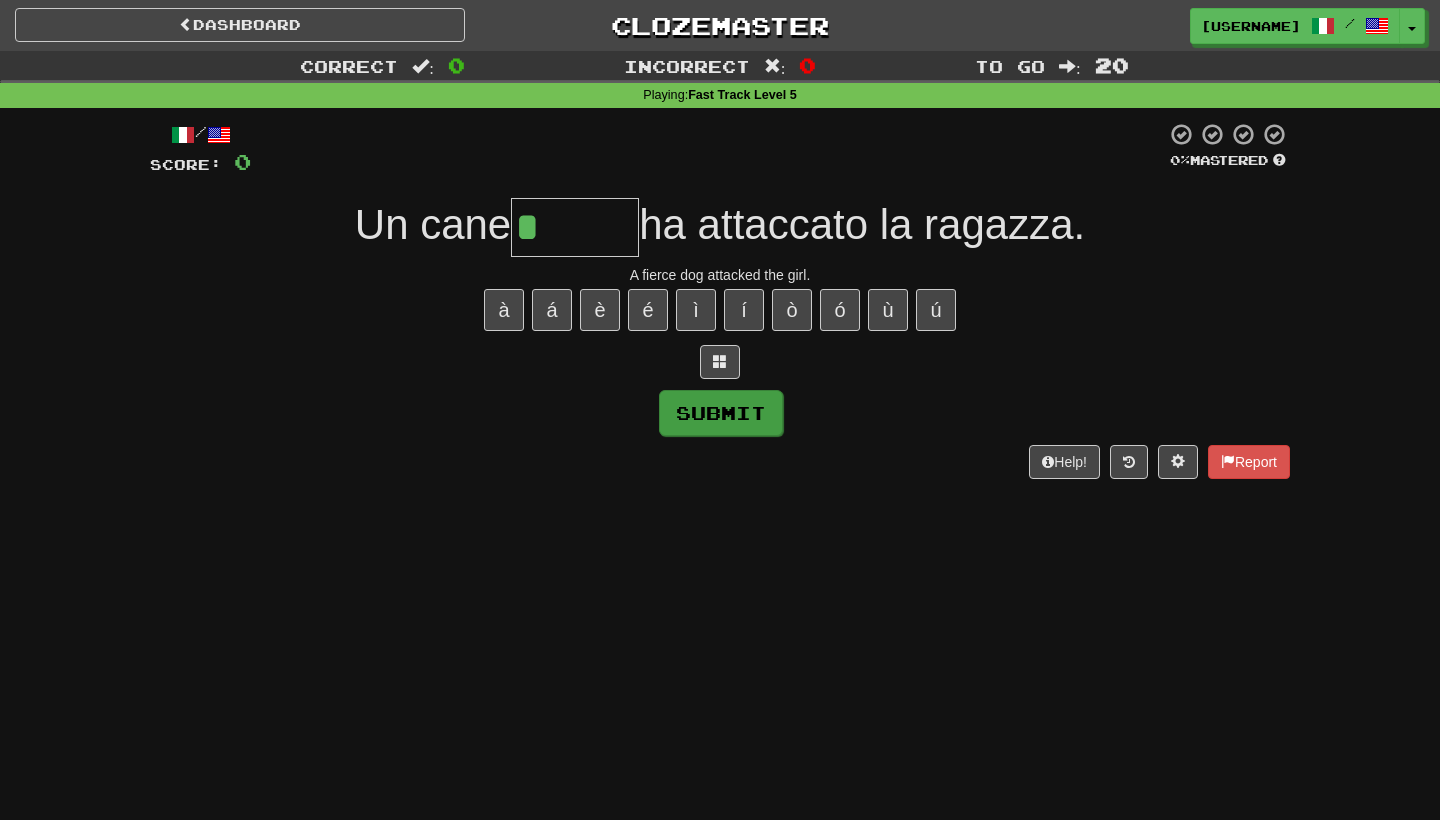 click on "Submit" at bounding box center (721, 413) 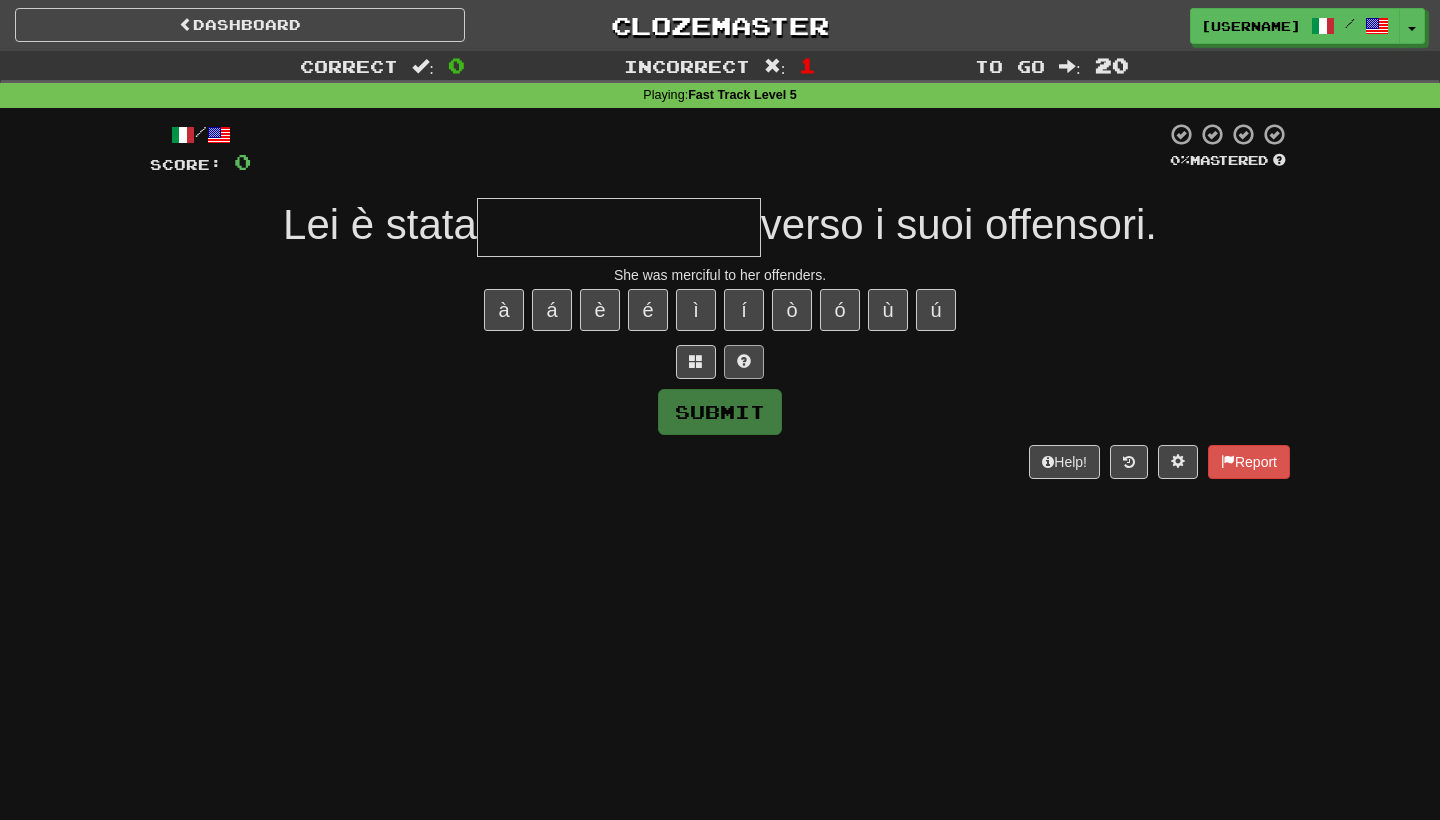 click at bounding box center (744, 361) 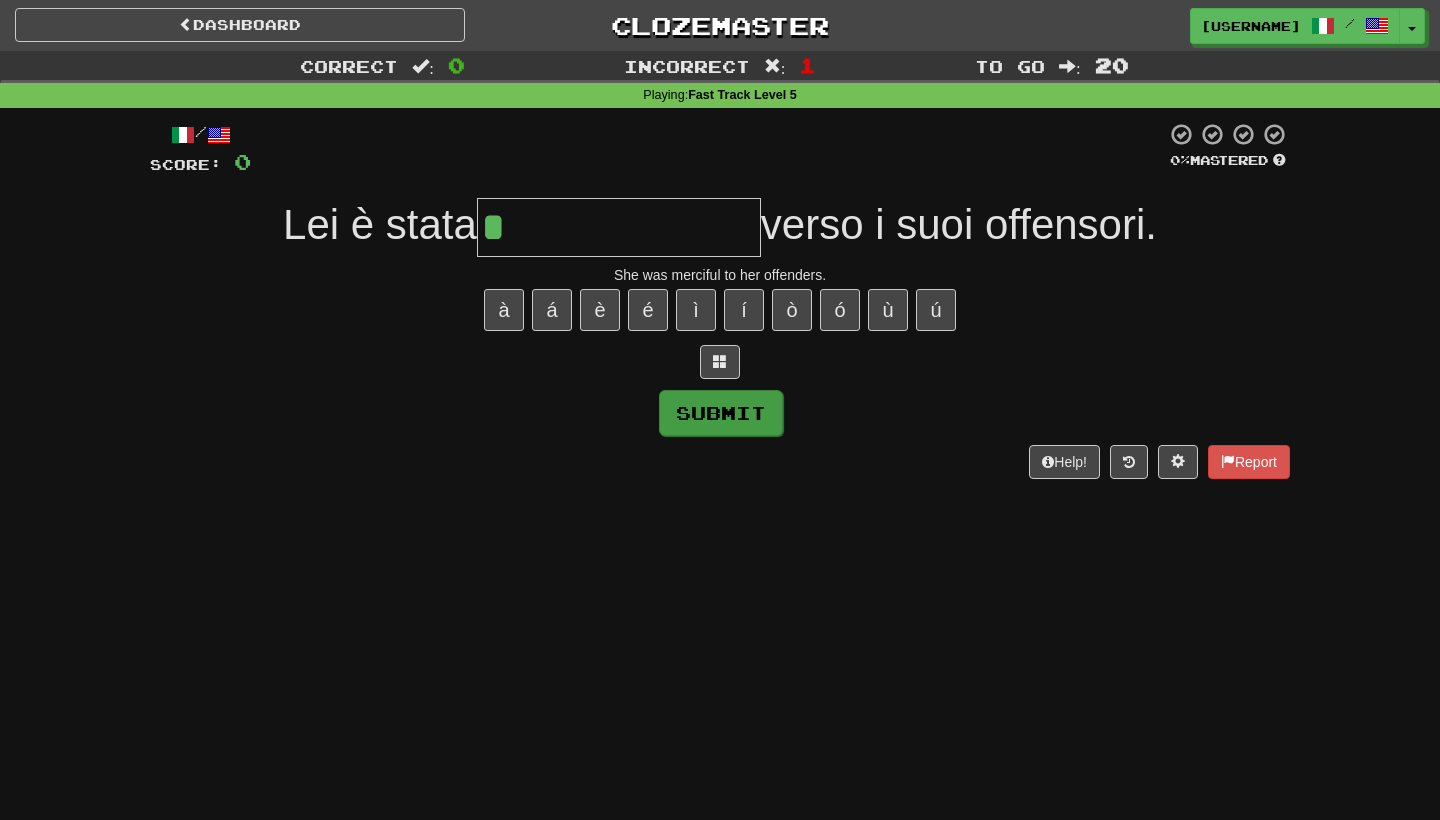 click on "Submit" at bounding box center (721, 413) 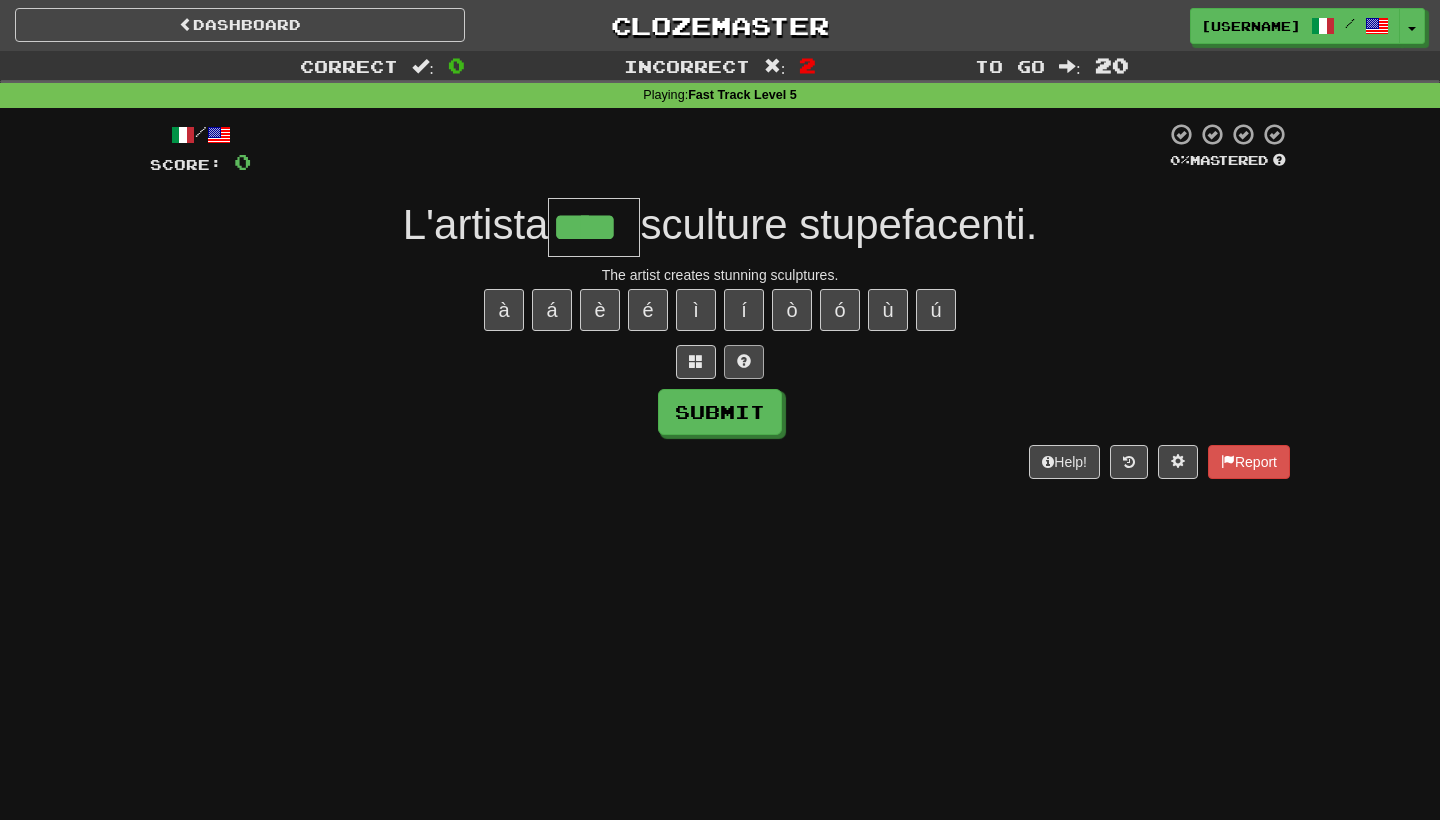 type on "****" 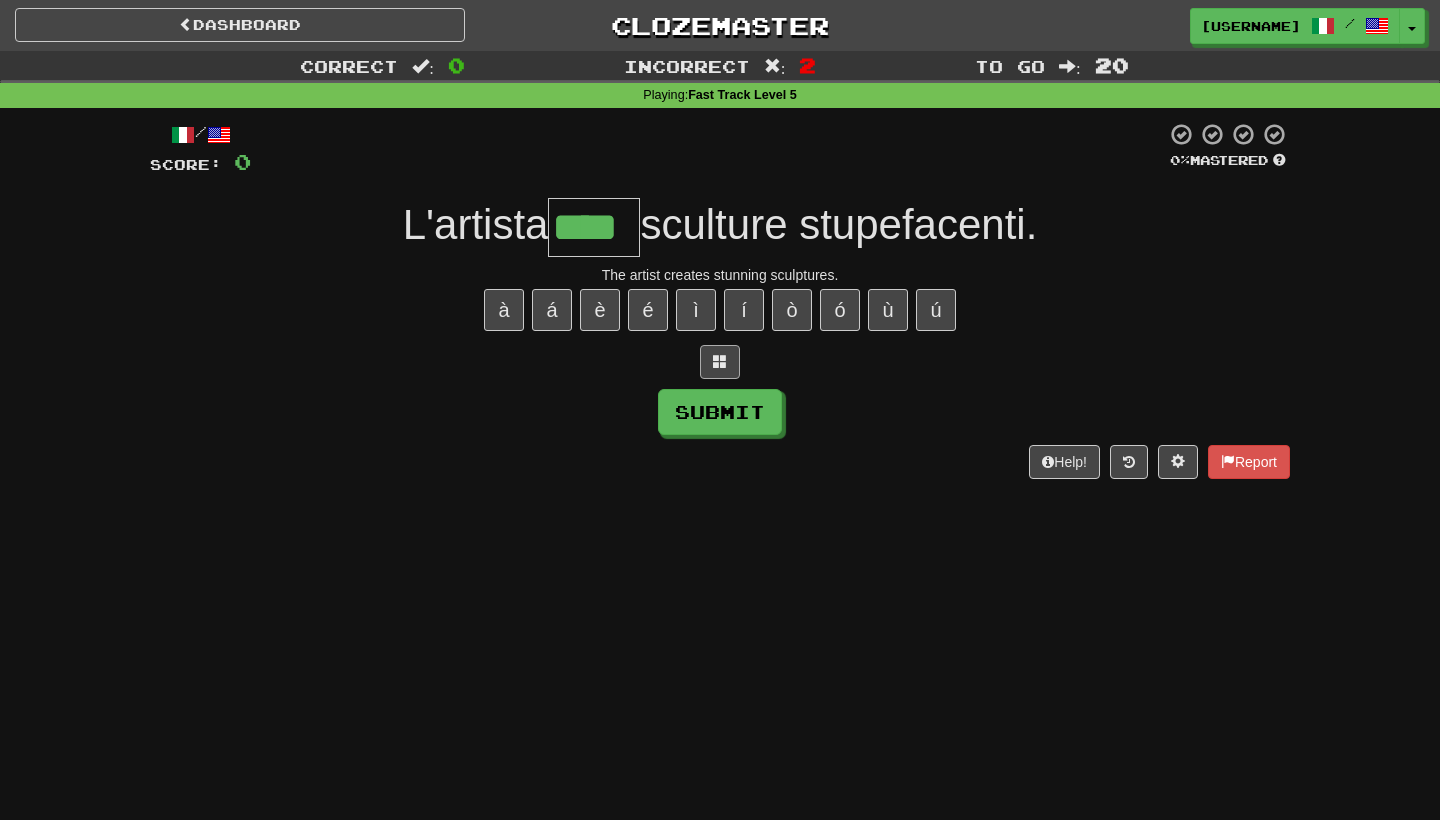 click at bounding box center (720, 361) 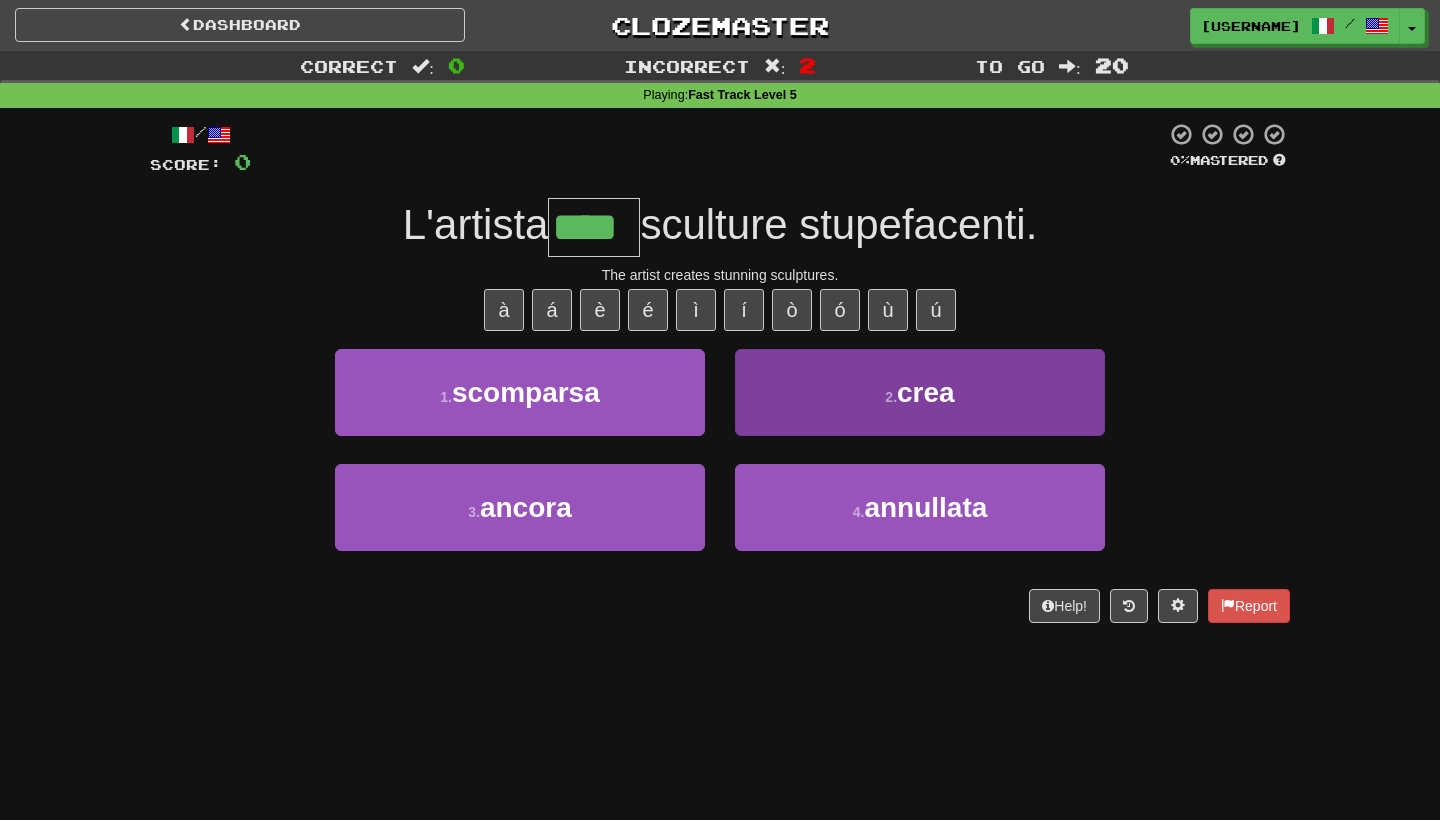 click on "2 .  crea" at bounding box center [920, 392] 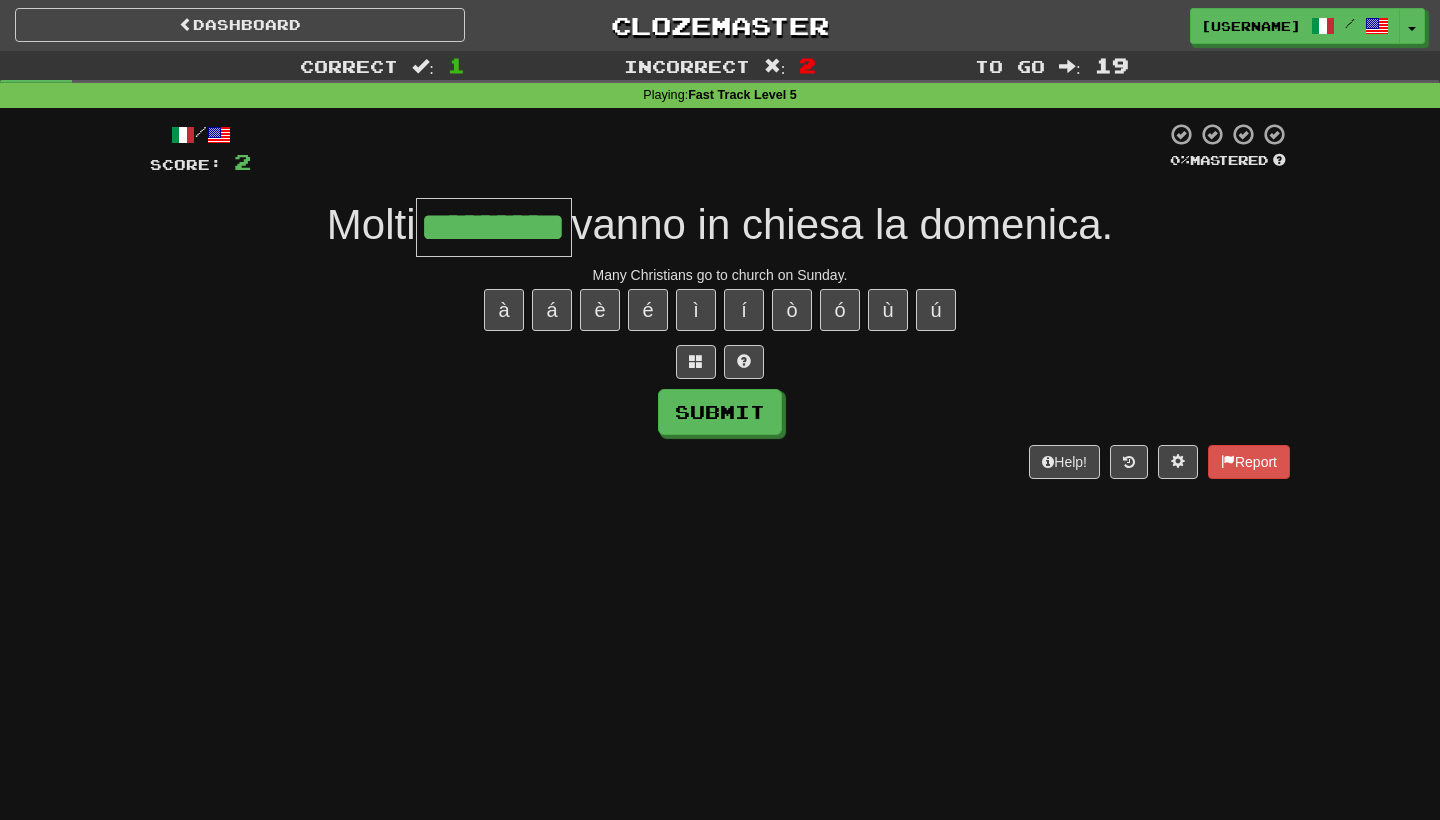 type on "*********" 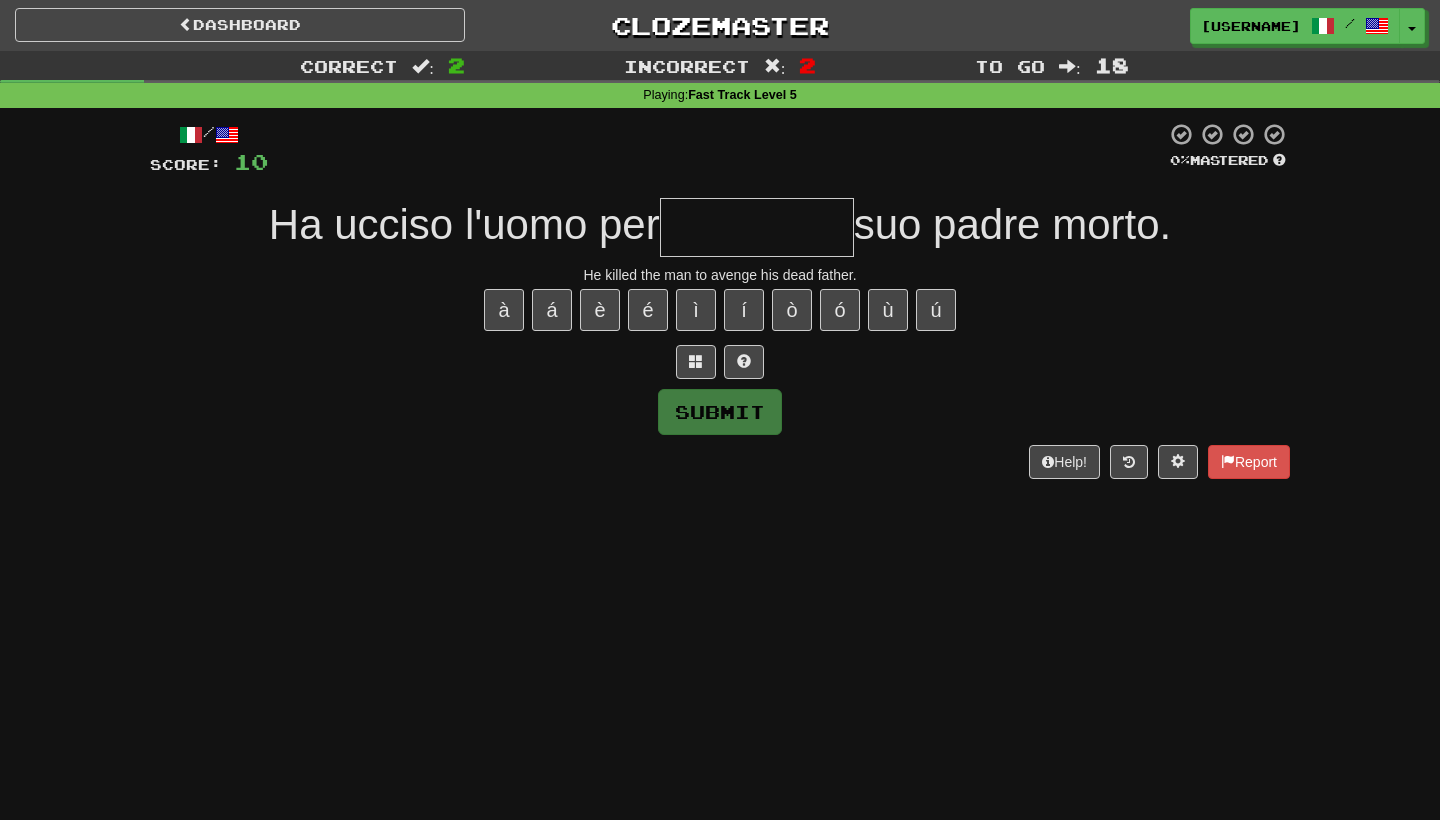 type on "*" 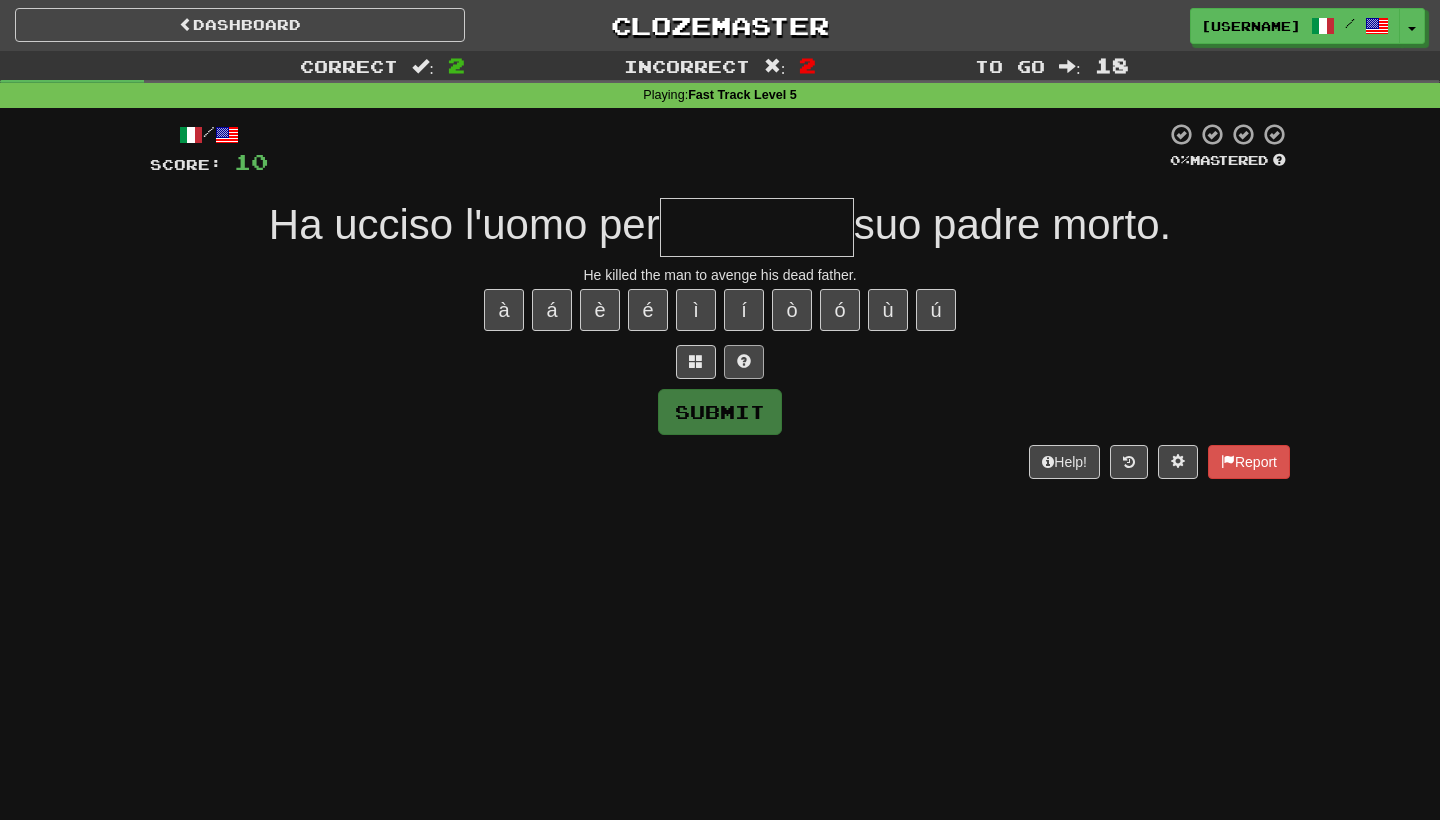 click at bounding box center [744, 362] 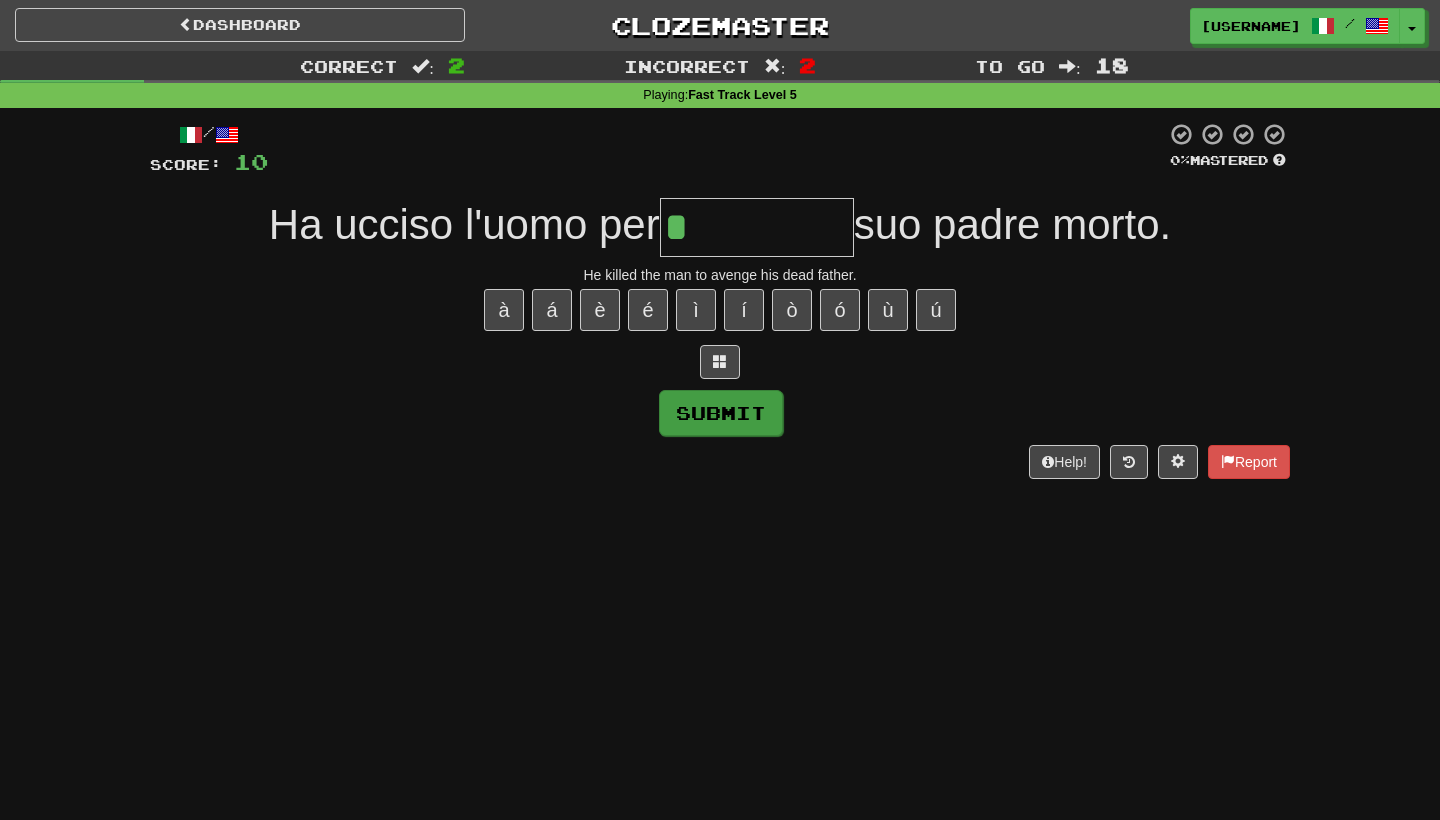 click on "Submit" at bounding box center (721, 413) 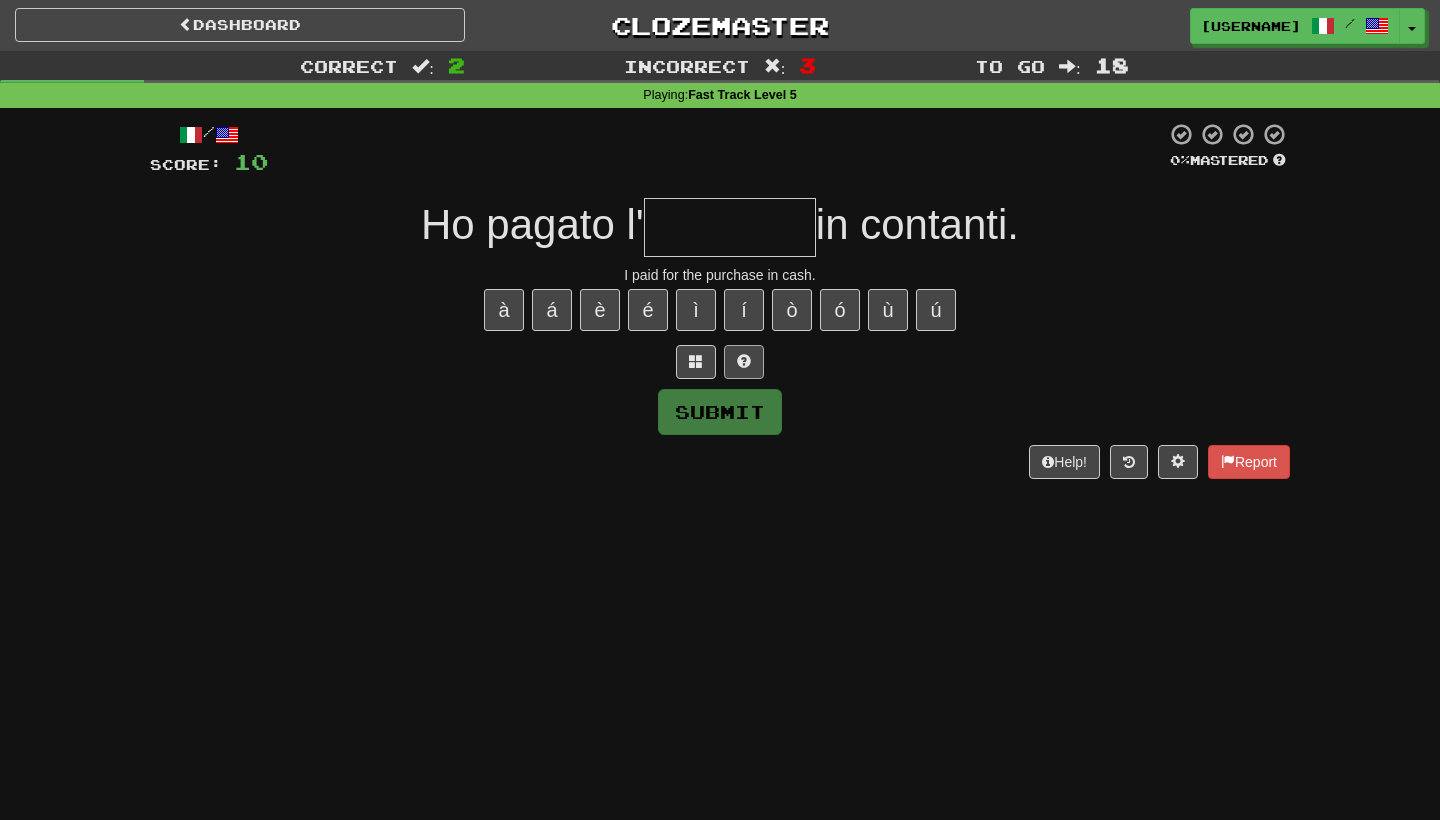 click at bounding box center (744, 361) 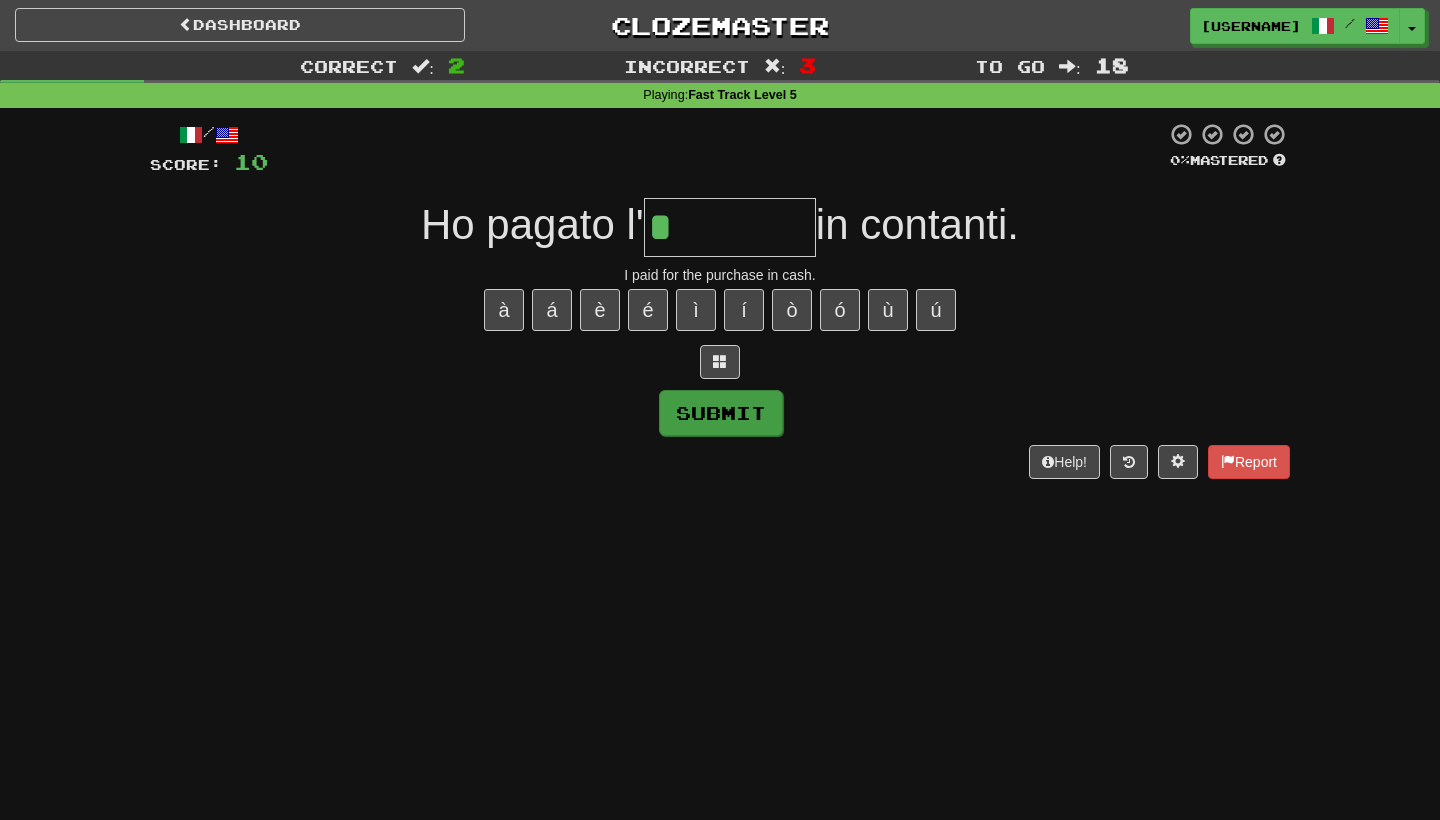 click on "Submit" at bounding box center [721, 413] 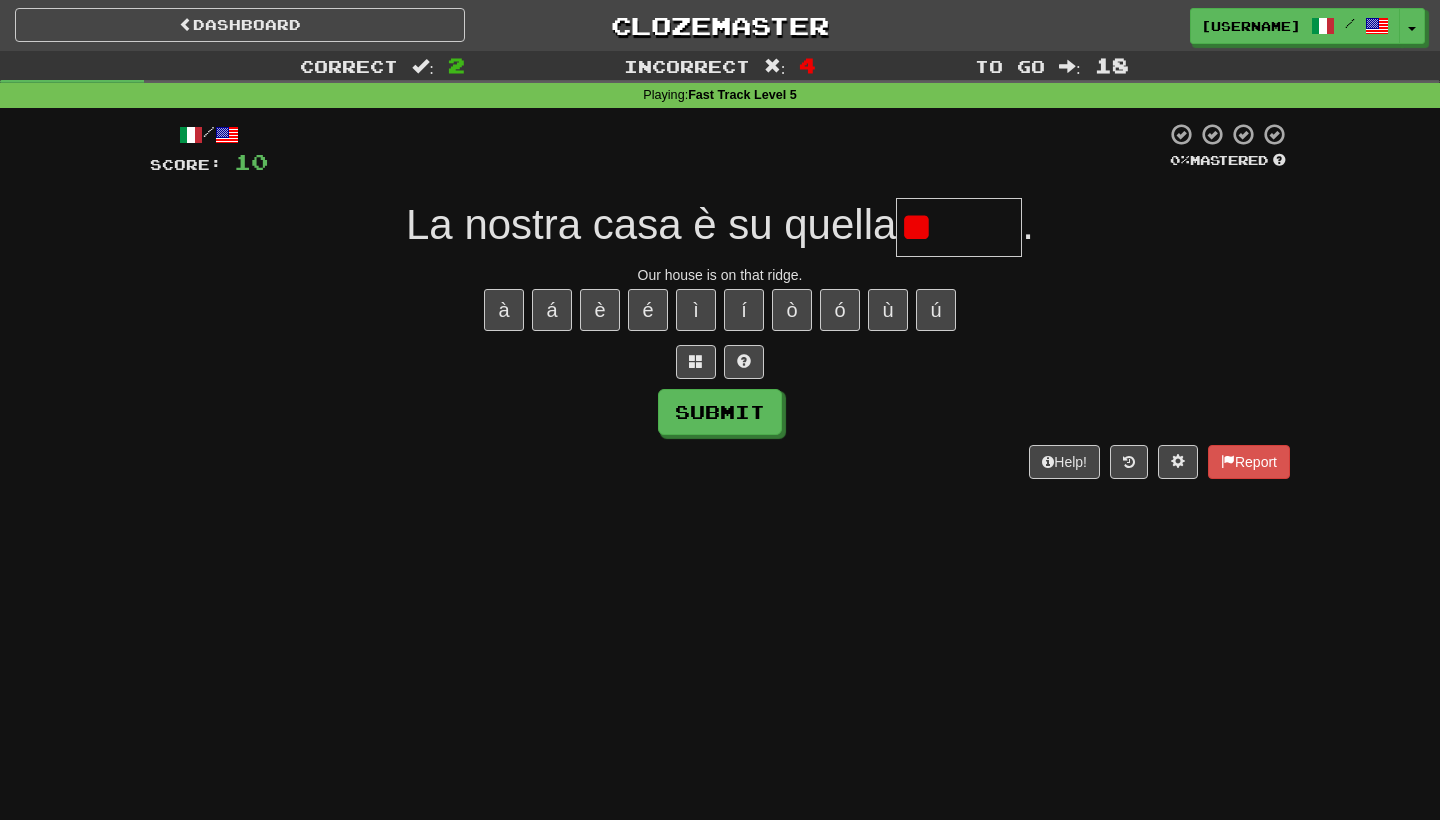 type on "*" 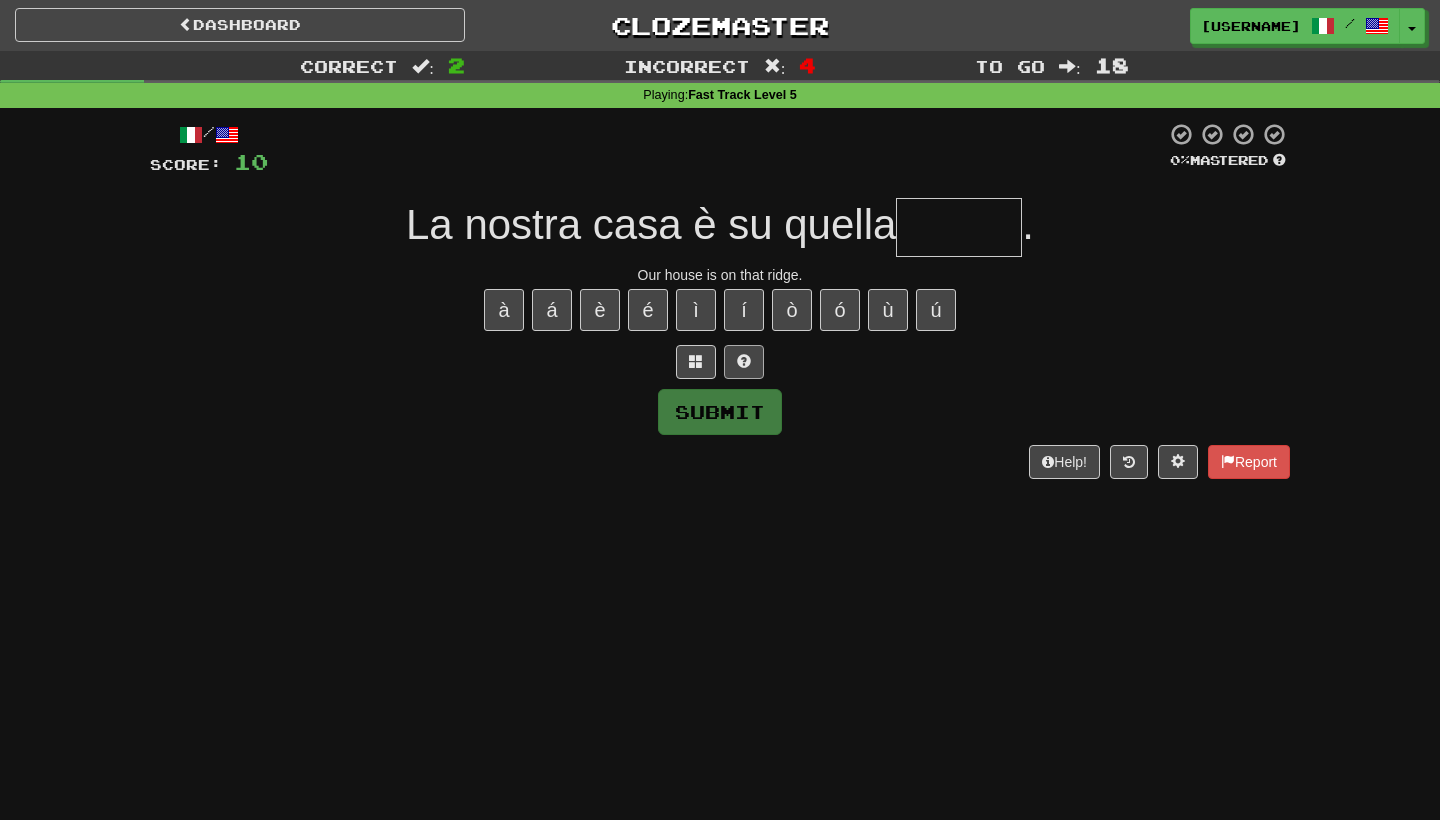 click at bounding box center [744, 361] 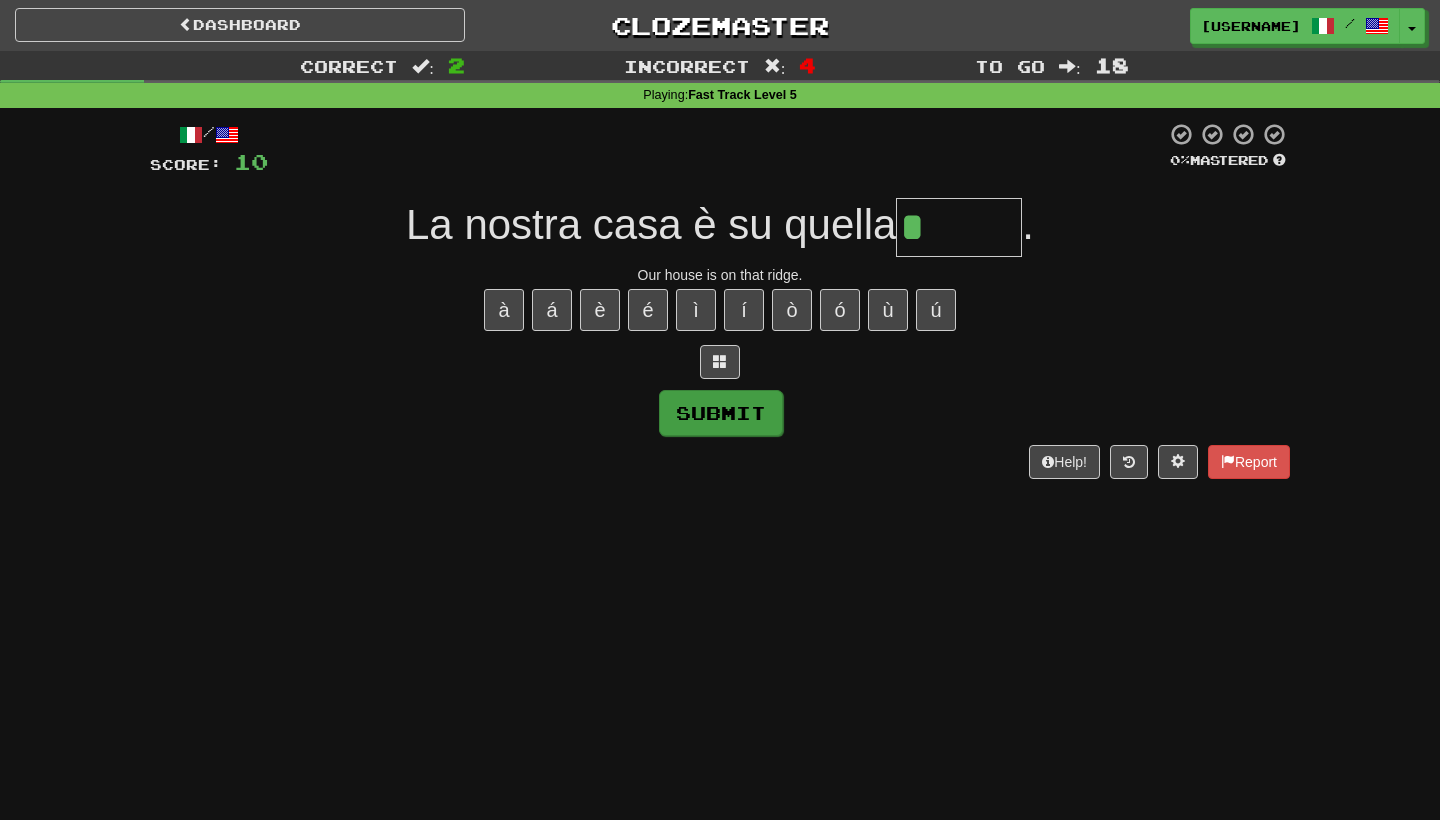 click on "Submit" at bounding box center [721, 413] 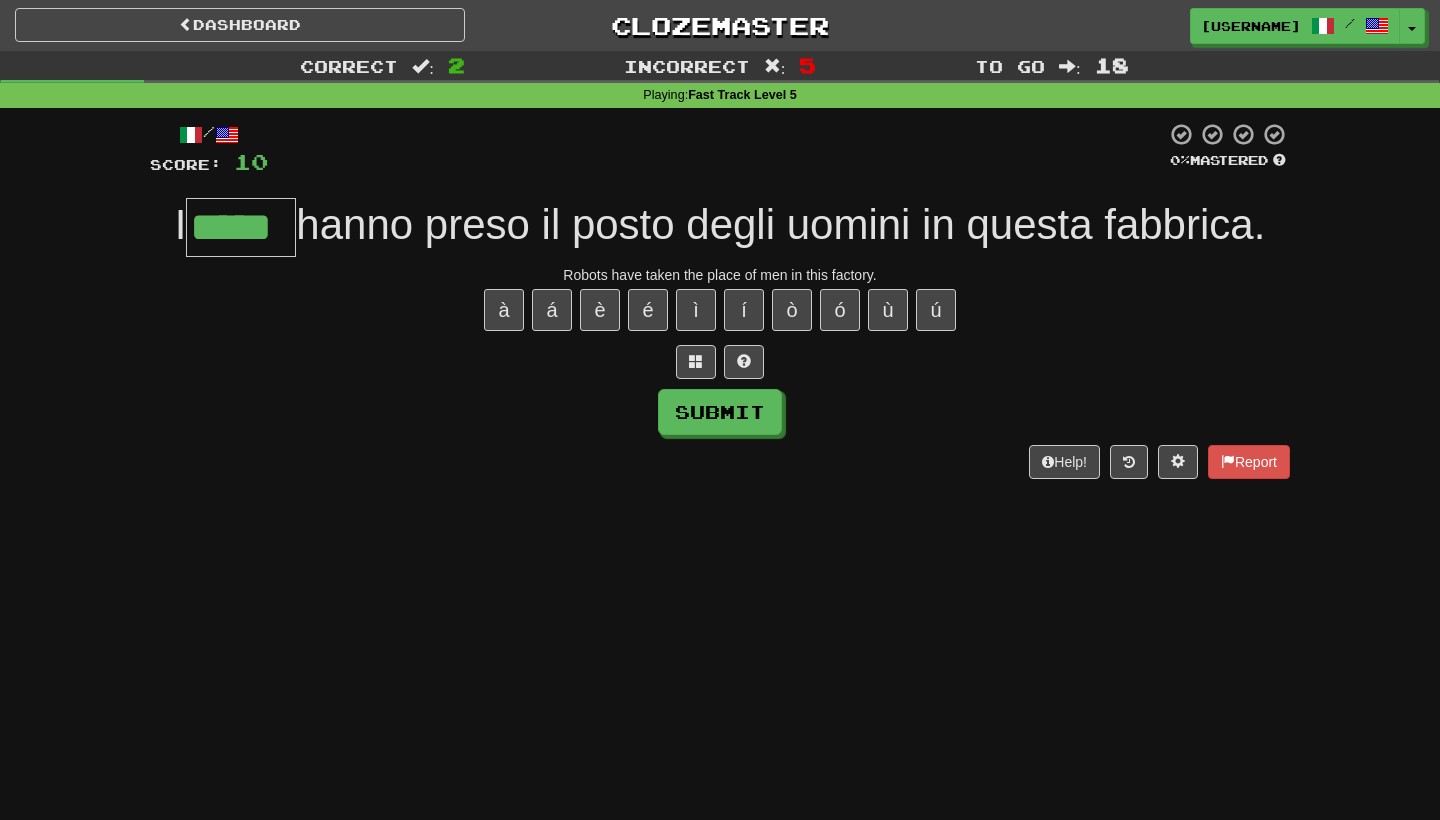 type on "*****" 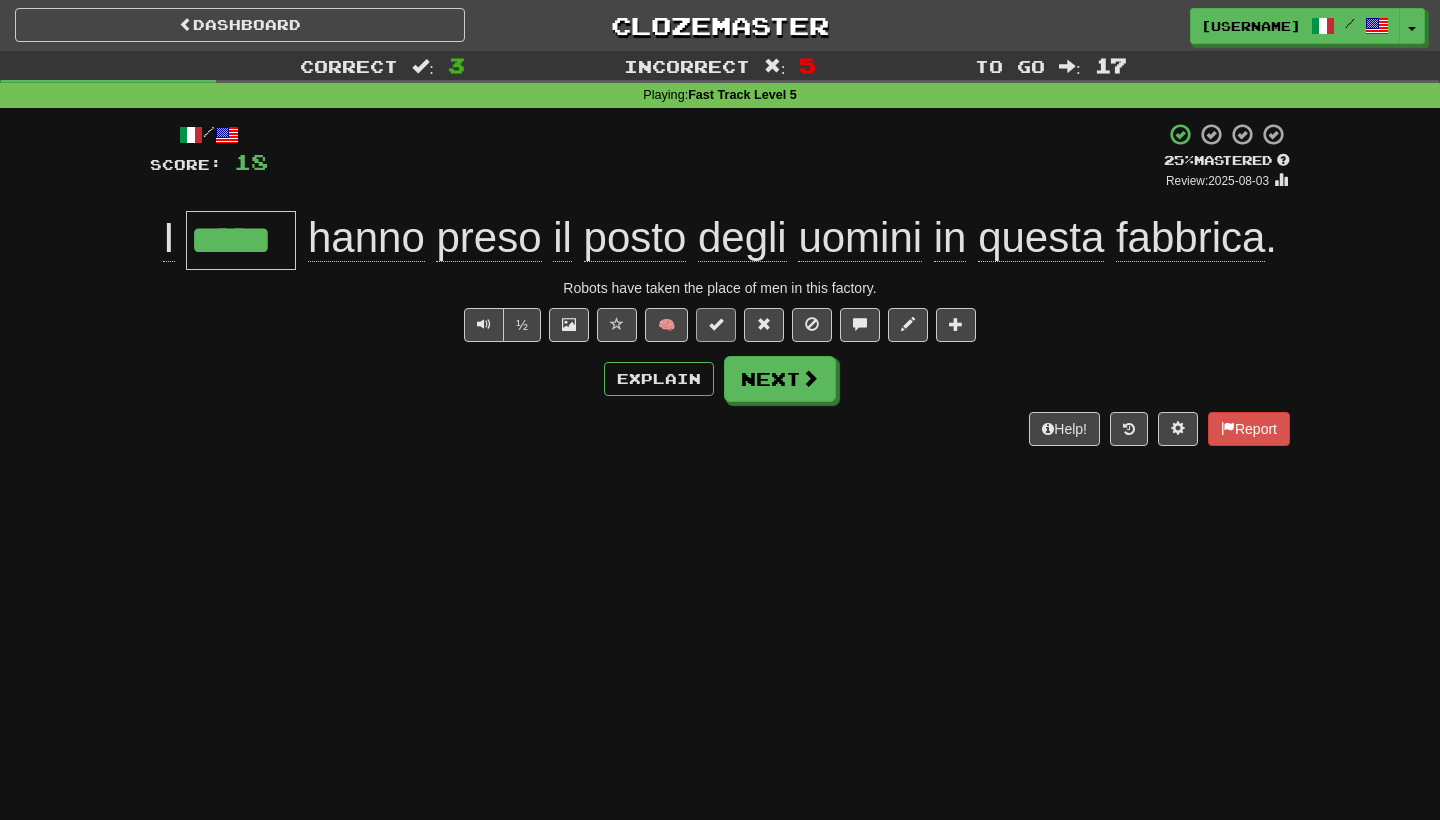 click at bounding box center [716, 324] 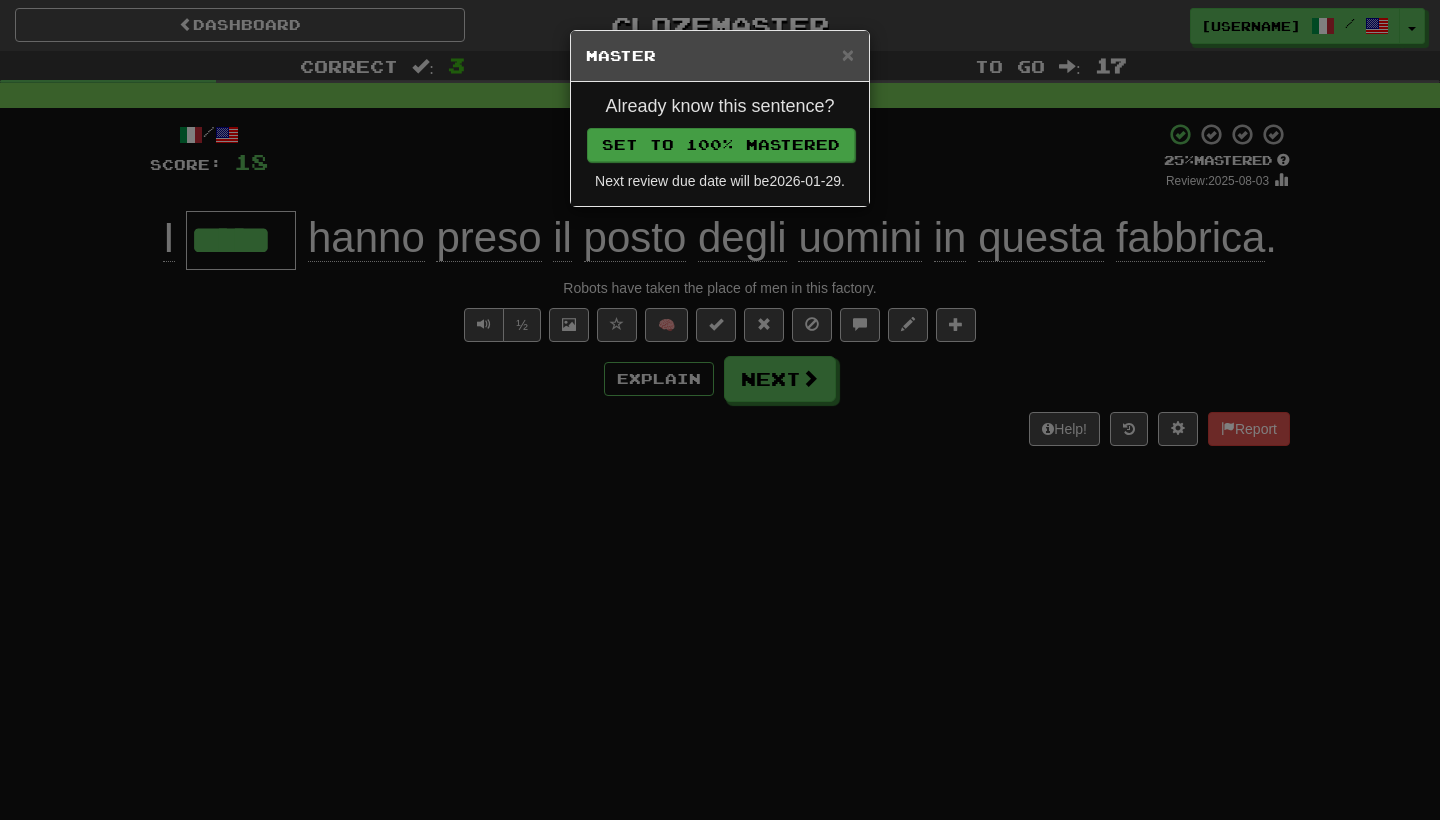 click on "Set to 100% Mastered" at bounding box center [721, 145] 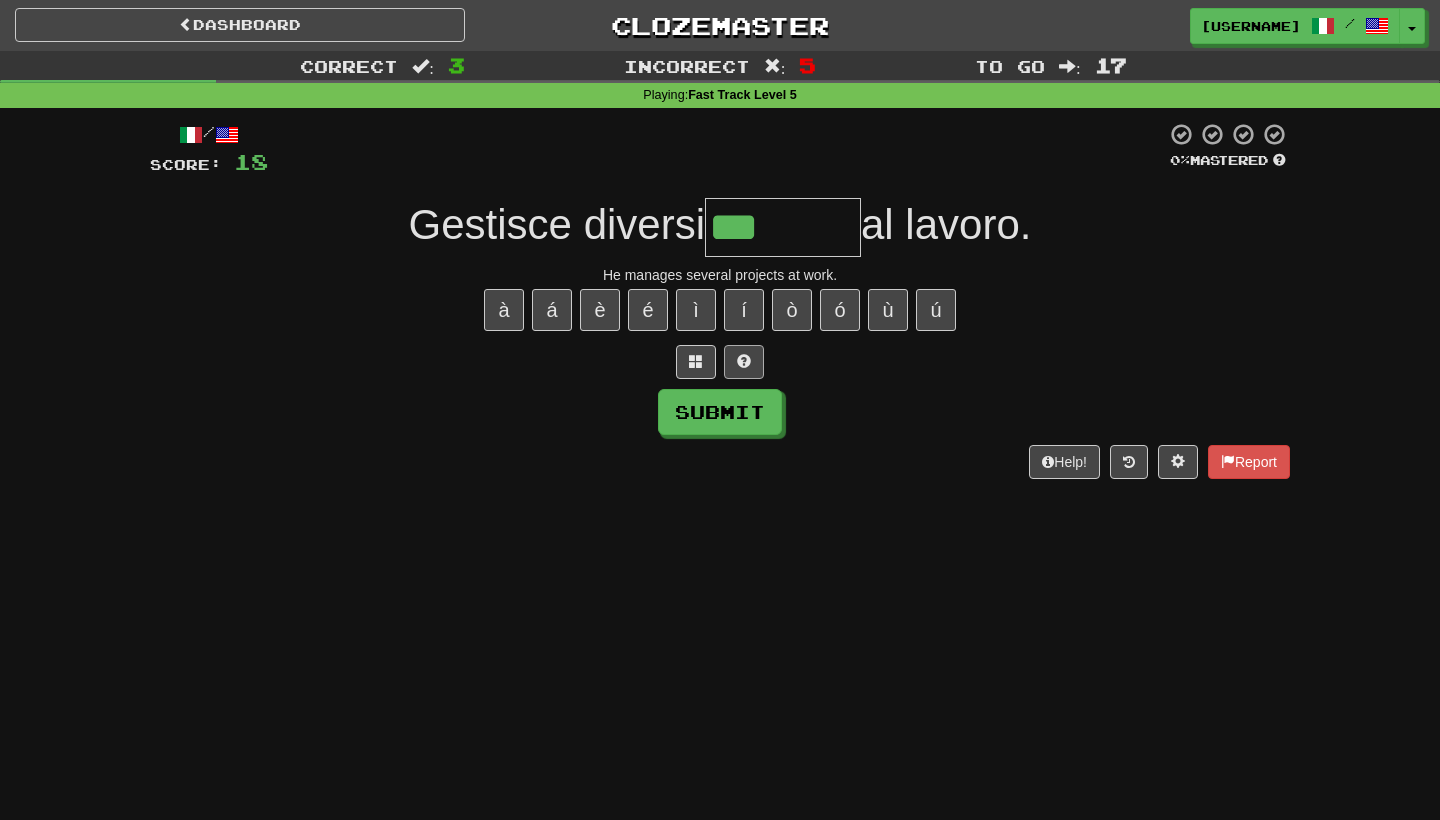 click at bounding box center (744, 362) 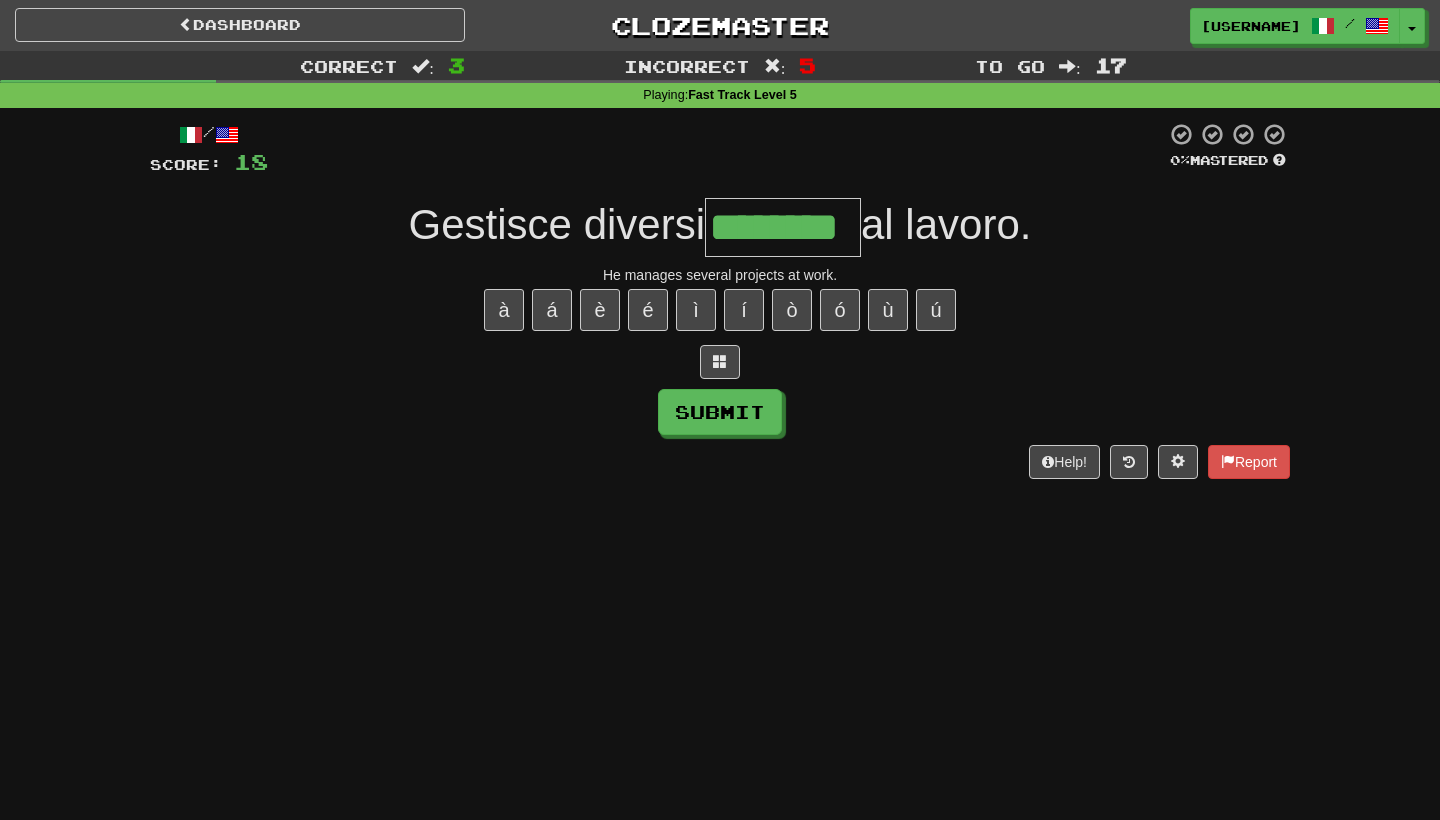 type on "********" 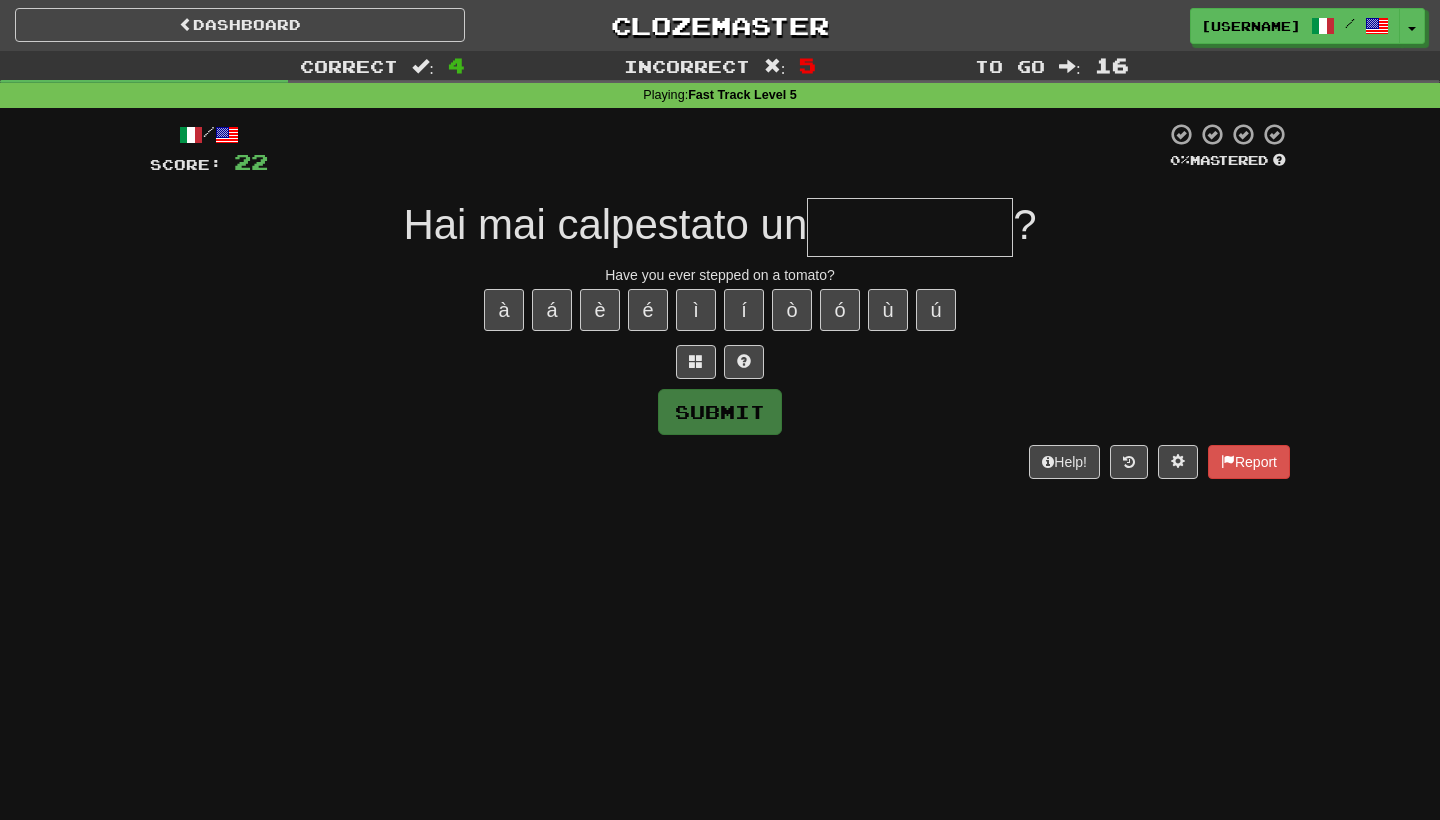 type on "*" 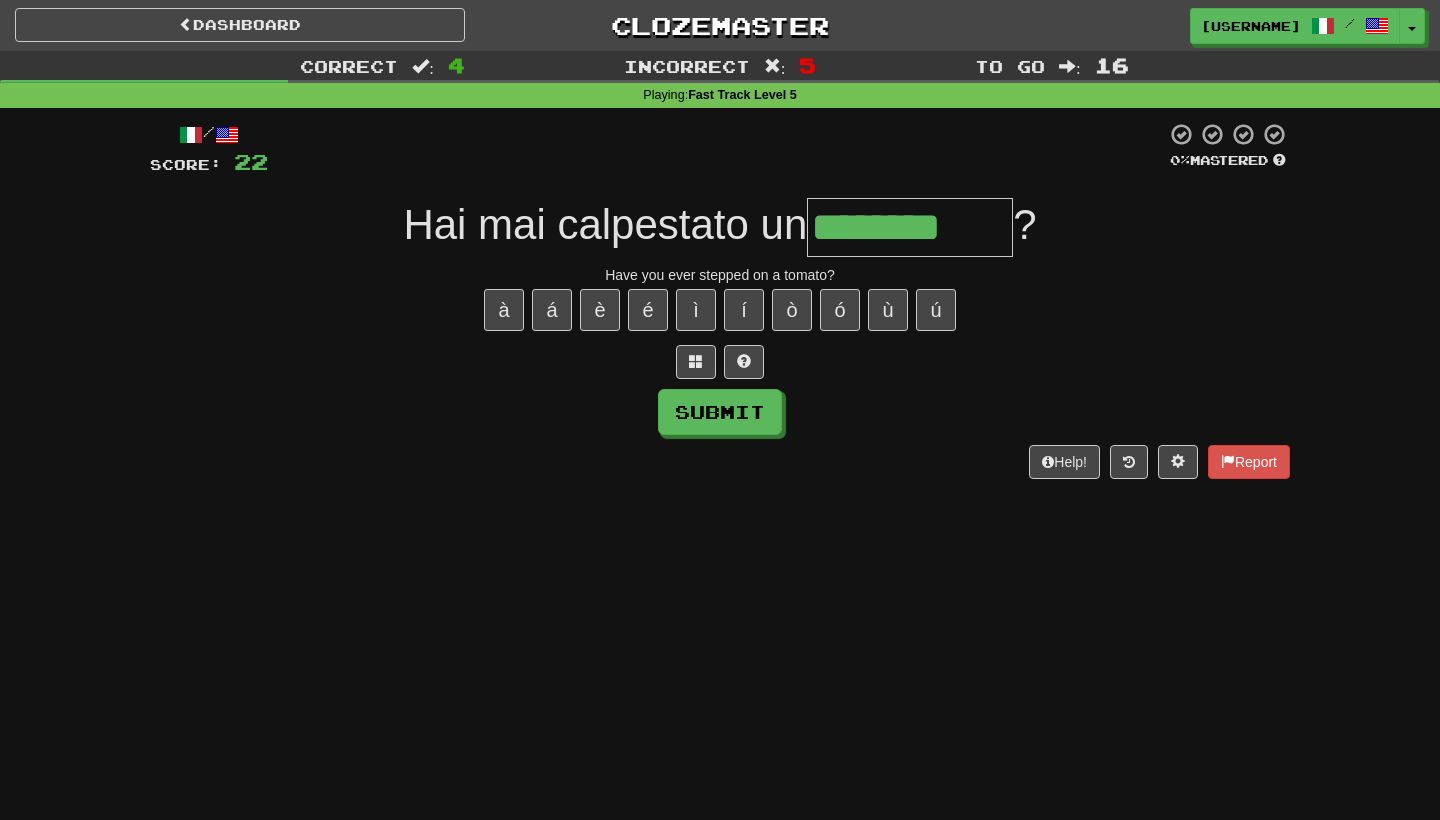 type on "********" 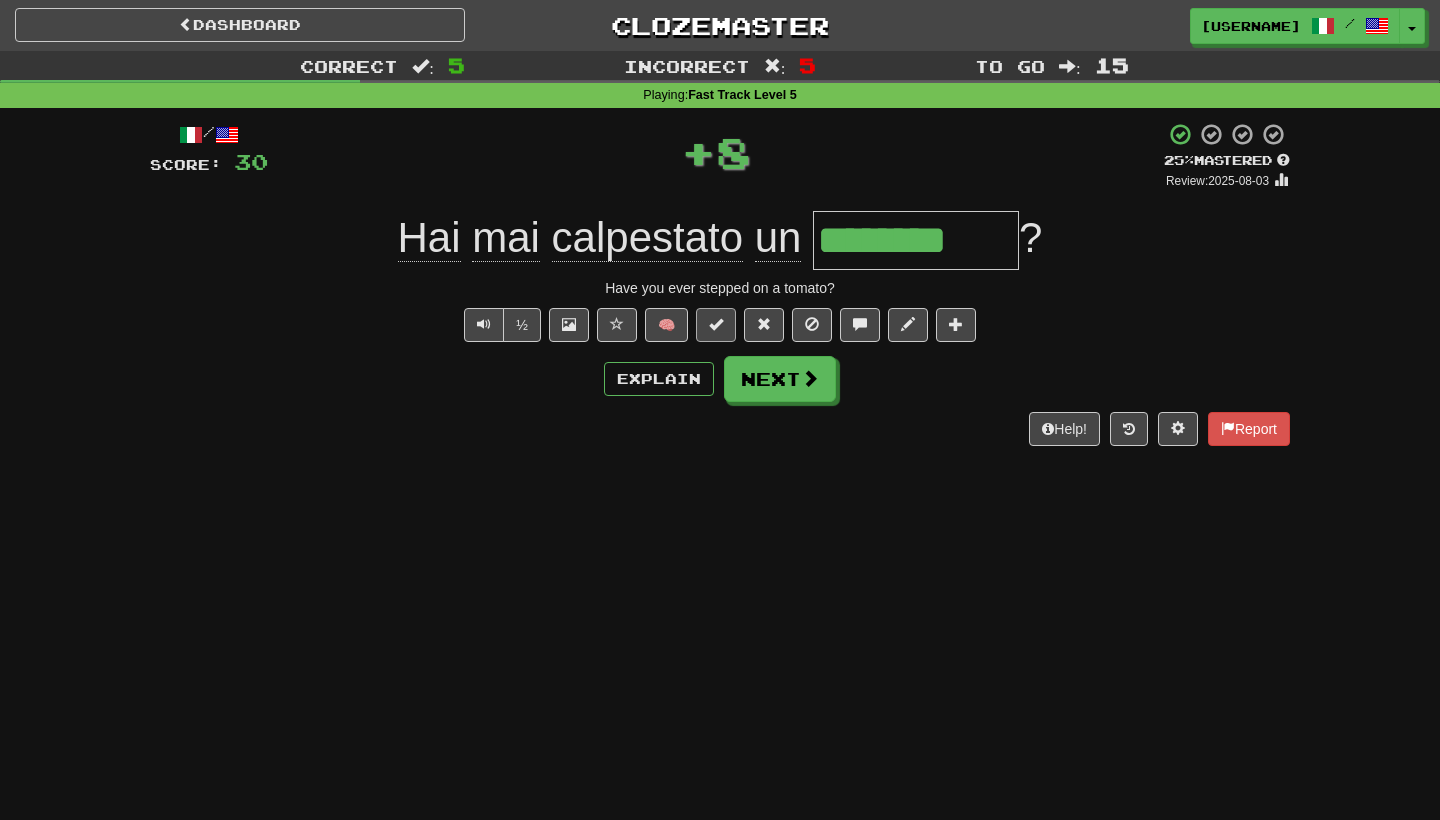click at bounding box center (716, 324) 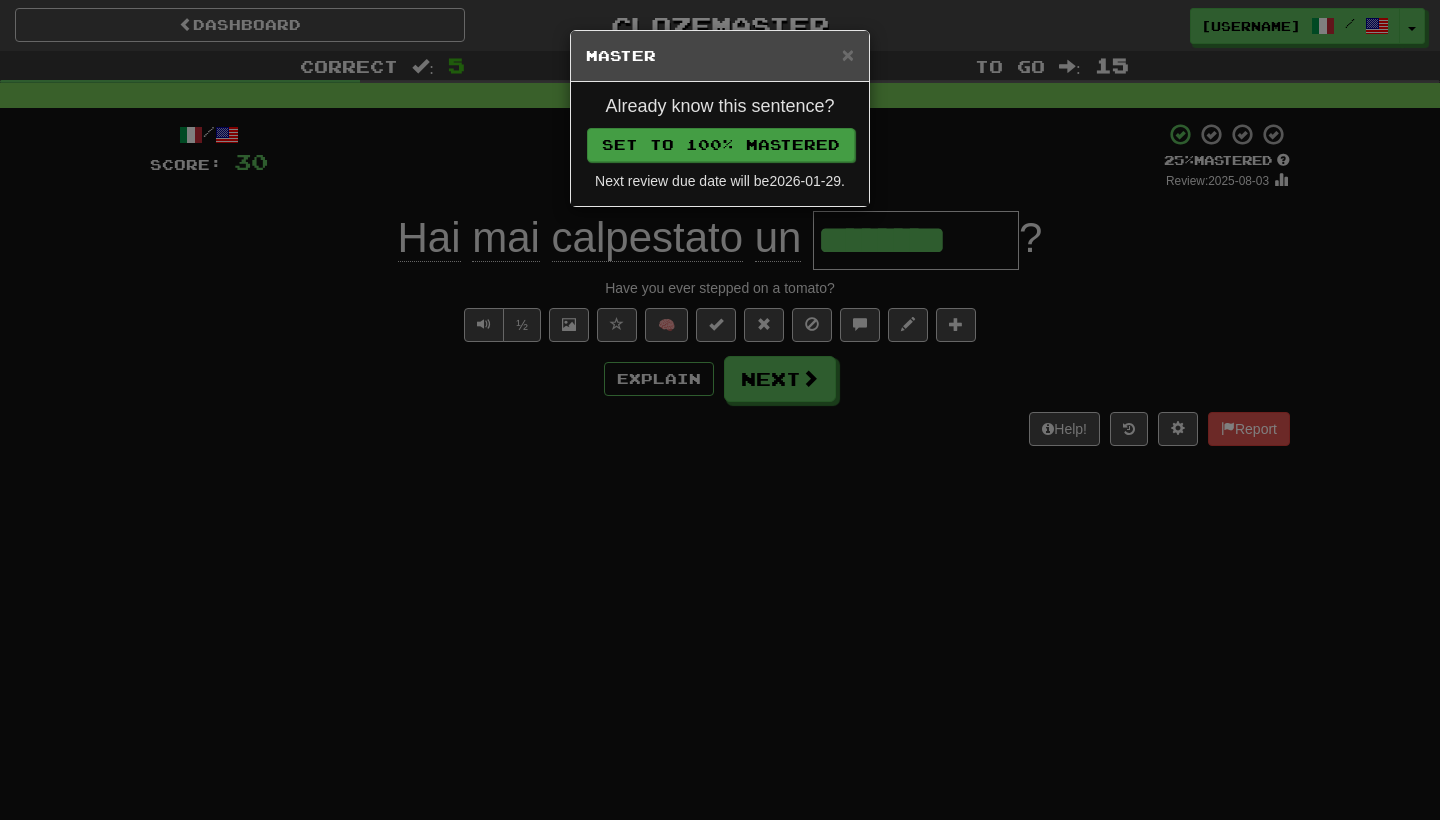 click on "Set to 100% Mastered" at bounding box center [721, 145] 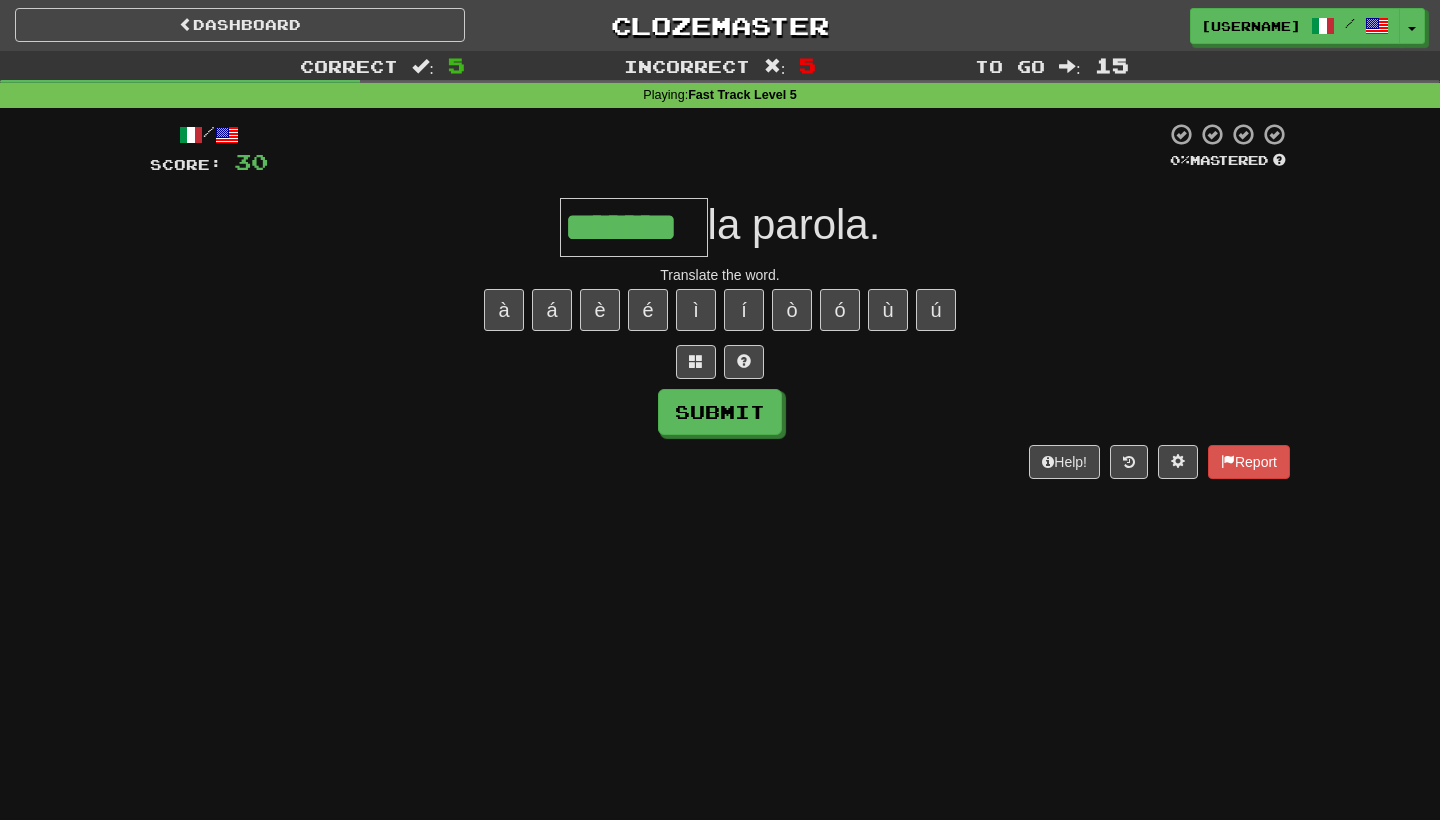 type on "*******" 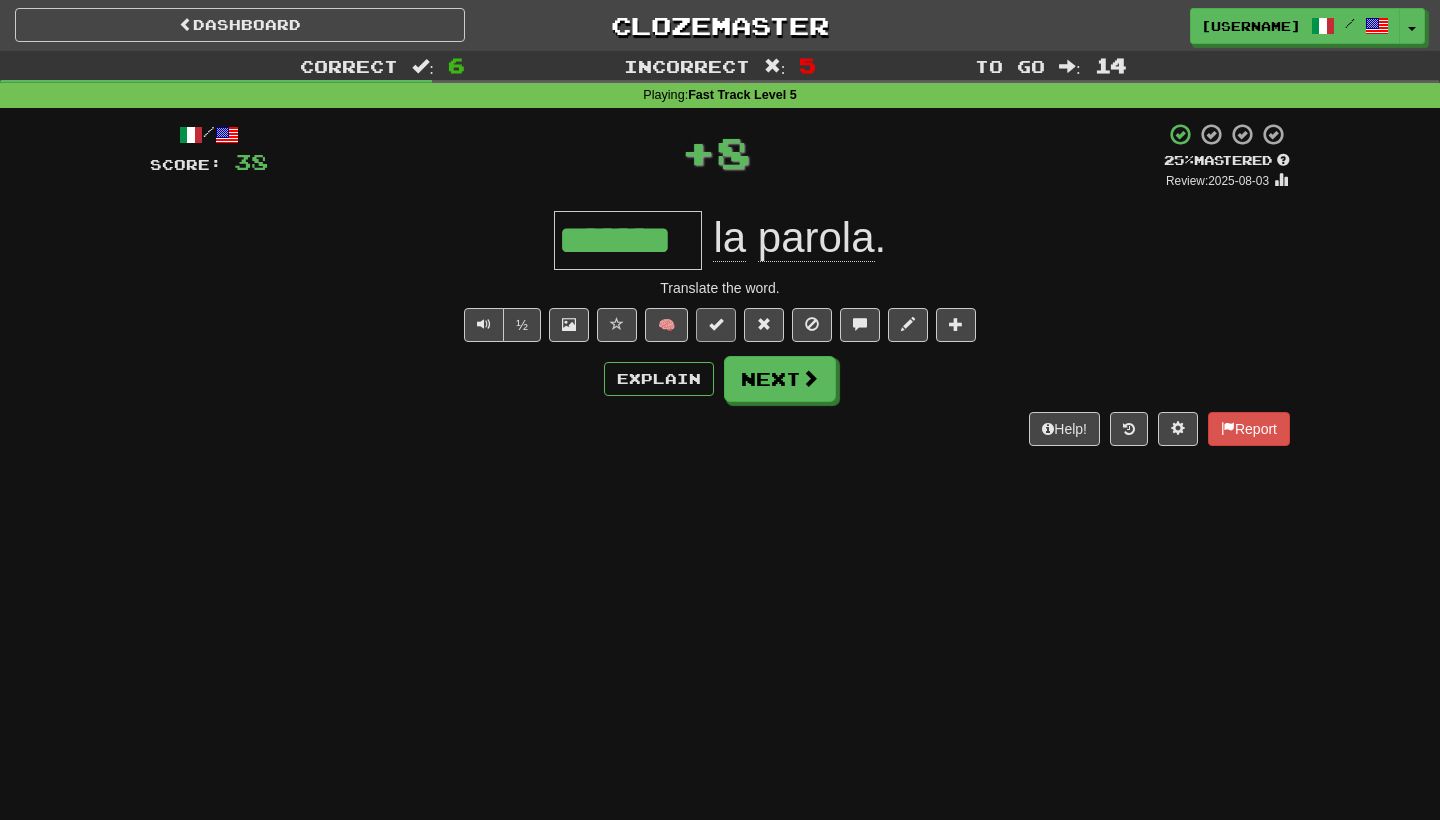 click at bounding box center [716, 324] 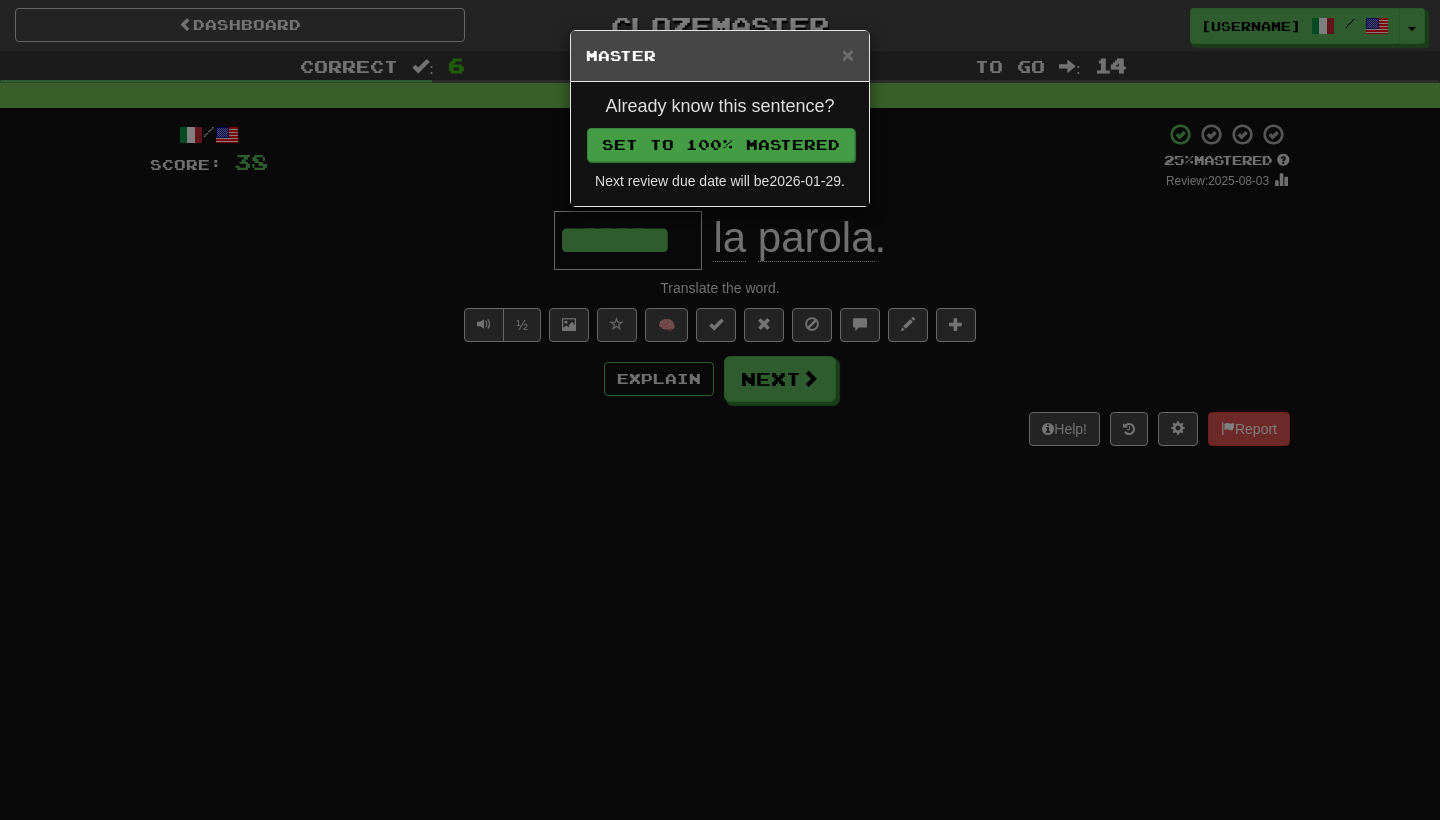click on "Set to 100% Mastered" at bounding box center [721, 145] 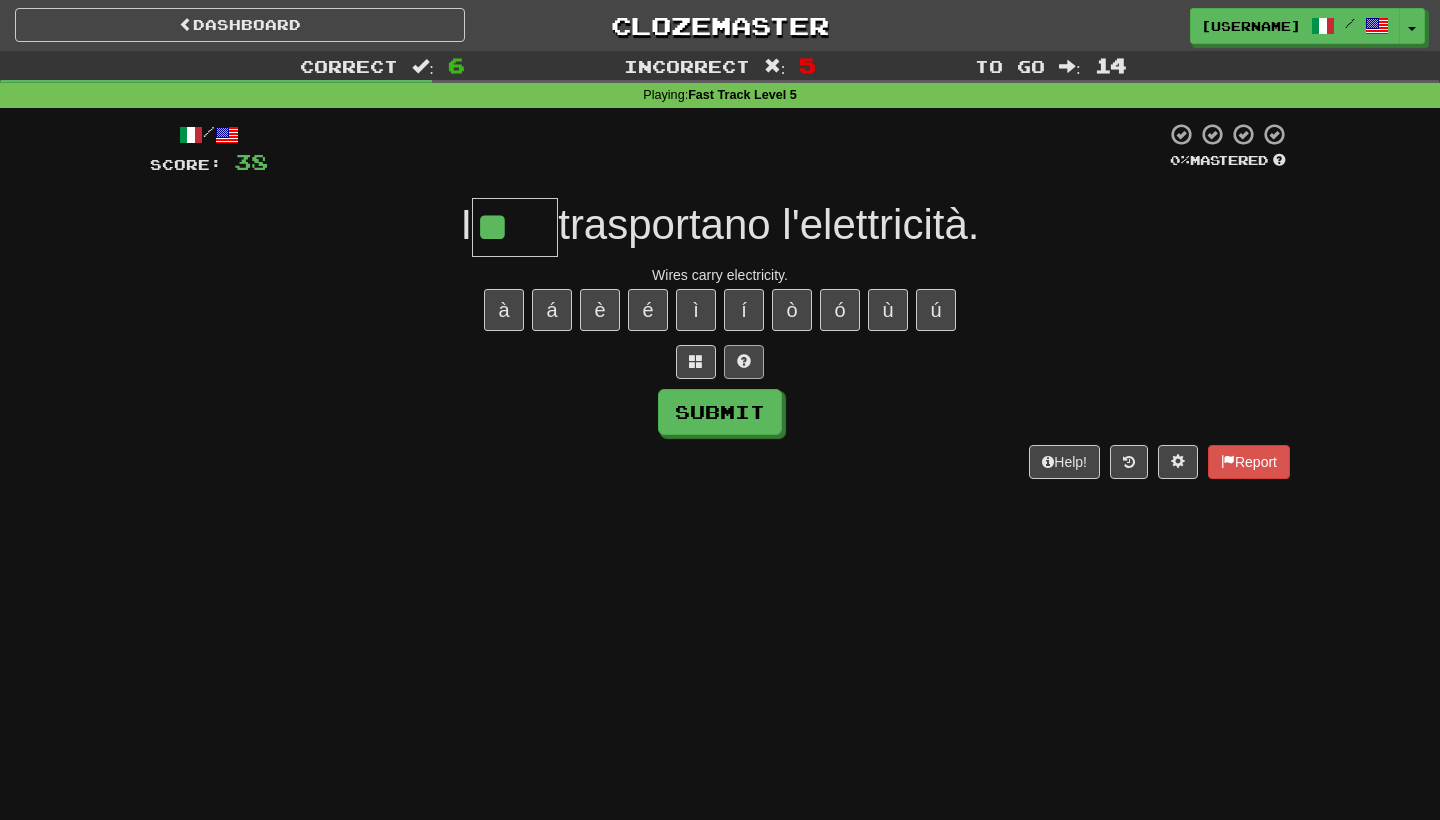 click at bounding box center (744, 362) 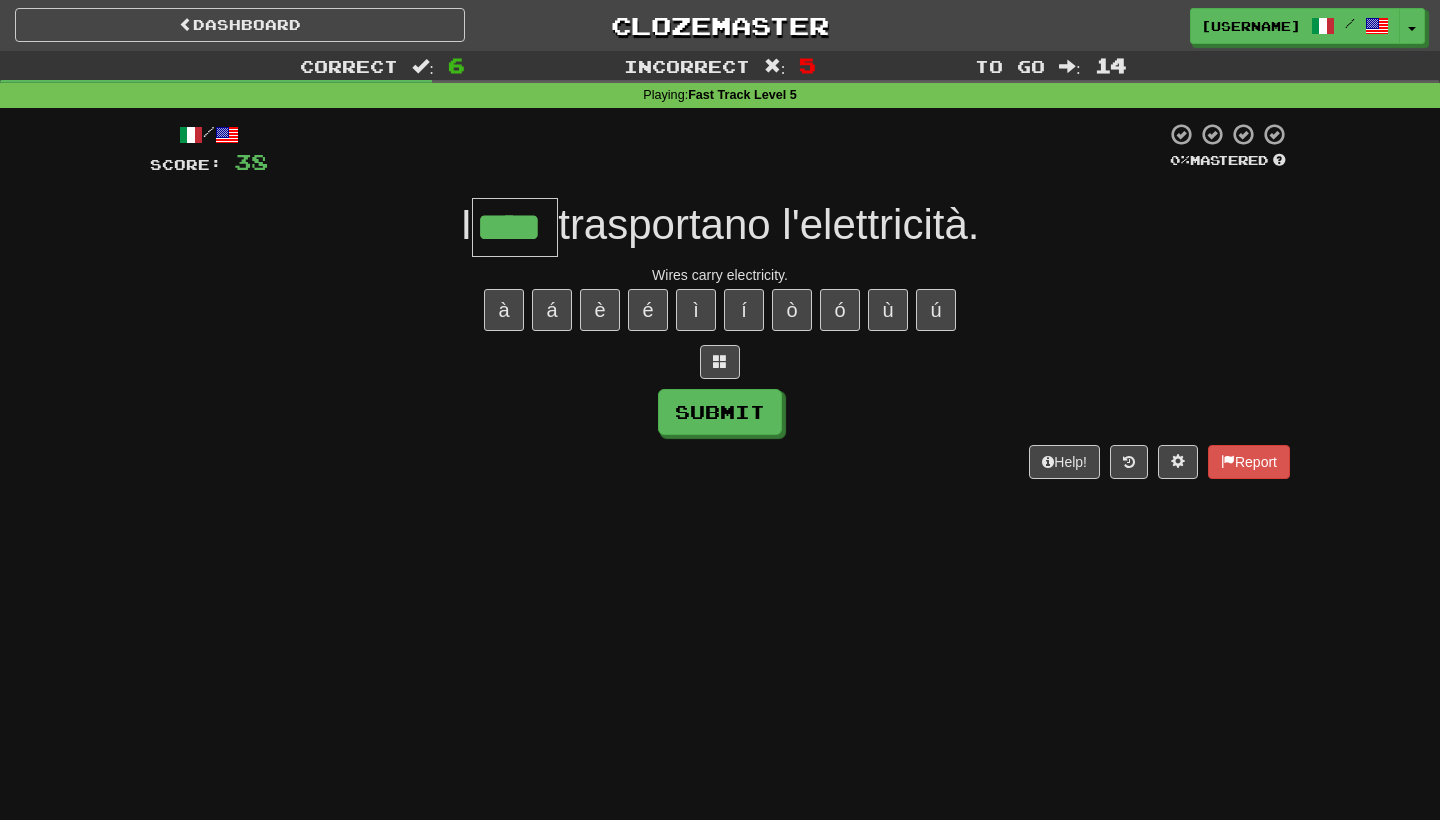 type on "****" 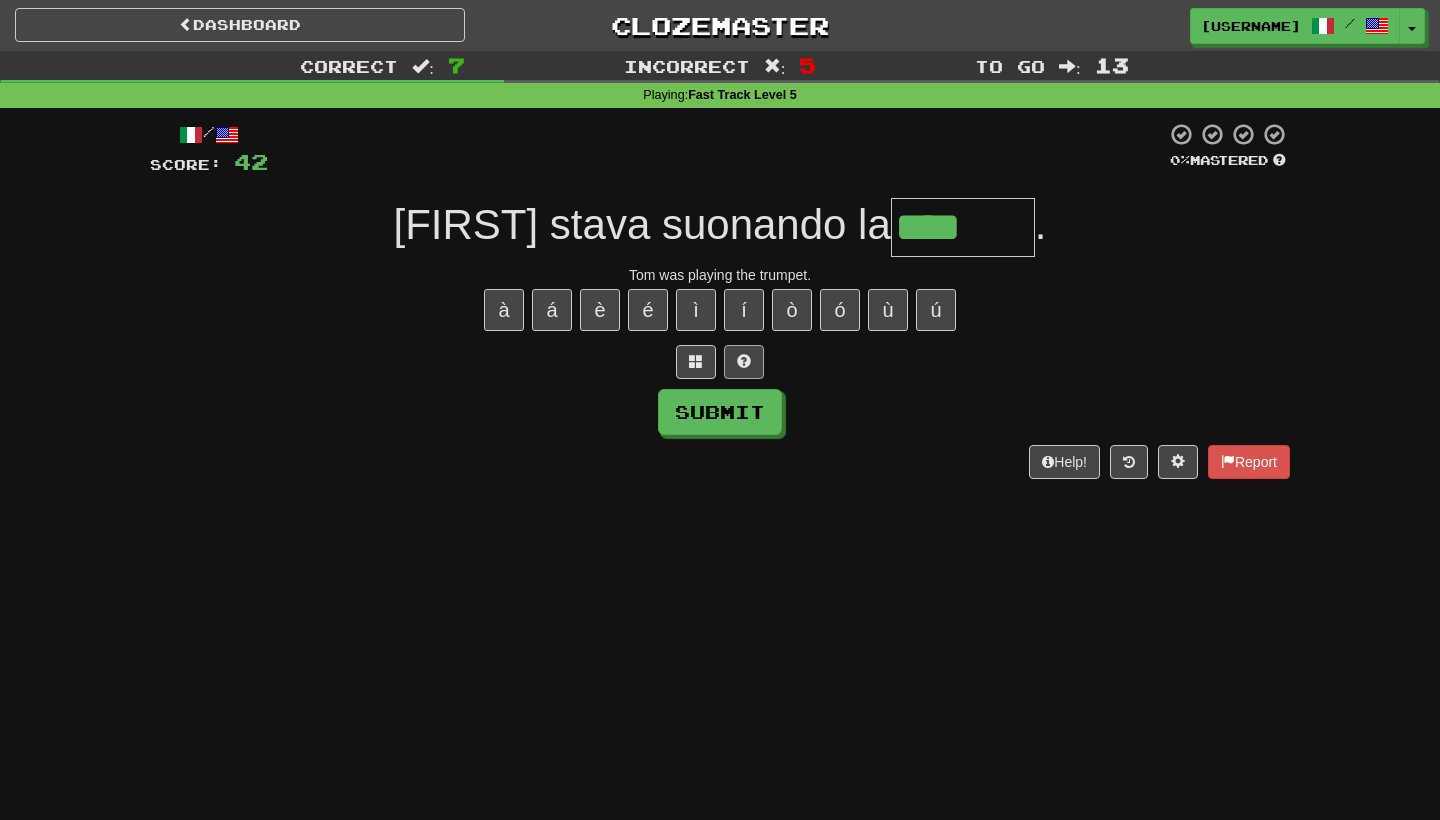 click at bounding box center (744, 361) 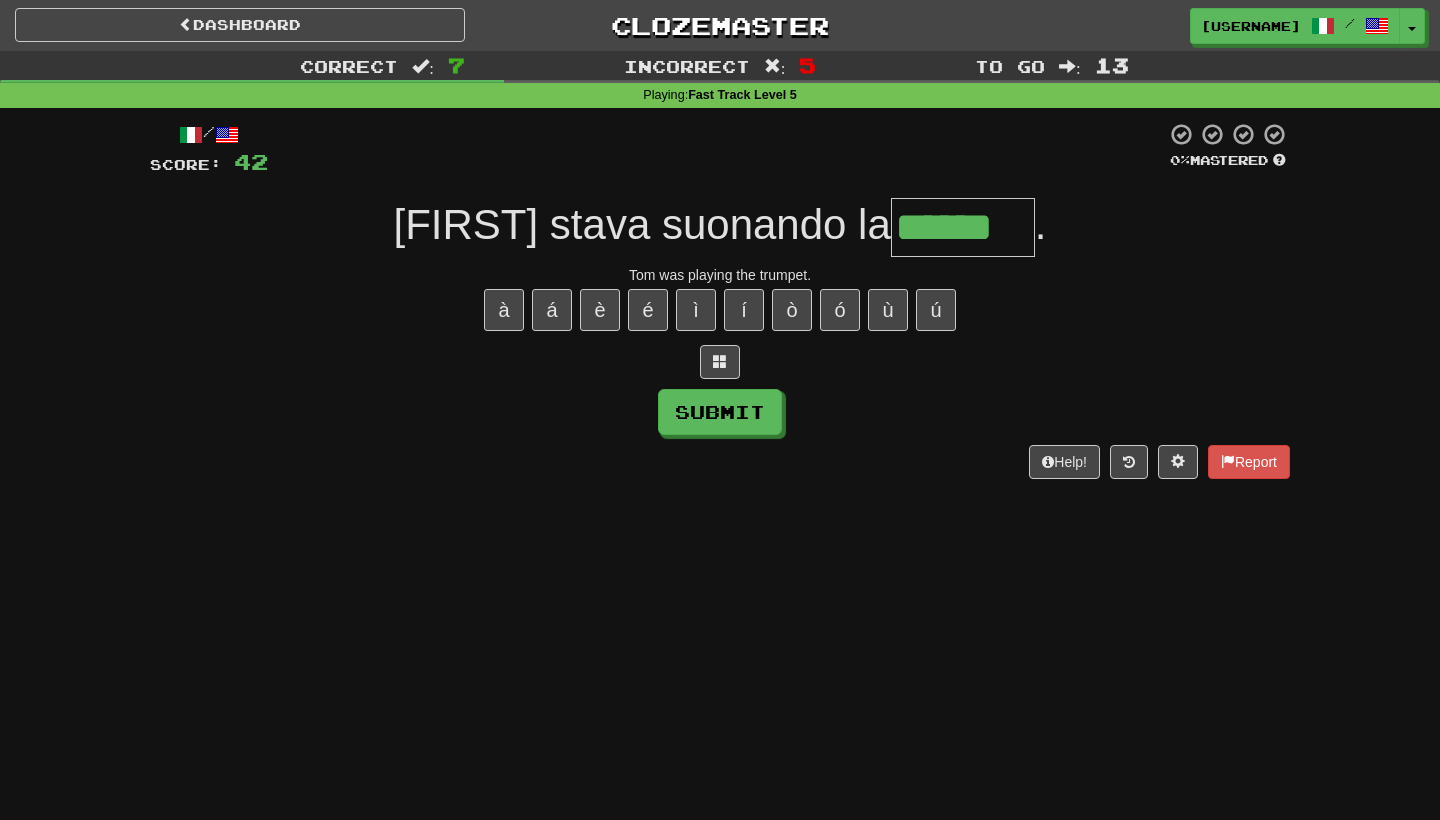 type on "******" 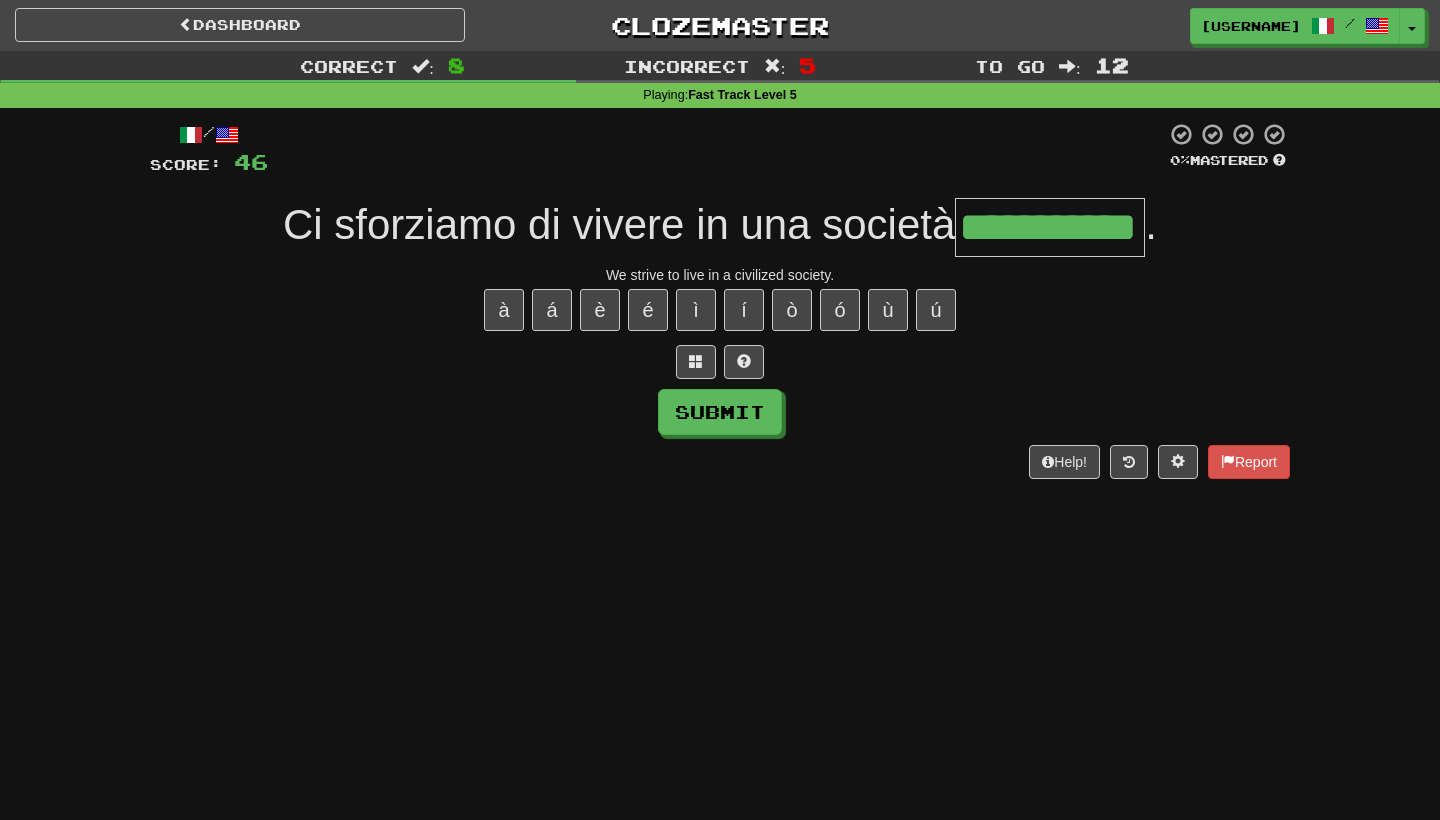 type on "**********" 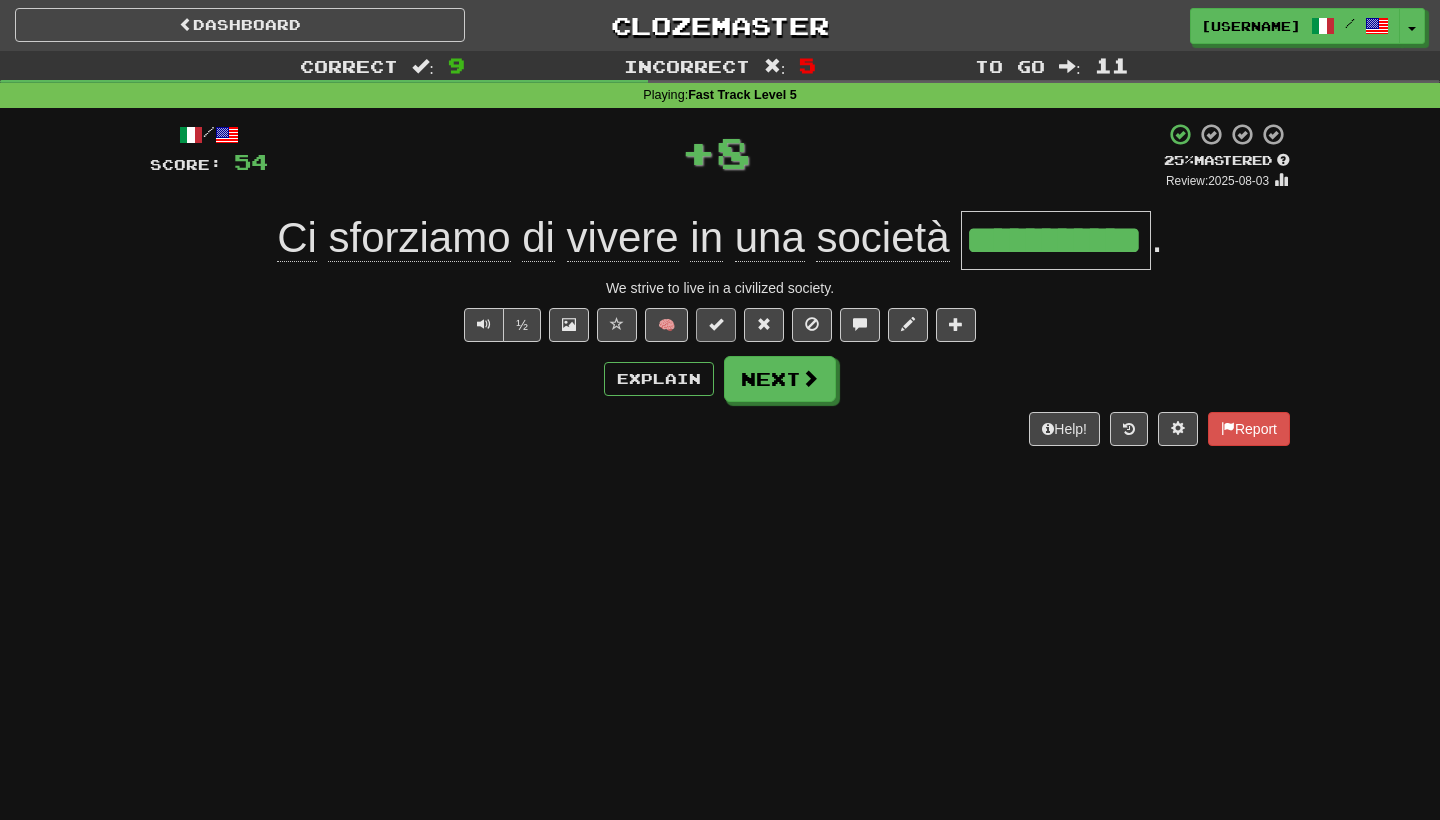 click at bounding box center (716, 325) 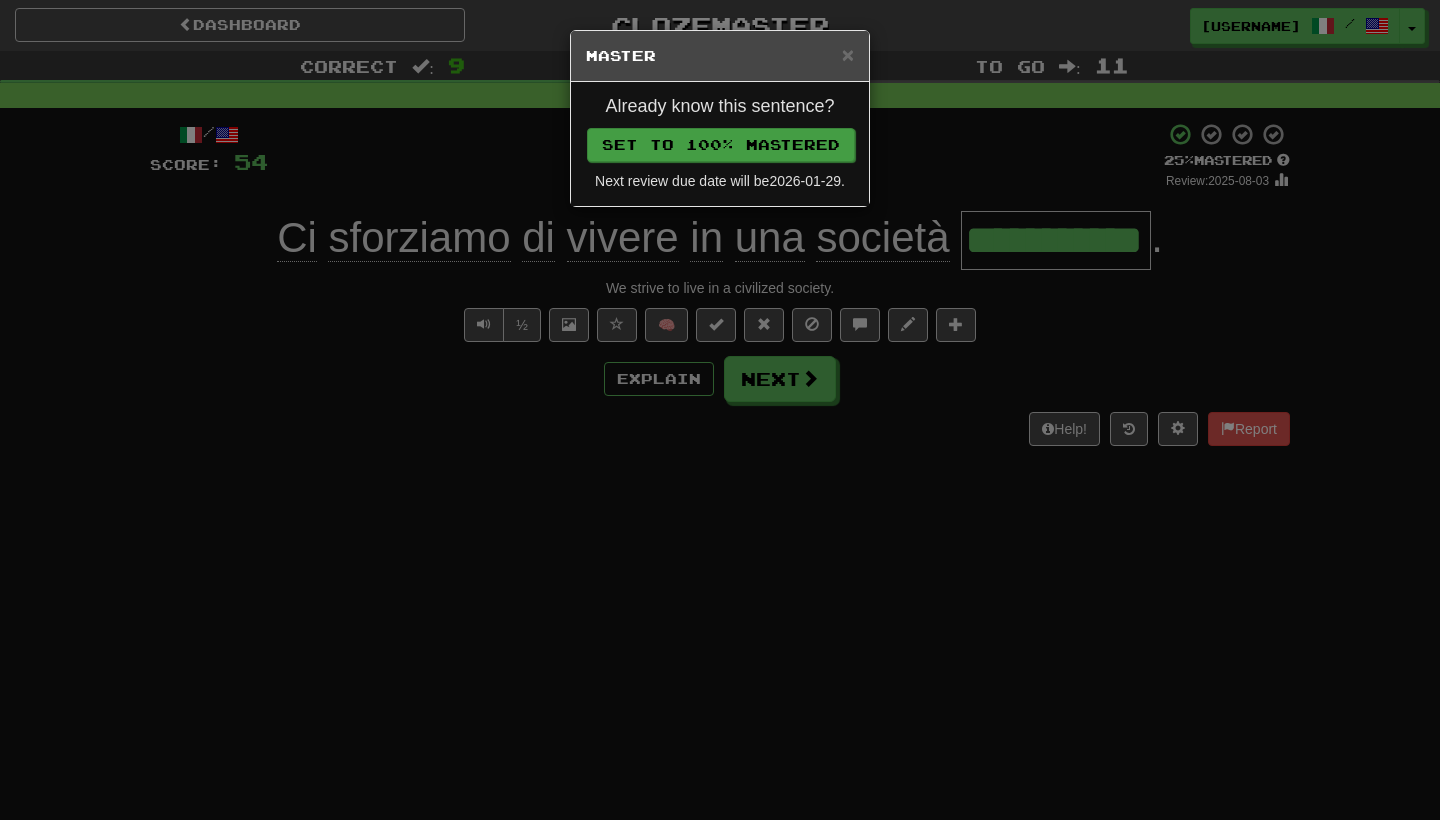 click on "Set to 100% Mastered" at bounding box center (721, 145) 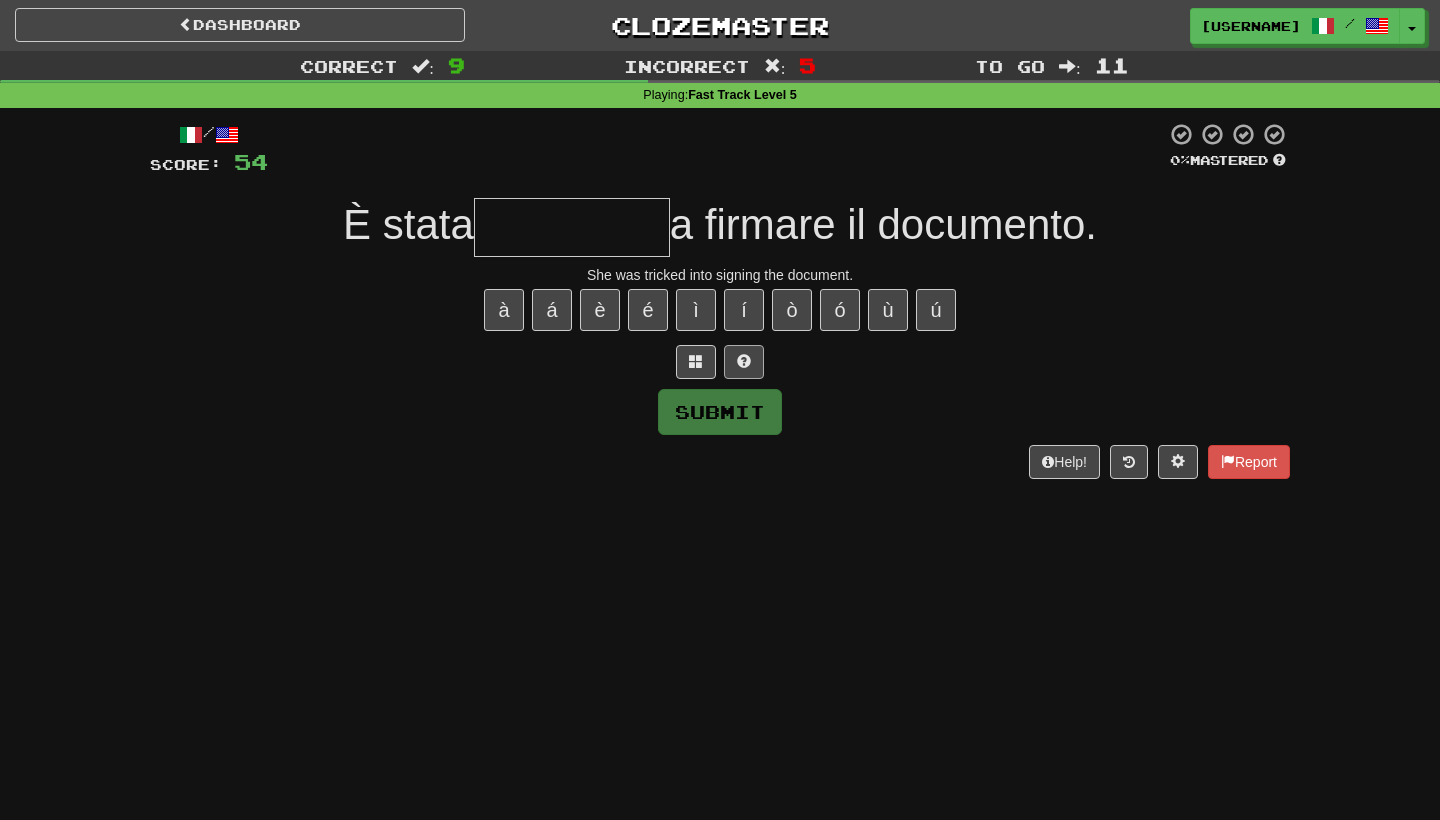 click at bounding box center [744, 362] 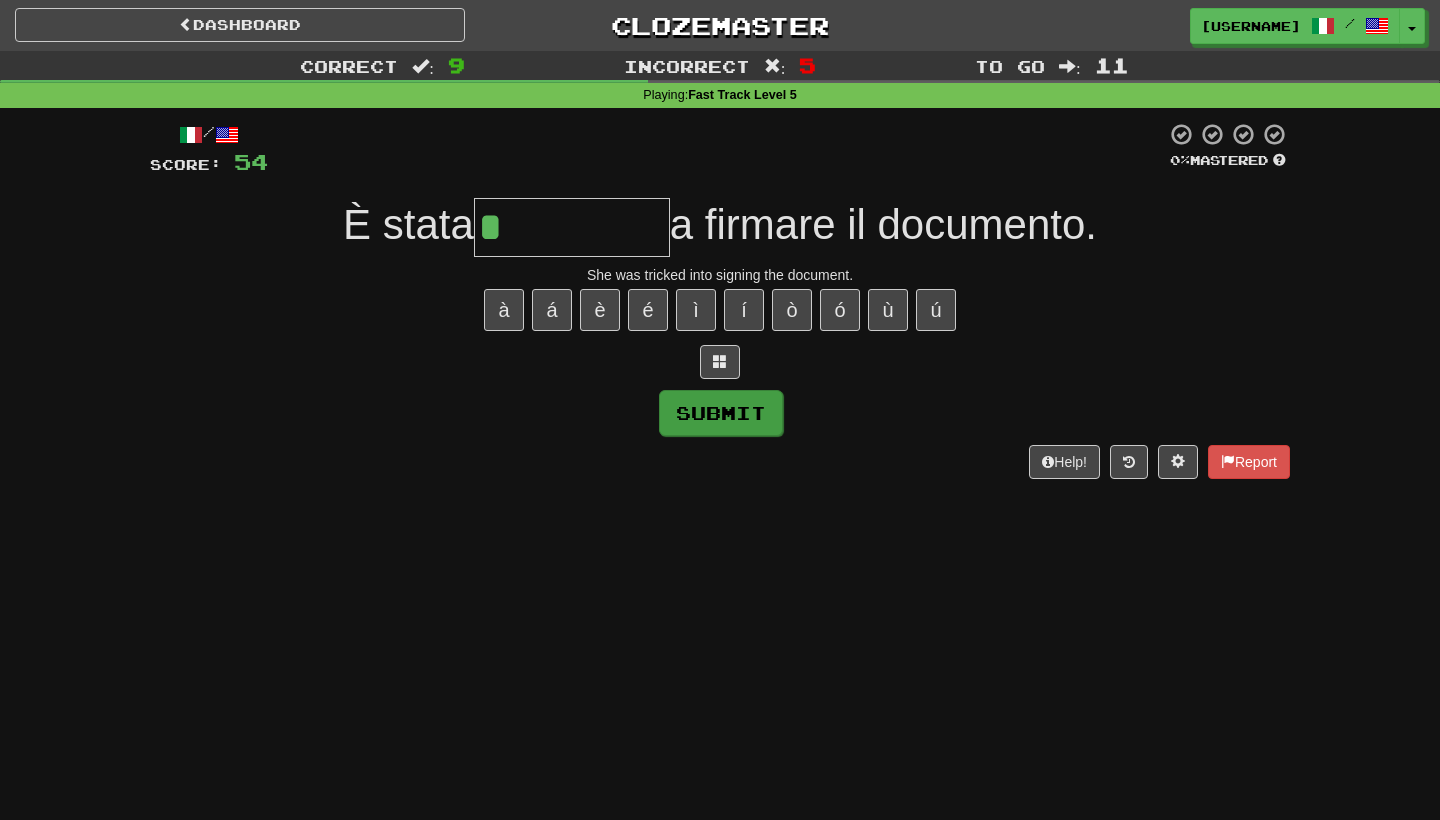 click on "Submit" at bounding box center (721, 413) 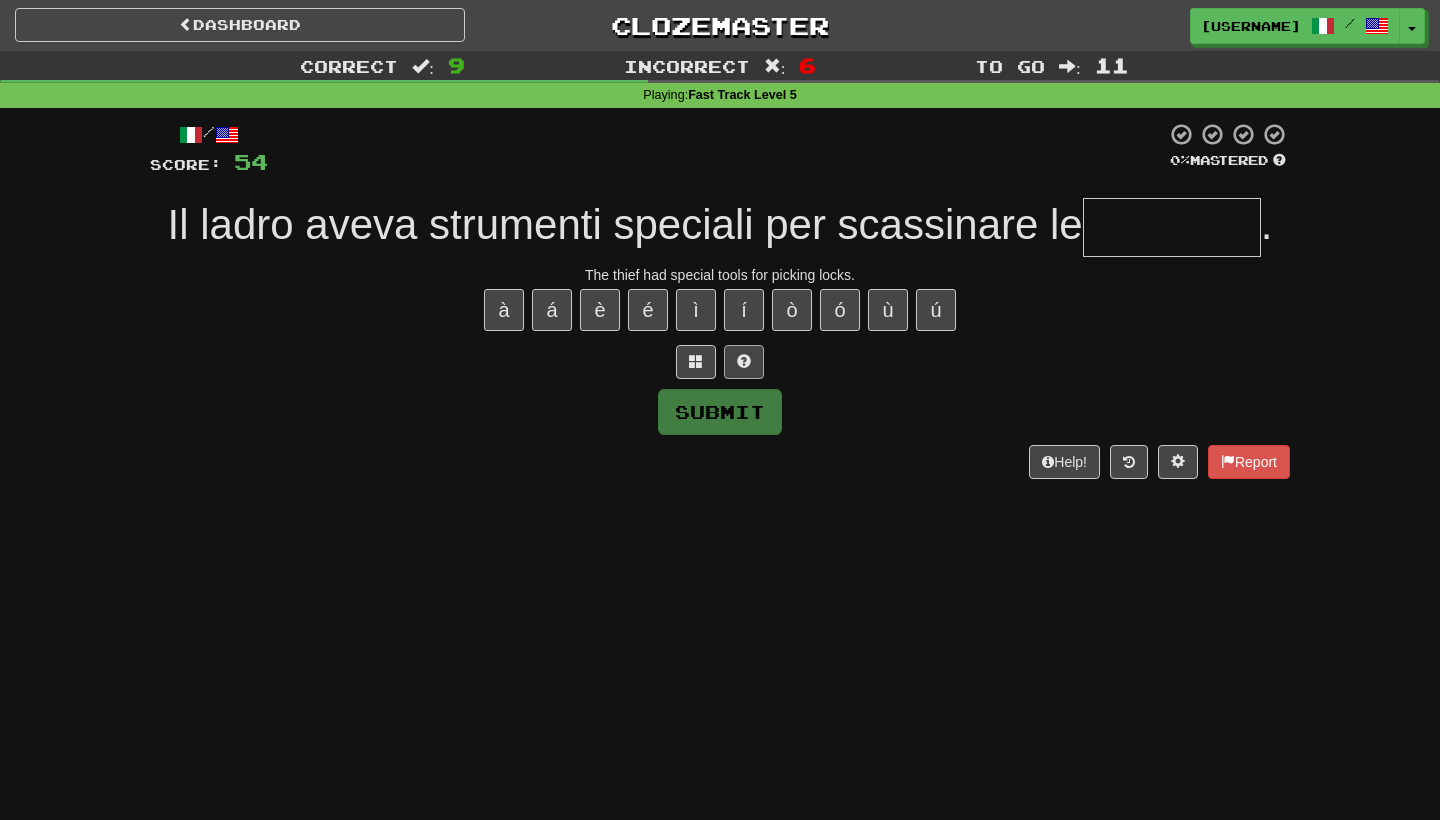 click at bounding box center [744, 362] 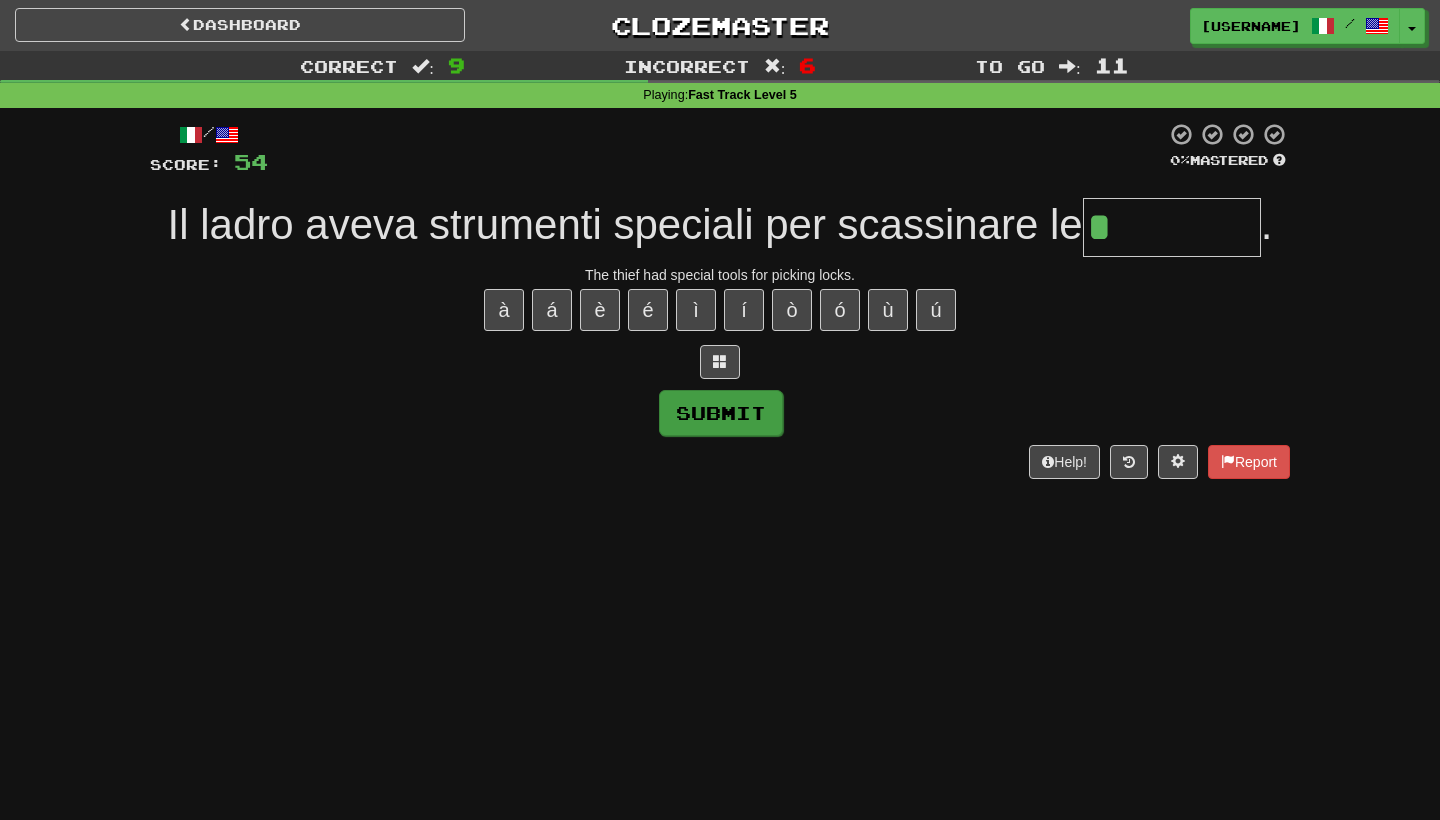 click on "Submit" at bounding box center (721, 413) 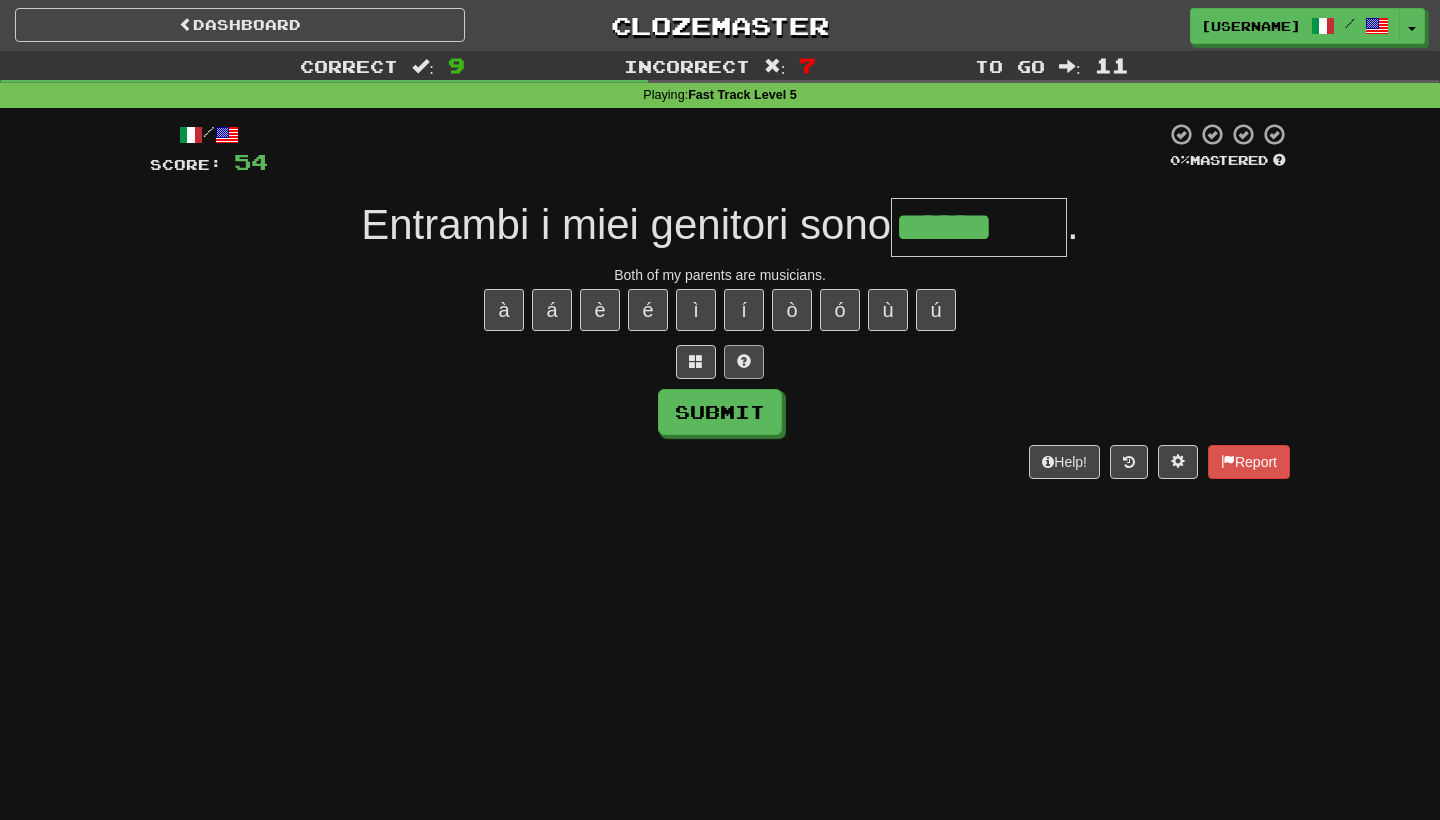 click at bounding box center (744, 362) 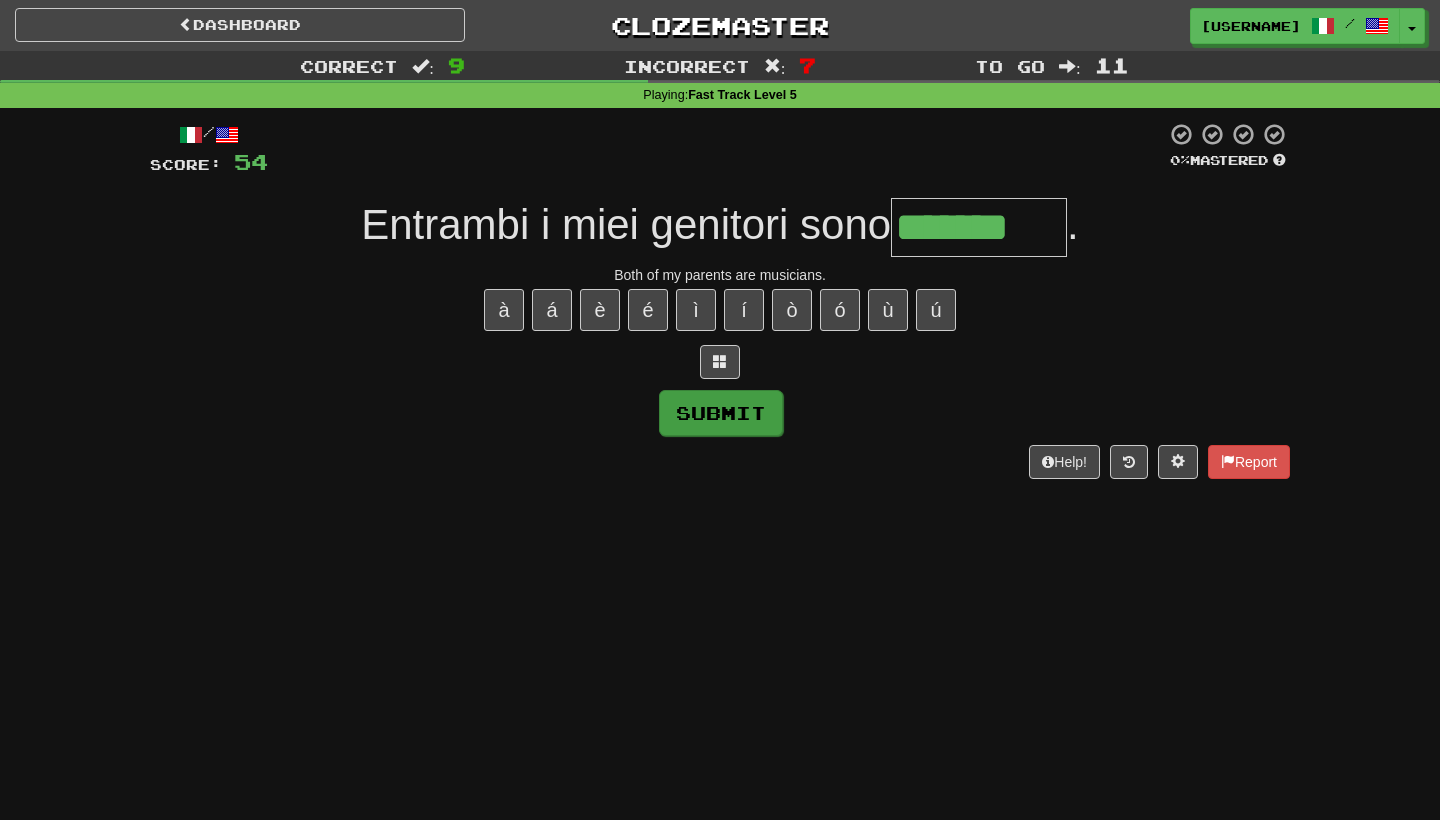 click on "Submit" at bounding box center [721, 413] 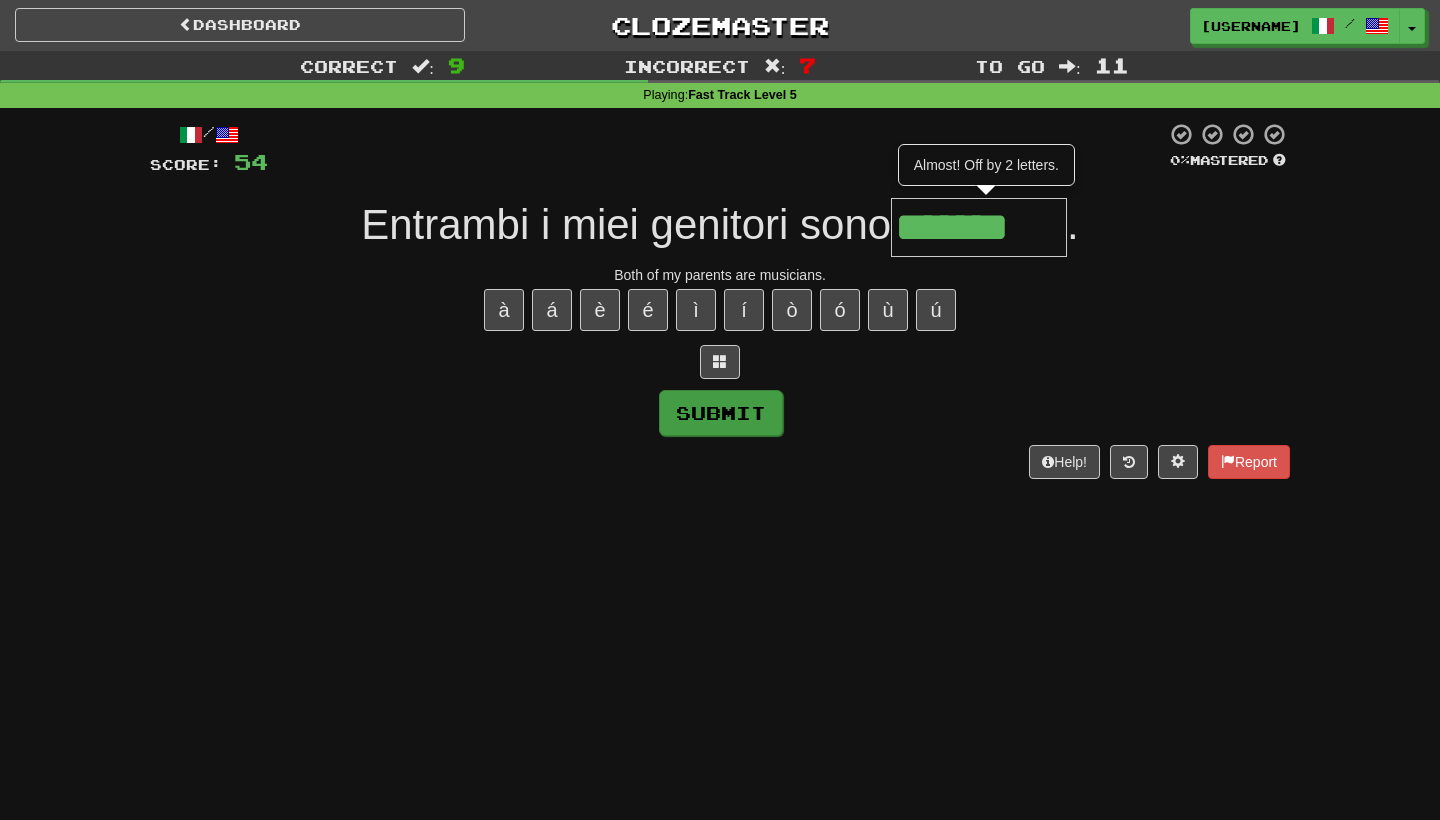 click on "Submit" at bounding box center (721, 413) 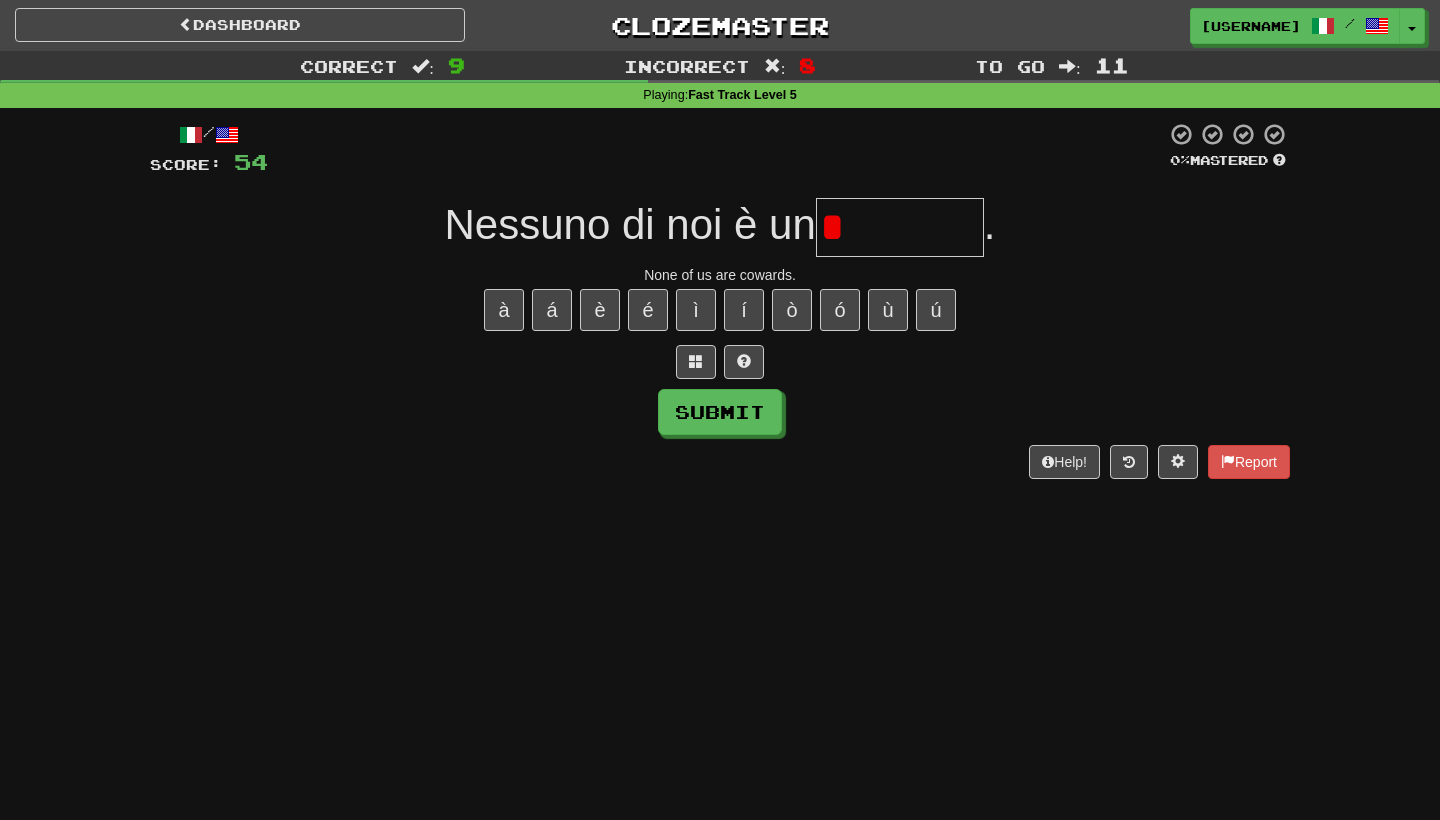 type on "*******" 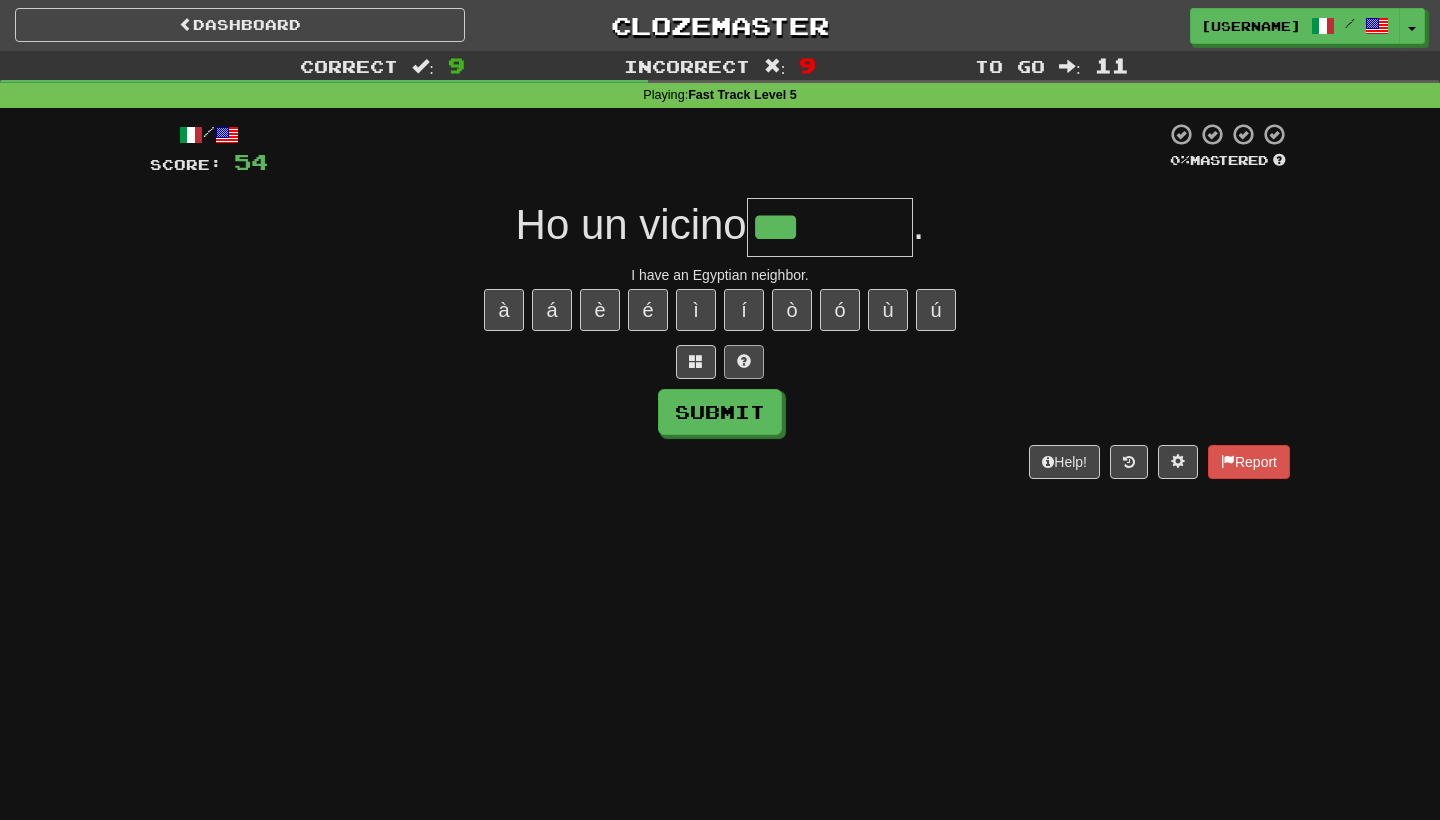 click at bounding box center [744, 361] 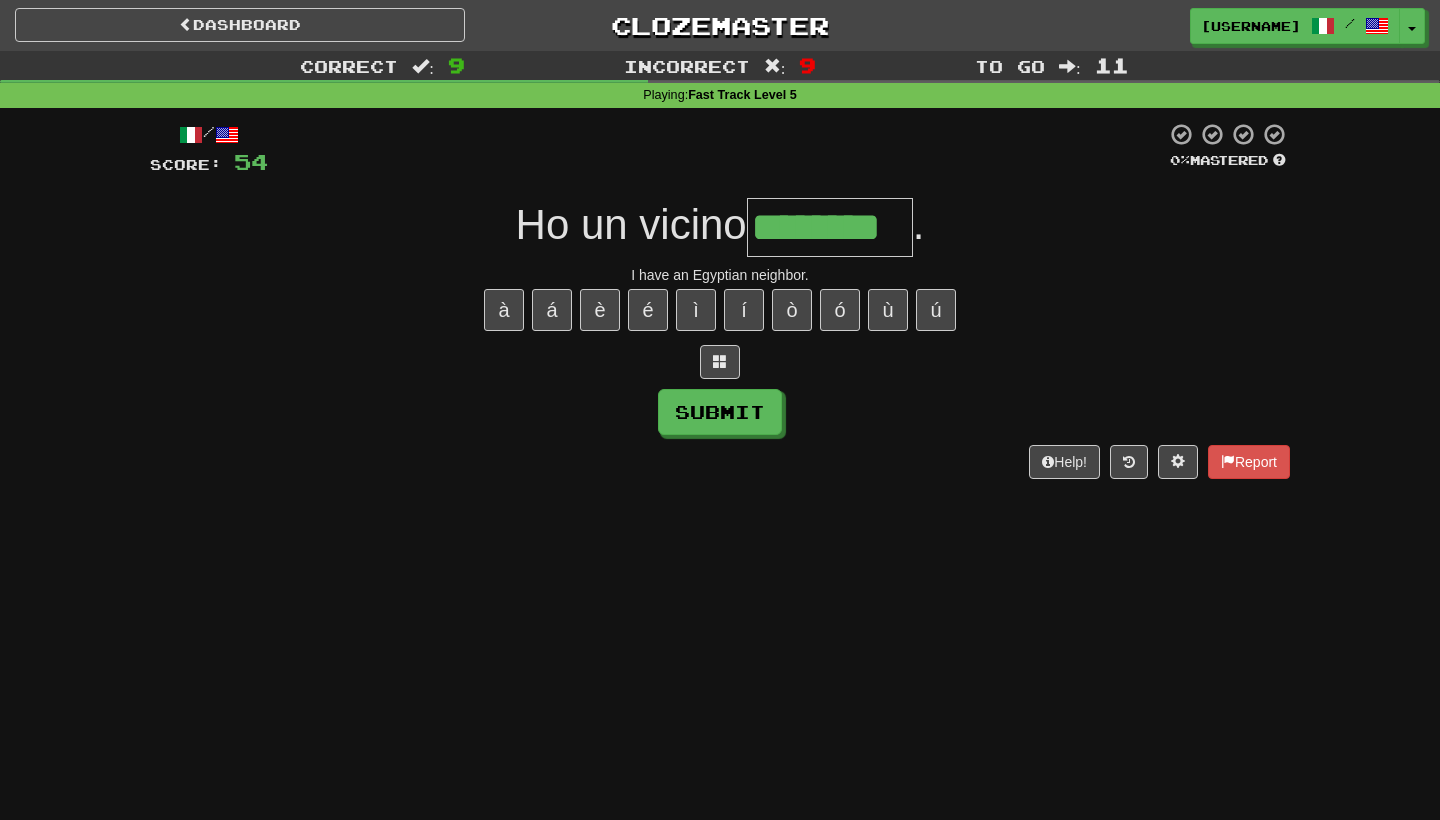 type on "********" 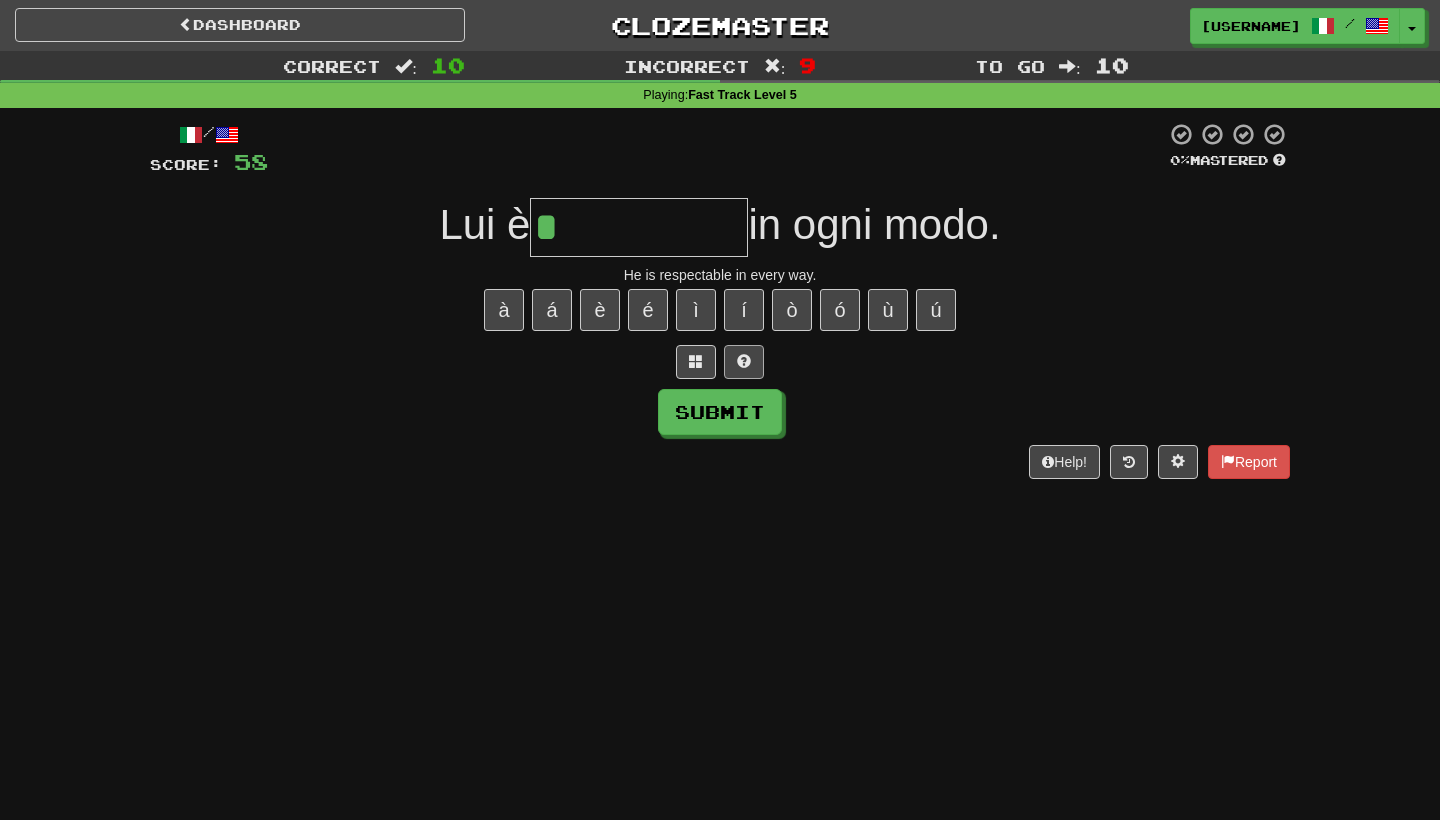 click at bounding box center [744, 362] 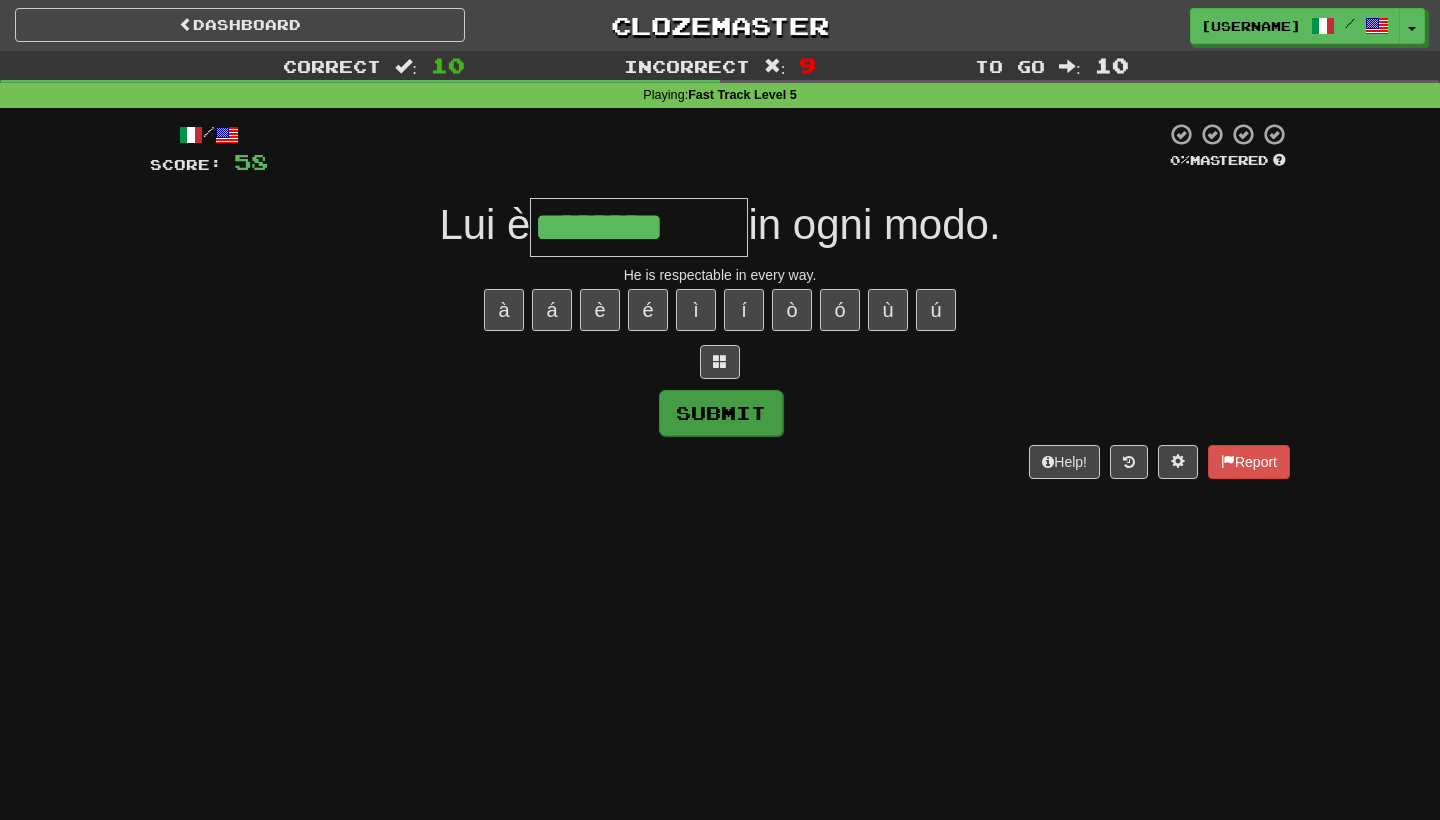 click on "Submit" at bounding box center (721, 413) 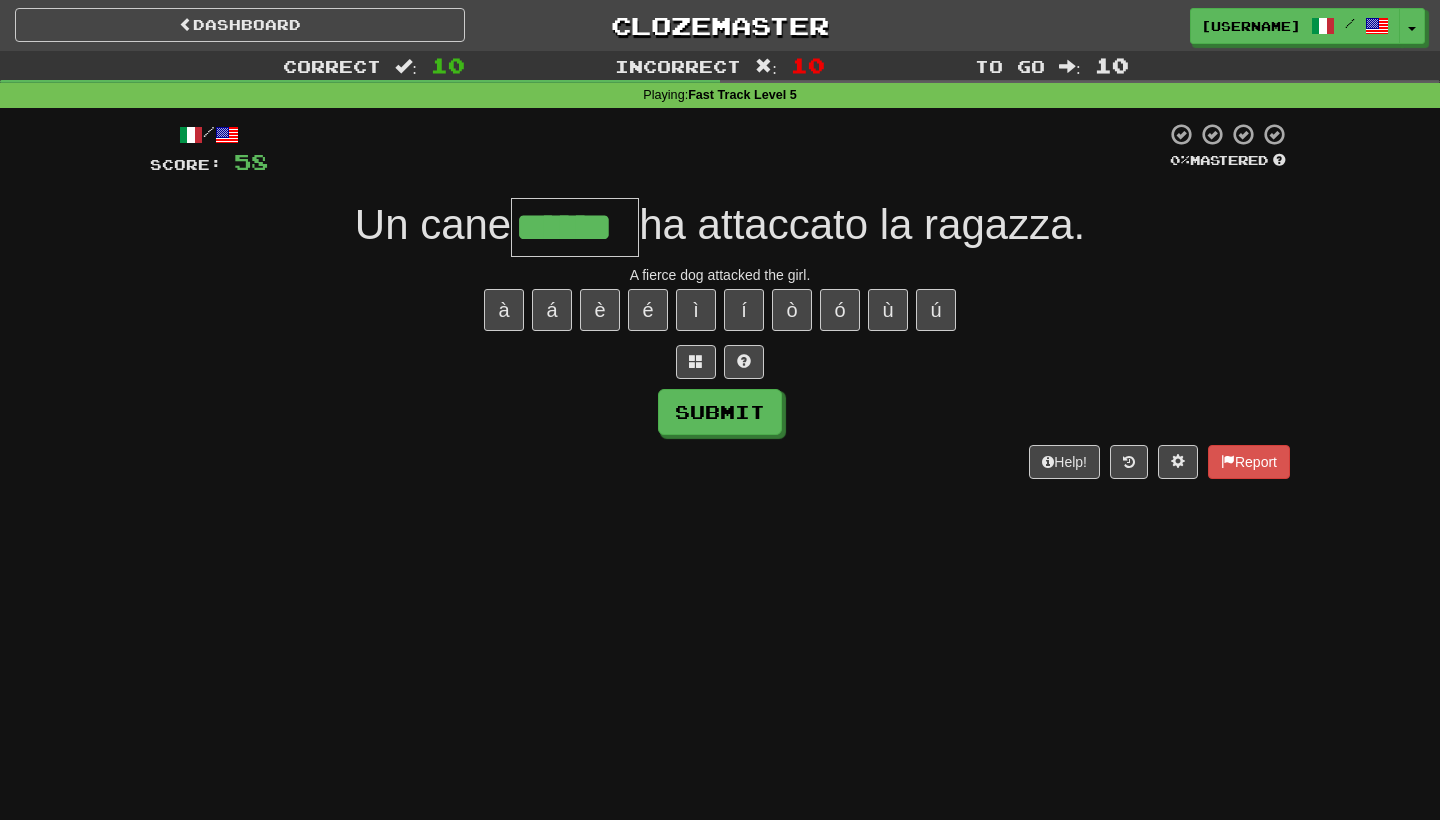 type on "******" 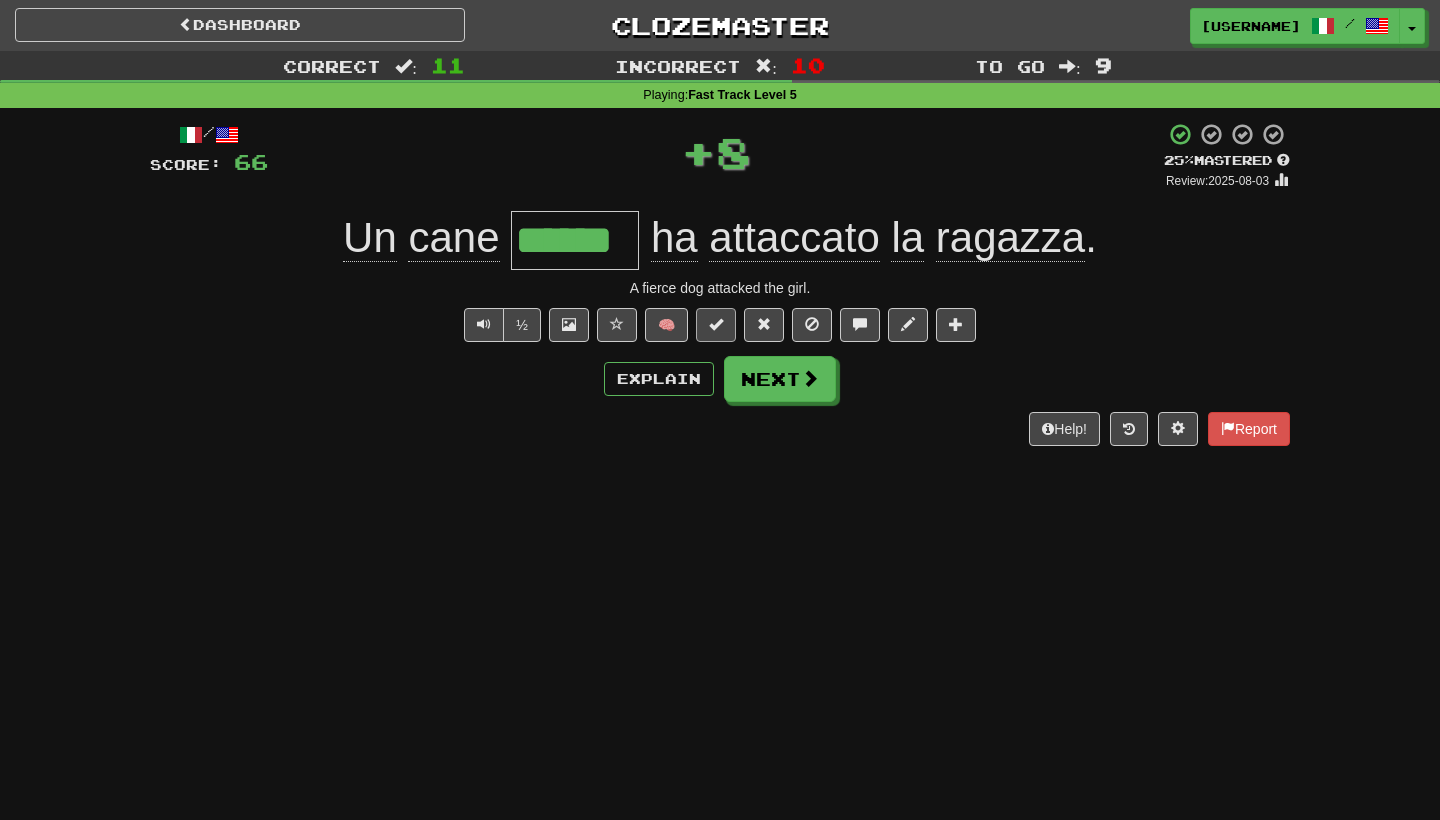 click at bounding box center [716, 324] 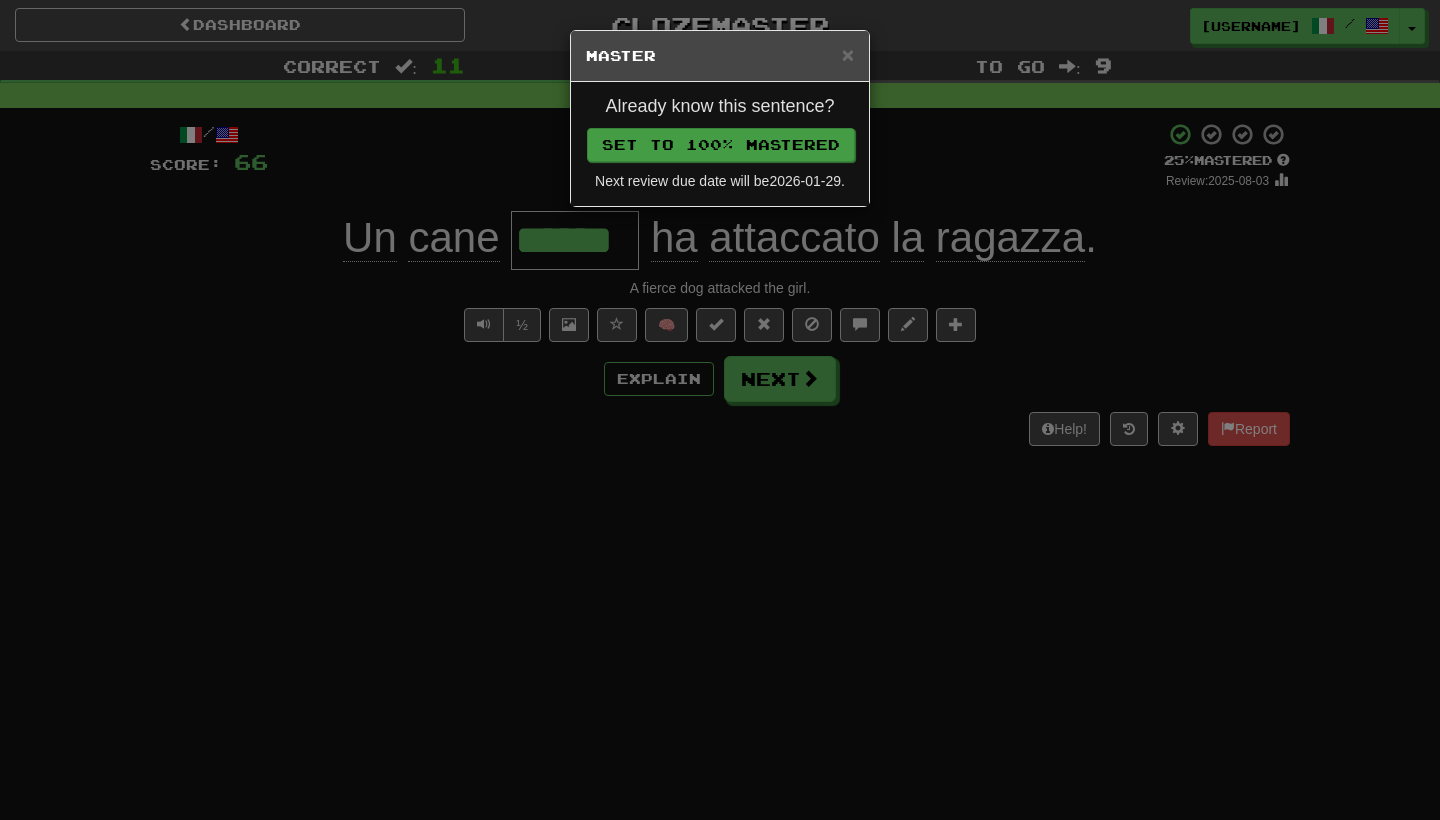 click on "Set to 100% Mastered" at bounding box center (721, 145) 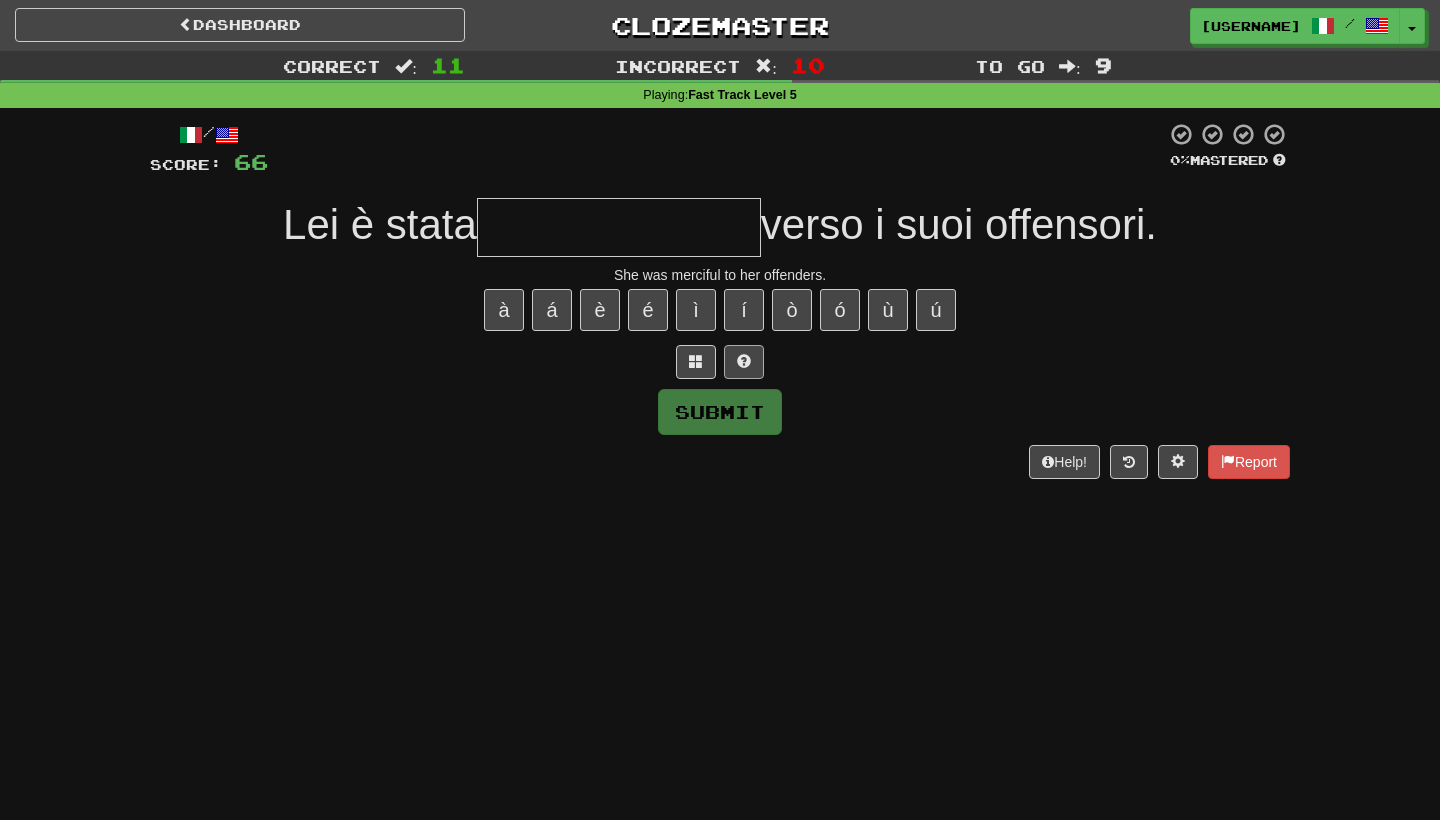 click at bounding box center (744, 362) 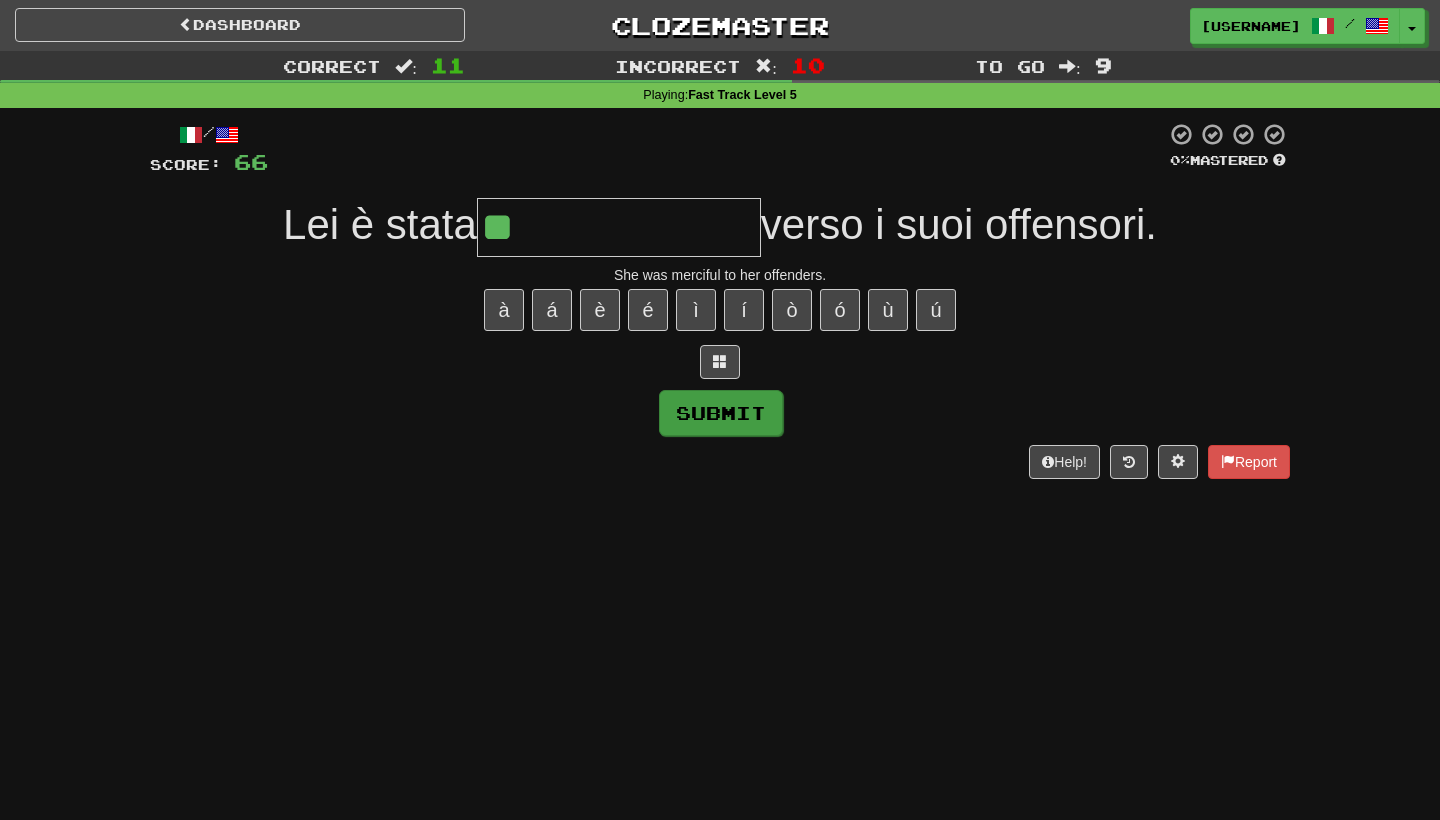click on "Submit" at bounding box center [721, 413] 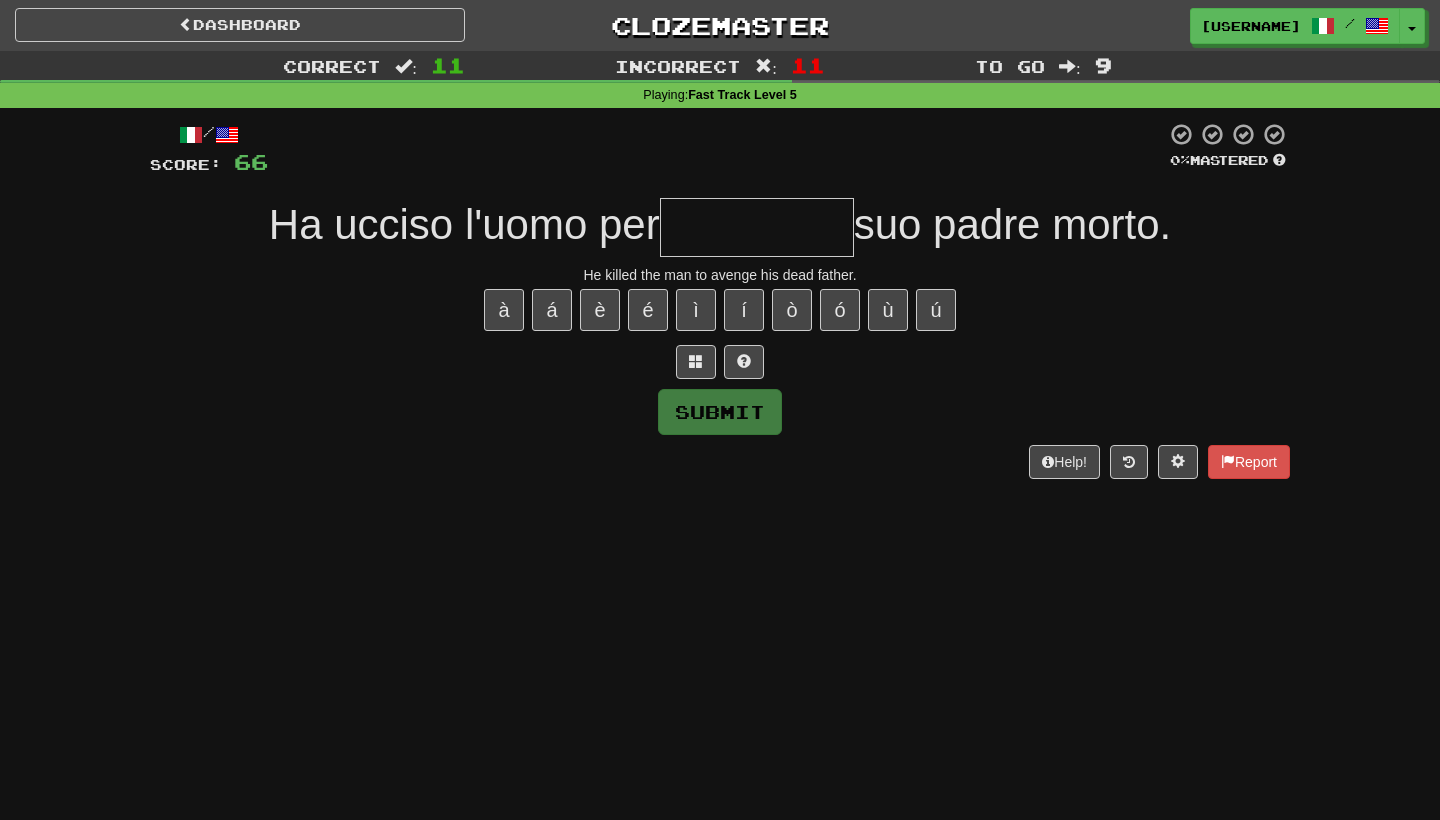 type on "*" 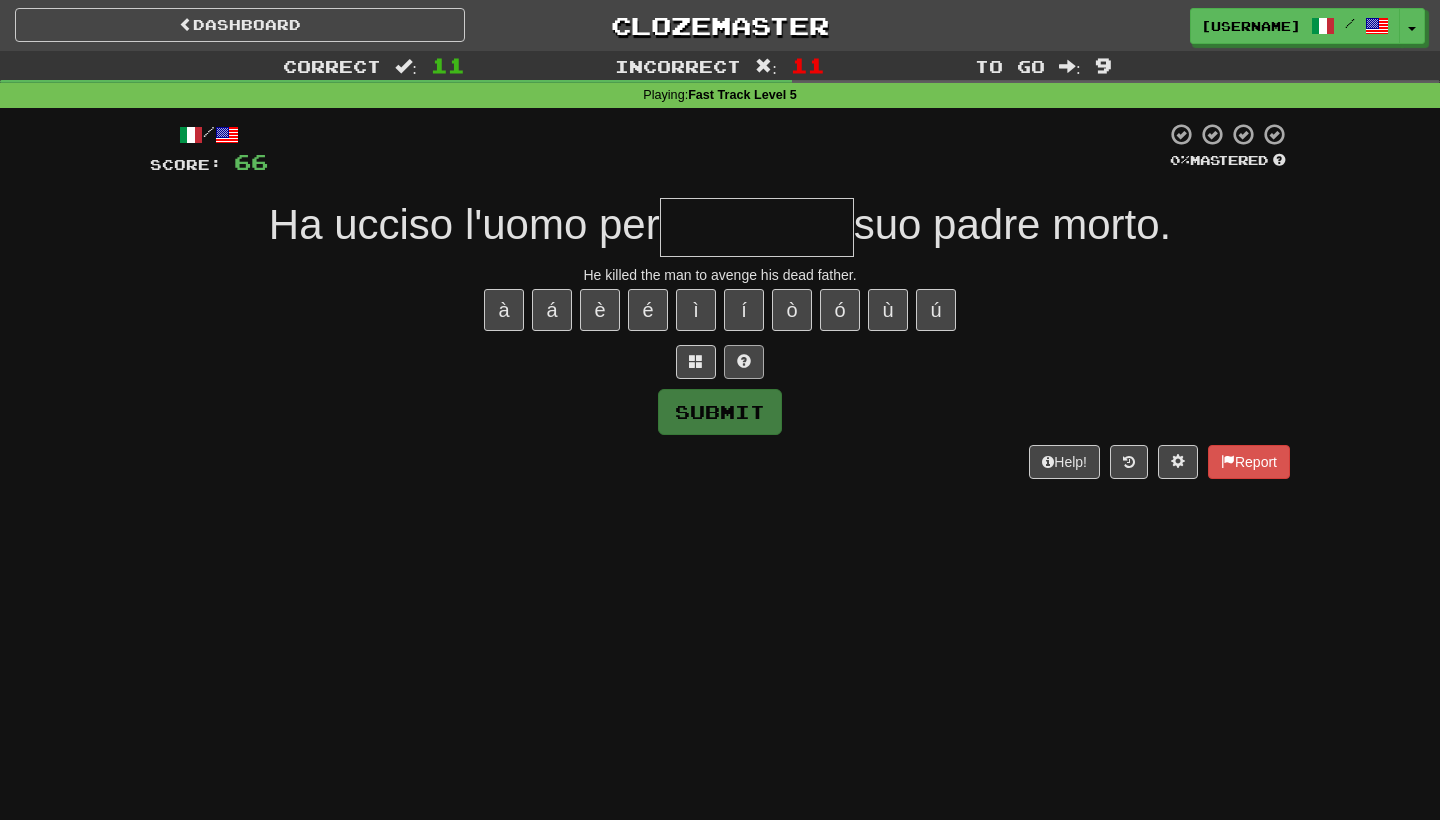 click at bounding box center (744, 361) 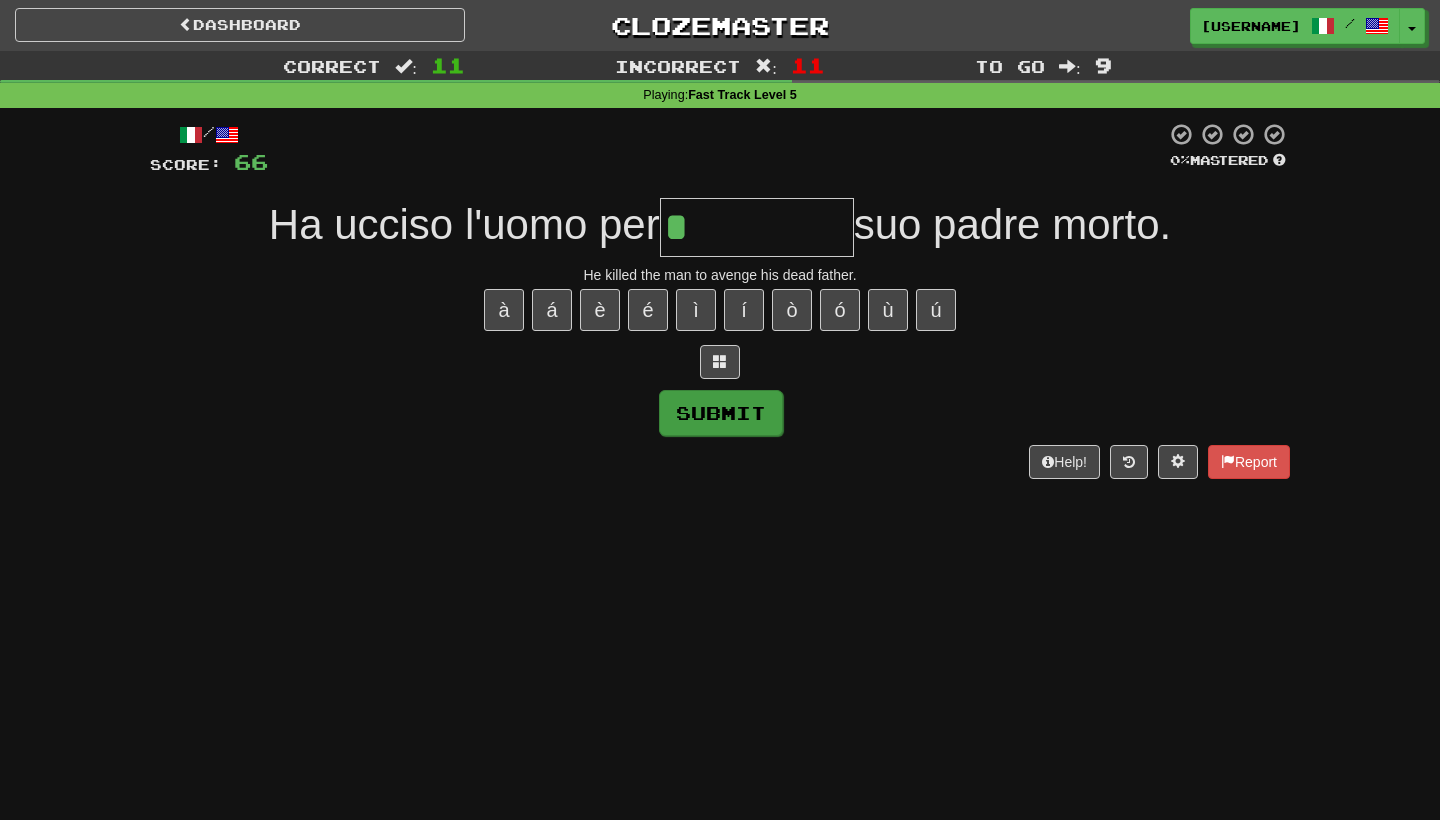 click on "Submit" at bounding box center [721, 413] 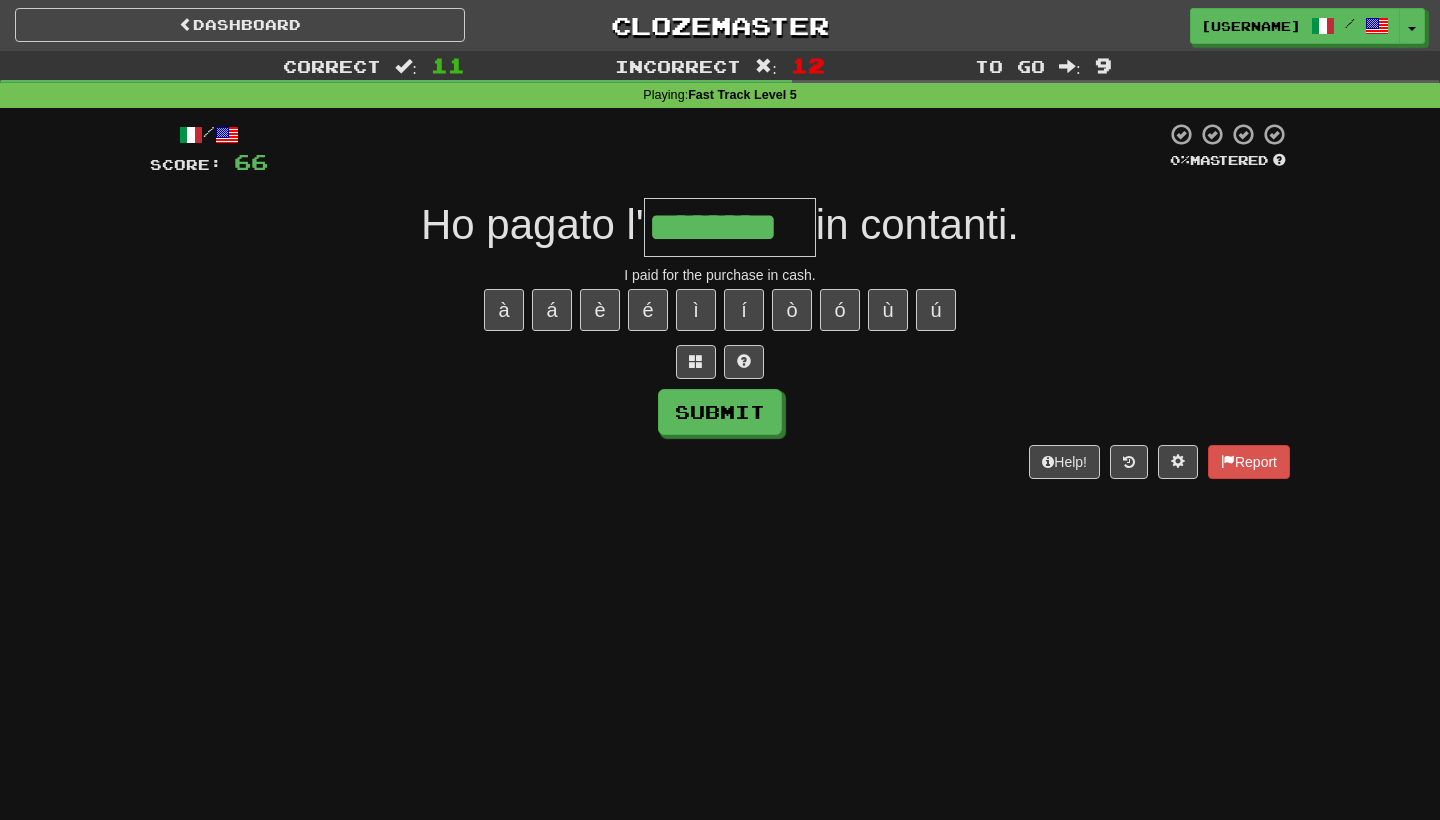 type on "********" 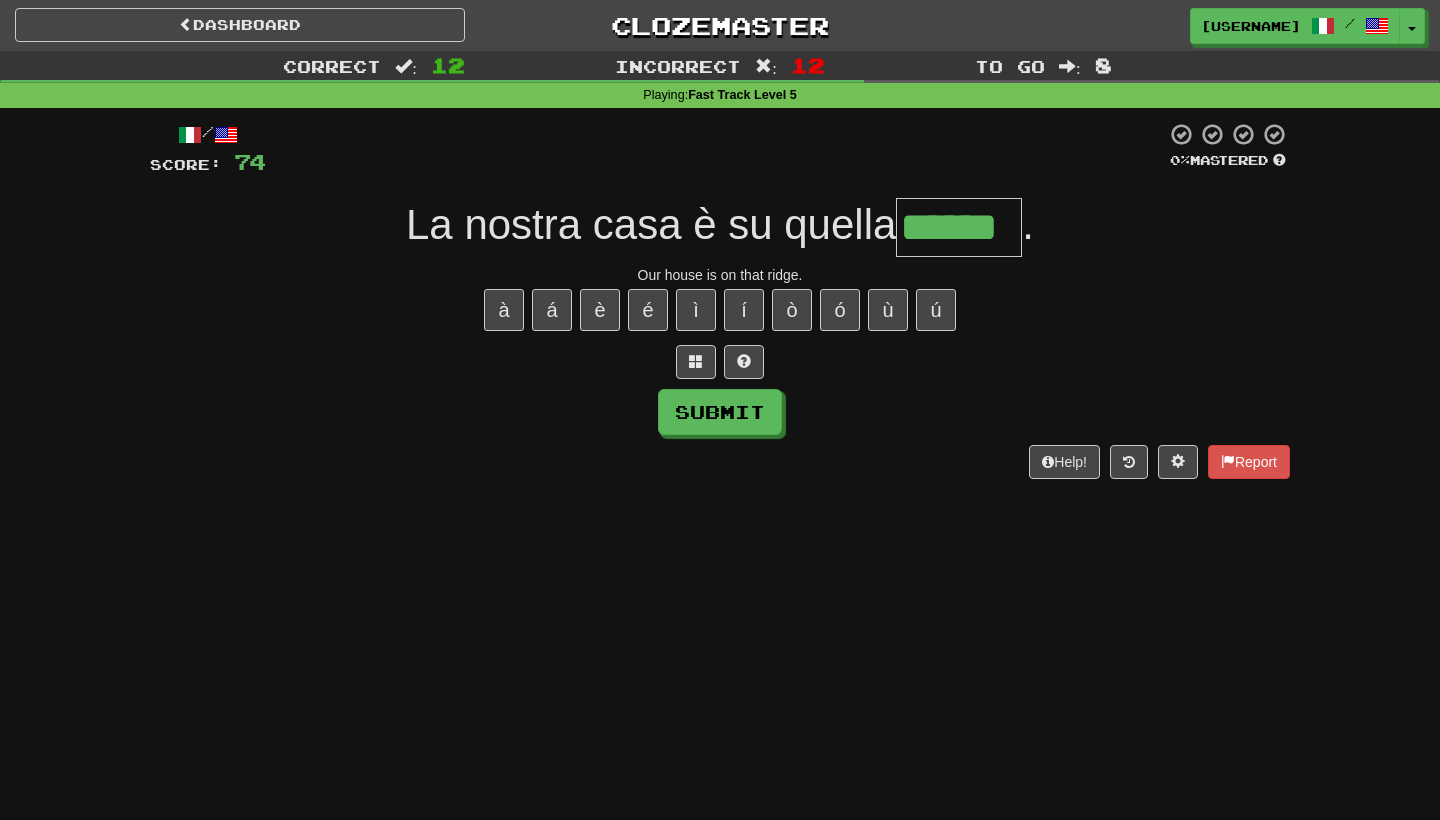 type on "******" 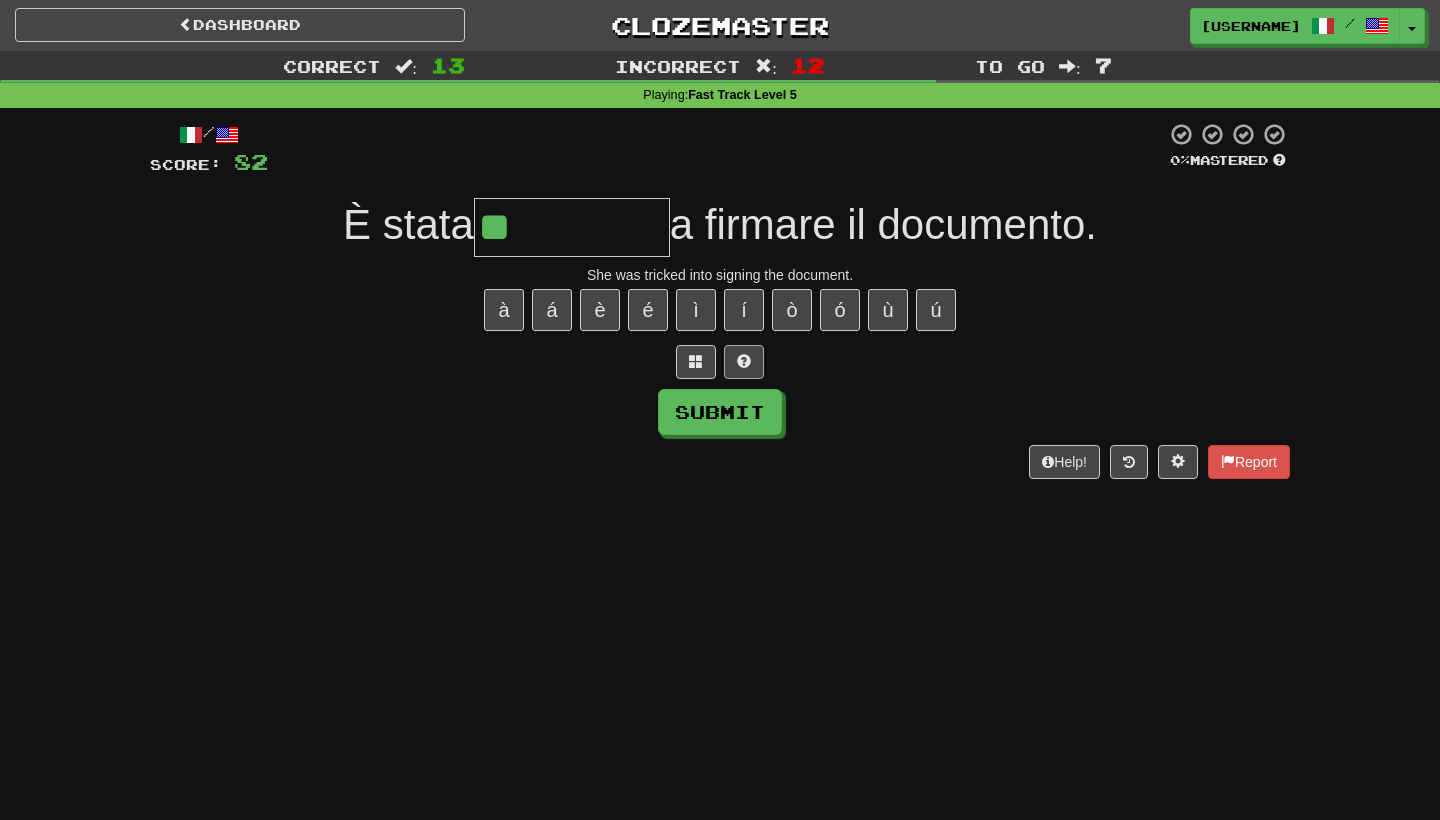 click at bounding box center [744, 361] 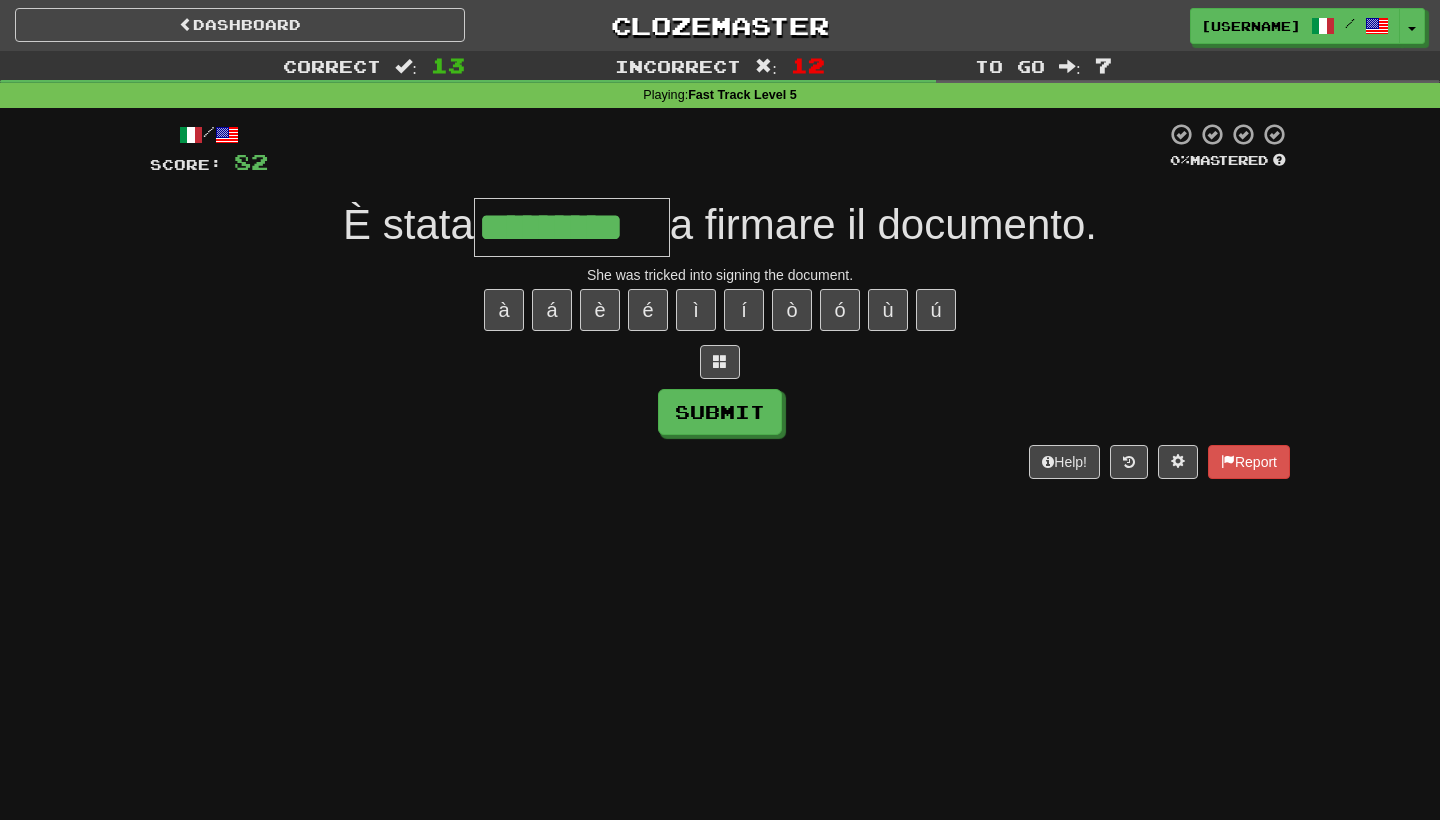 type on "*********" 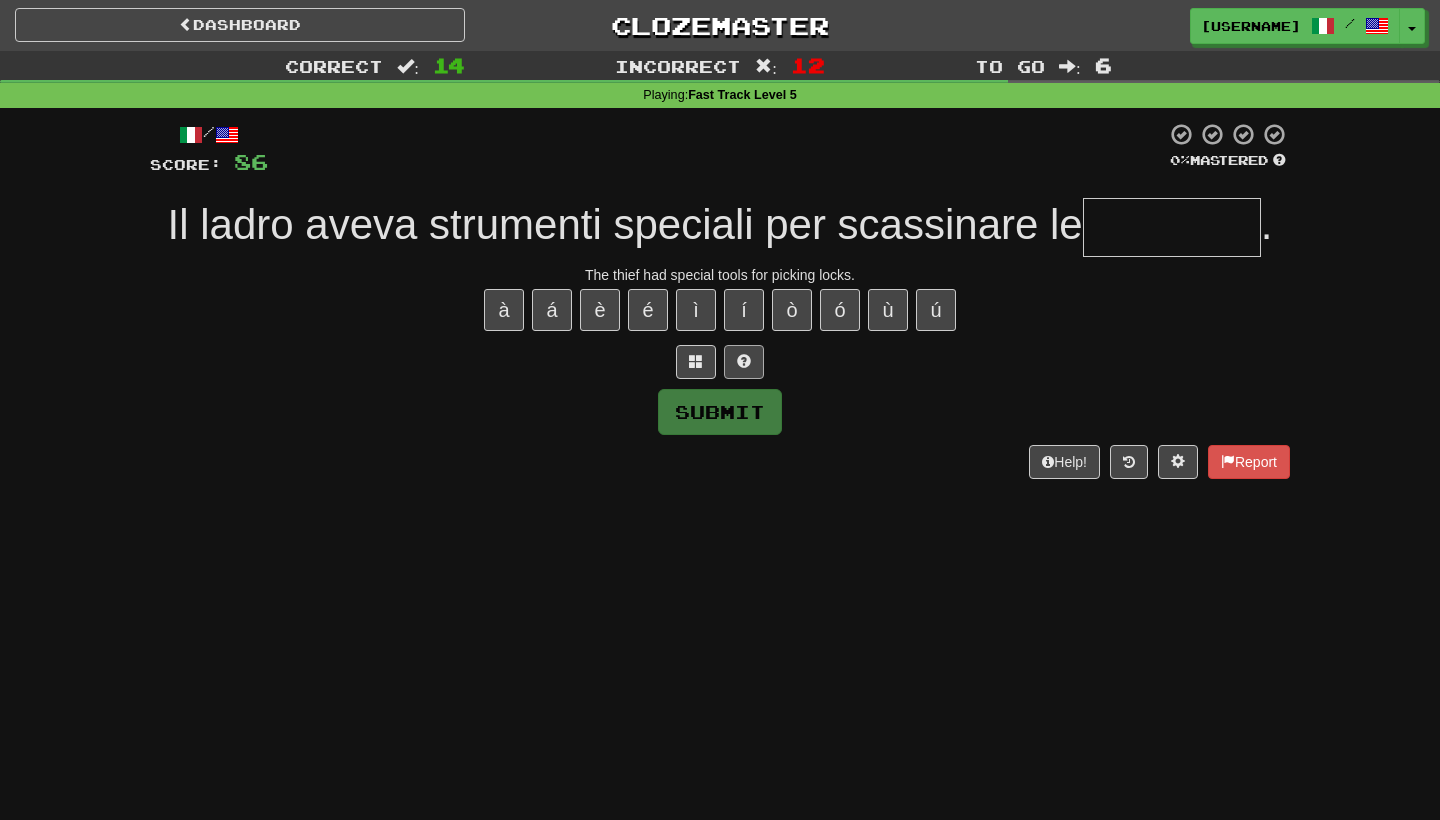 click at bounding box center [744, 361] 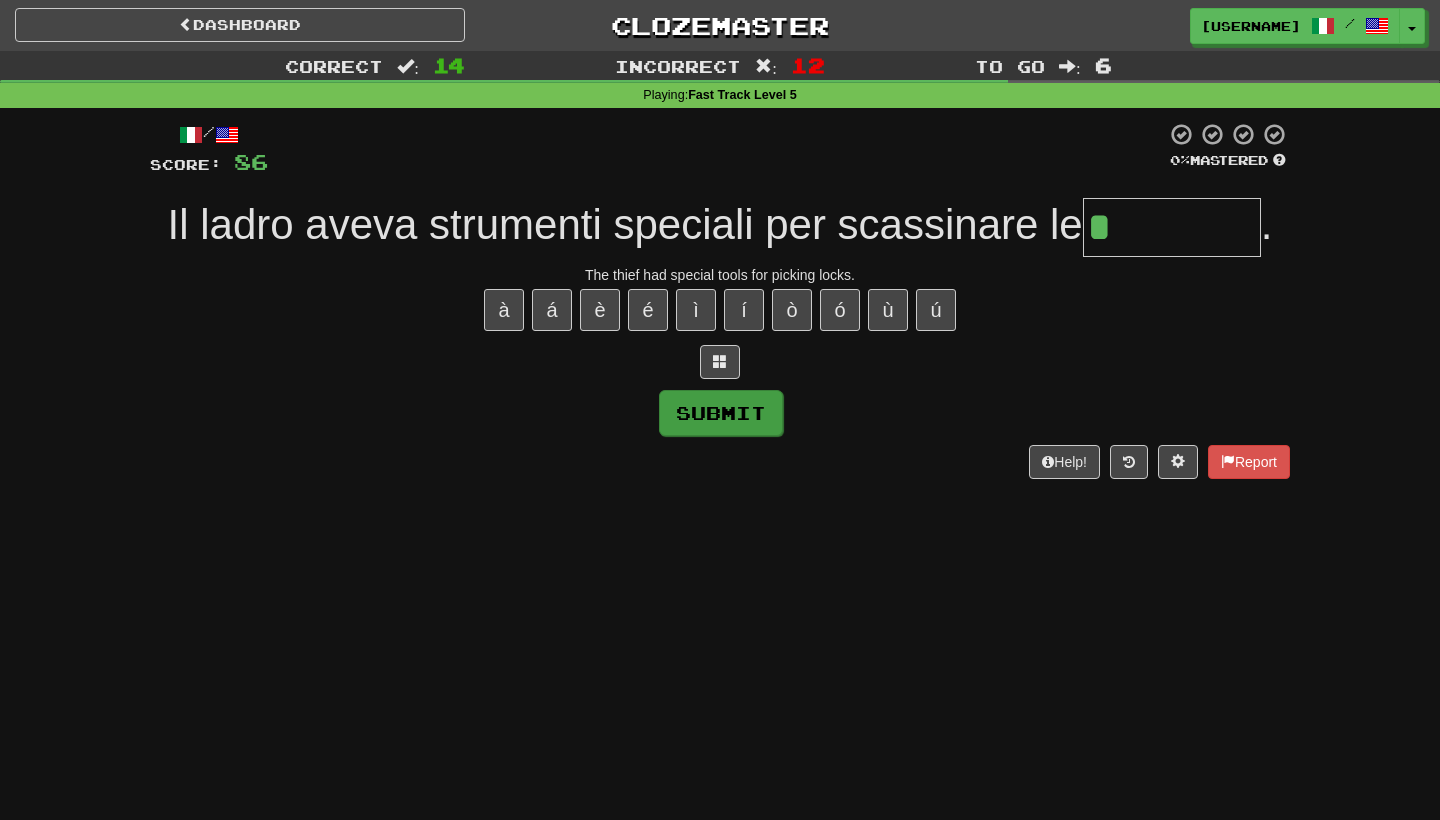 click on "Submit" at bounding box center [721, 413] 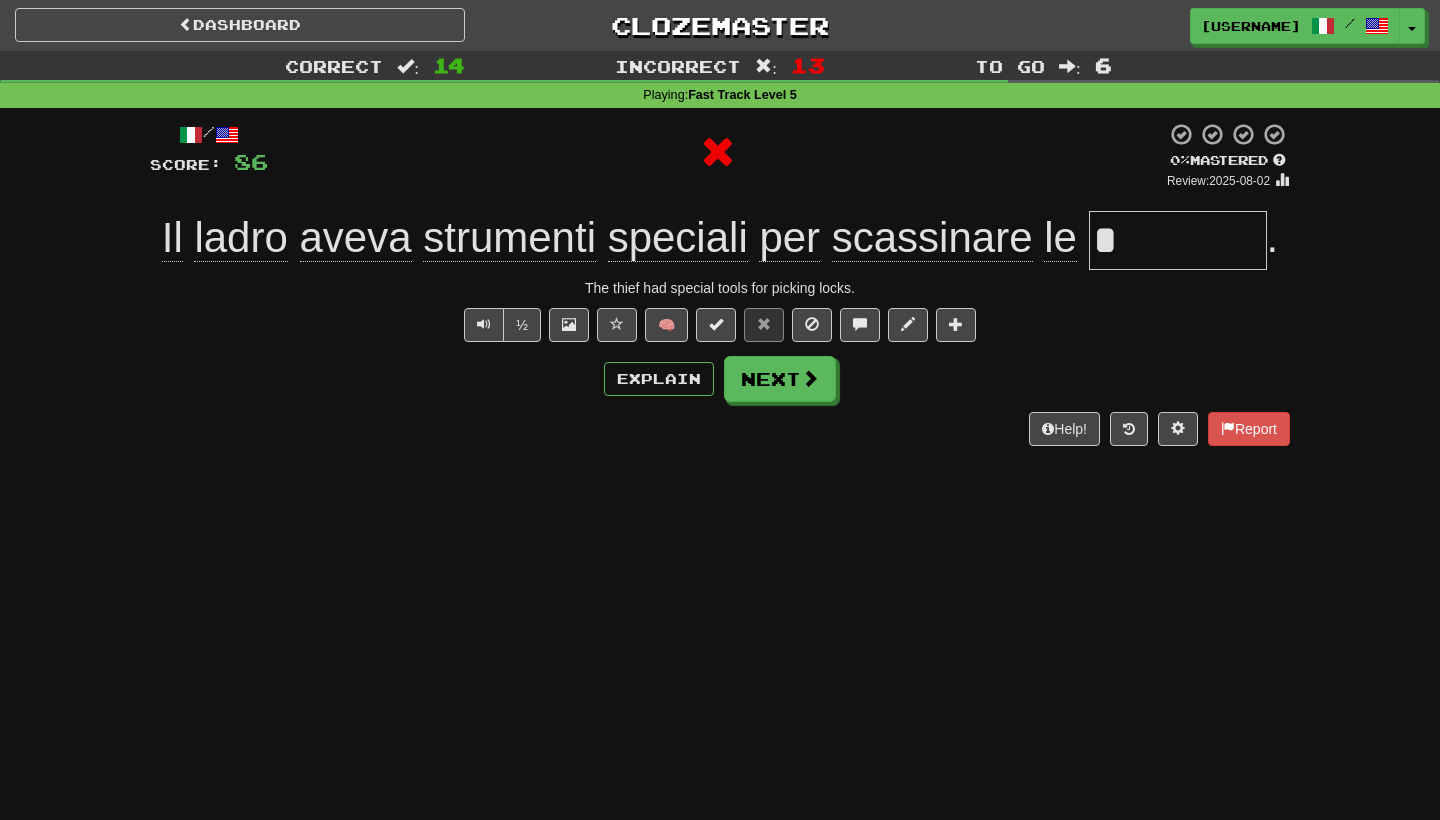 type on "*********" 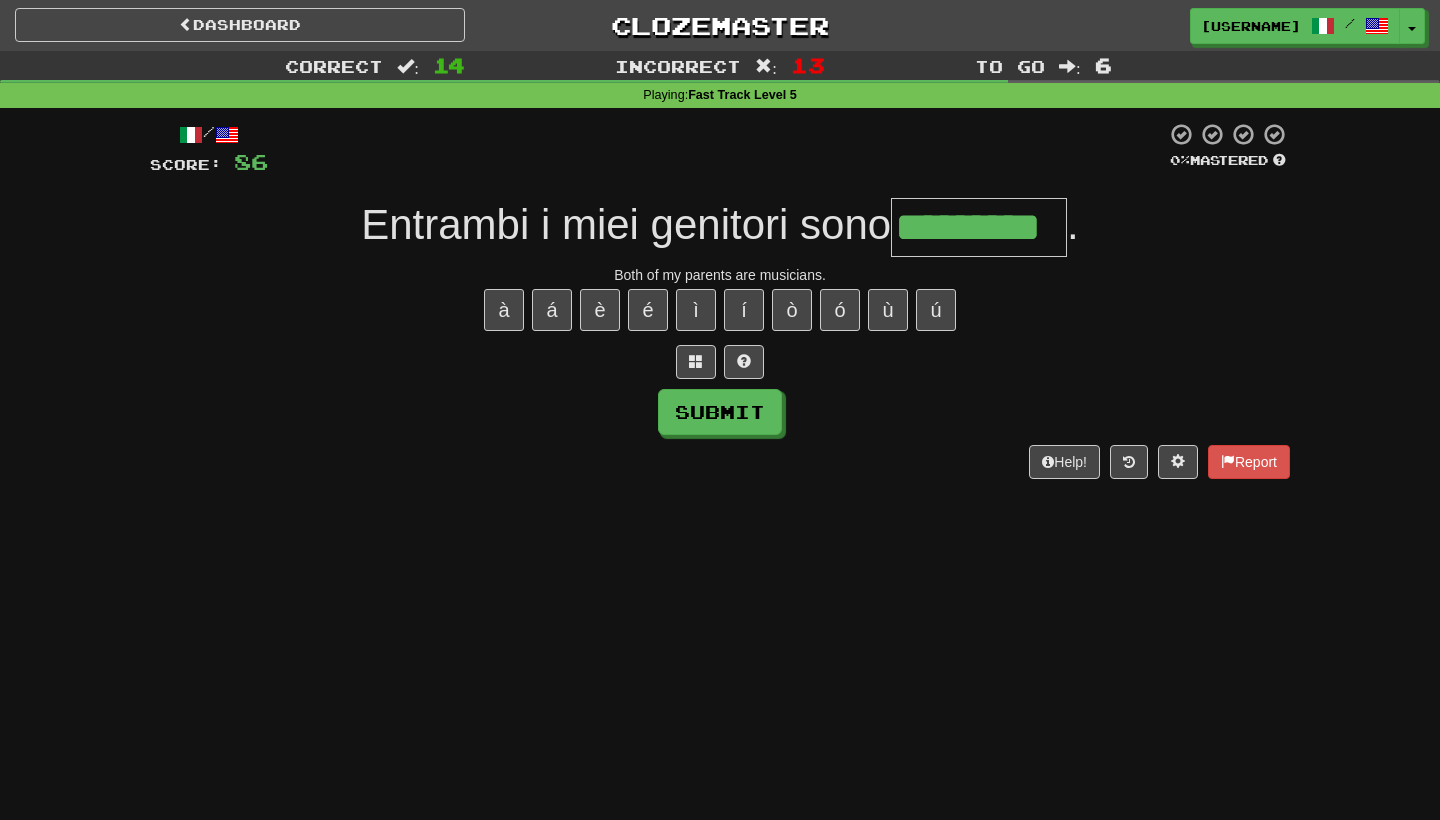 type on "*********" 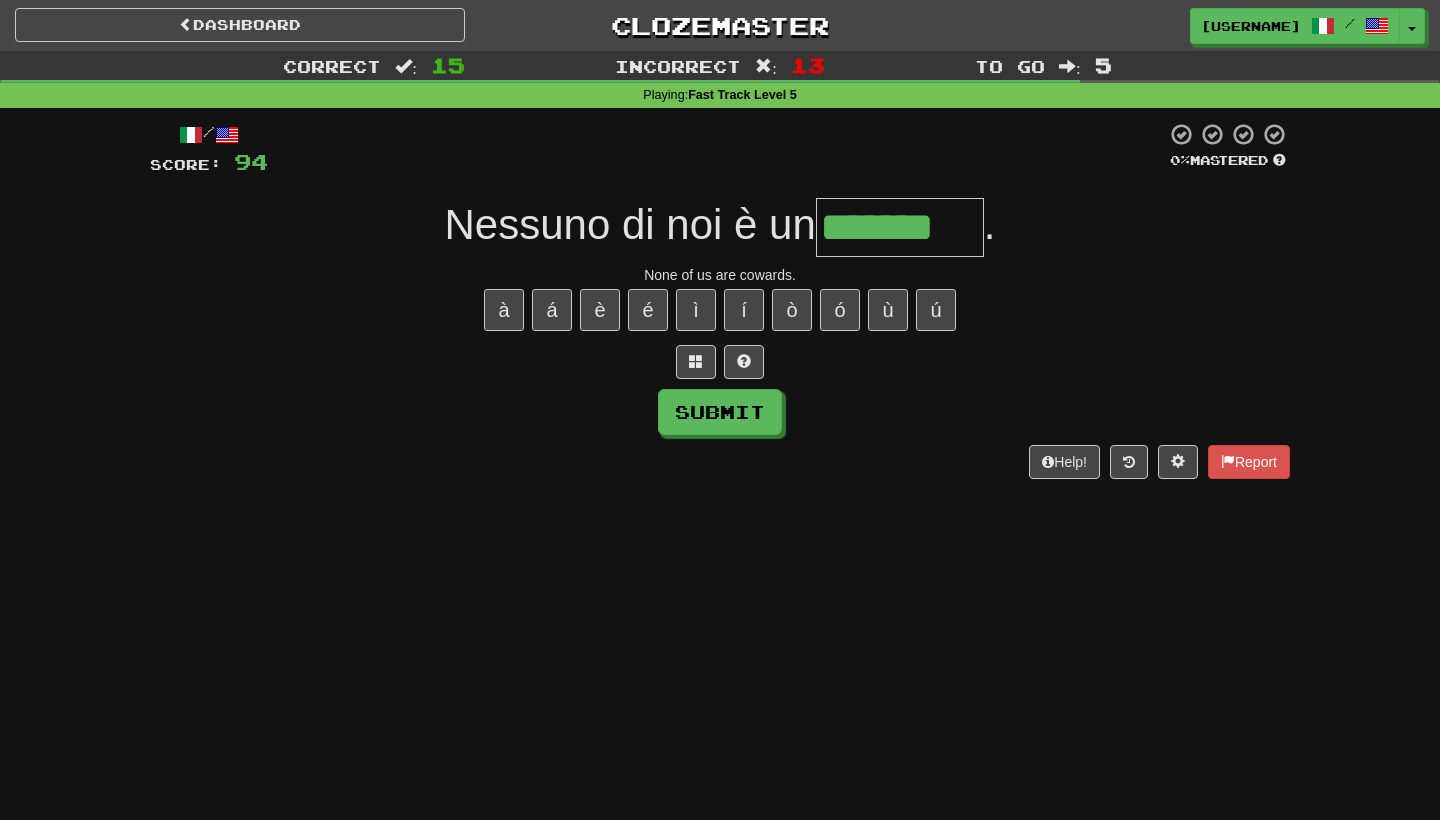 type on "*******" 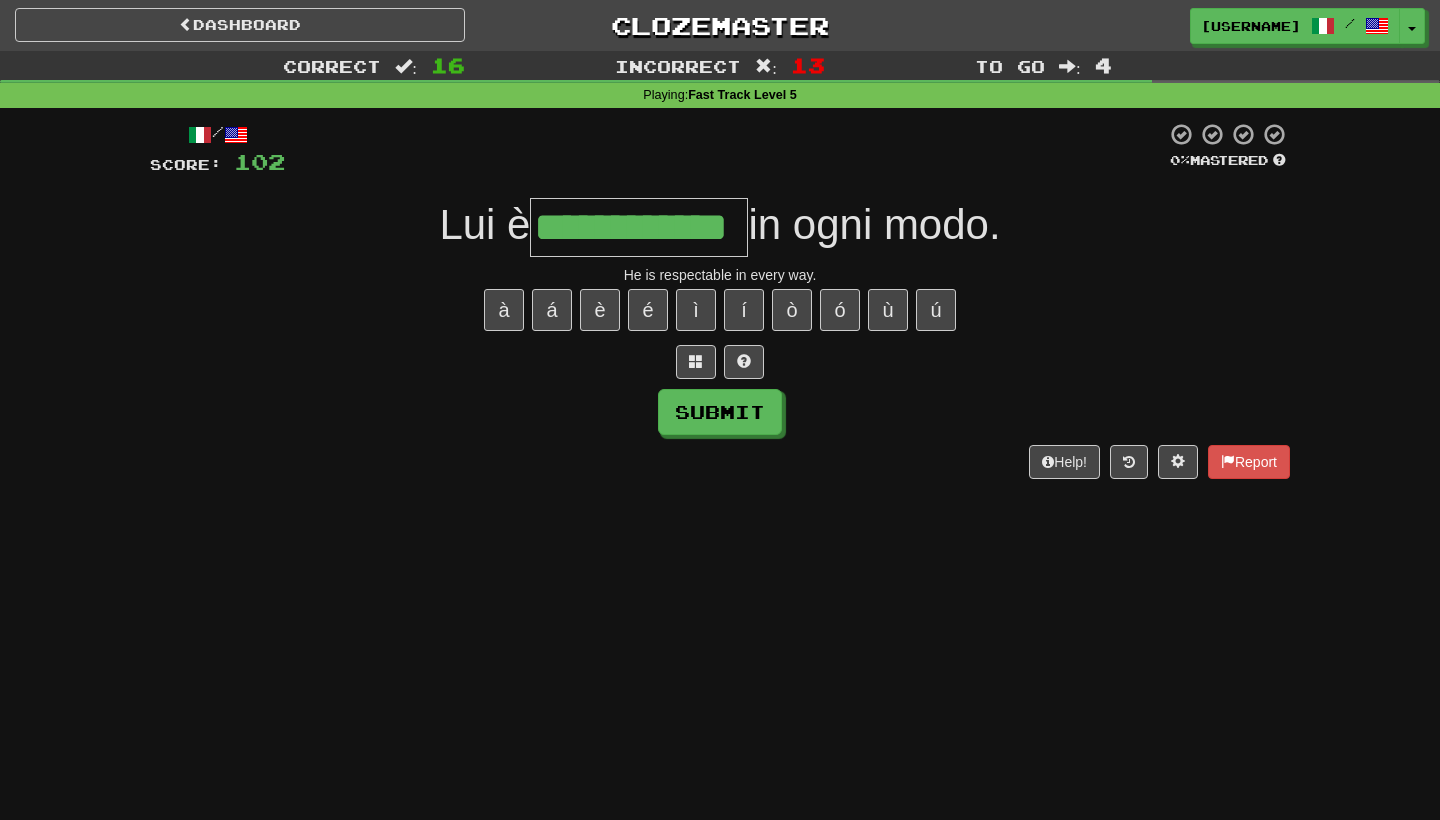 type on "**********" 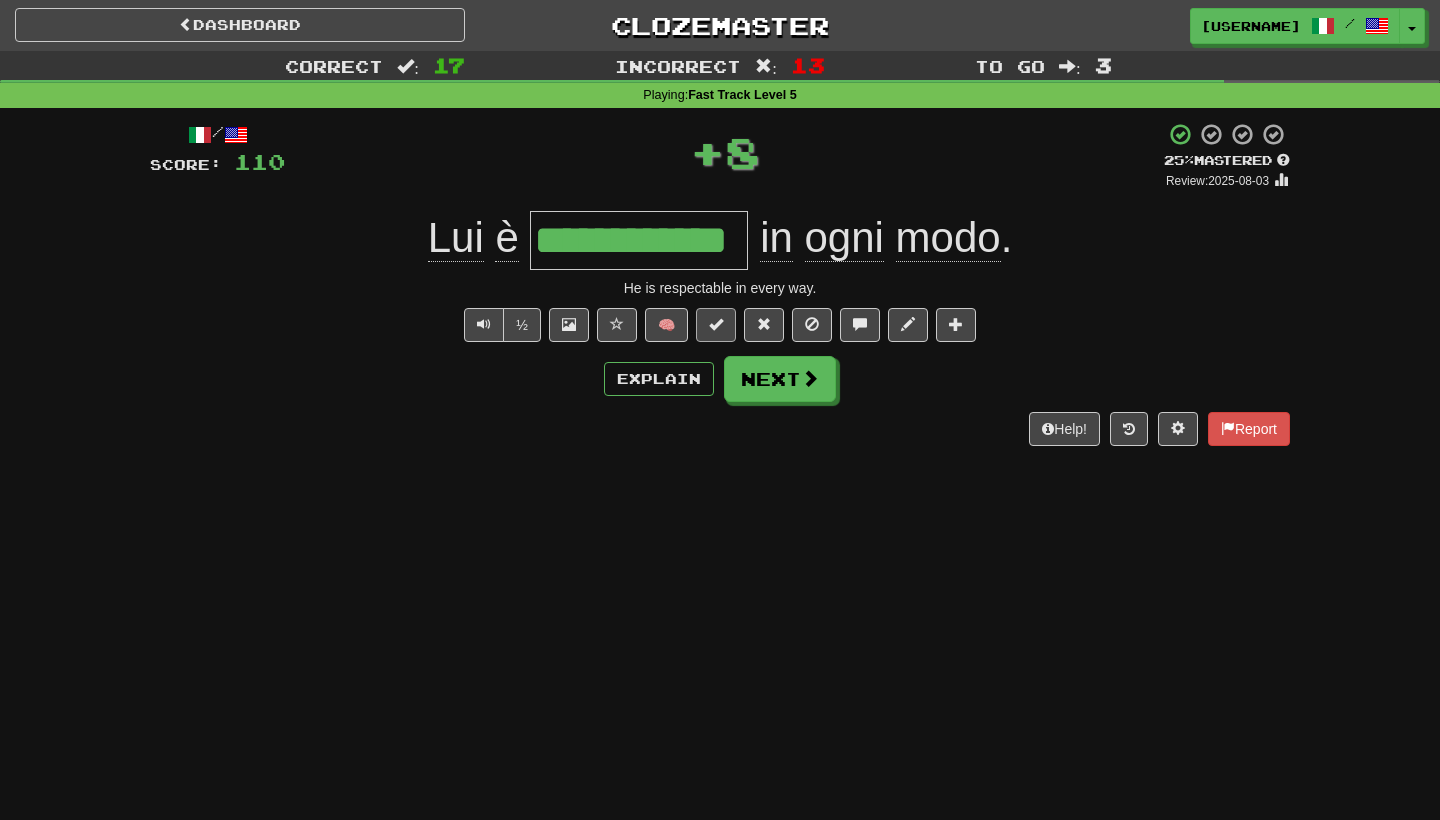 click at bounding box center (716, 324) 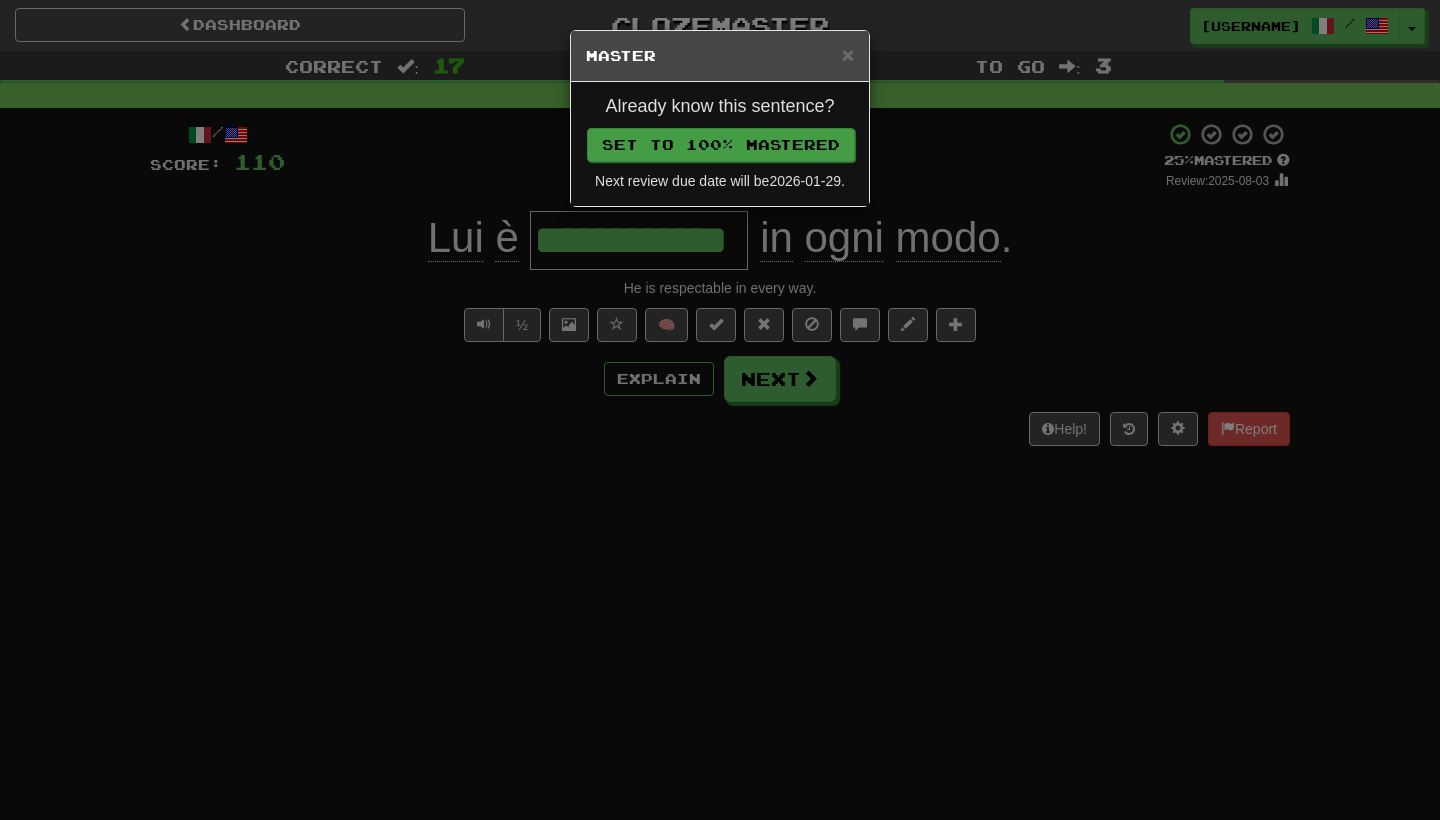 click on "Set to 100% Mastered" at bounding box center [721, 145] 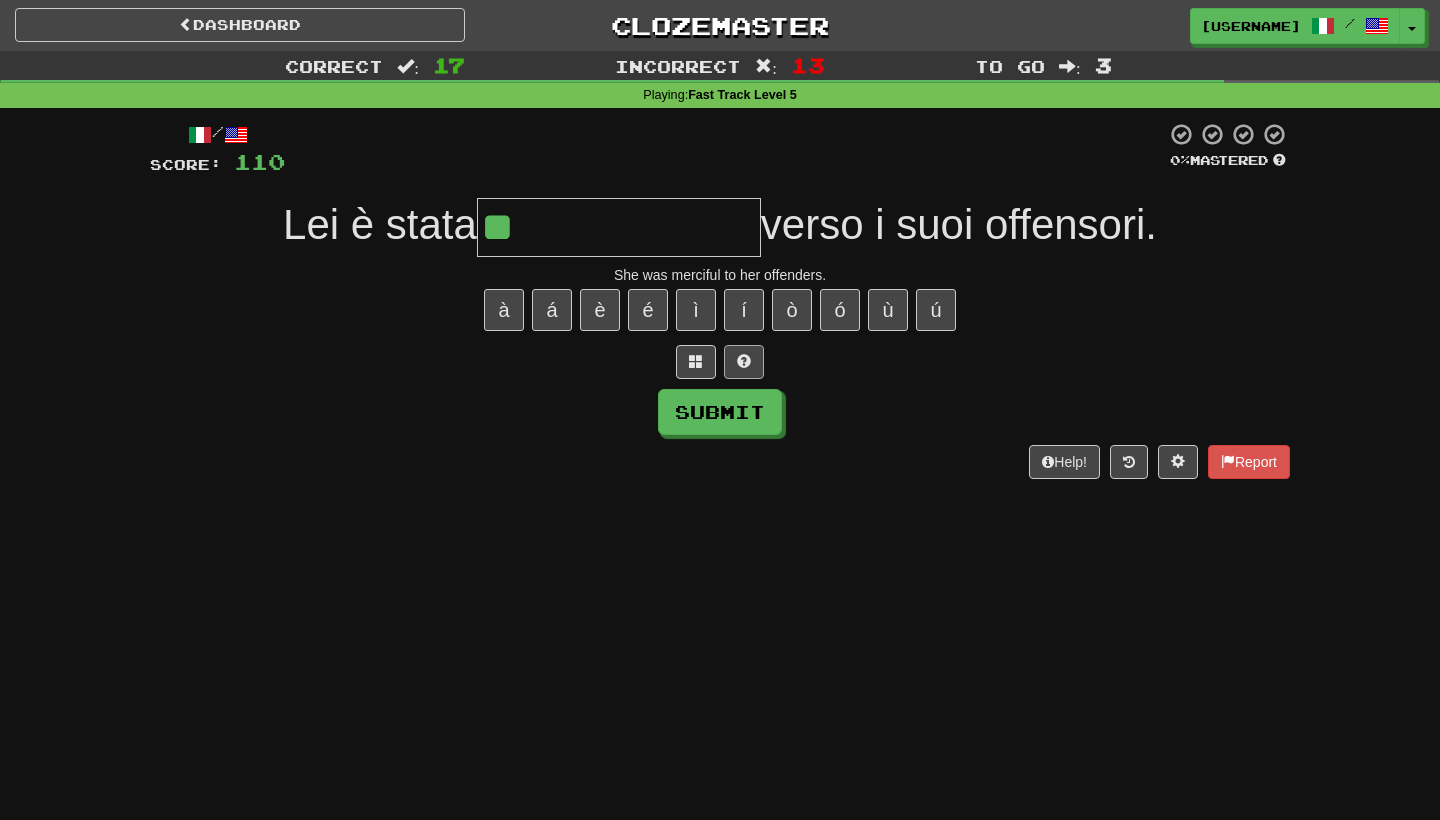 click at bounding box center [744, 361] 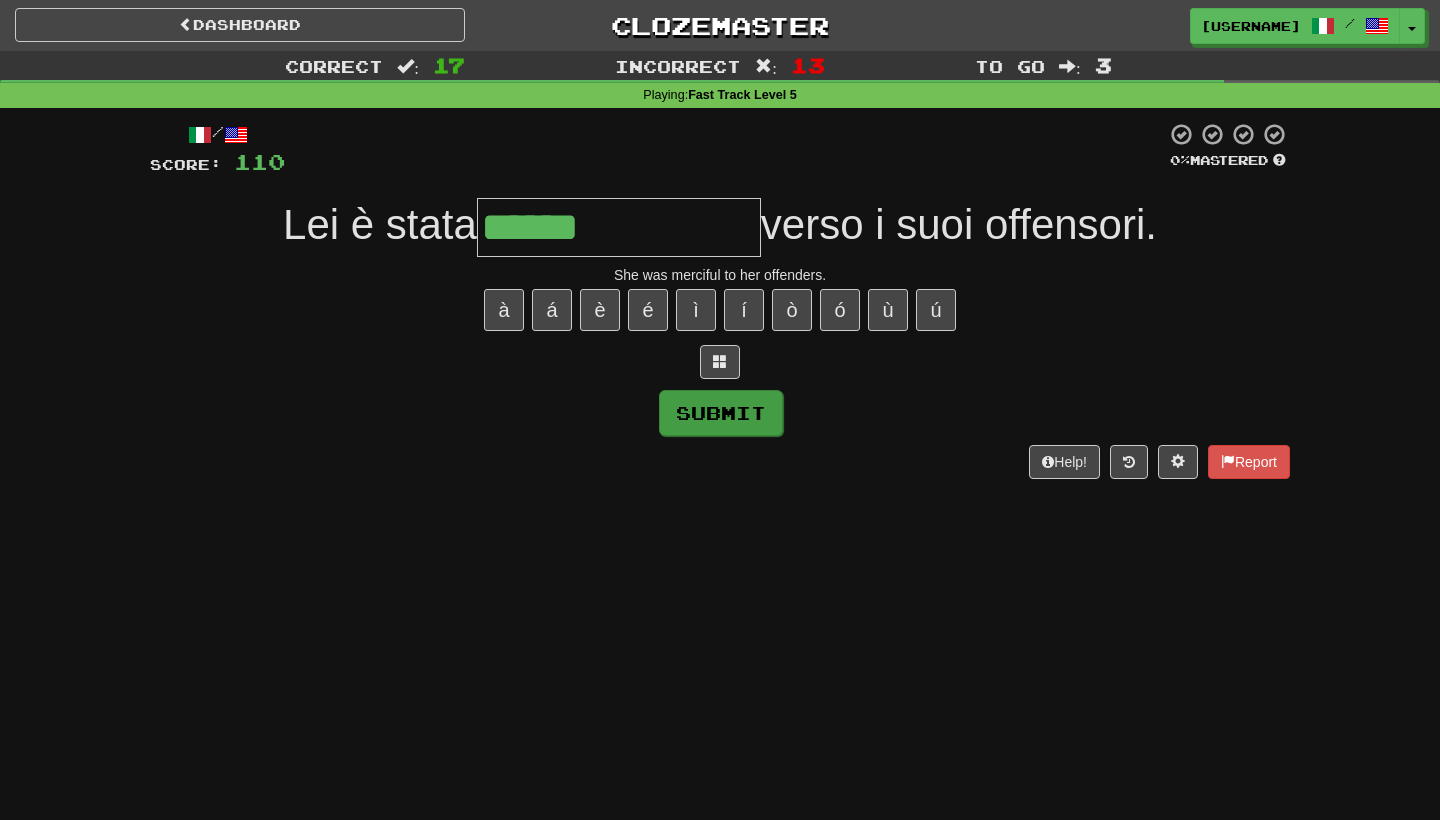 click on "Submit" at bounding box center (721, 413) 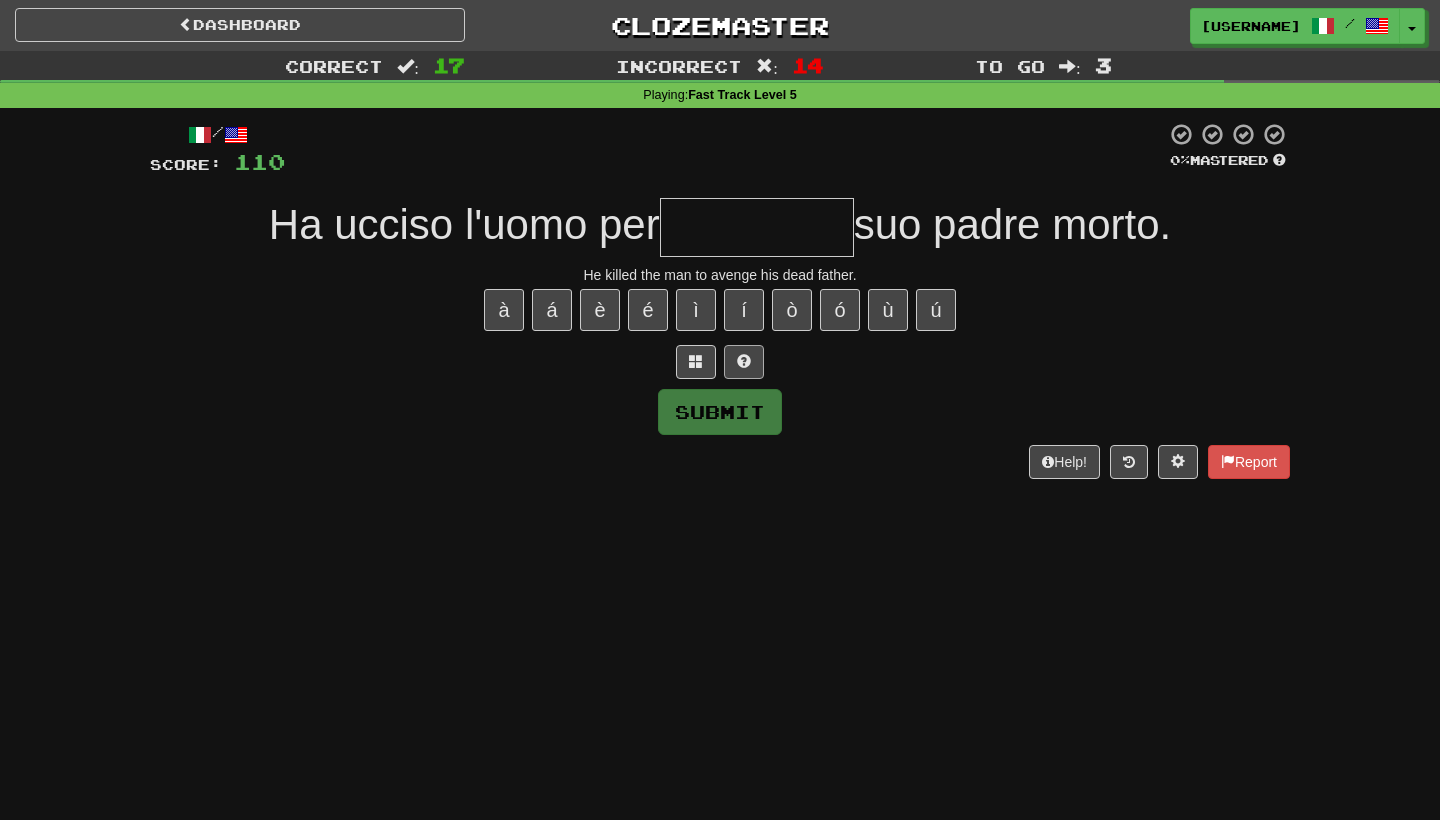 click at bounding box center (744, 362) 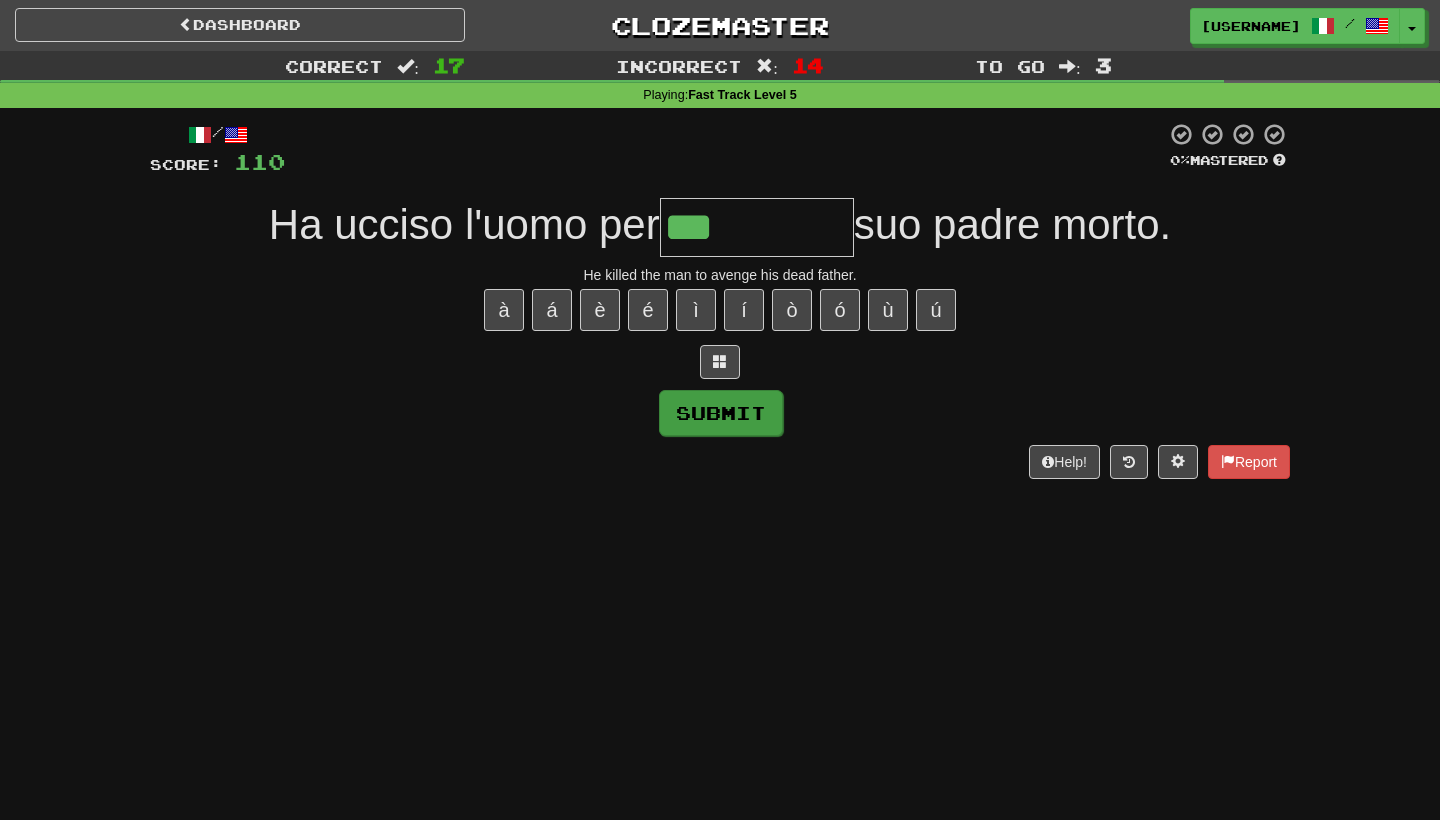click on "Submit" at bounding box center (721, 413) 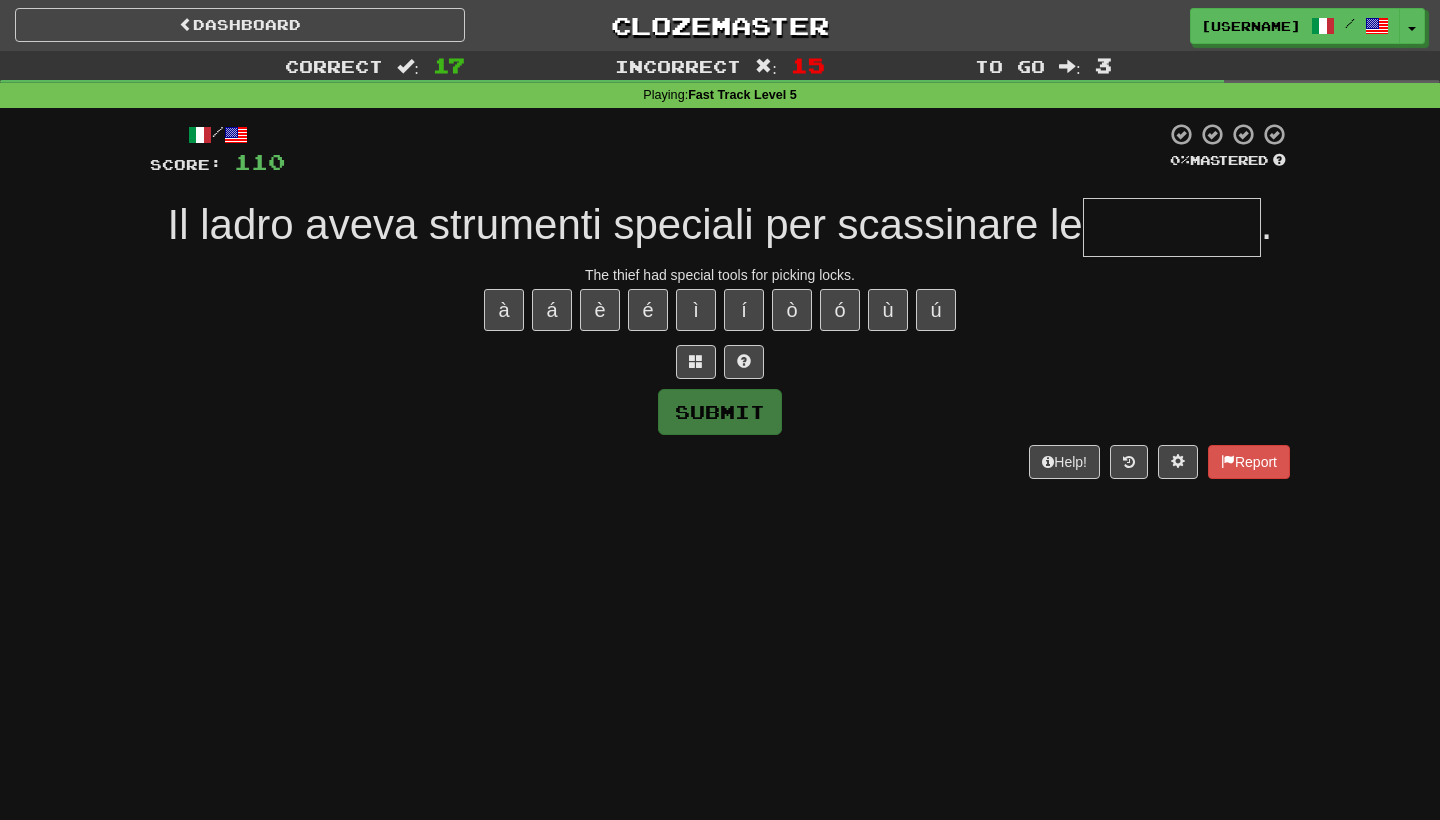 type on "*" 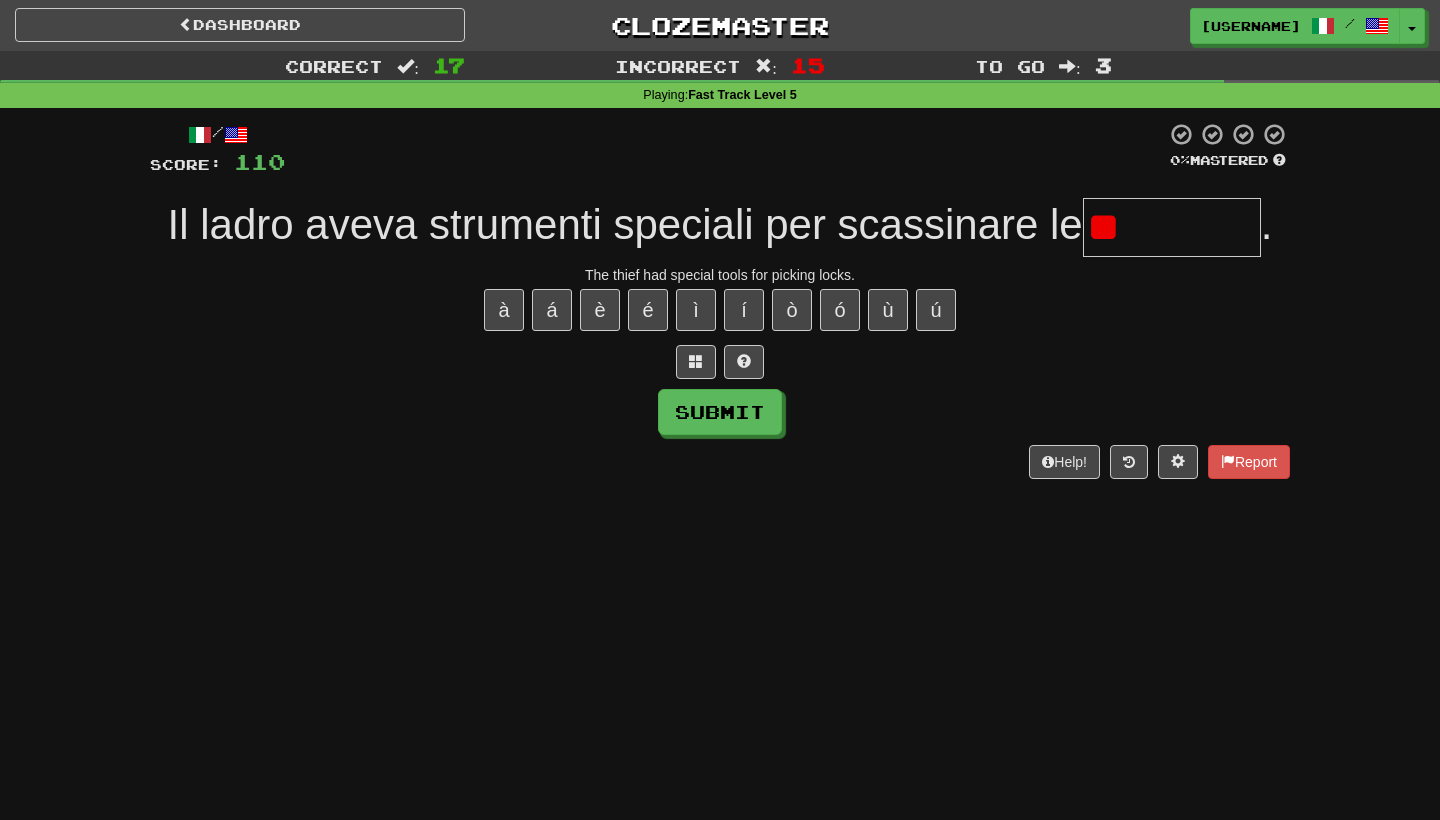 type on "*" 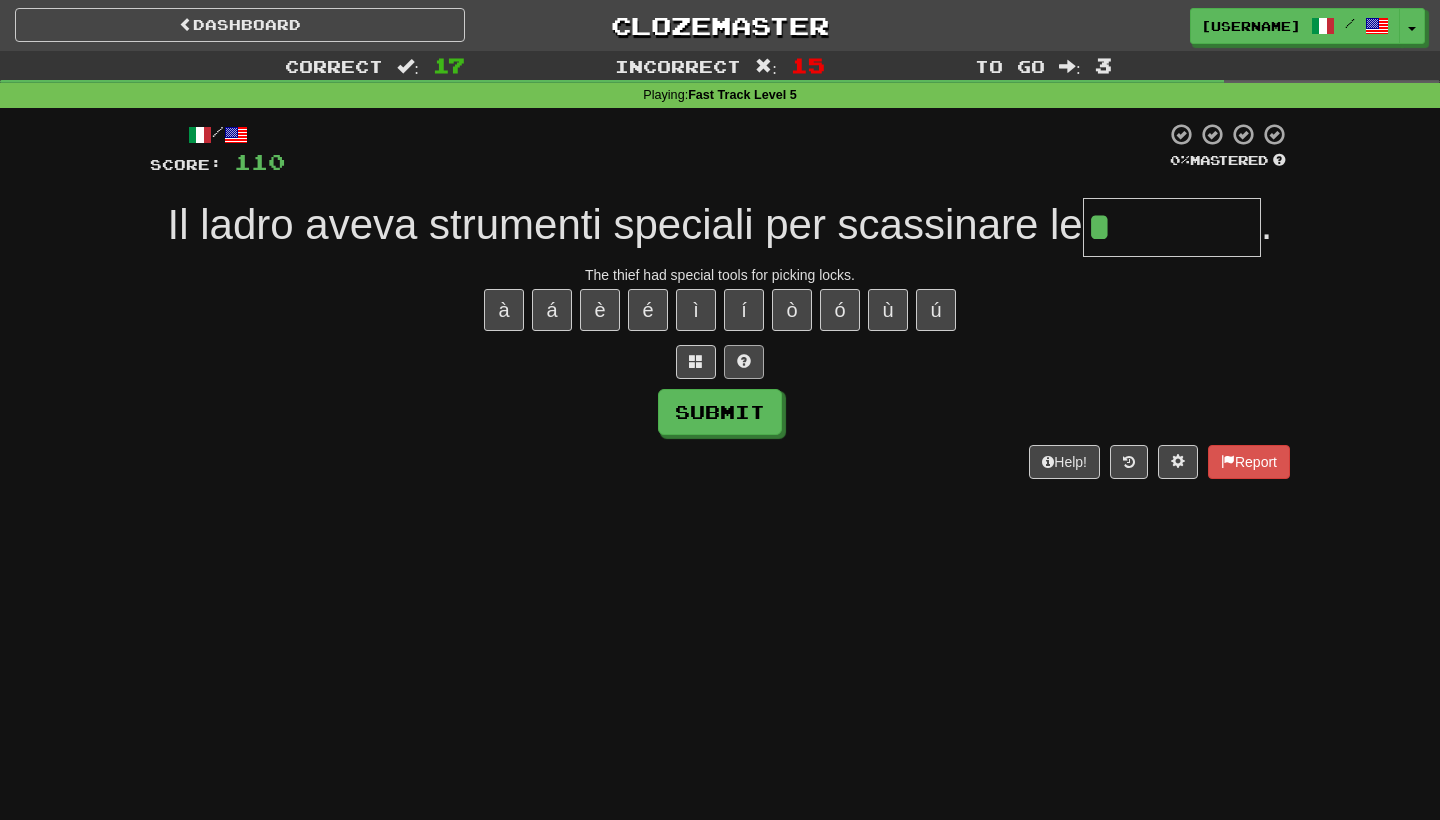 click at bounding box center [744, 361] 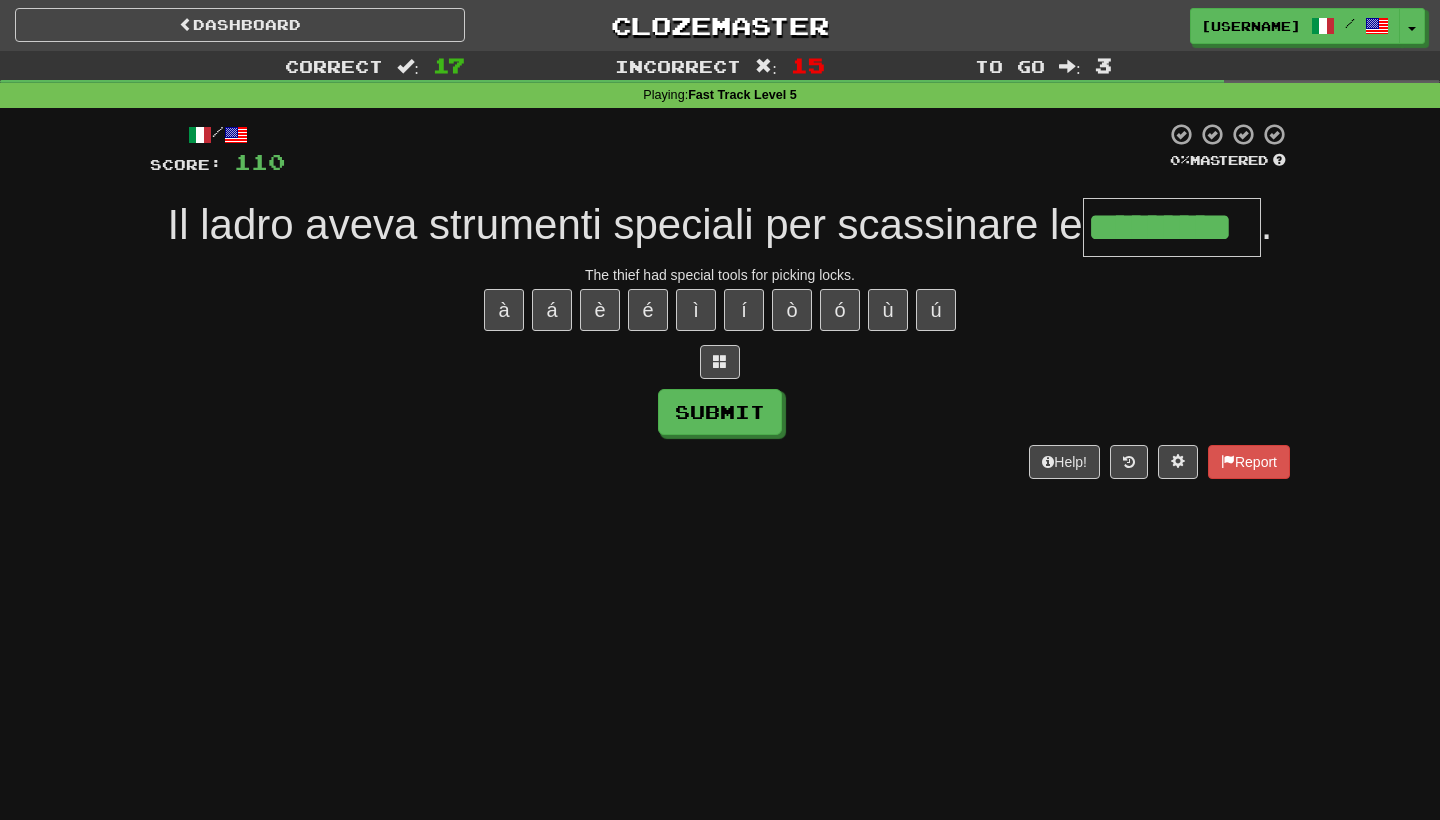 type on "*********" 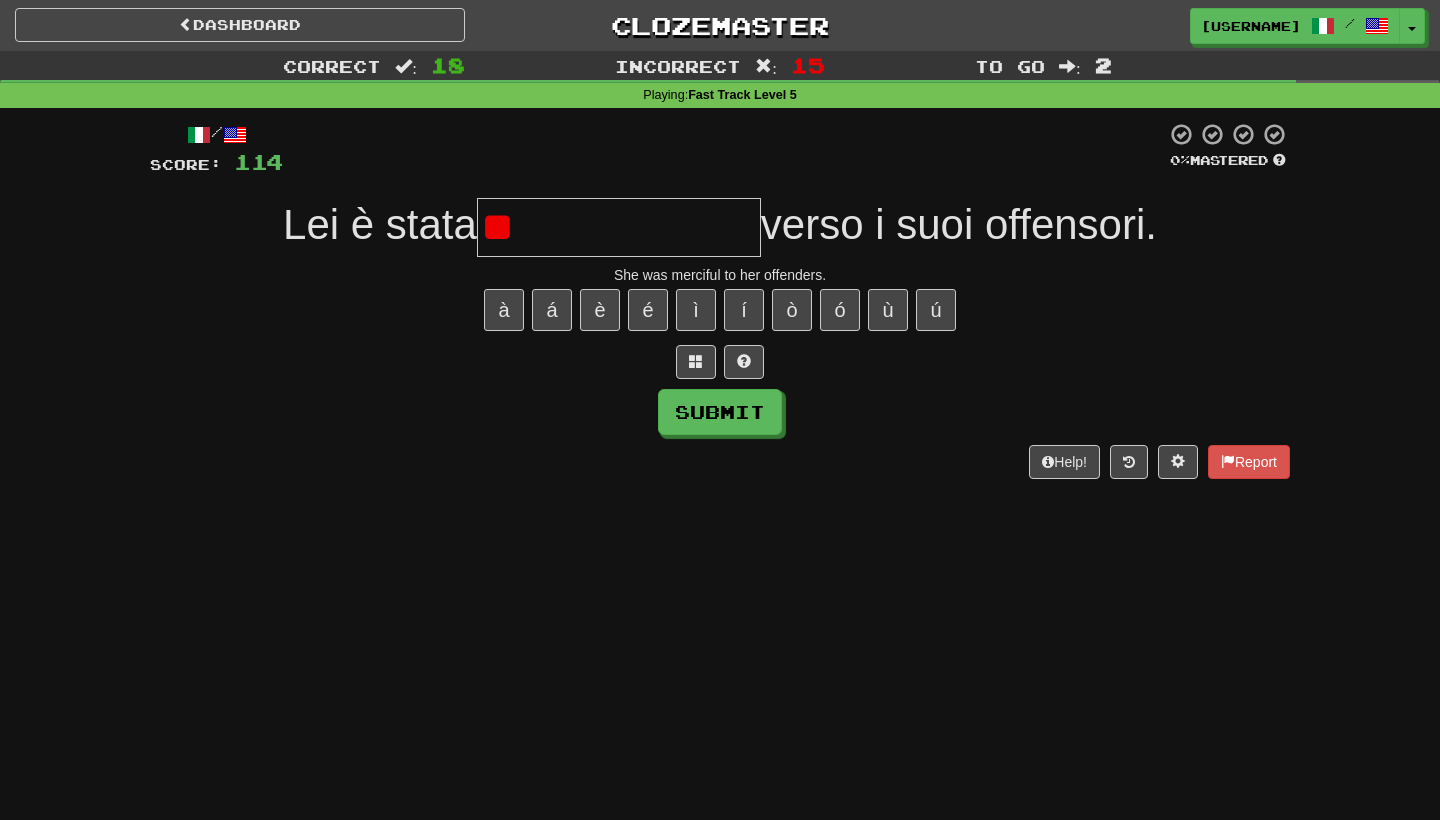 type on "*" 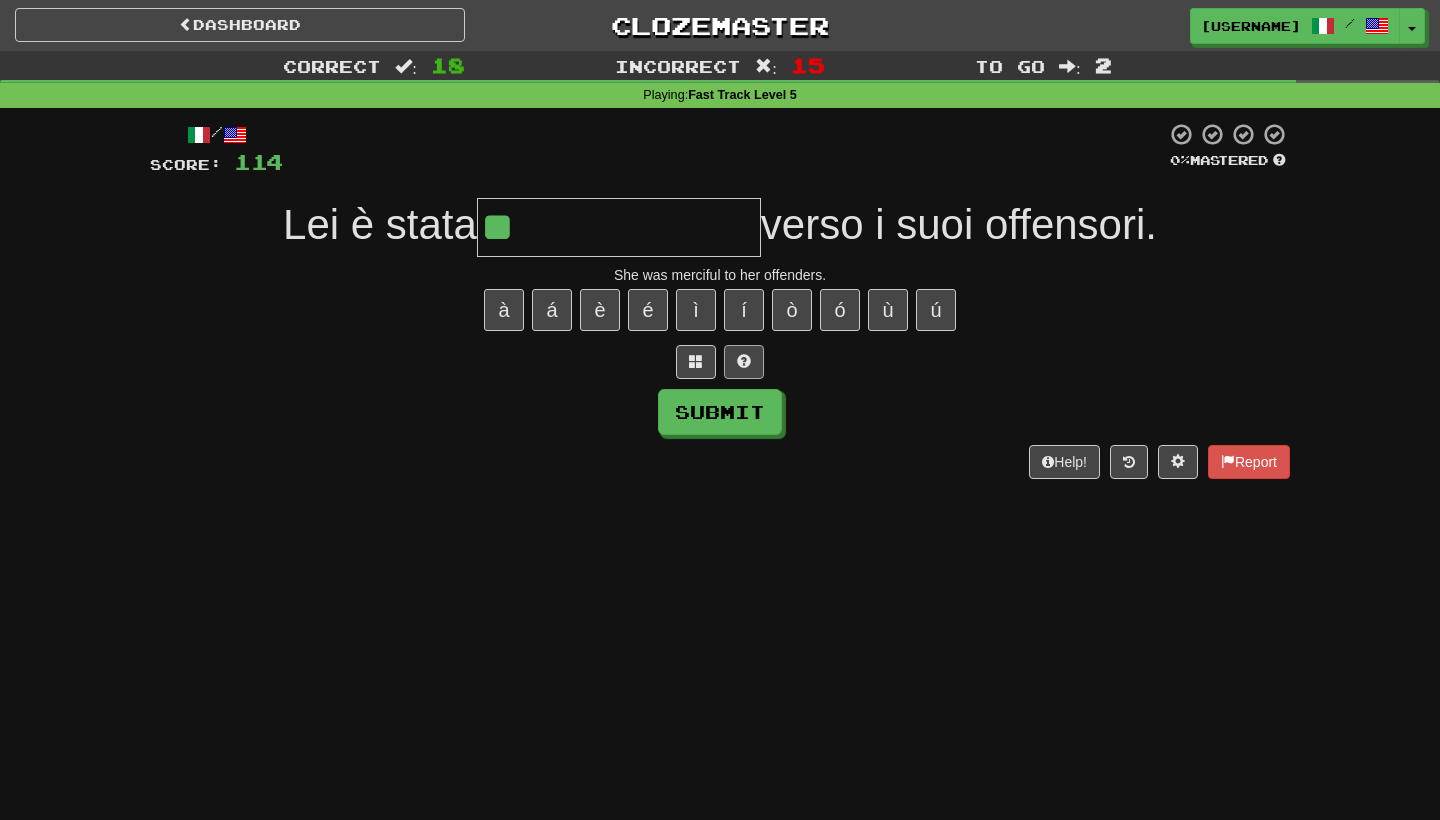 click at bounding box center (744, 361) 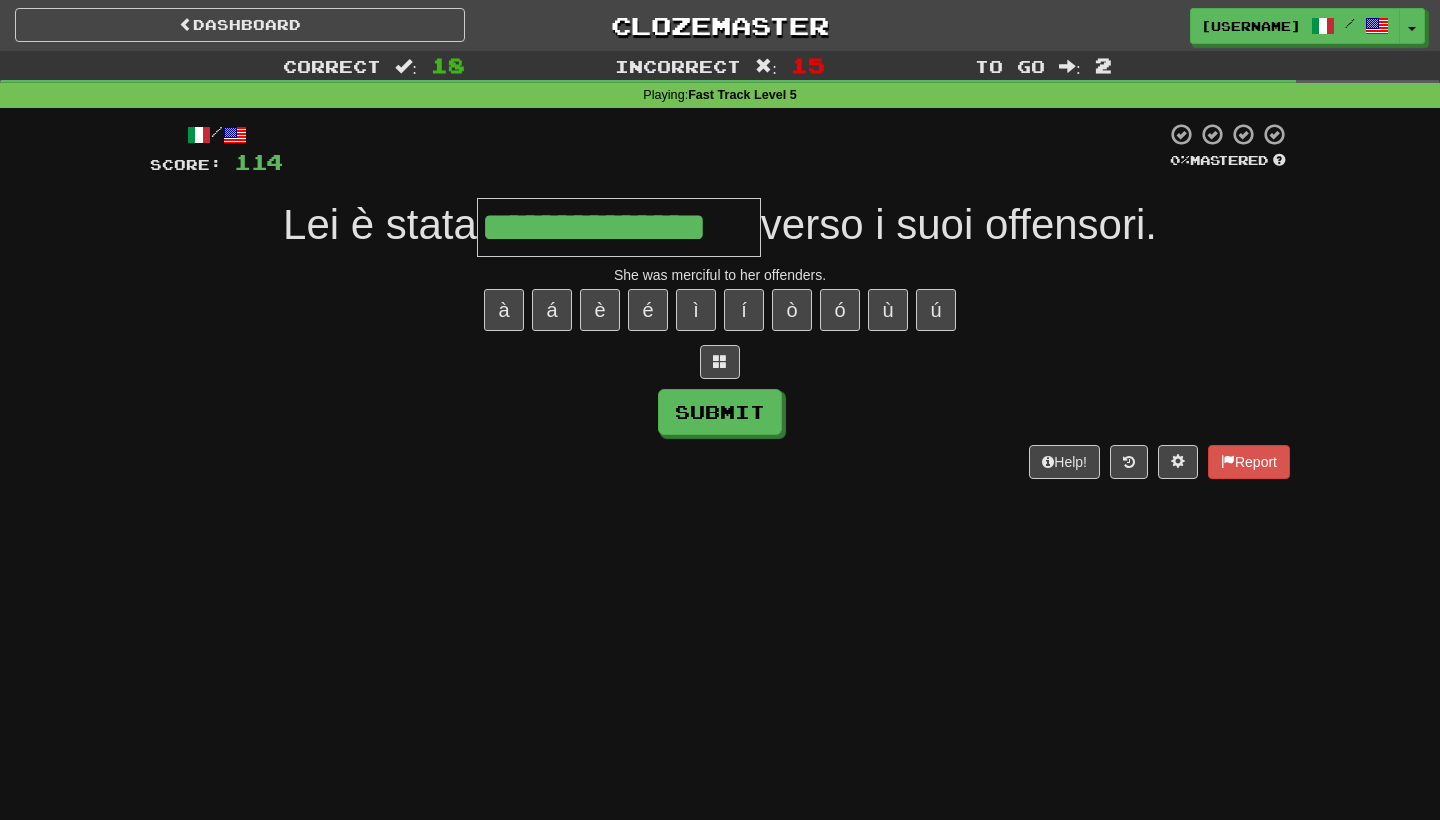 type on "**********" 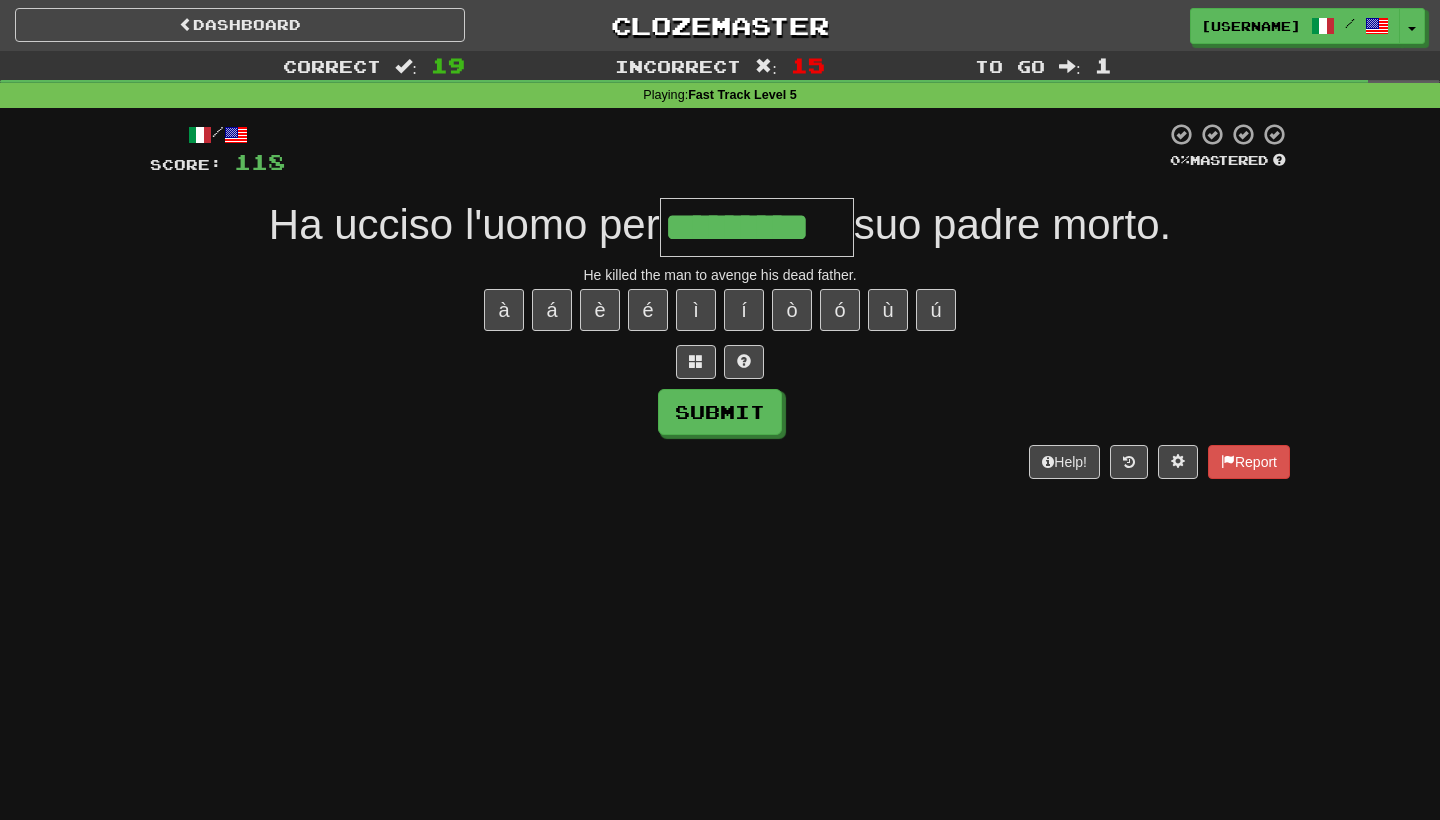 type on "*********" 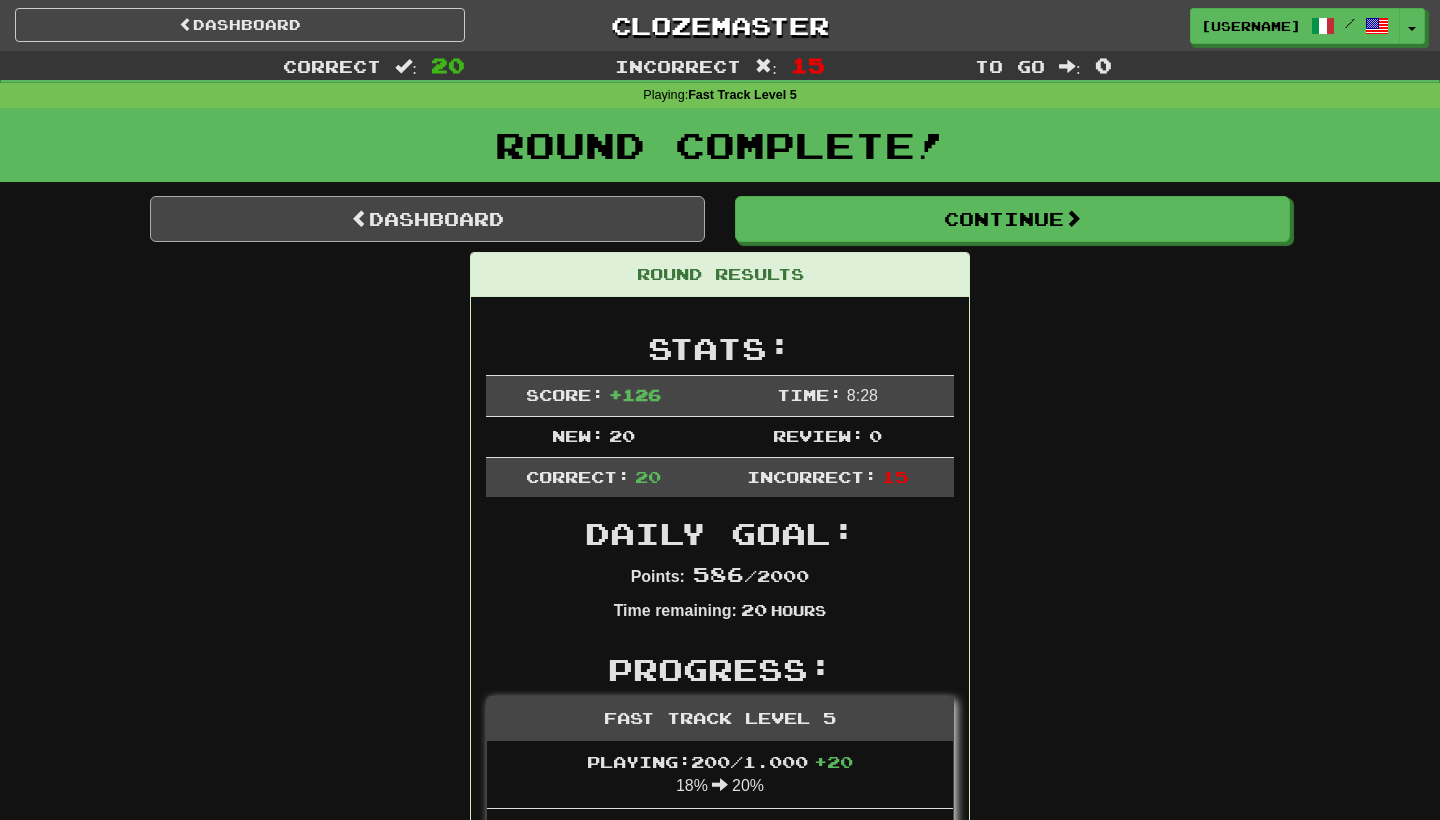 click on "Dashboard" at bounding box center [427, 219] 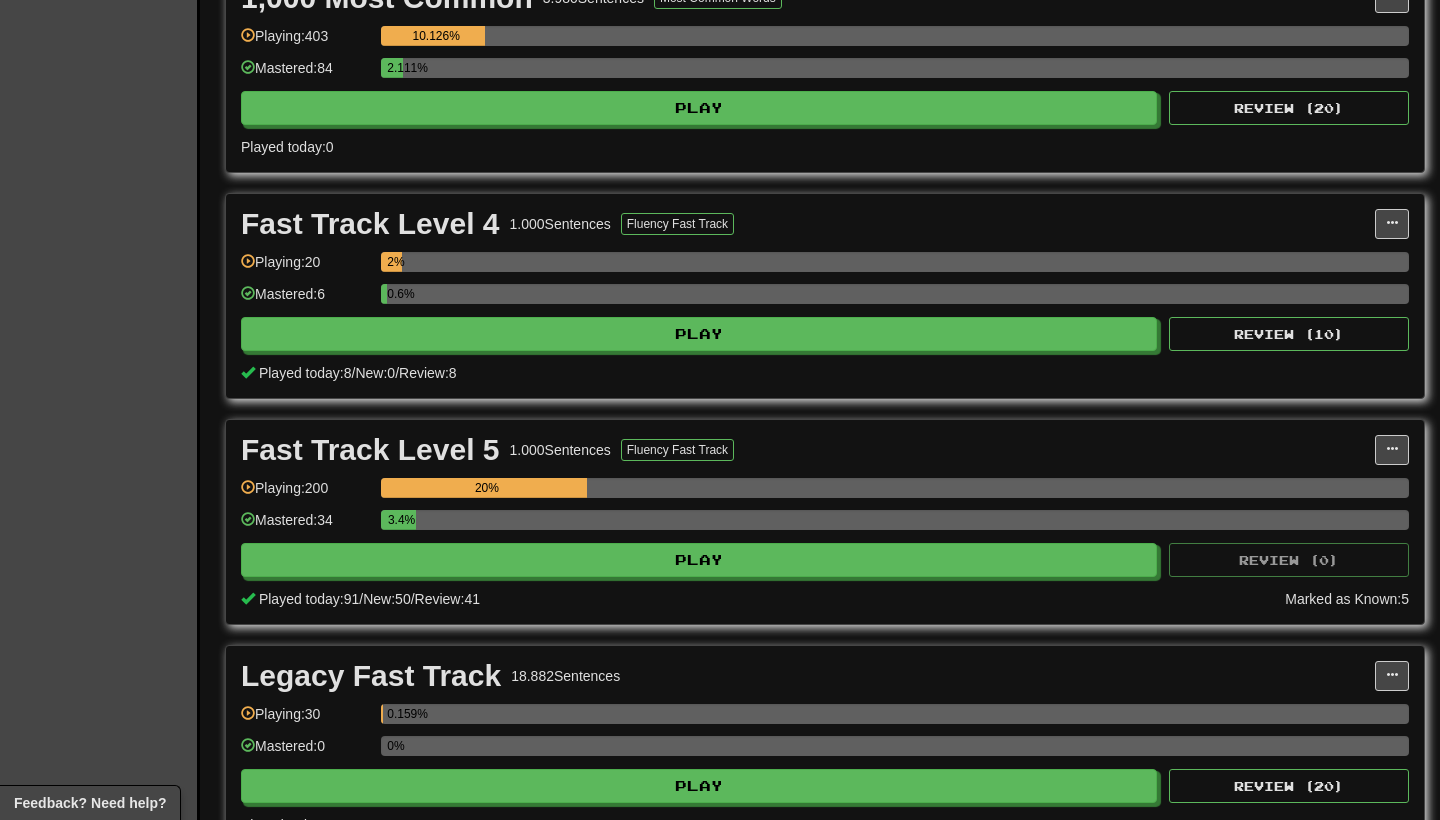 scroll, scrollTop: 495, scrollLeft: 0, axis: vertical 